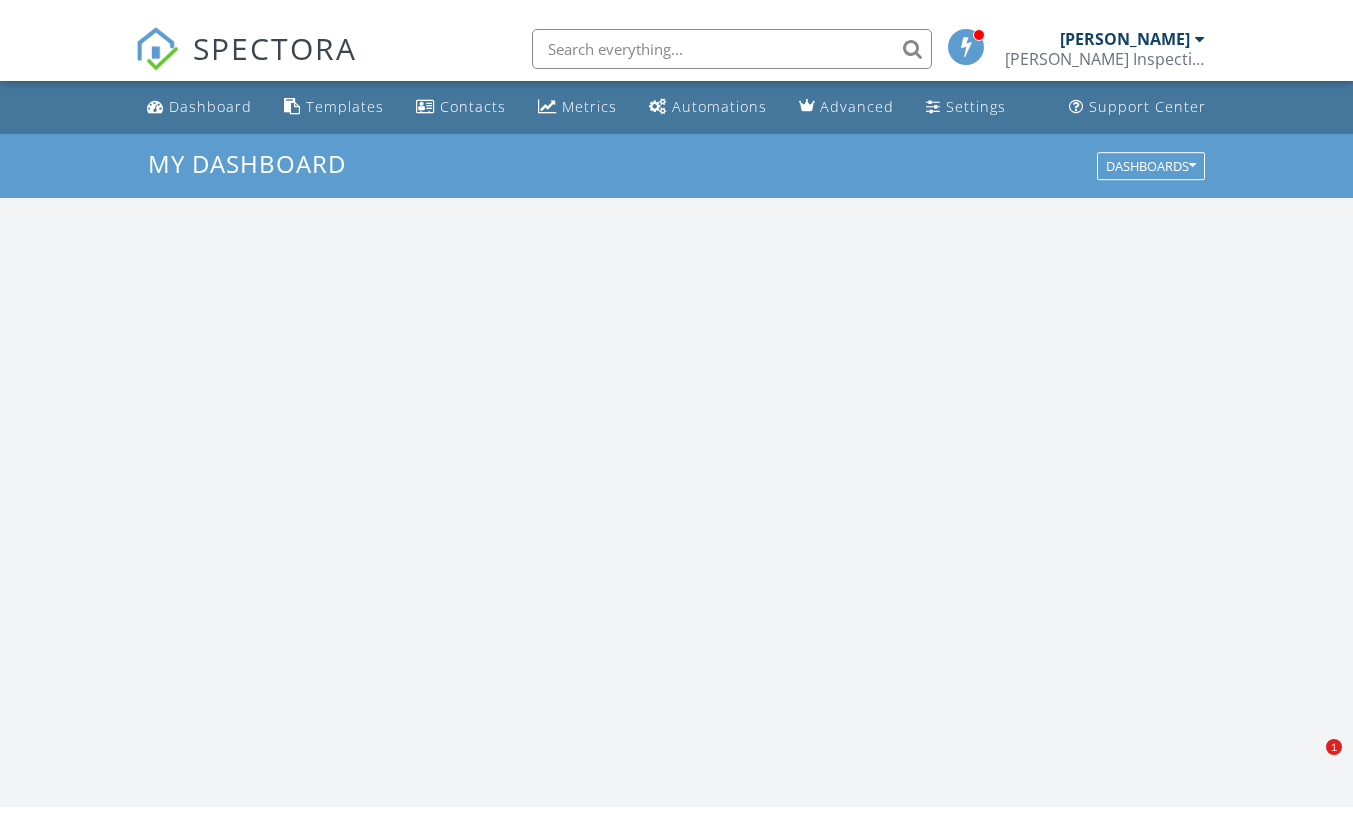 scroll, scrollTop: 0, scrollLeft: 0, axis: both 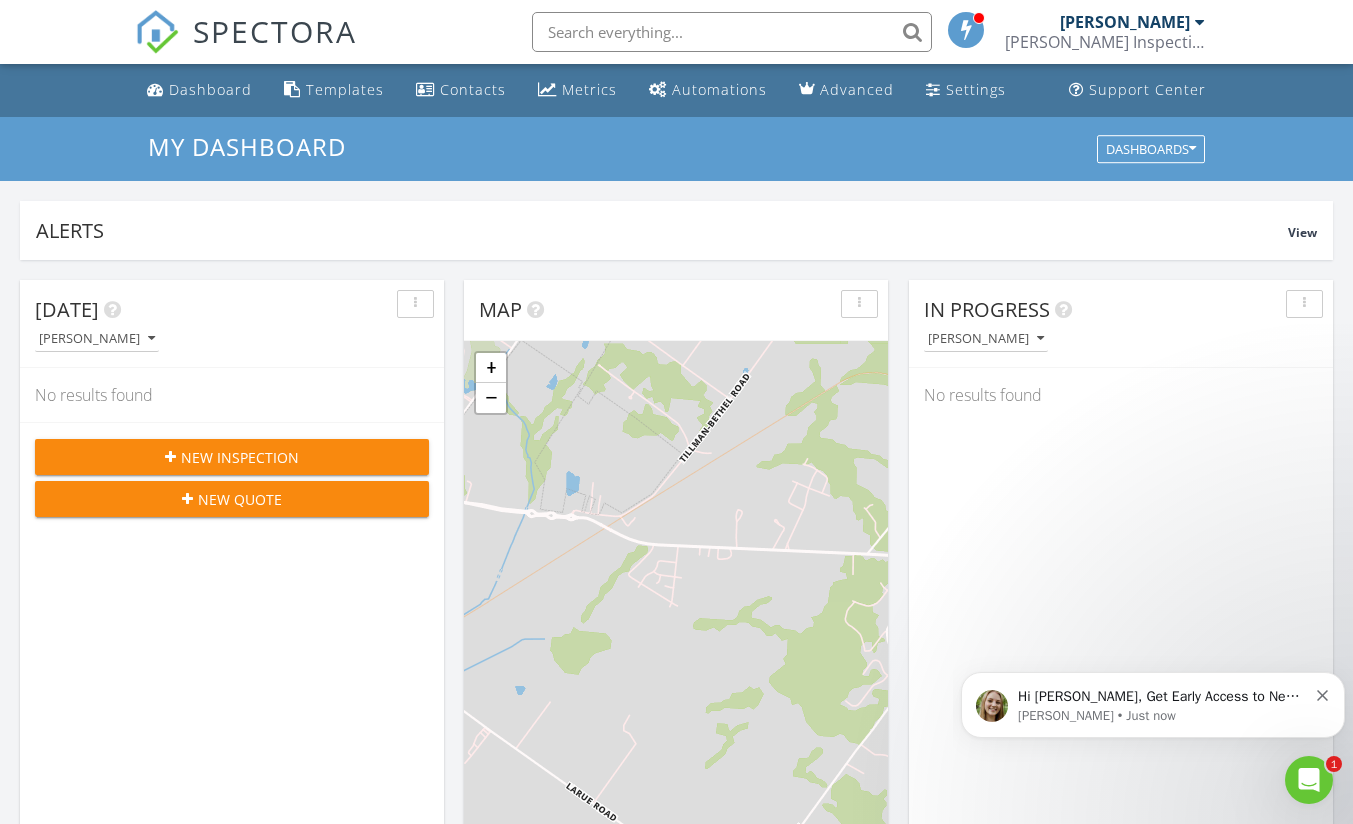 click on "Hi Nathan, Get Early Access to New Report Writing Features &amp; Updates Want to be the first to try Spectora’s latest updates? Join our early access group and be the first to use new features before they’re released. Features and updates coming soon that you will get early access to include: Update: The upgraded Rapid Fire Camera, New: Photo preview before adding images to a report, New: The .5 camera lens" at bounding box center (1162, 697) 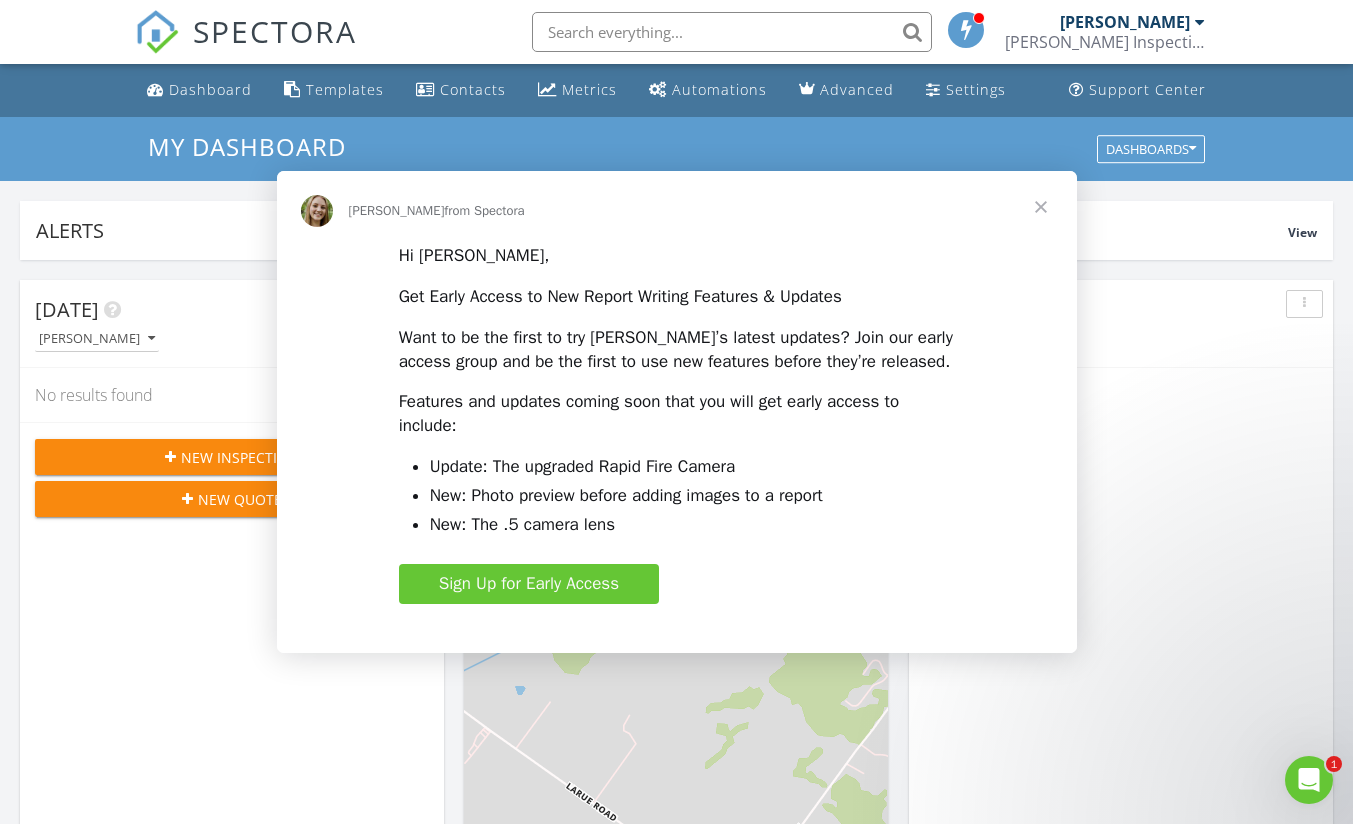 scroll, scrollTop: 0, scrollLeft: 0, axis: both 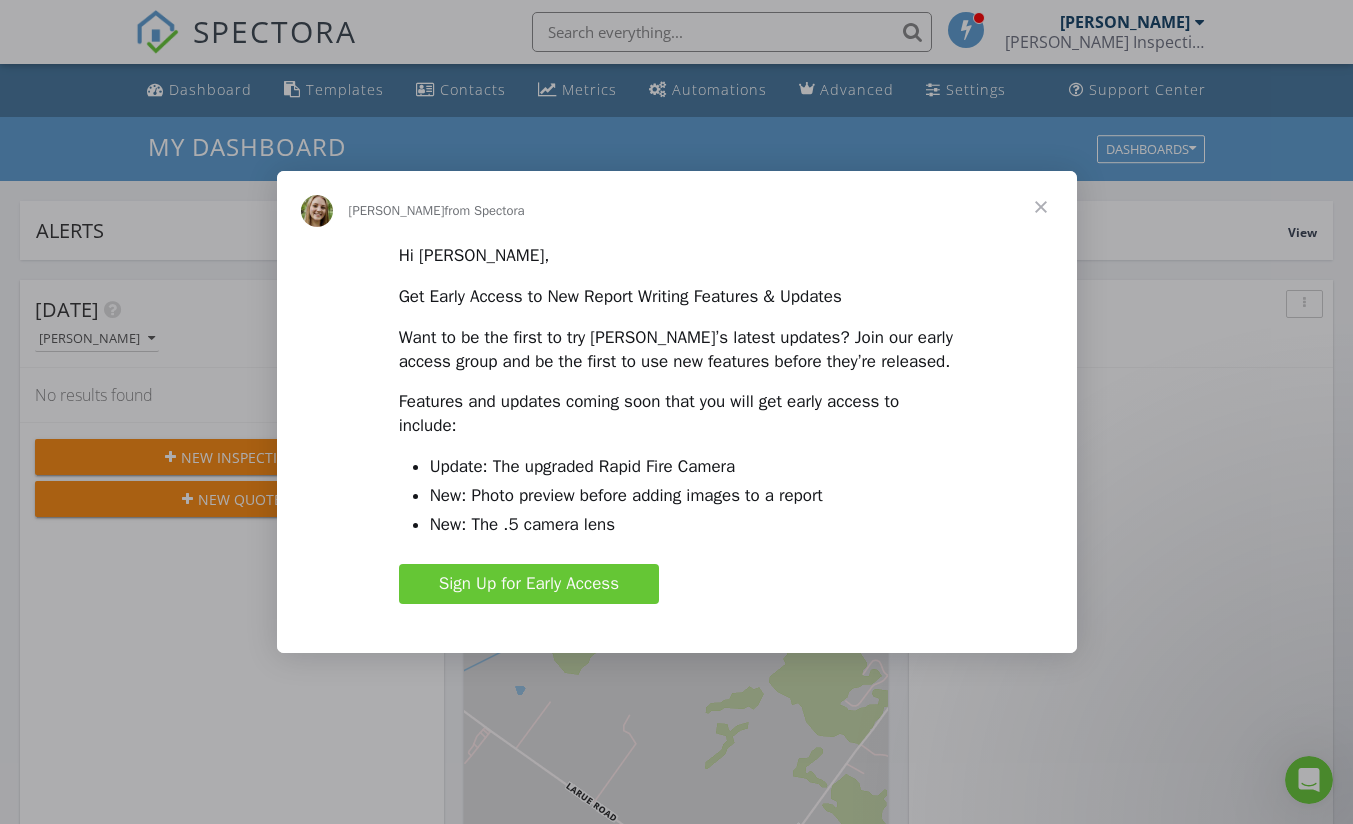 click at bounding box center (1041, 207) 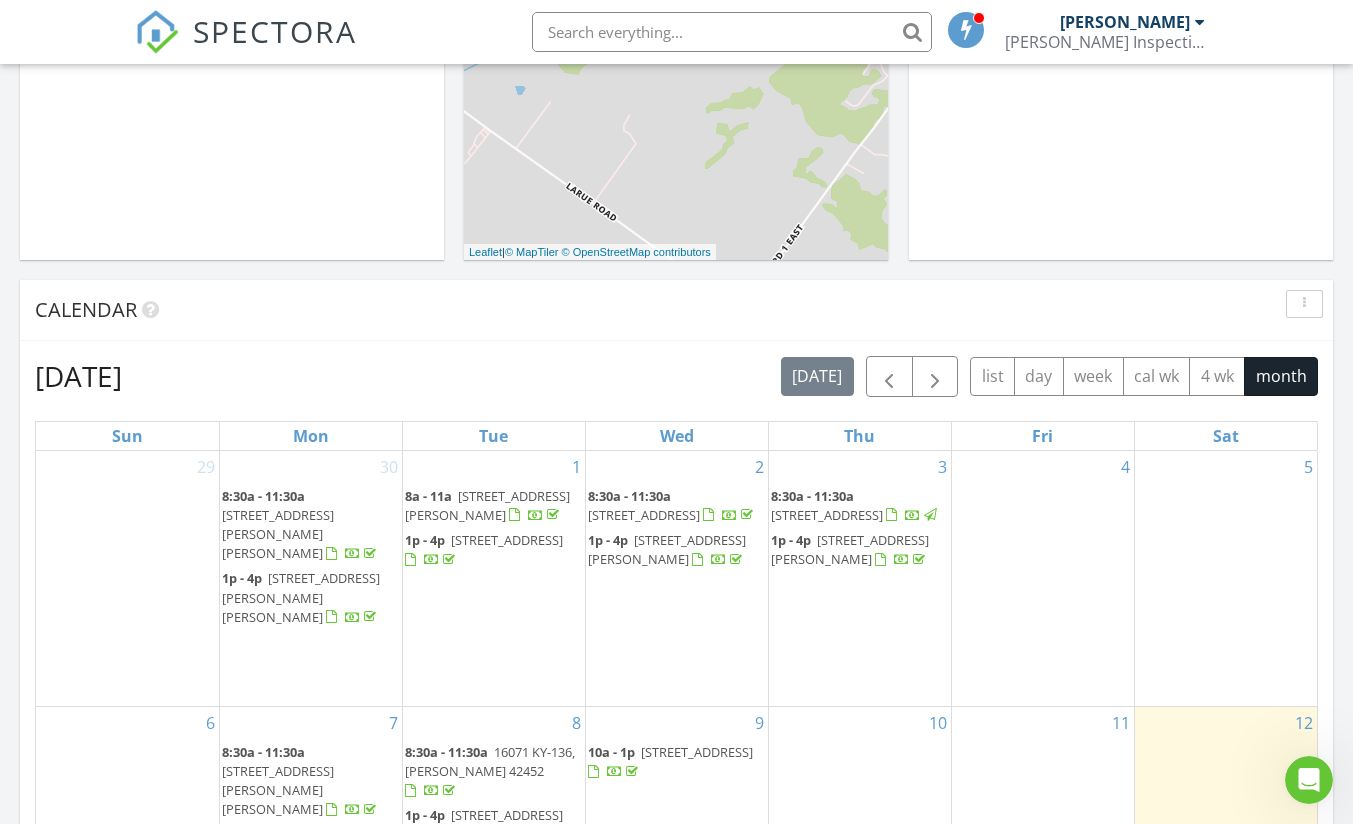 scroll, scrollTop: 100, scrollLeft: 0, axis: vertical 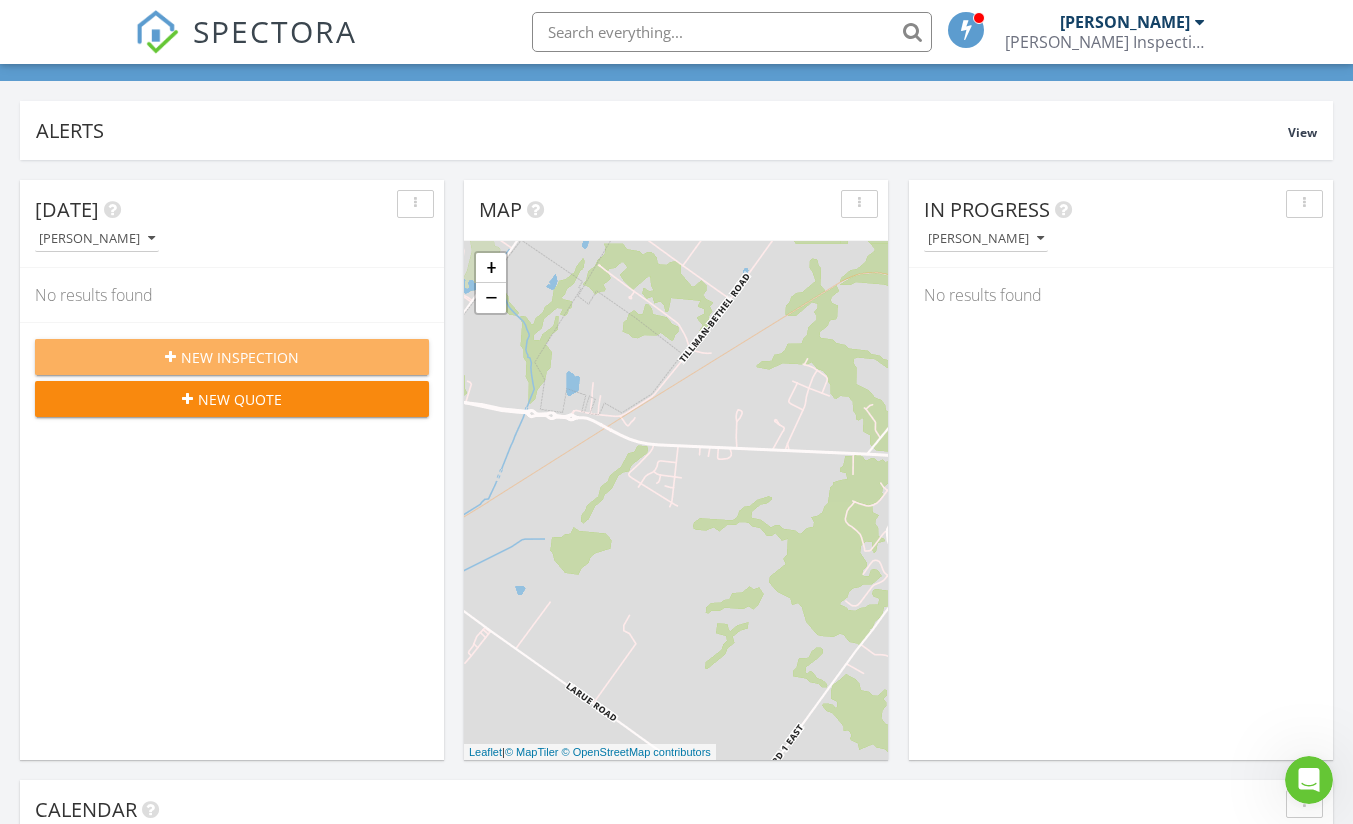 click on "New Inspection" at bounding box center (240, 357) 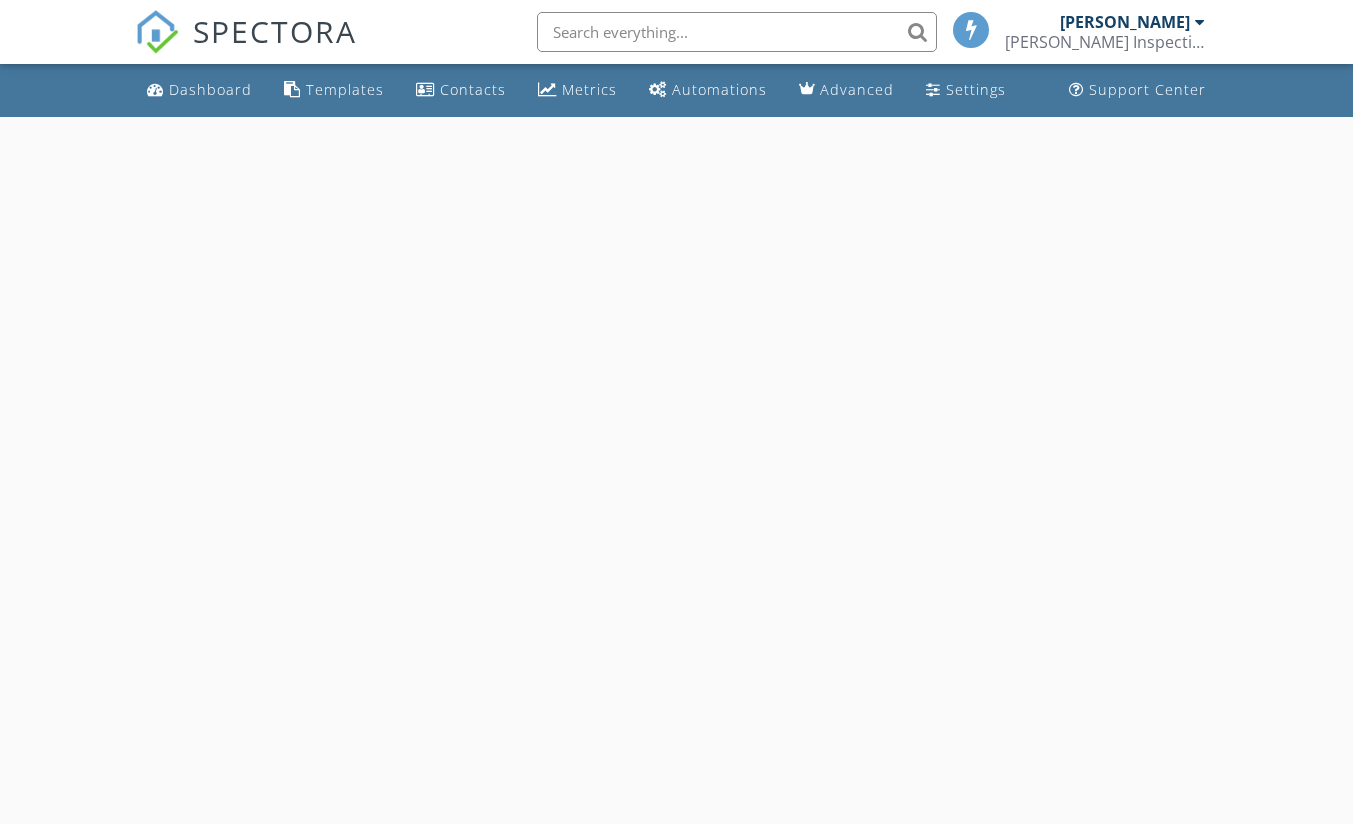 scroll, scrollTop: 0, scrollLeft: 0, axis: both 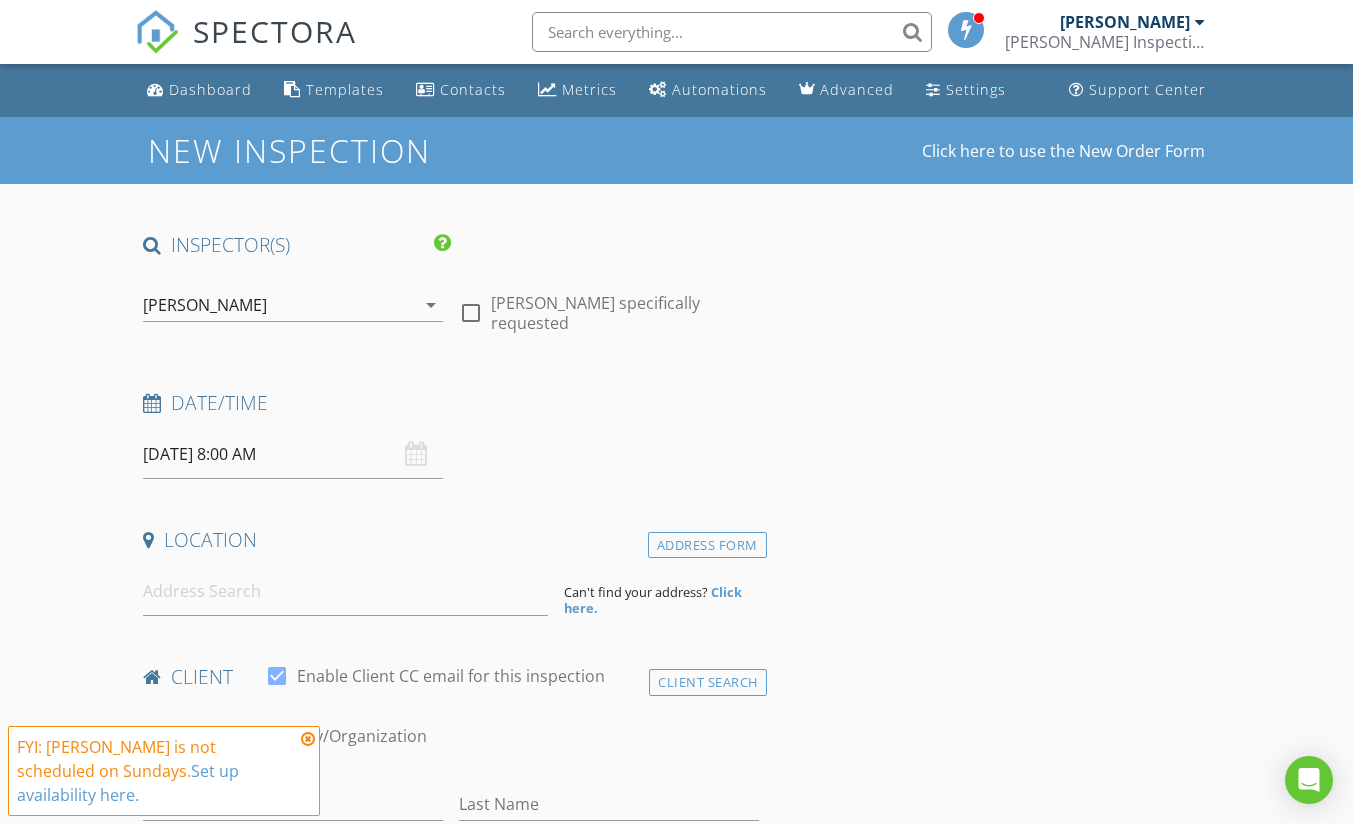 click on "SPECTORA
Nathan Francis
Francis Inspections LLC
Role:
Inspector
Dashboard
New Inspection
Inspections
Calendar
Template Editor
Contacts
Automations
Team
Metrics
Payments
Data Exports
Billing
Reporting
Advanced
Settings
What's New
Sign Out
Dashboard
Templates
Contacts
Metrics
Automations
Advanced
Settings
Support Center
This will disable all automated notifications for this inspection. Use this for mock inspections or inspections where you'd prefer not to send any communication out.     Real Estate Agent Internet Search Relocation Company Past Customer Other             No data available   New Inspection                 check_box   Nathan Francis" at bounding box center (676, 1653) 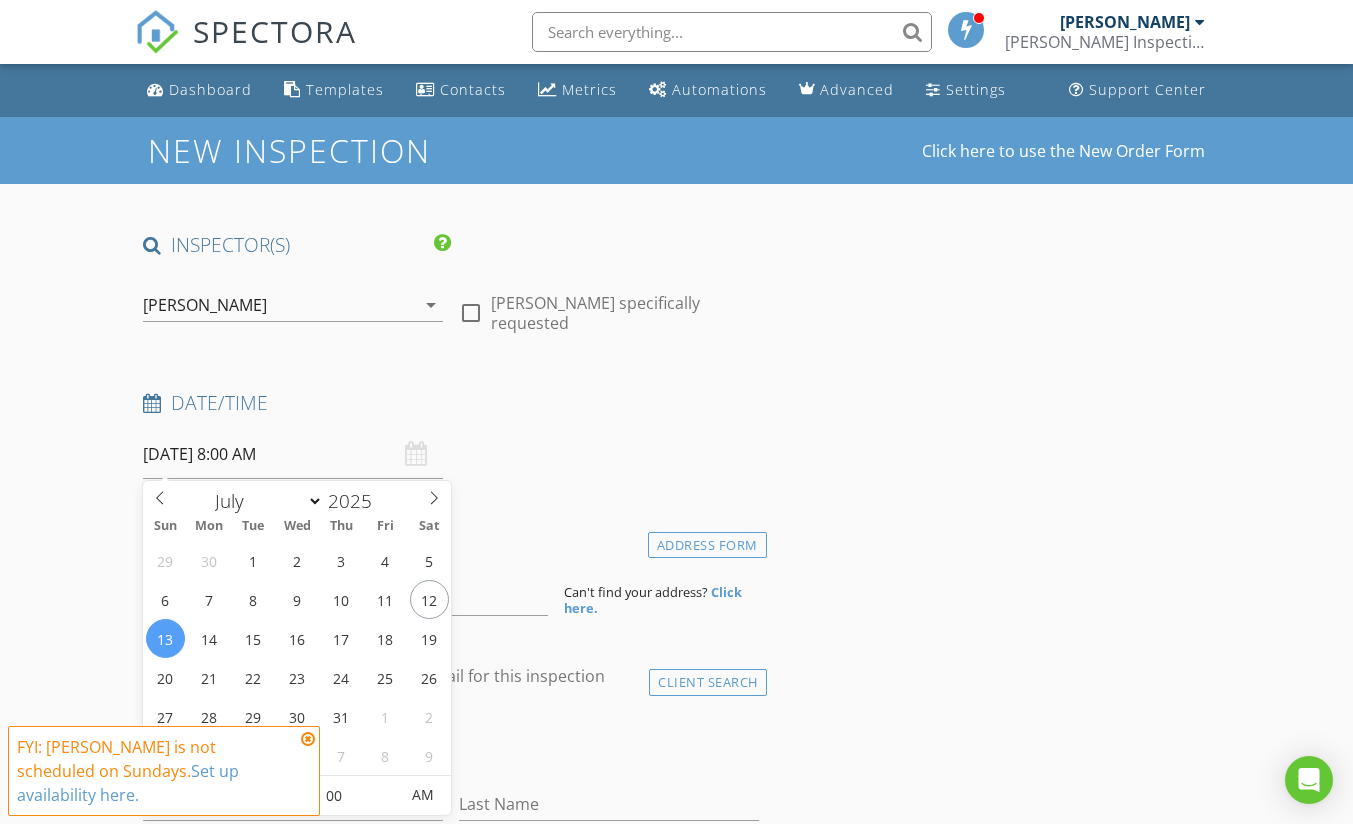 type on "[DATE] 8:00 AM" 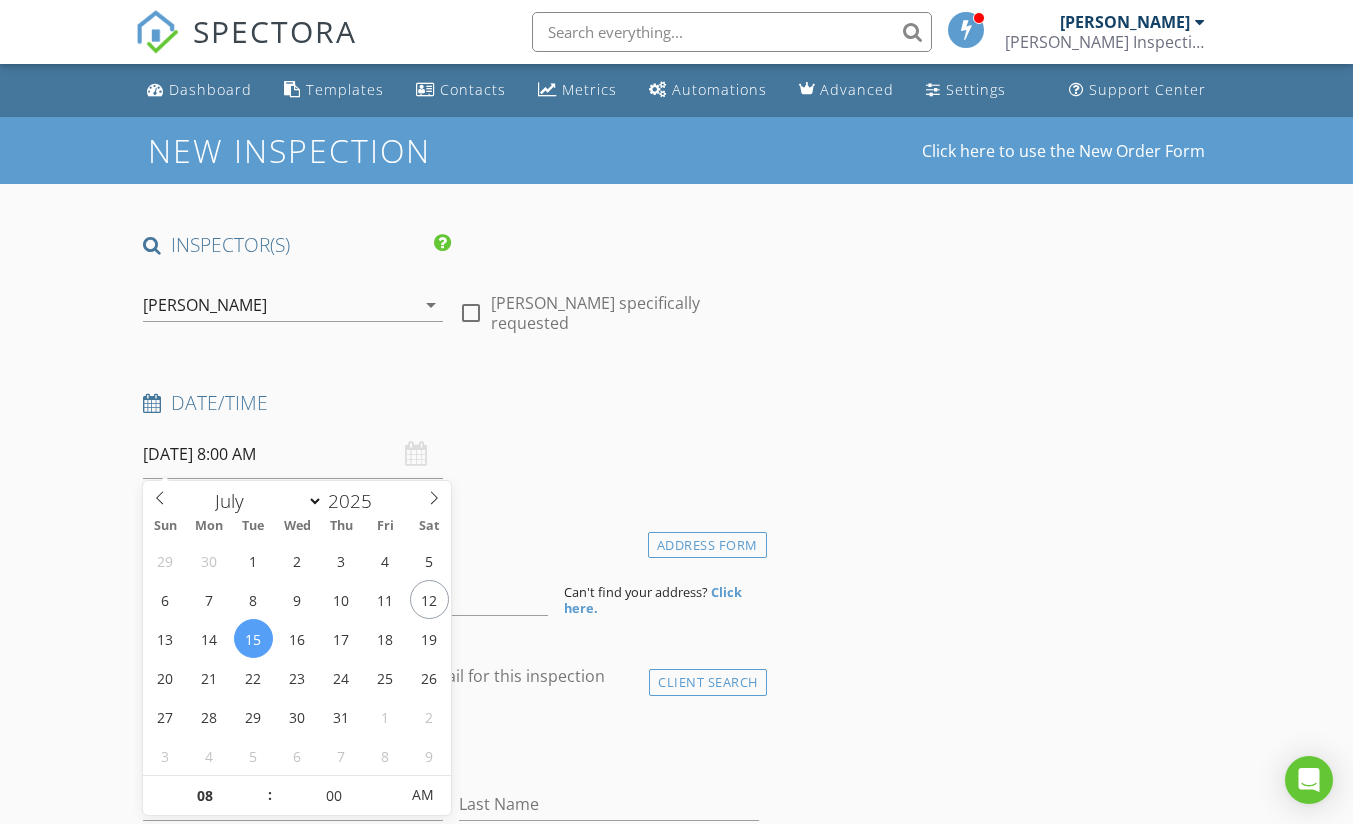 drag, startPoint x: 38, startPoint y: 513, endPoint x: 199, endPoint y: 601, distance: 183.48024 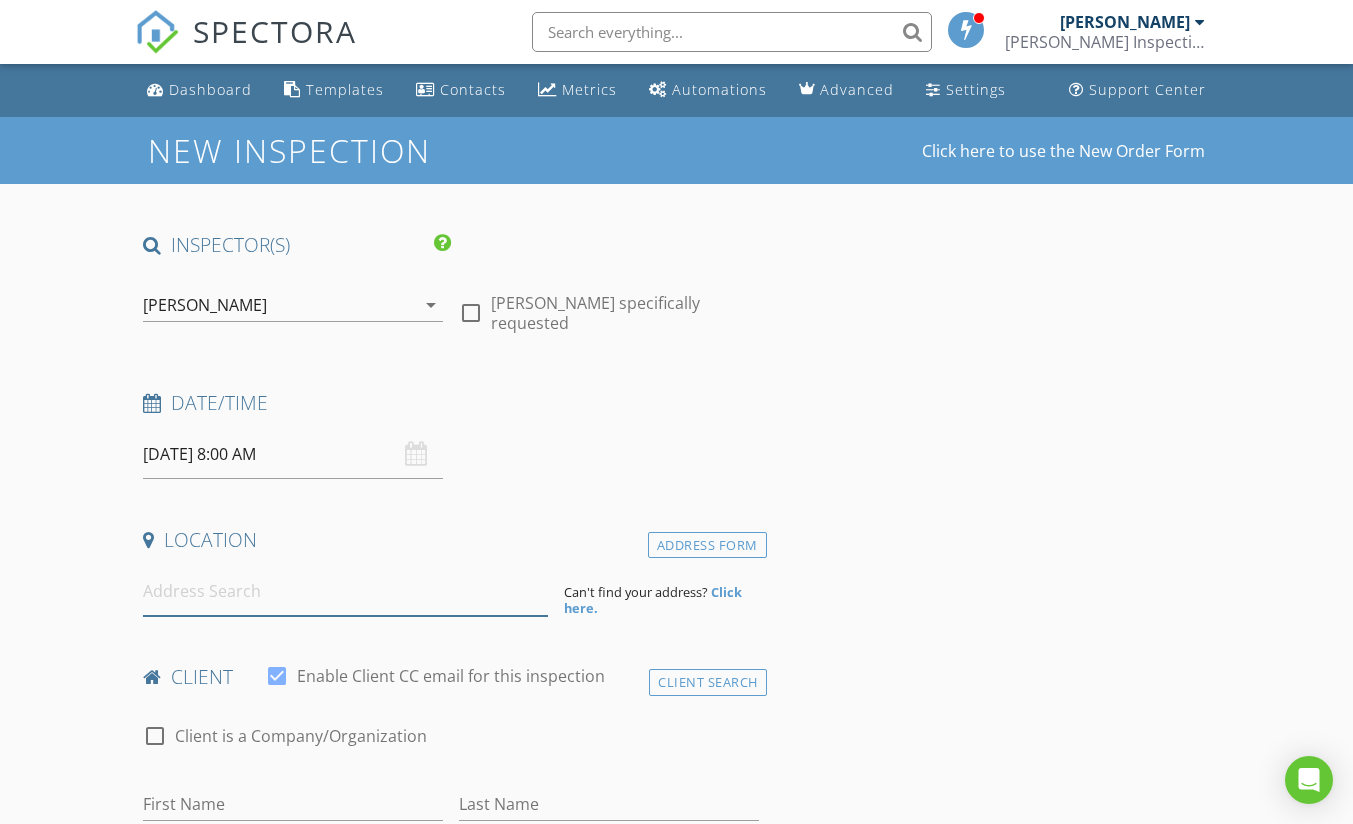 click at bounding box center [345, 591] 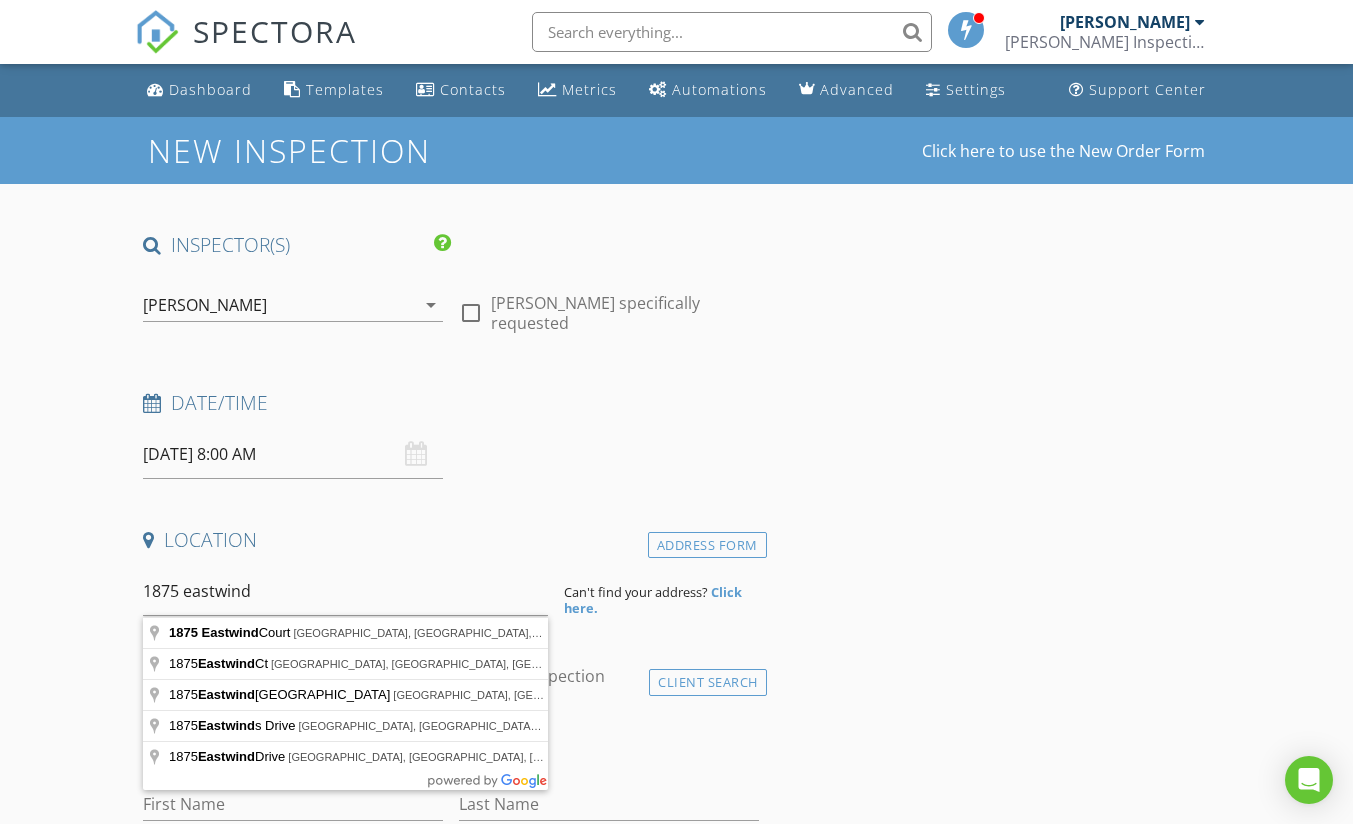 type on "1875 Eastwind Court, Madisonville, KY, USA" 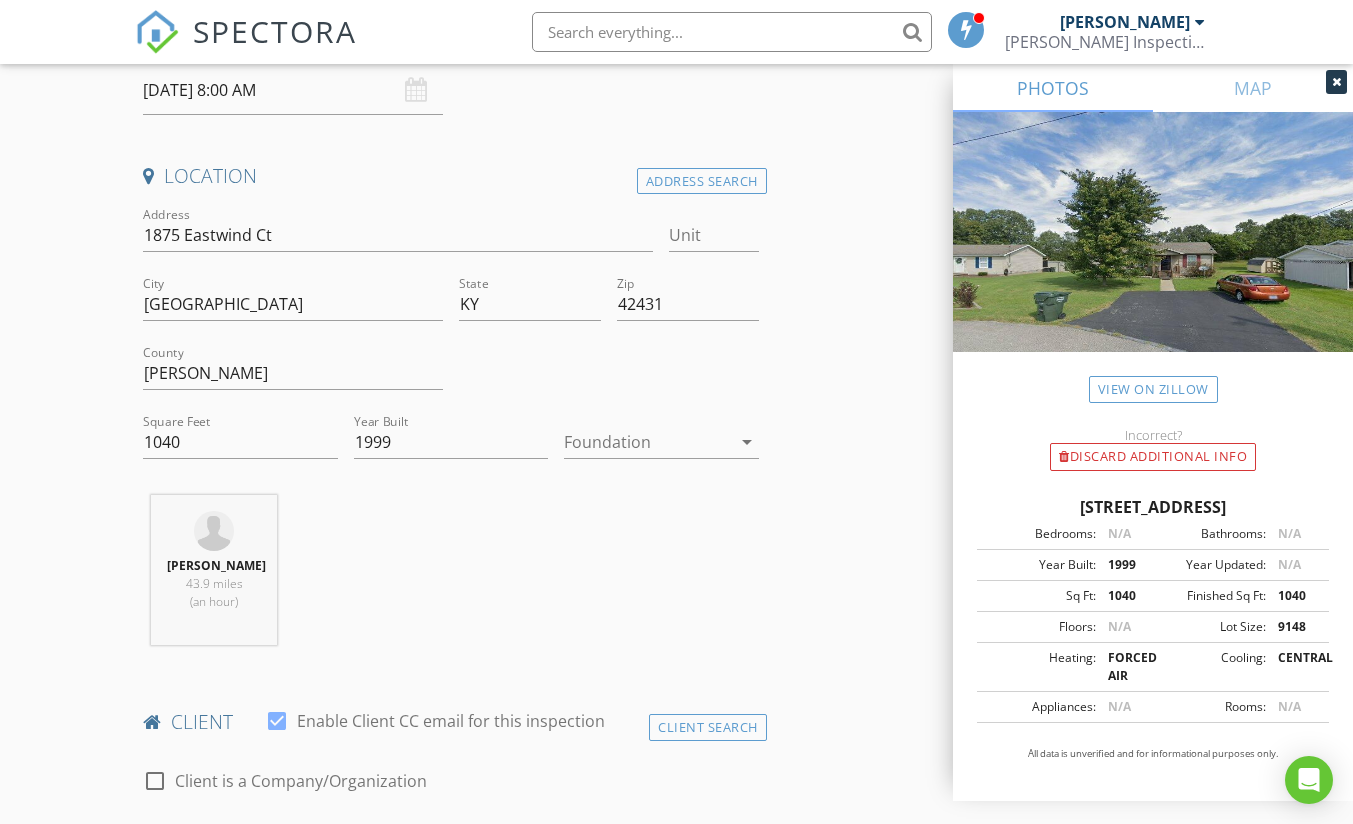 scroll, scrollTop: 400, scrollLeft: 0, axis: vertical 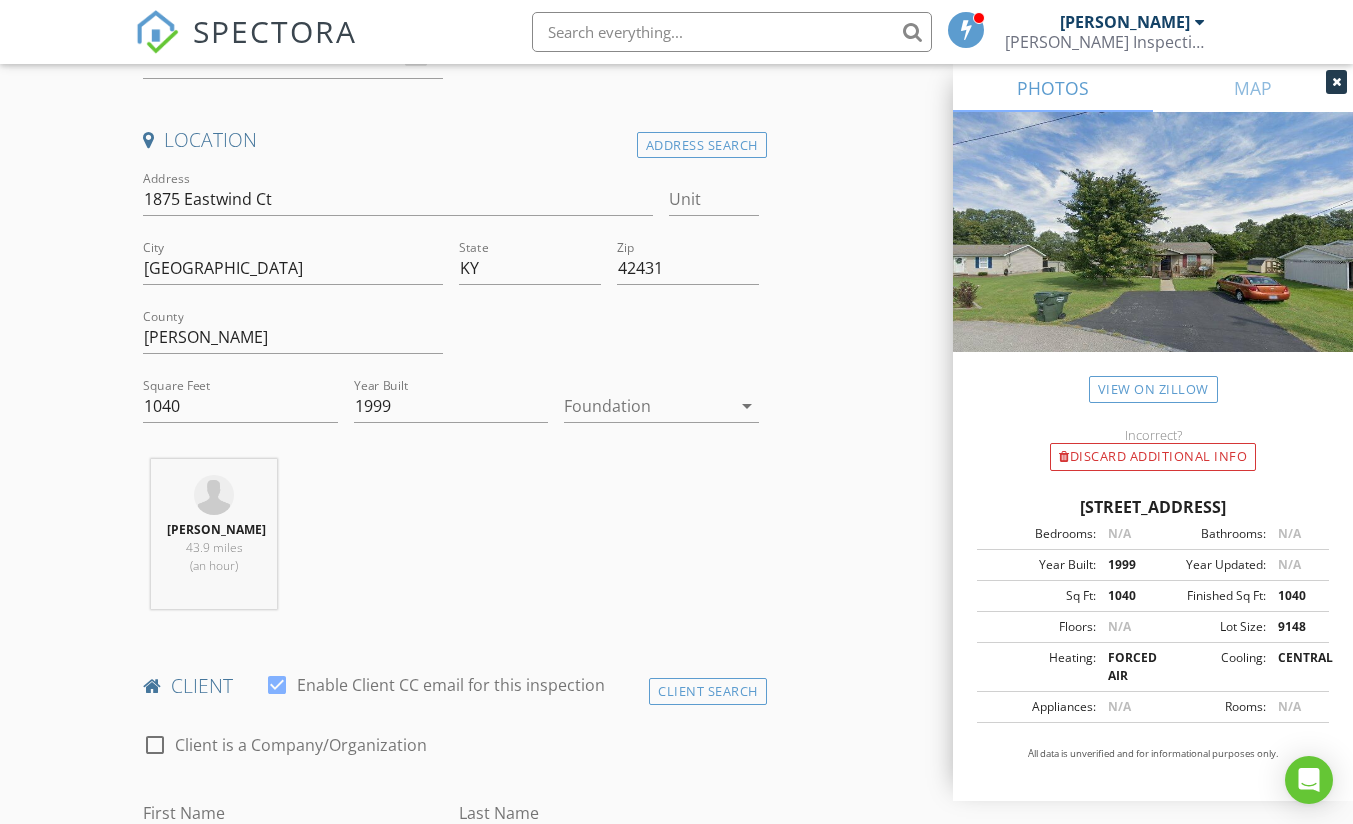 click at bounding box center [647, 406] 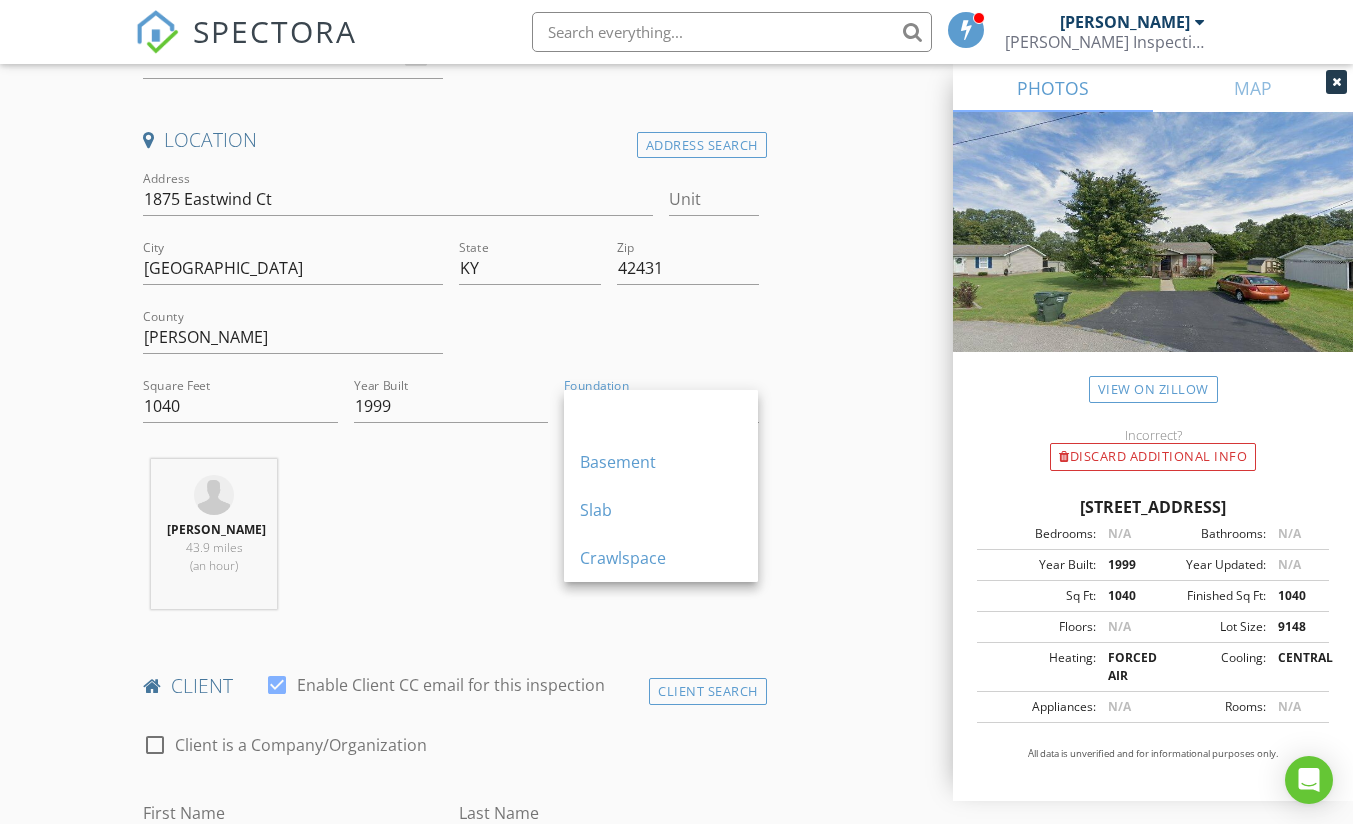 click on "Crawlspace" at bounding box center (661, 558) 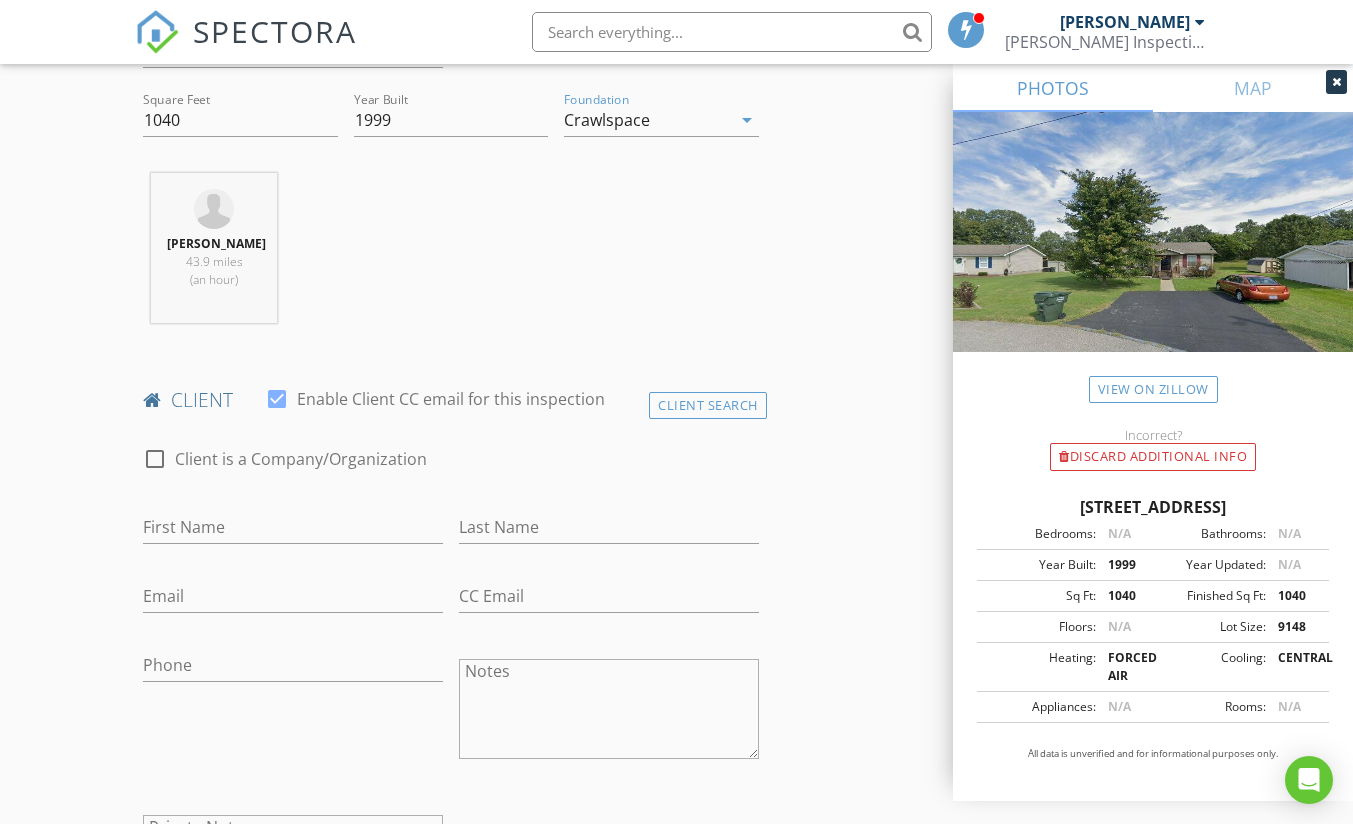 scroll, scrollTop: 700, scrollLeft: 0, axis: vertical 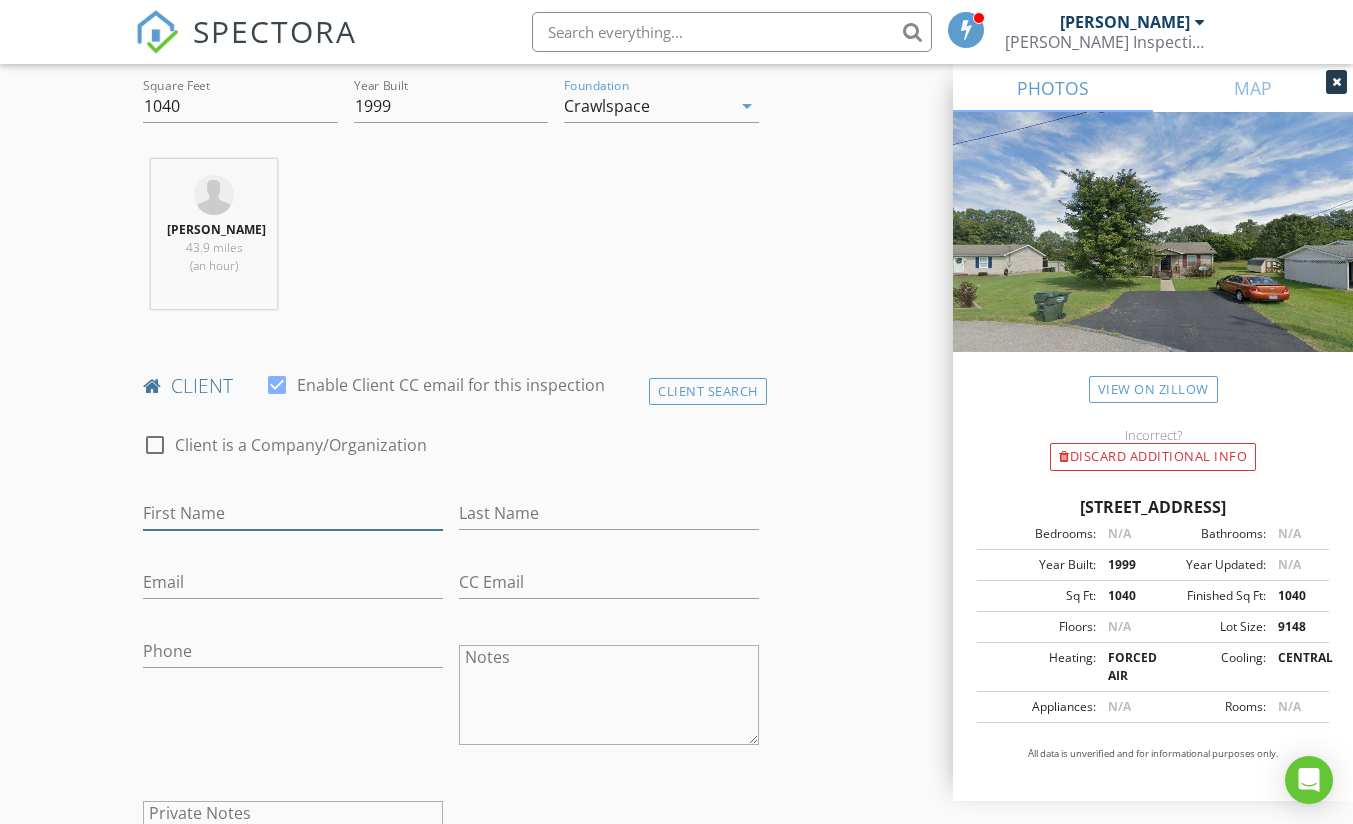 click on "First Name" at bounding box center [293, 513] 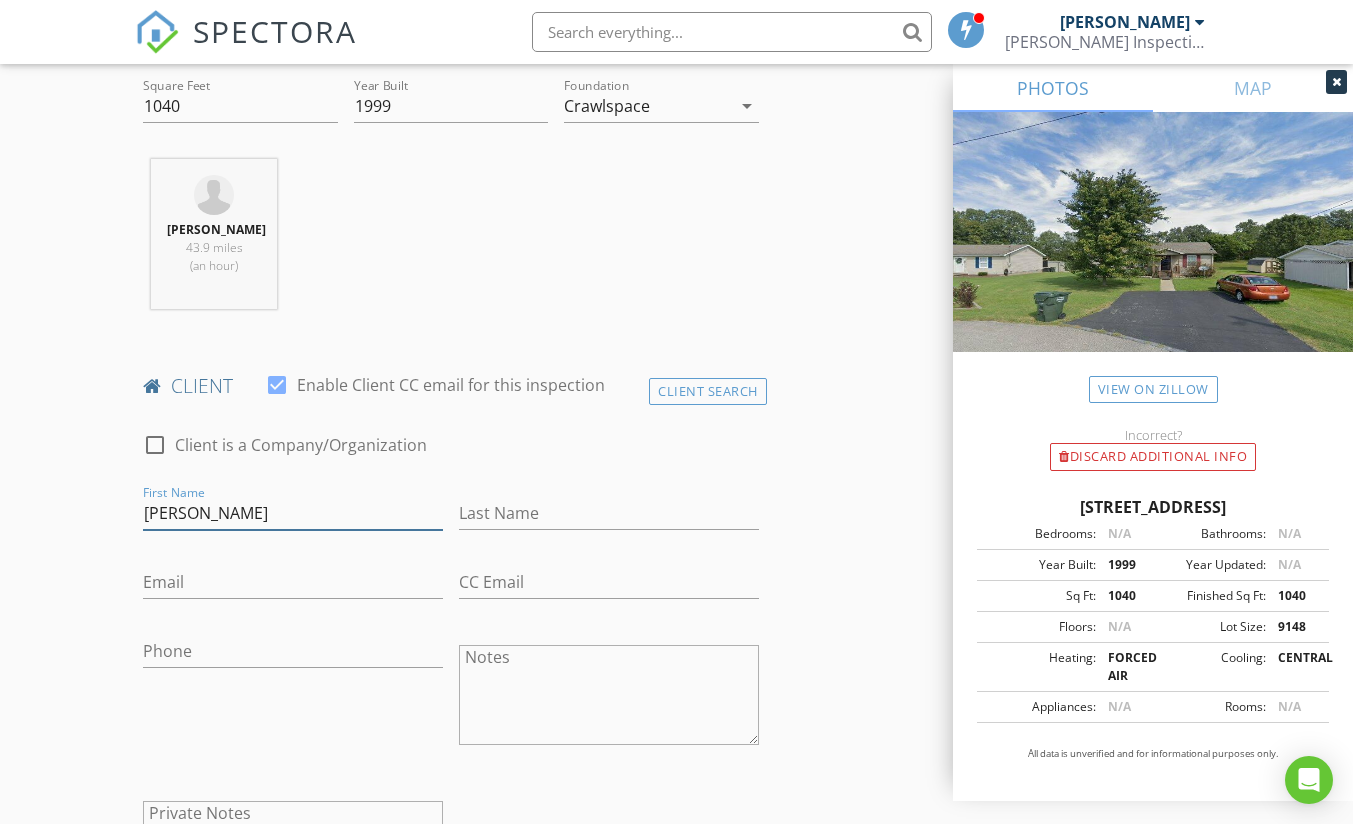 type on "Dustin" 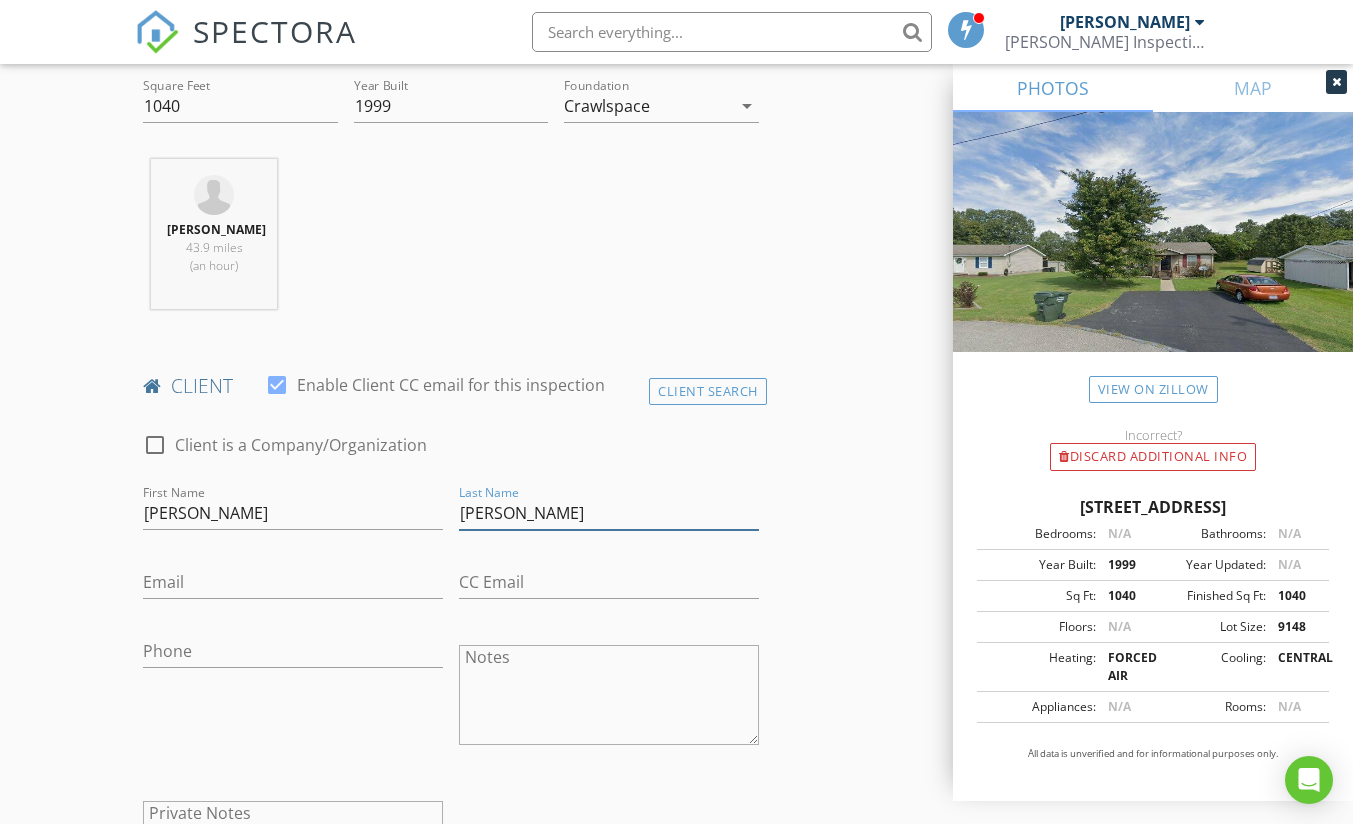 type on "Vancleve" 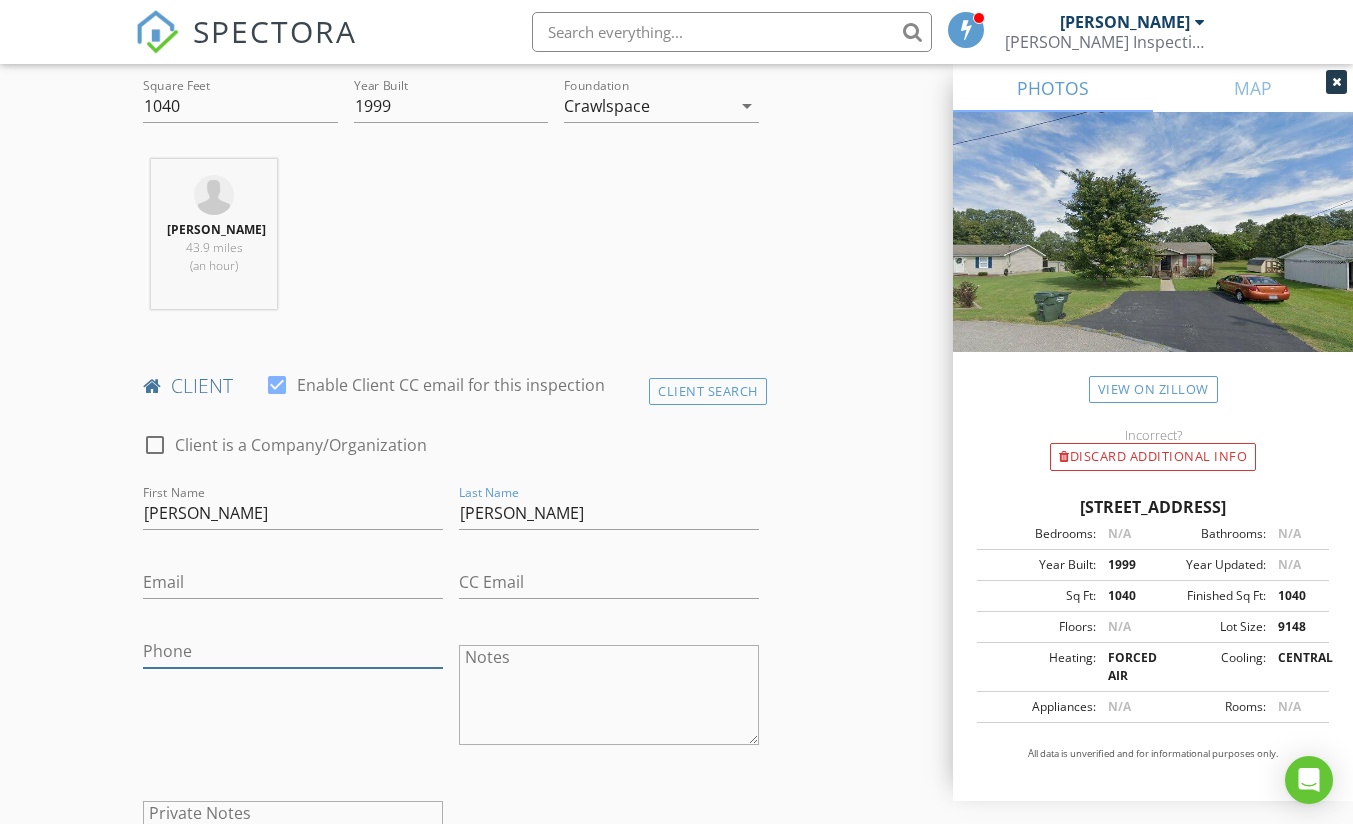 click on "Phone" at bounding box center (293, 651) 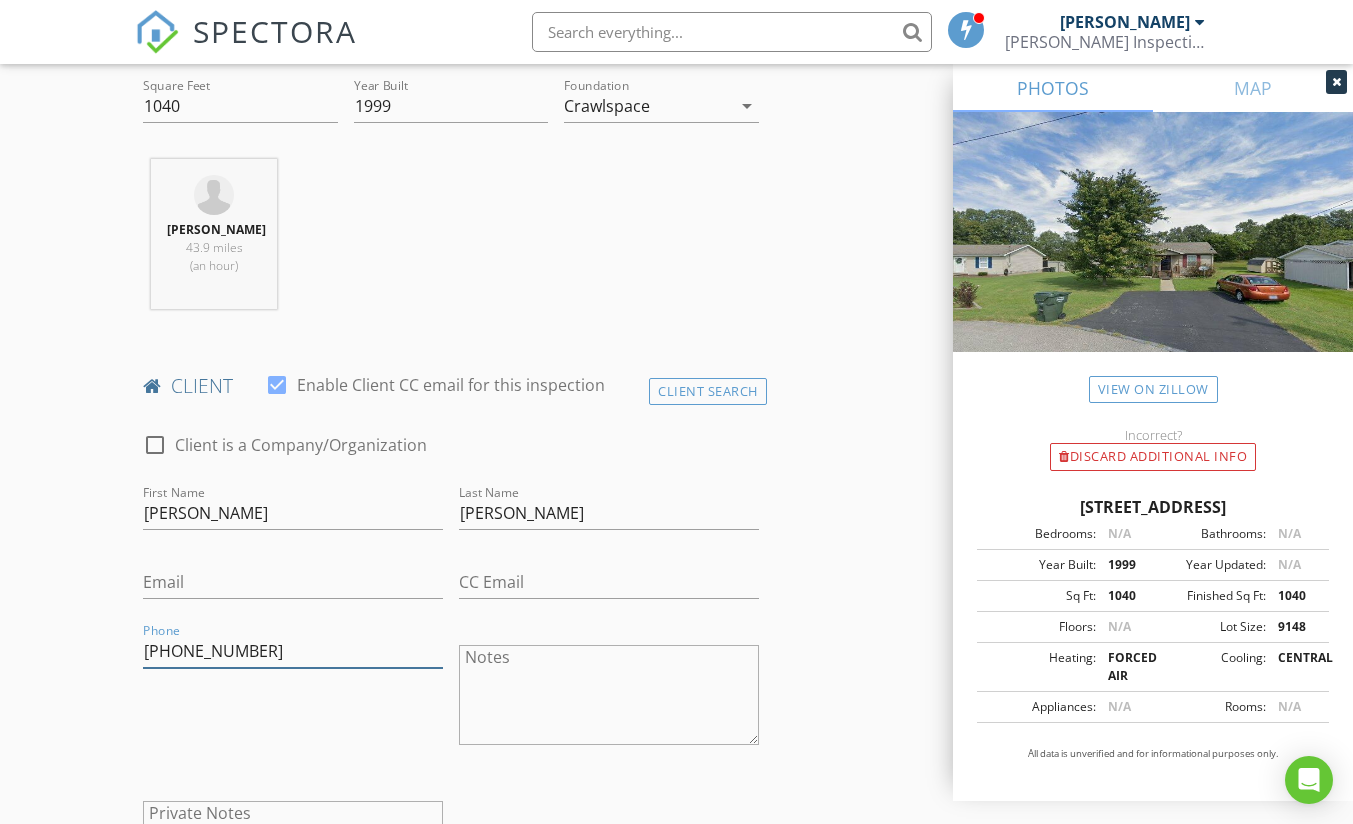 type on "270-399-6950" 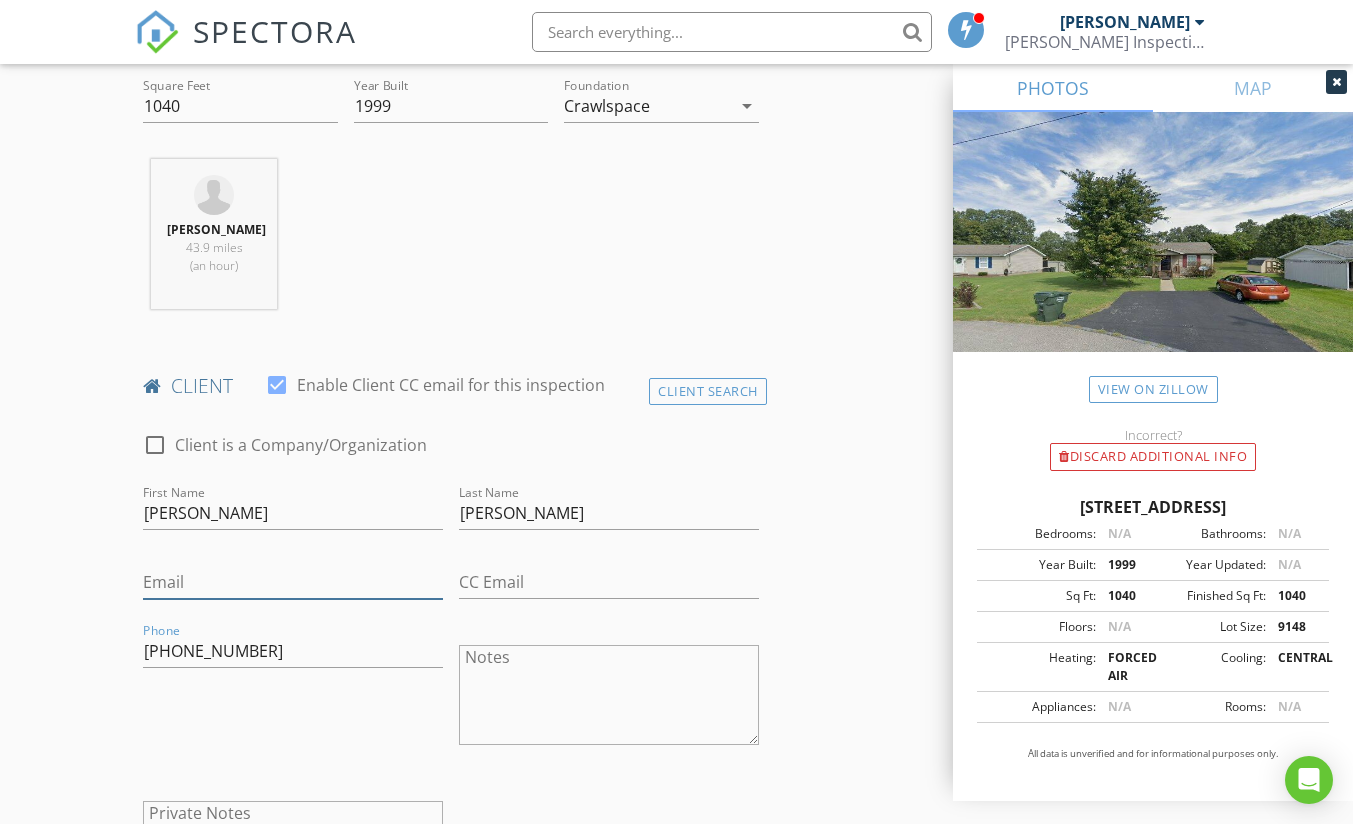 click on "Email" at bounding box center (293, 582) 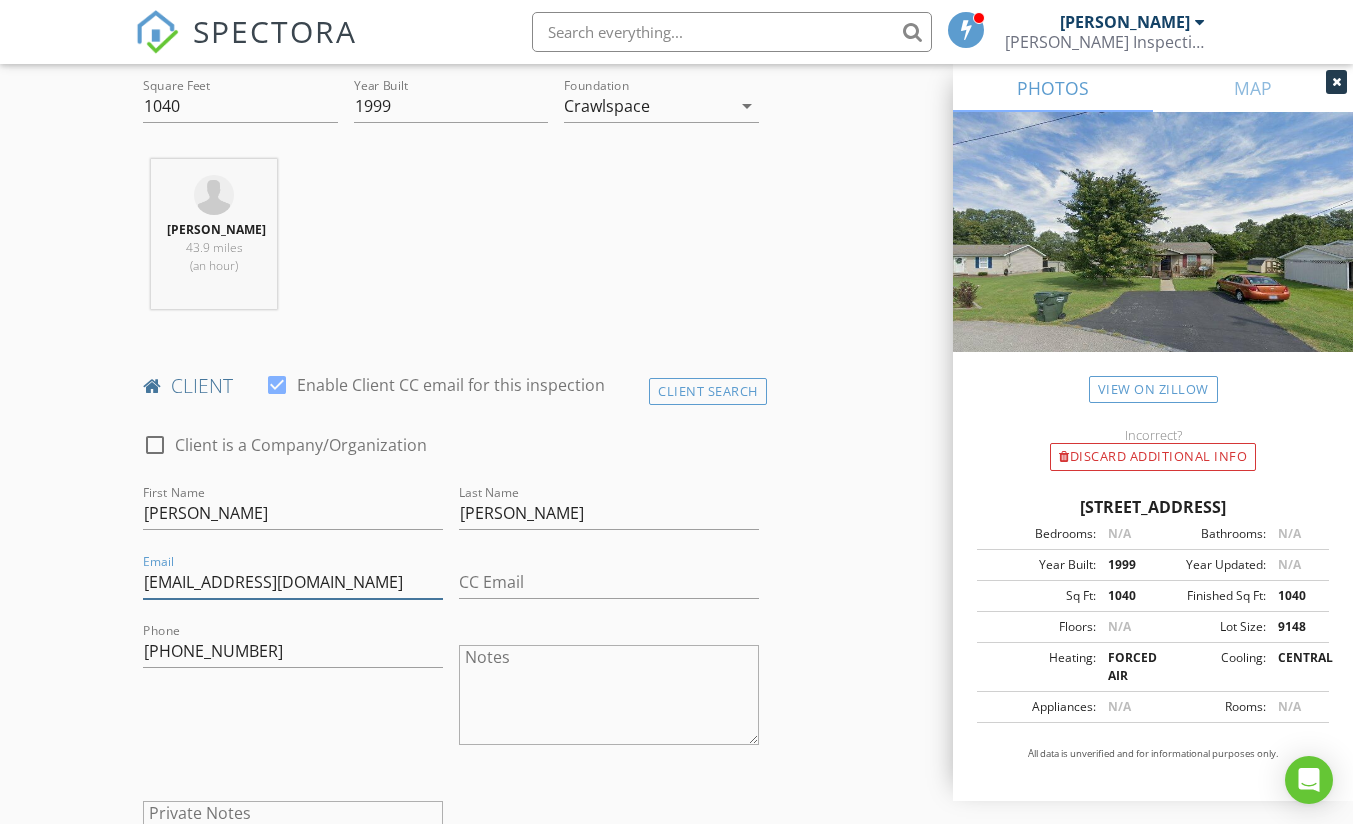type on "tannervancleve2016@gmail.com" 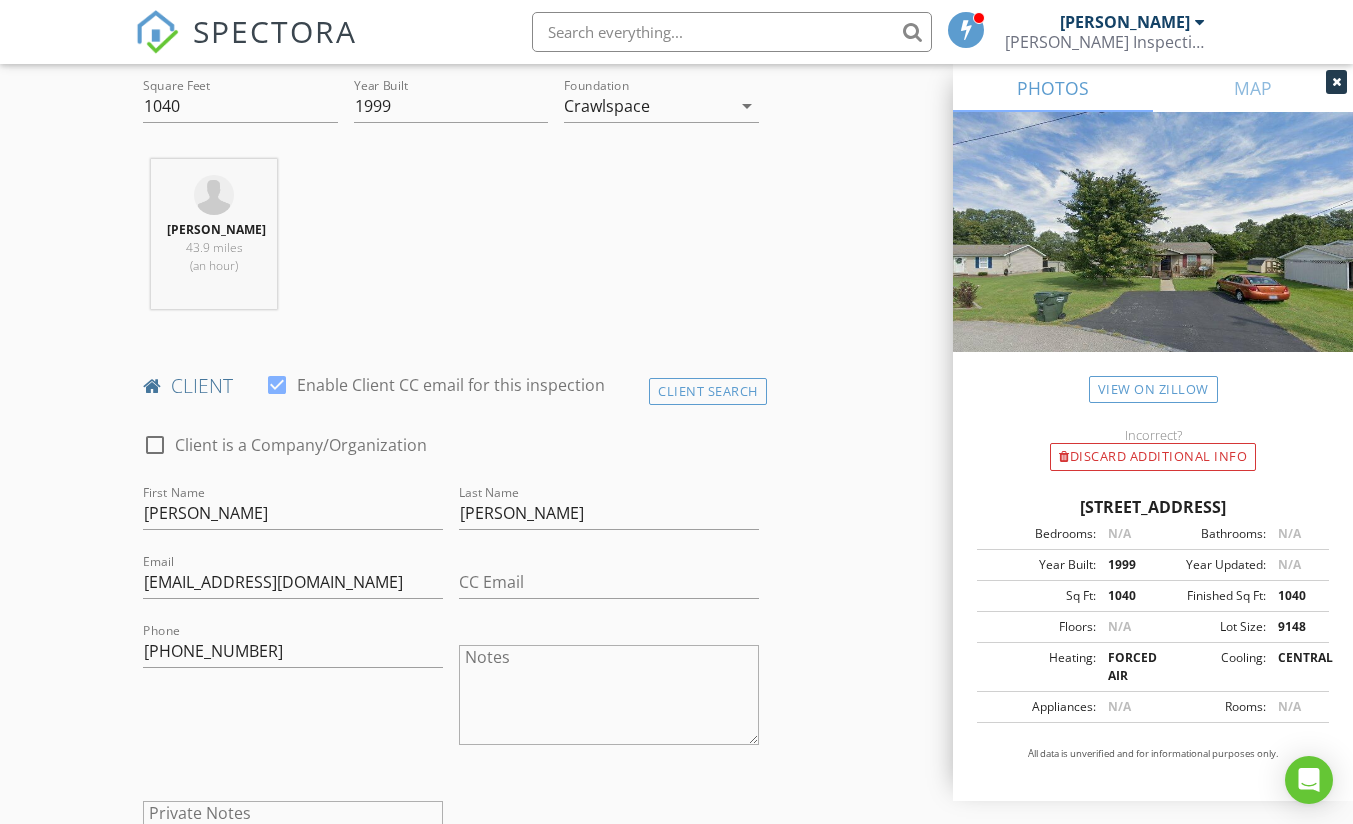 click on "New Inspection
Click here to use the New Order Form
INSPECTOR(S)
check_box   Nathan Francis   PRIMARY   Nathan Francis arrow_drop_down   check_box_outline_blank Nathan Francis specifically requested
Date/Time
07/15/2025 8:00 AM
Location
Address Search       Address 1875 Eastwind Ct   Unit   City Madisonville   State KY   Zip 42431   County Hopkins     Square Feet 1040   Year Built 1999   Foundation Crawlspace arrow_drop_down     Nathan Francis     43.9 miles     (an hour)
client
check_box Enable Client CC email for this inspection   Client Search     check_box_outline_blank Client is a Company/Organization     First Name Dustin   Last Name Vancleve   Email tannervancleve2016@gmail.com   CC Email   Phone 270-399-6950           Notes   Private Notes
ADD ADDITIONAL client
check_box_outline_blank" at bounding box center [676, 1216] 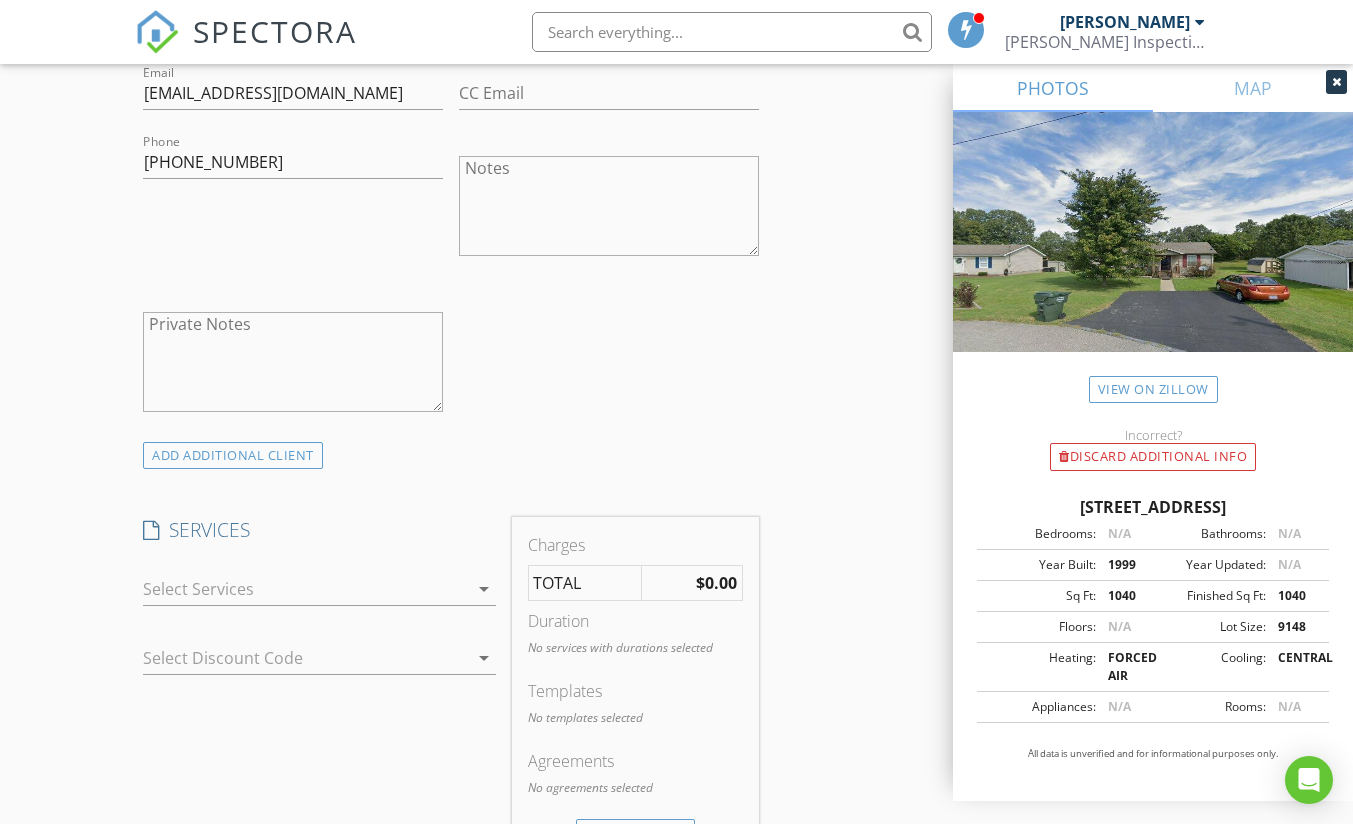scroll, scrollTop: 1200, scrollLeft: 0, axis: vertical 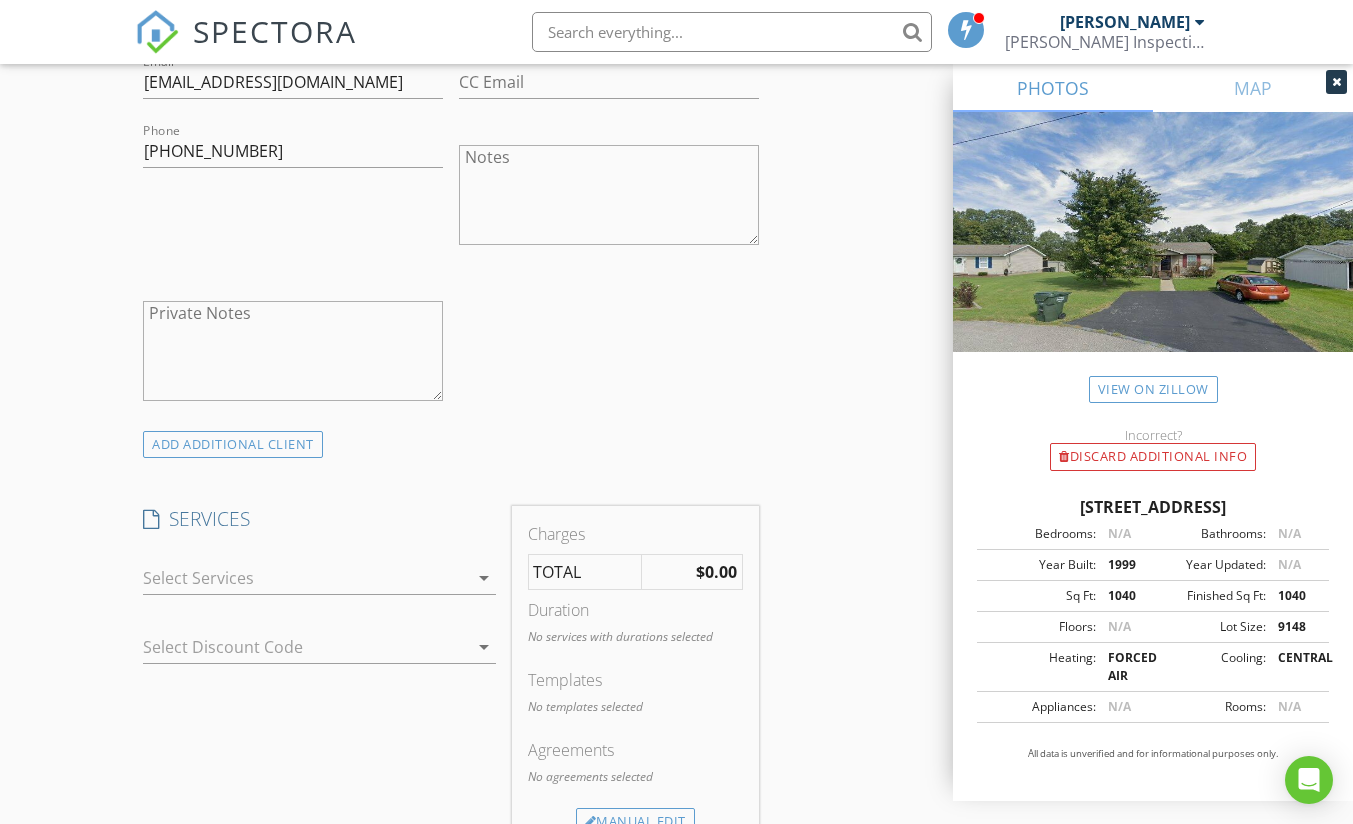 click at bounding box center [305, 578] 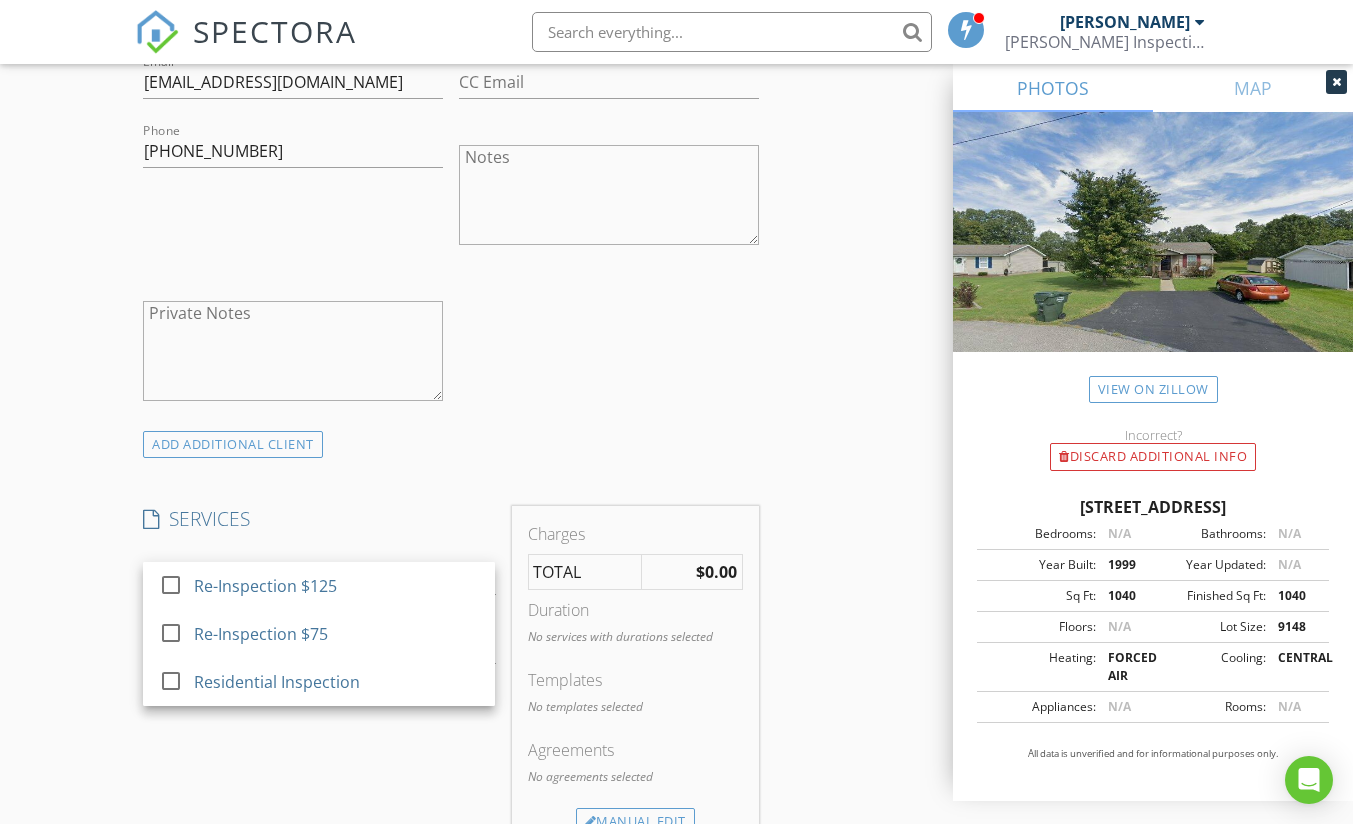 click on "Residential Inspection" at bounding box center (277, 682) 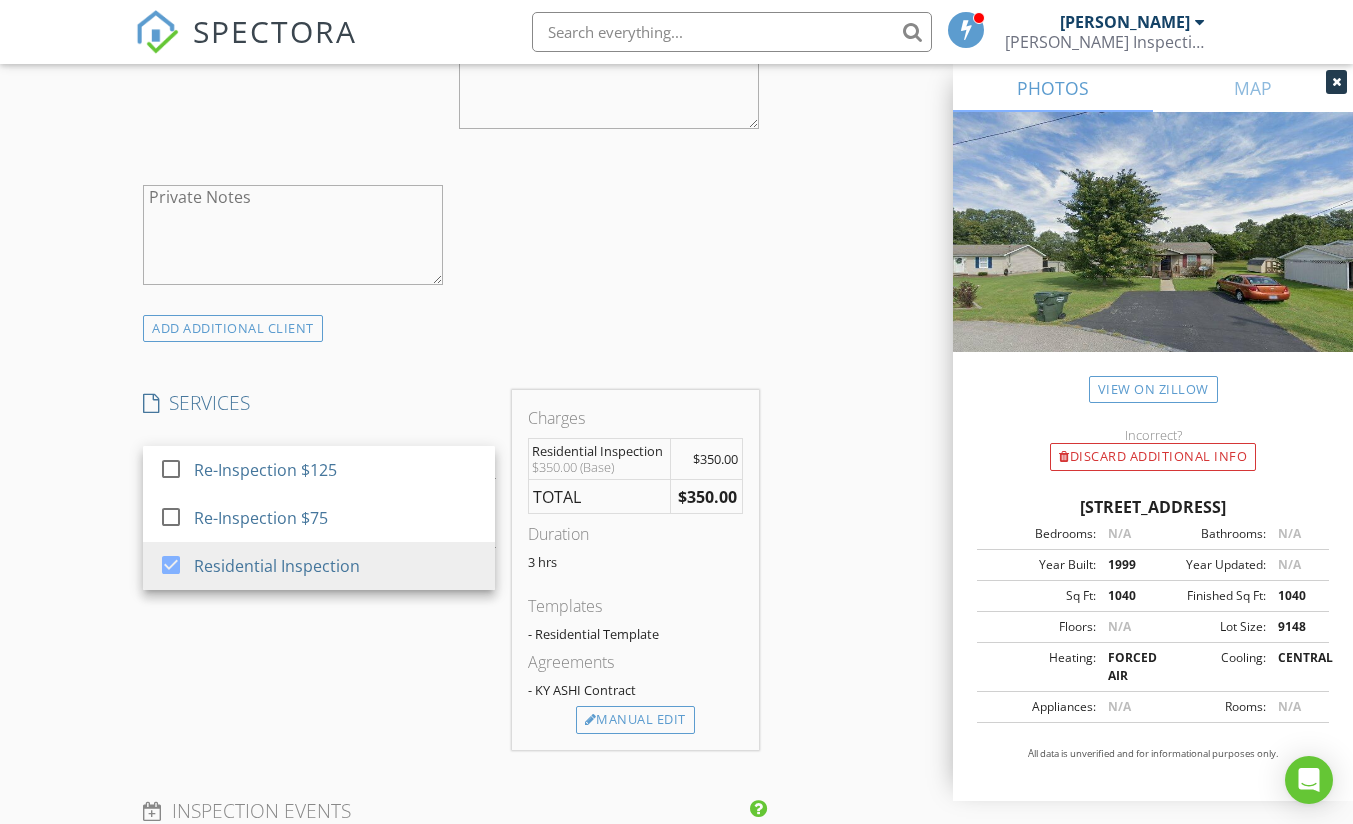 scroll, scrollTop: 1400, scrollLeft: 0, axis: vertical 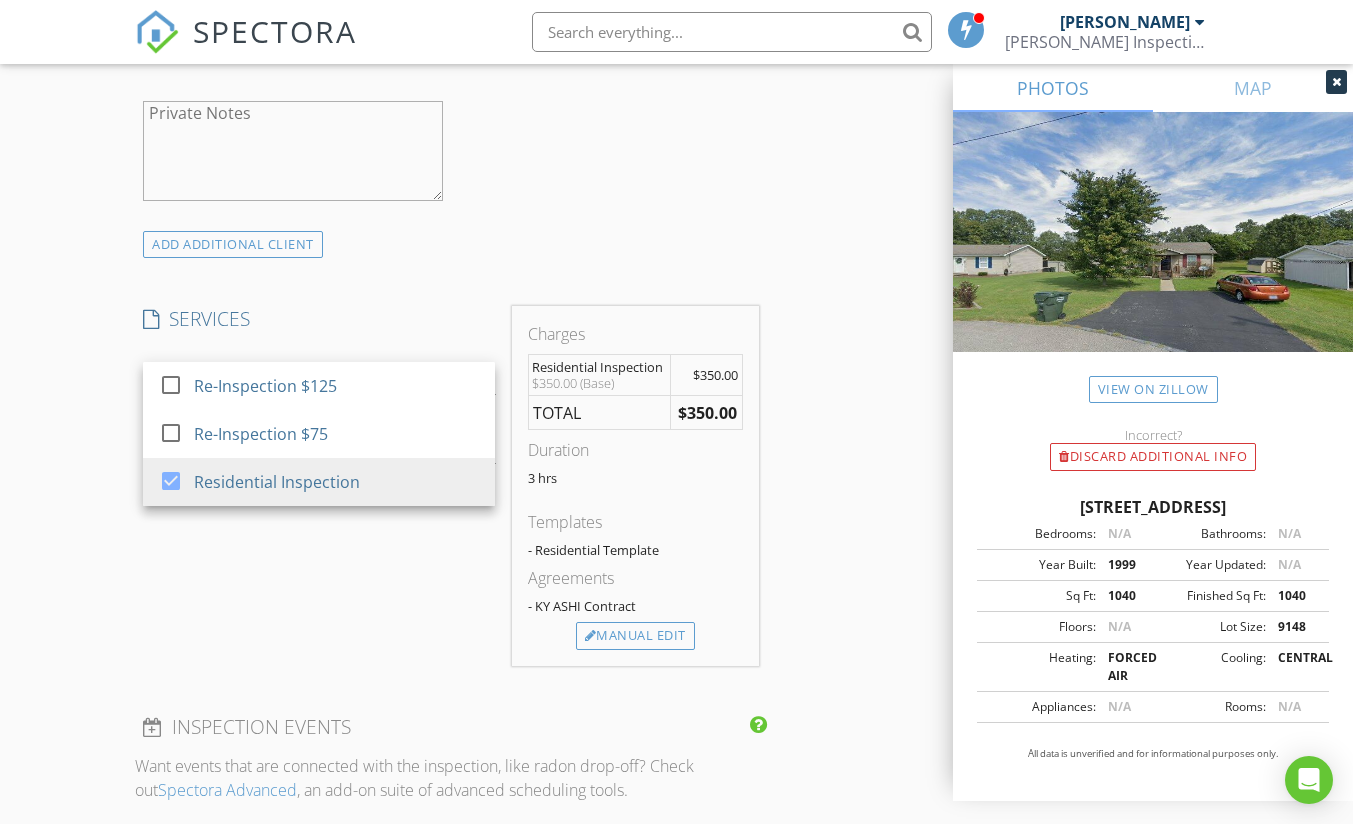 click on "Agreements
- KY ASHI Contract" at bounding box center [635, 594] 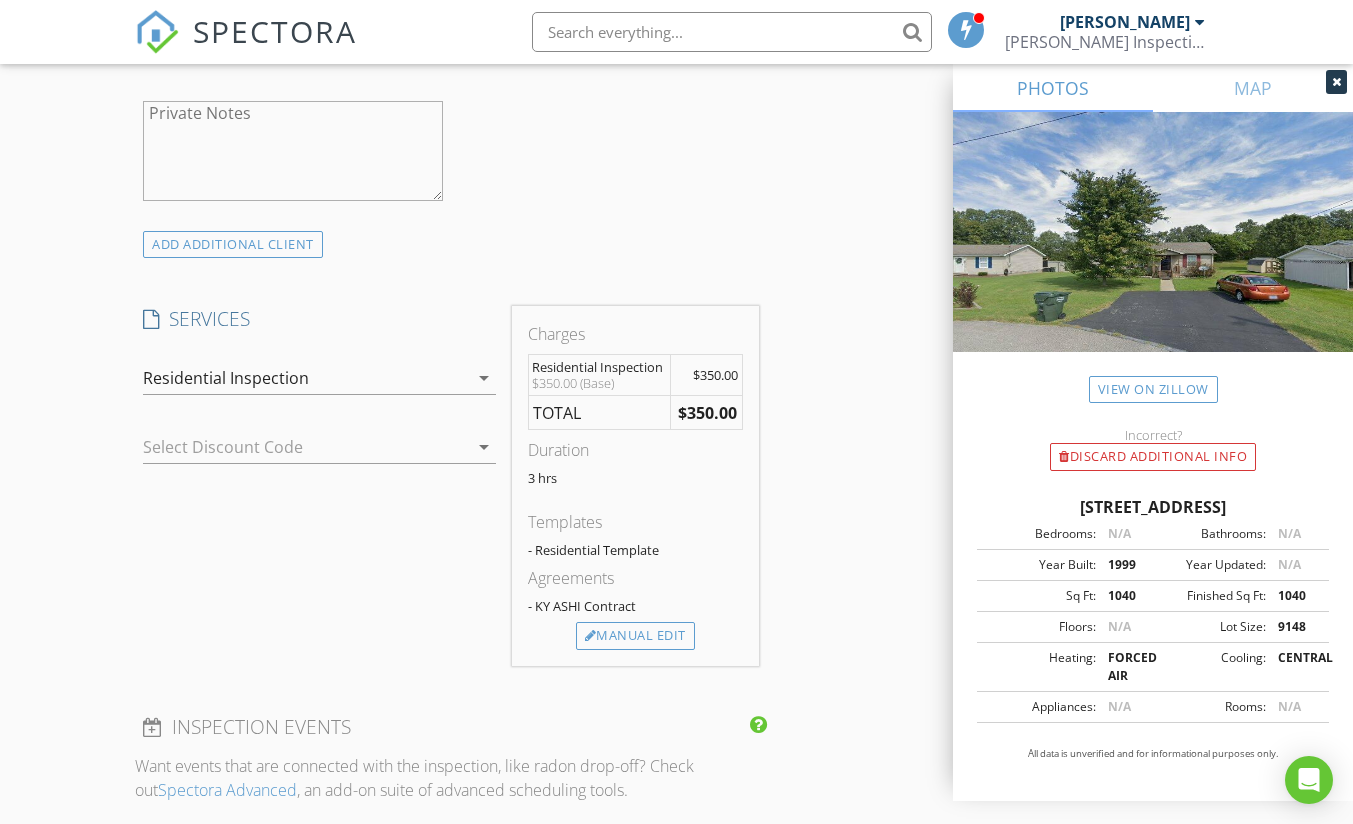click on "Manual Edit" at bounding box center (635, 636) 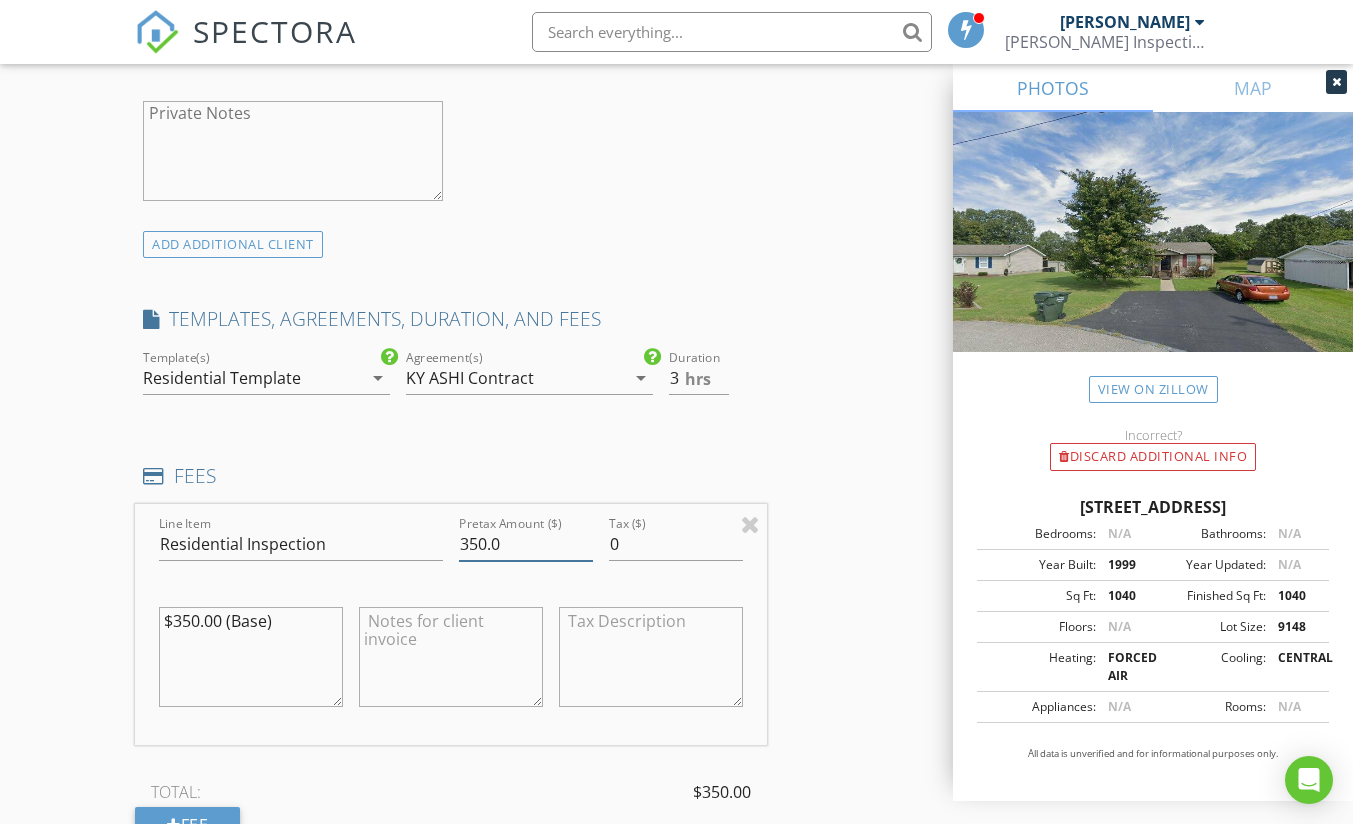 click on "350.0" at bounding box center (526, 544) 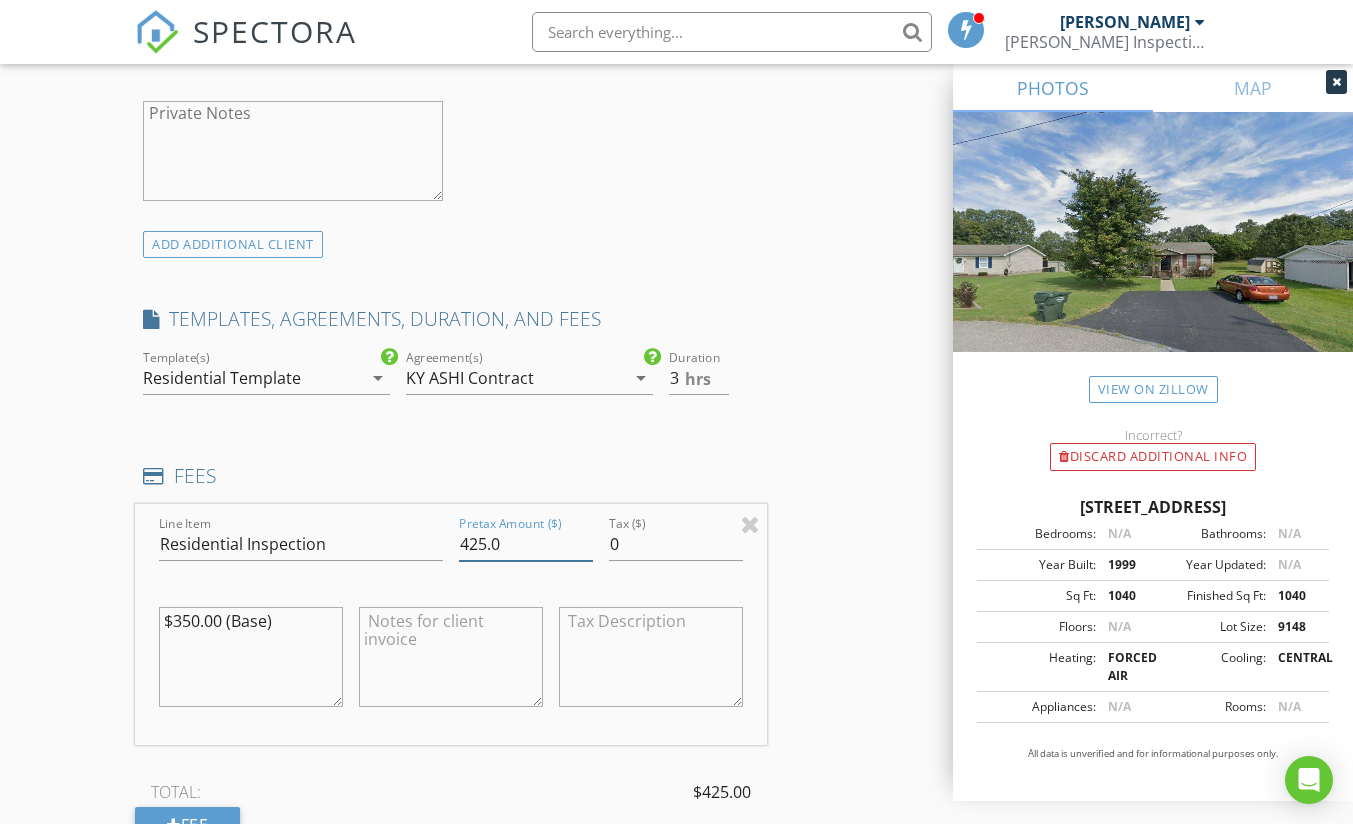 type on "425.0" 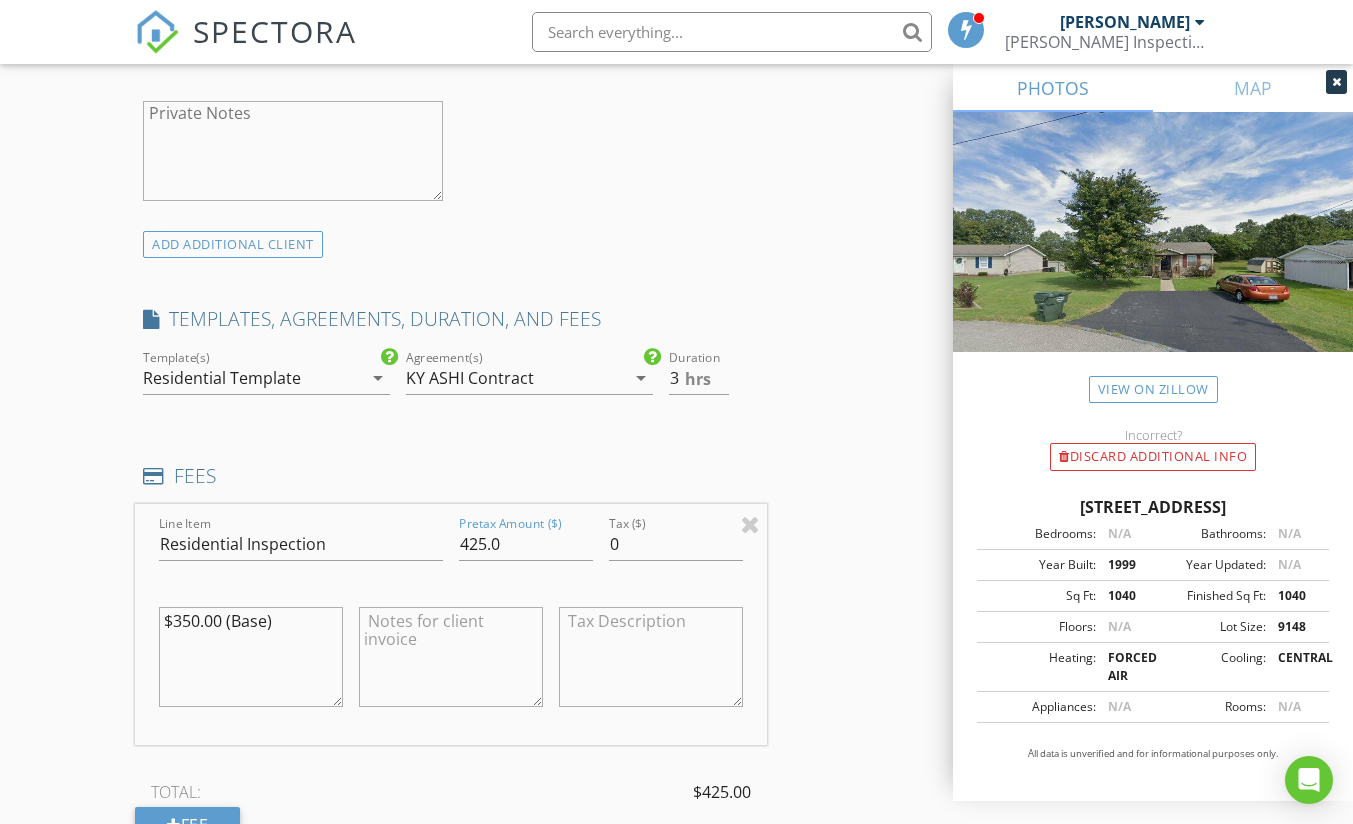 click on "New Inspection
Click here to use the New Order Form
INSPECTOR(S)
check_box   Nathan Francis   PRIMARY   Nathan Francis arrow_drop_down   check_box_outline_blank Nathan Francis specifically requested
Date/Time
07/15/2025 8:00 AM
Location
Address Search       Address 1875 Eastwind Ct   Unit   City Madisonville   State KY   Zip 42431   County Hopkins     Square Feet 1040   Year Built 1999   Foundation Crawlspace arrow_drop_down     Nathan Francis     43.9 miles     (an hour)
client
check_box Enable Client CC email for this inspection   Client Search     check_box_outline_blank Client is a Company/Organization     First Name Dustin   Last Name Vancleve   Email tannervancleve2016@gmail.com   CC Email   Phone 270-399-6950           Notes   Private Notes
ADD ADDITIONAL client
check_box_outline_blank" at bounding box center [676, 625] 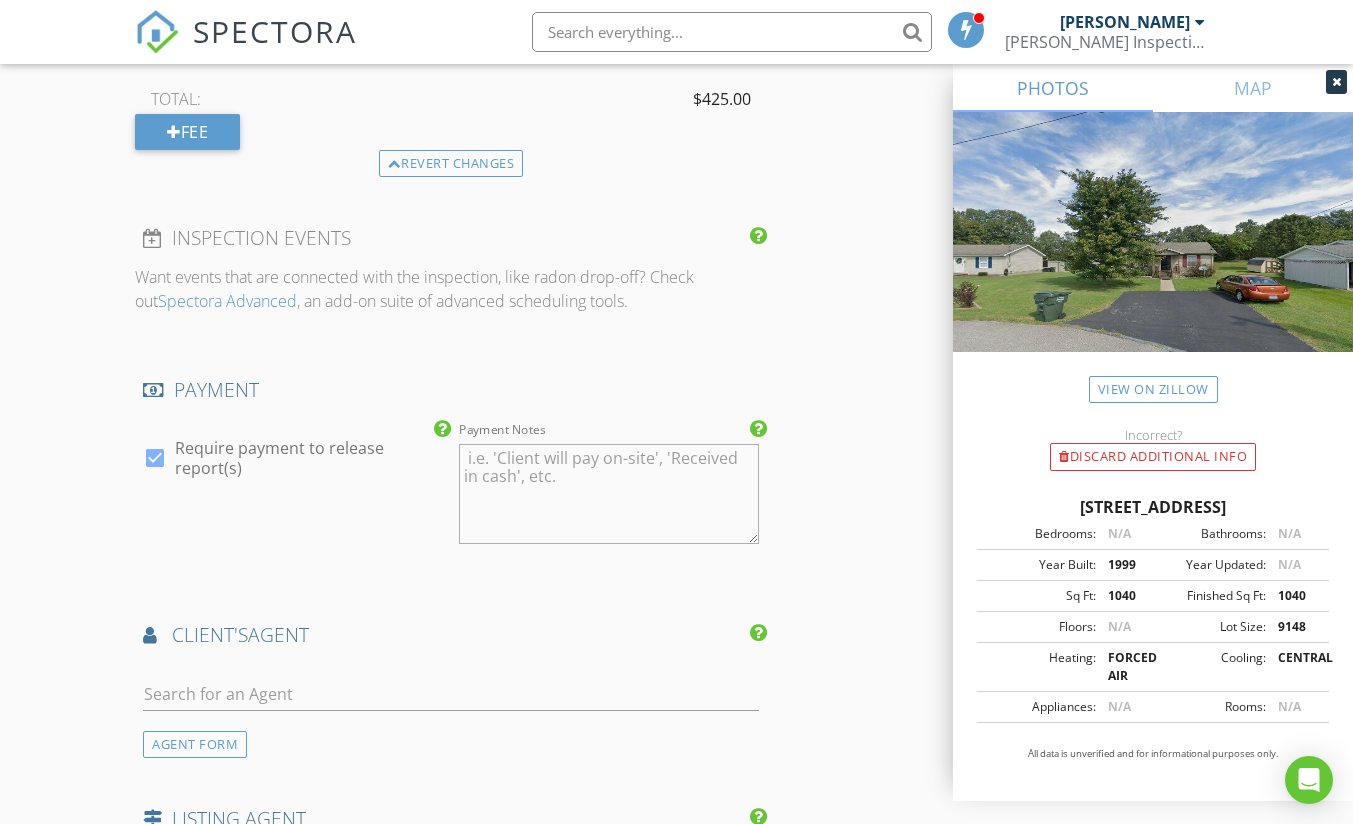 scroll, scrollTop: 2100, scrollLeft: 0, axis: vertical 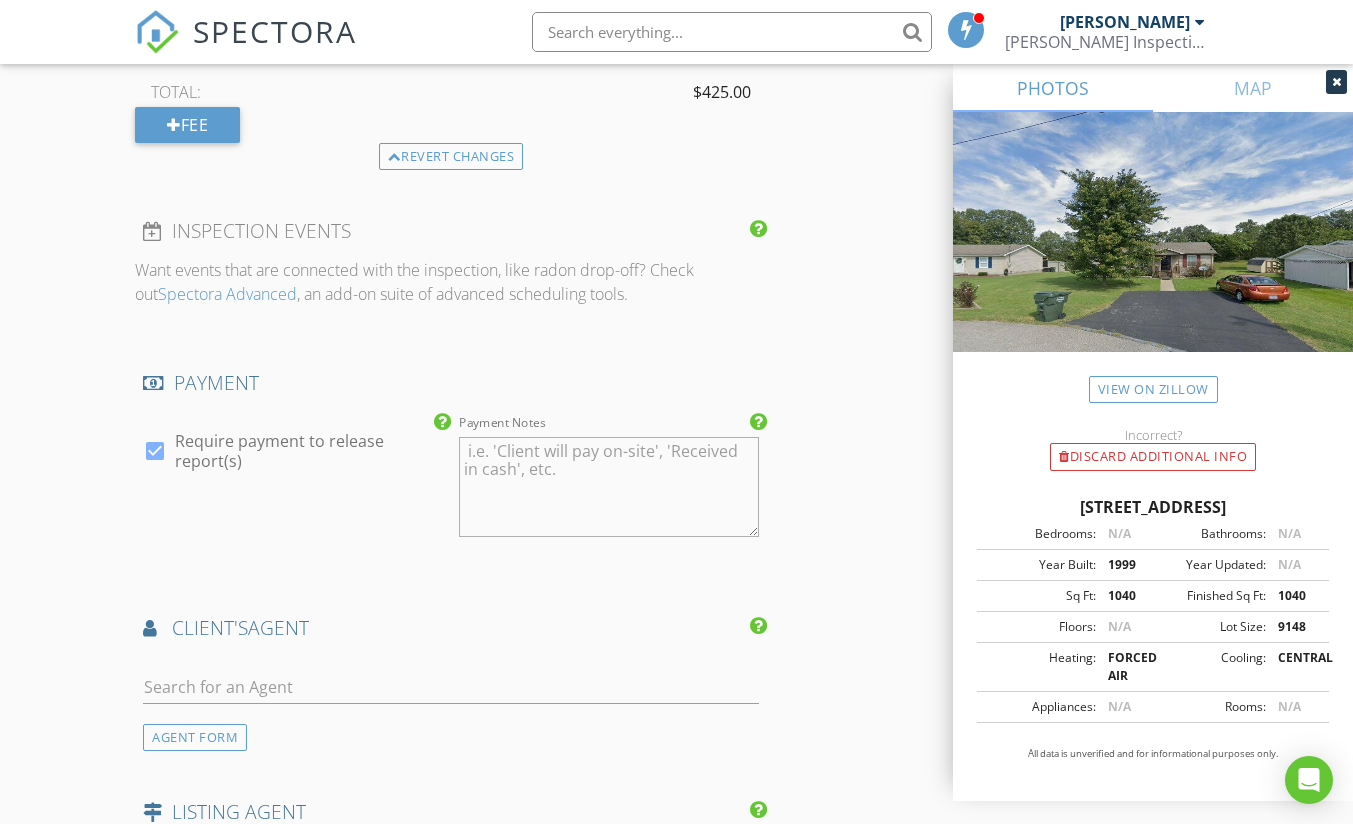 click at bounding box center [450, 691] 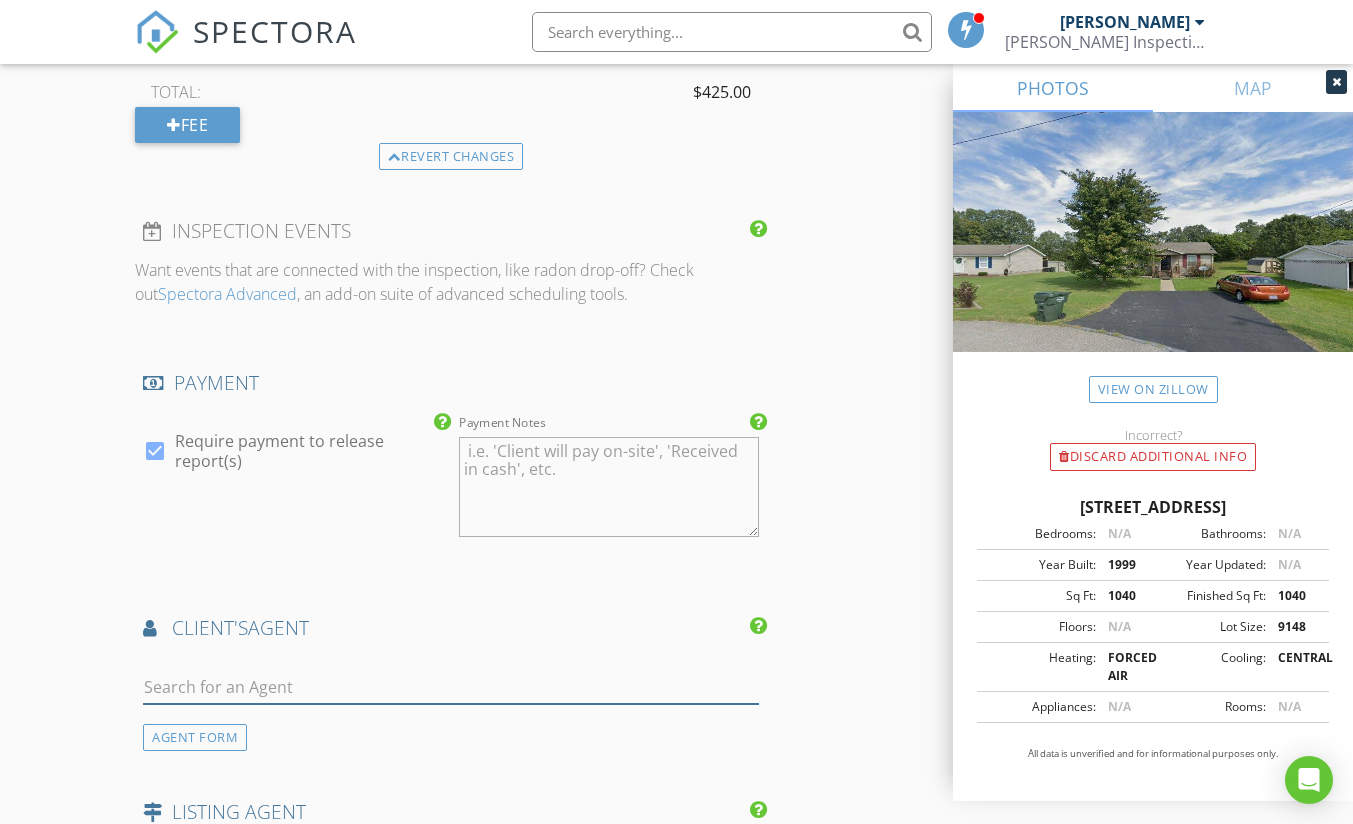 click at bounding box center (450, 687) 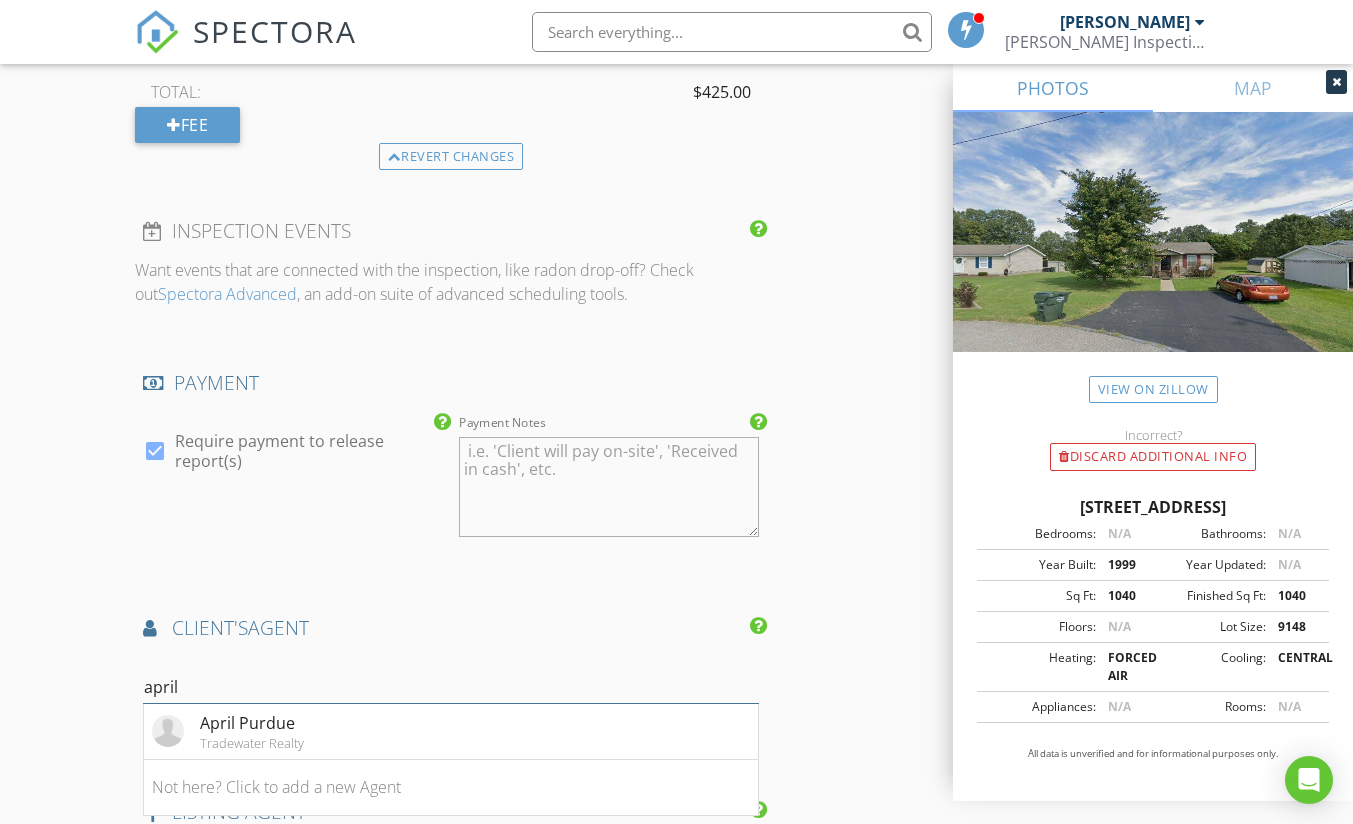 type on "april" 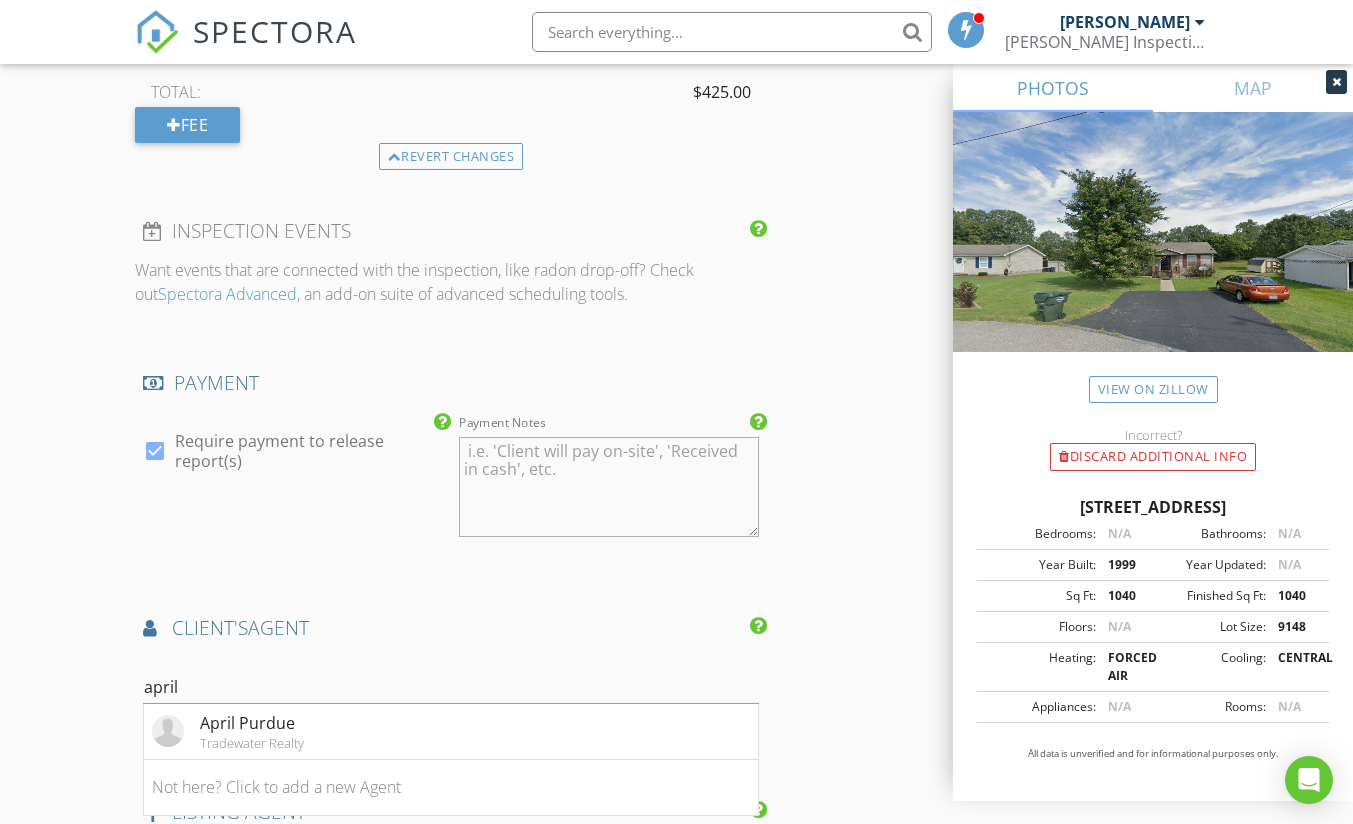 click on "April Purdue" at bounding box center [252, 723] 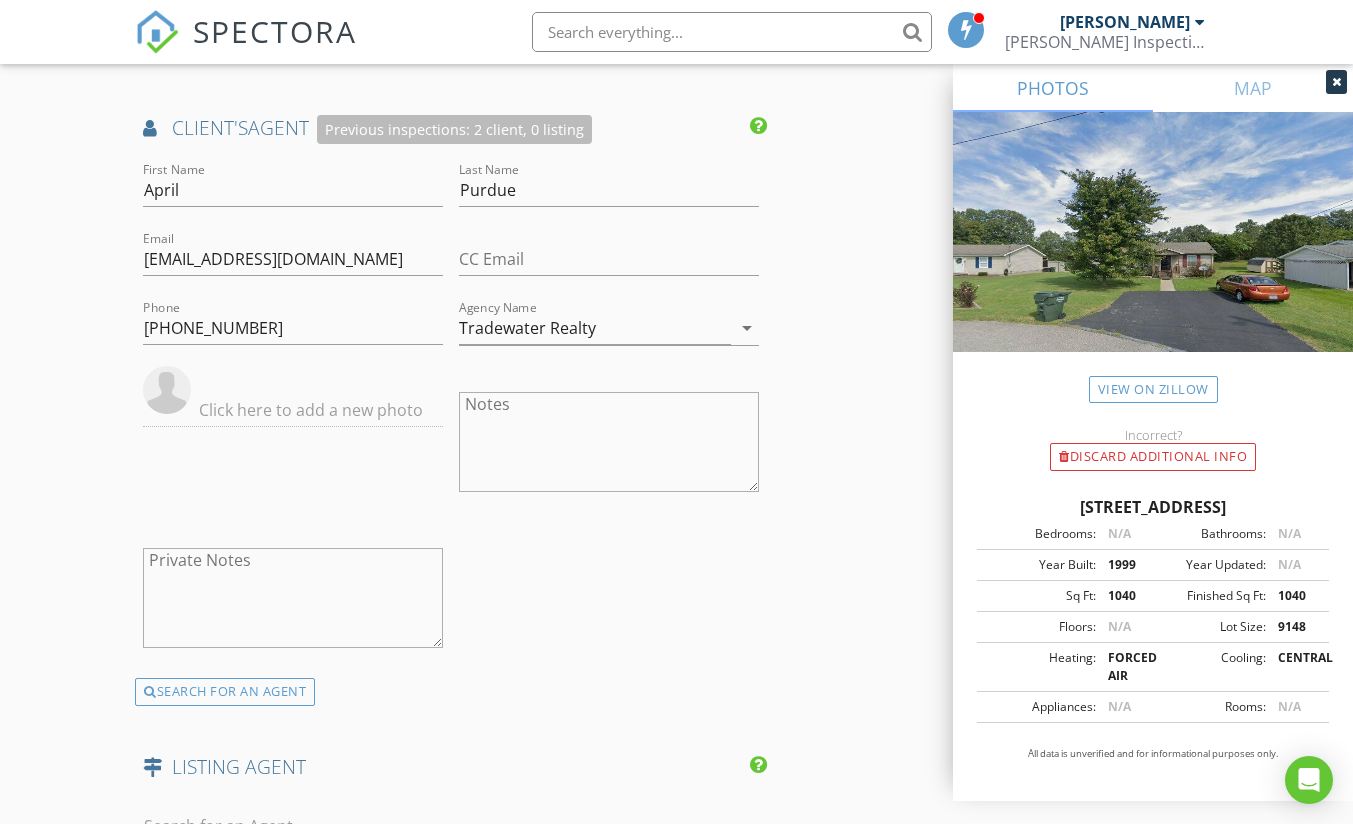 scroll, scrollTop: 3000, scrollLeft: 0, axis: vertical 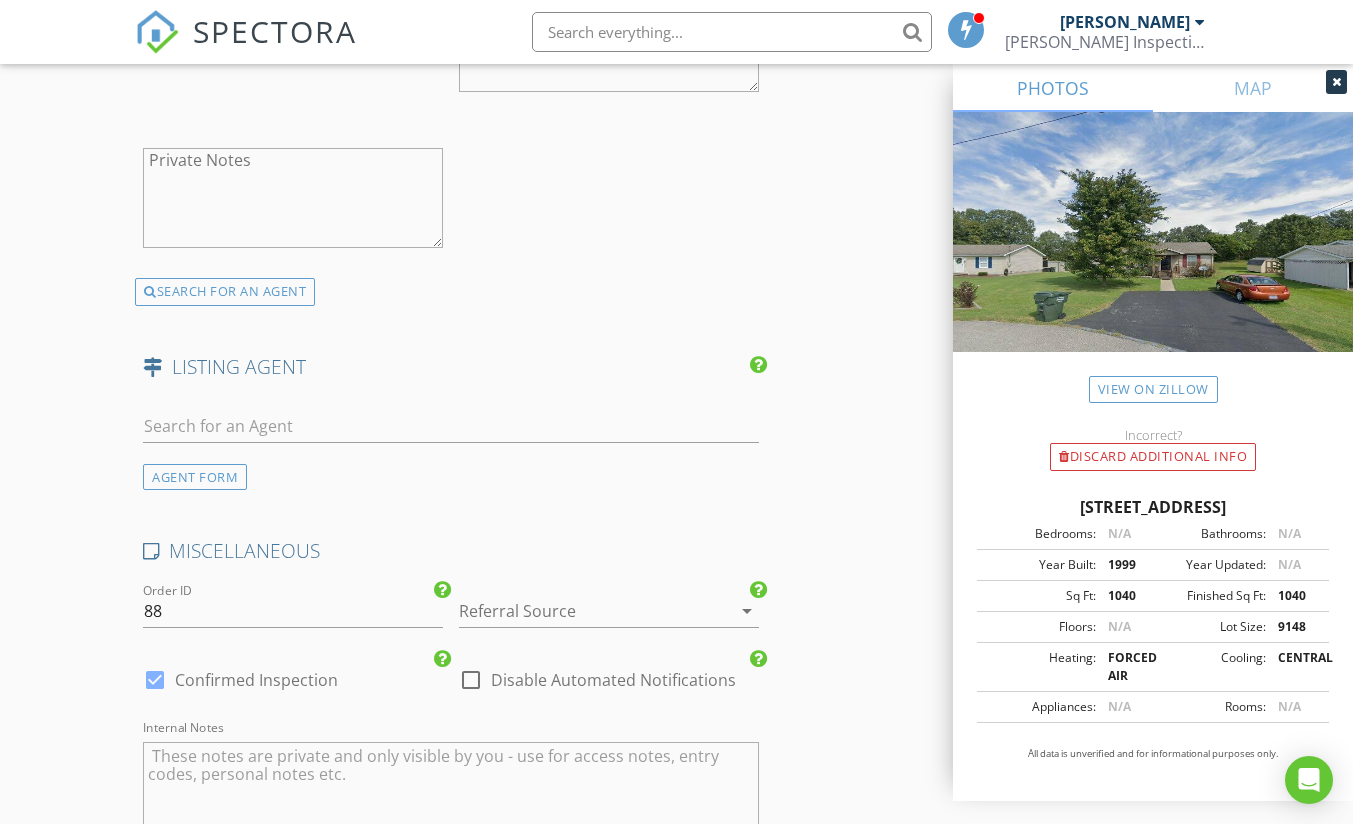 click at bounding box center [581, 611] 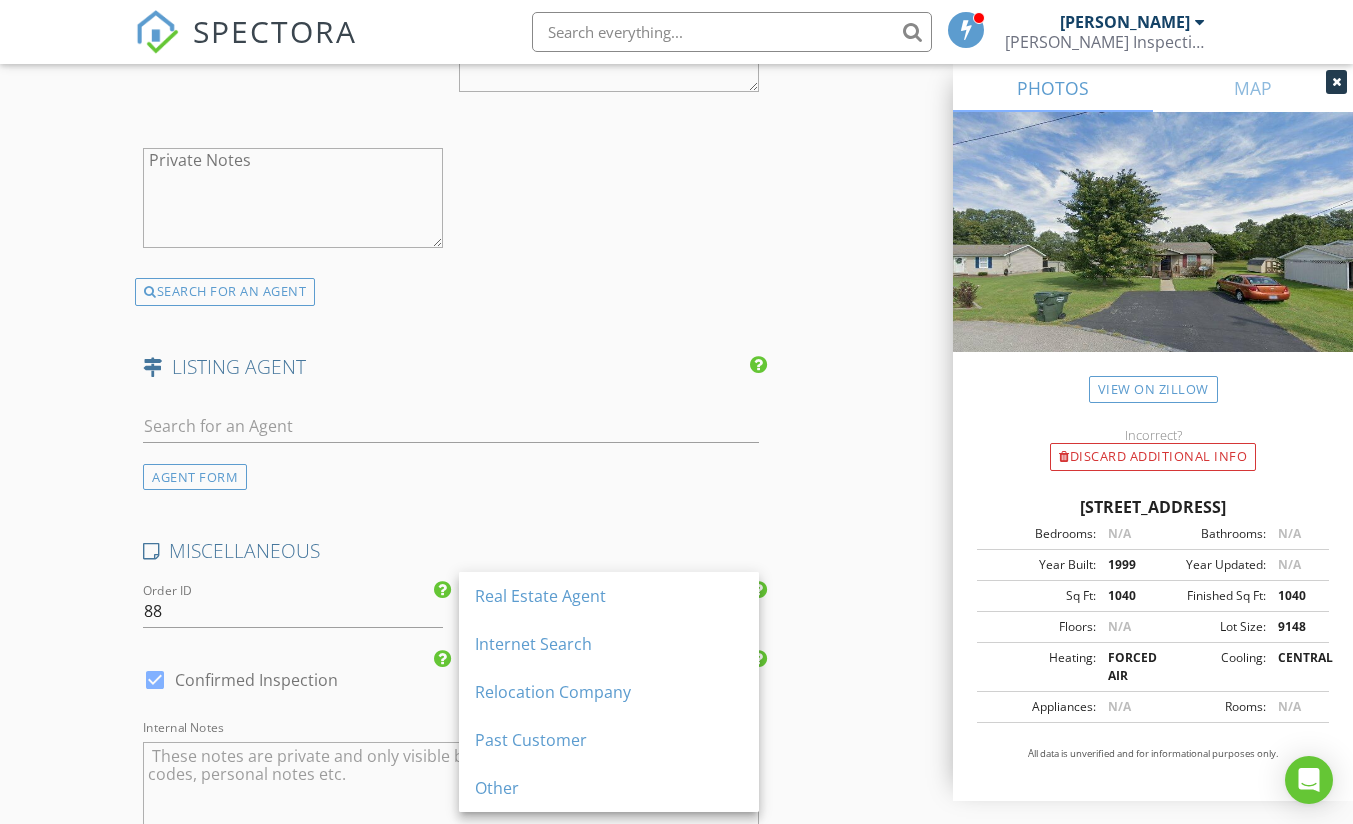 click on "Real Estate Agent" at bounding box center (609, 596) 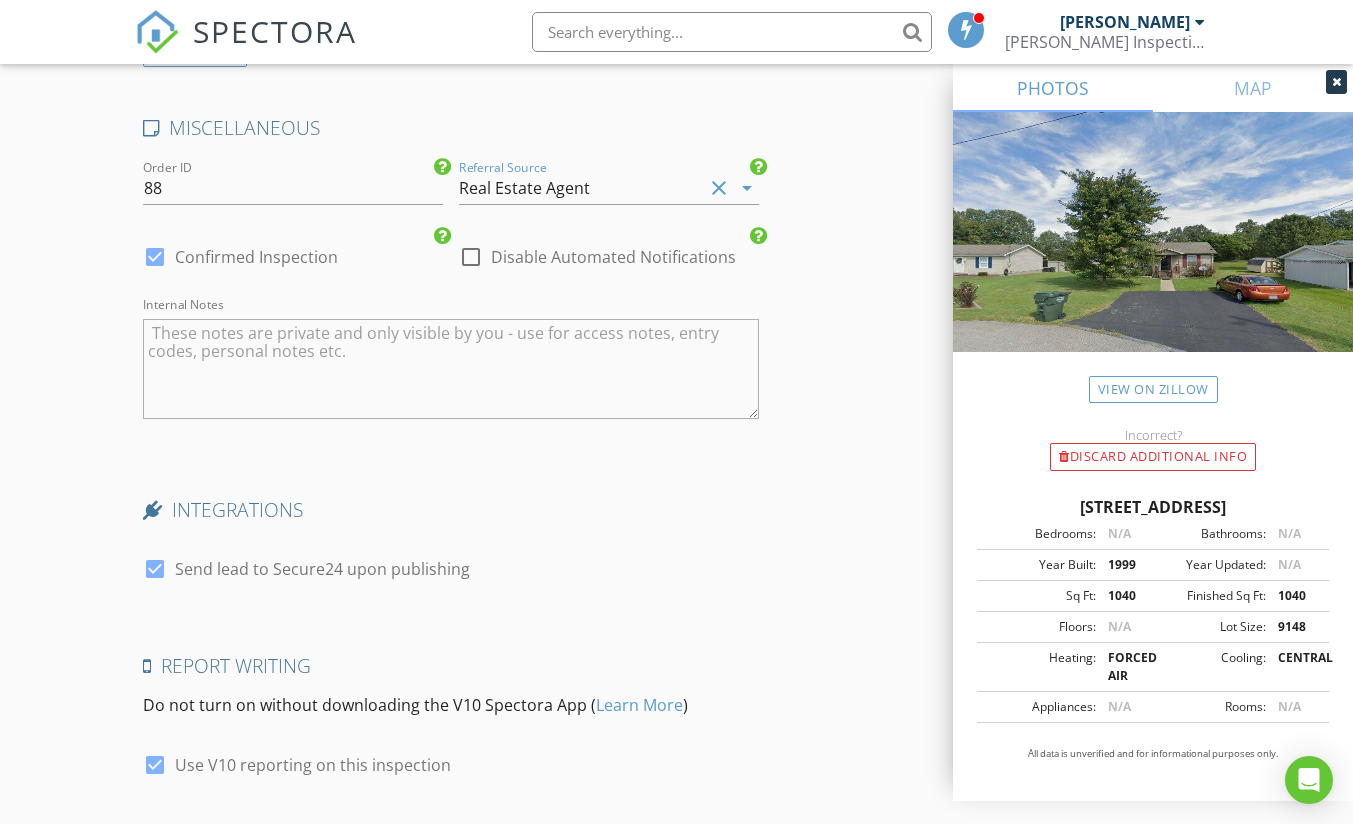scroll, scrollTop: 3500, scrollLeft: 0, axis: vertical 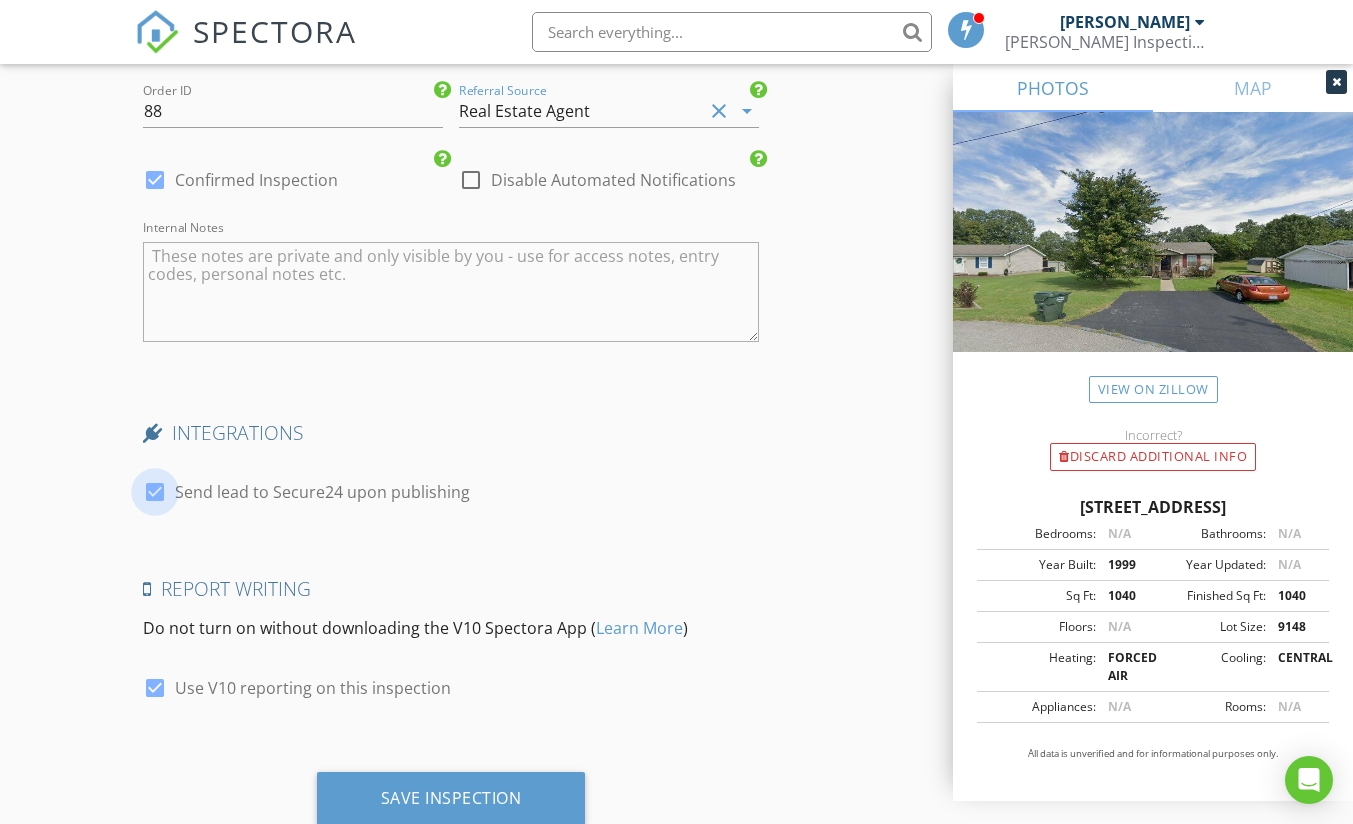 click at bounding box center (155, 492) 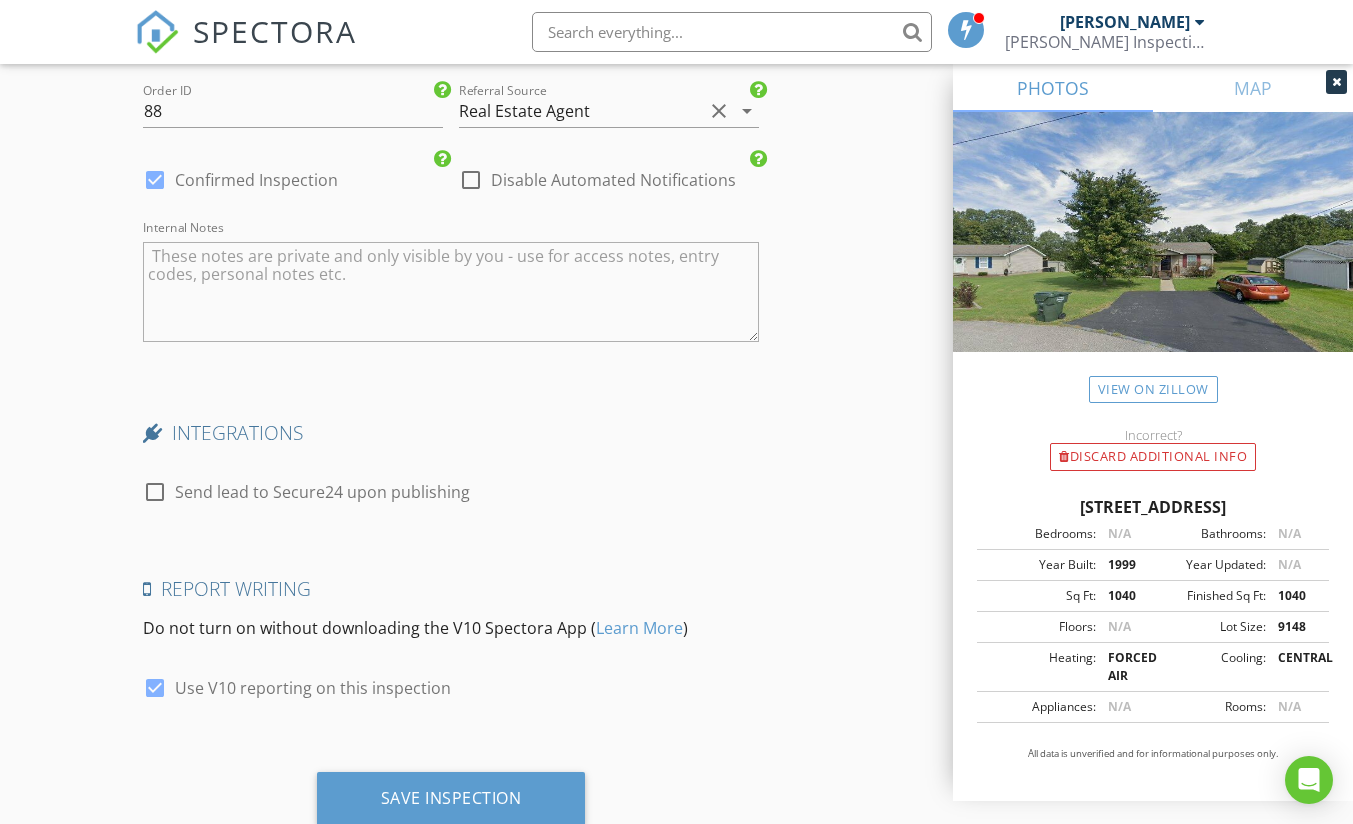 click on "Save Inspection" at bounding box center (451, 798) 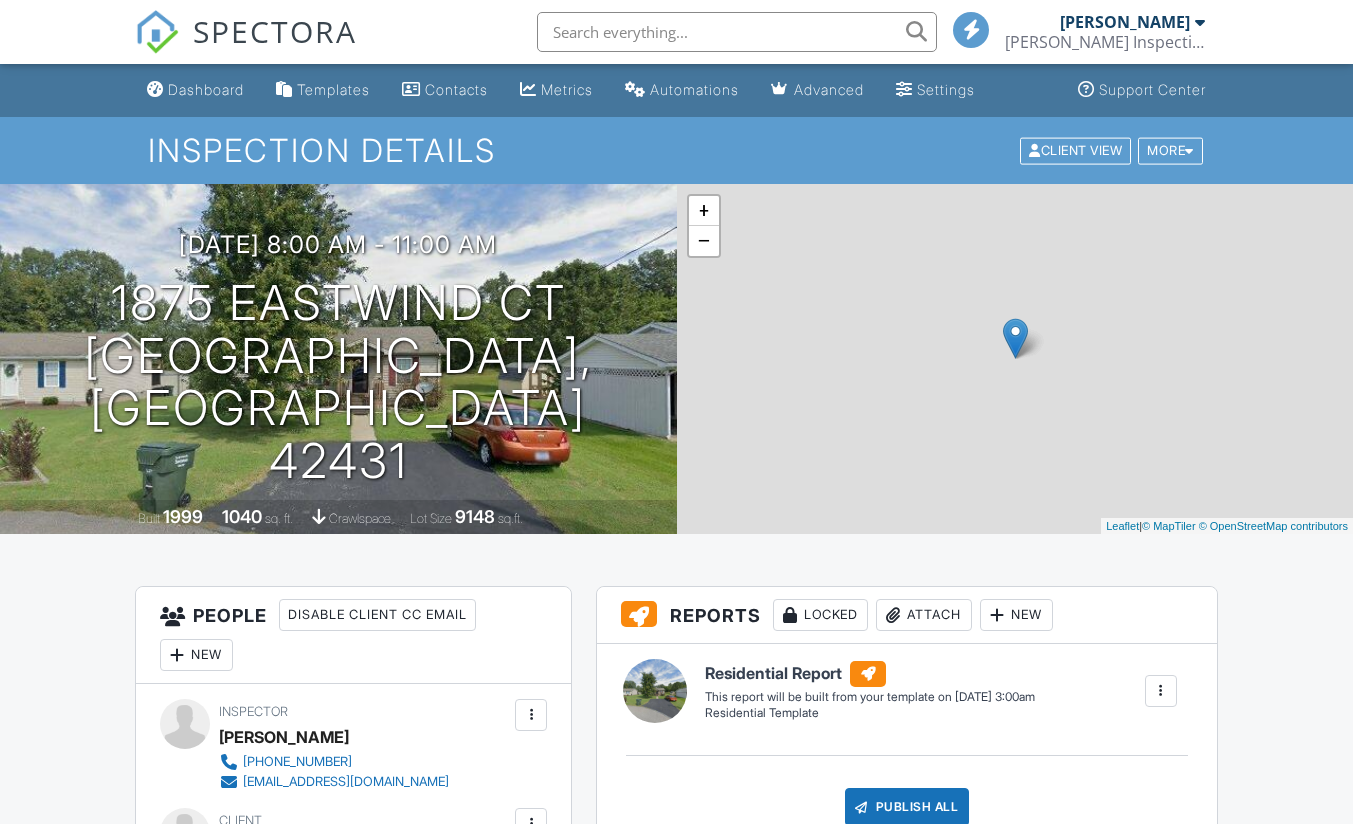 scroll, scrollTop: 0, scrollLeft: 0, axis: both 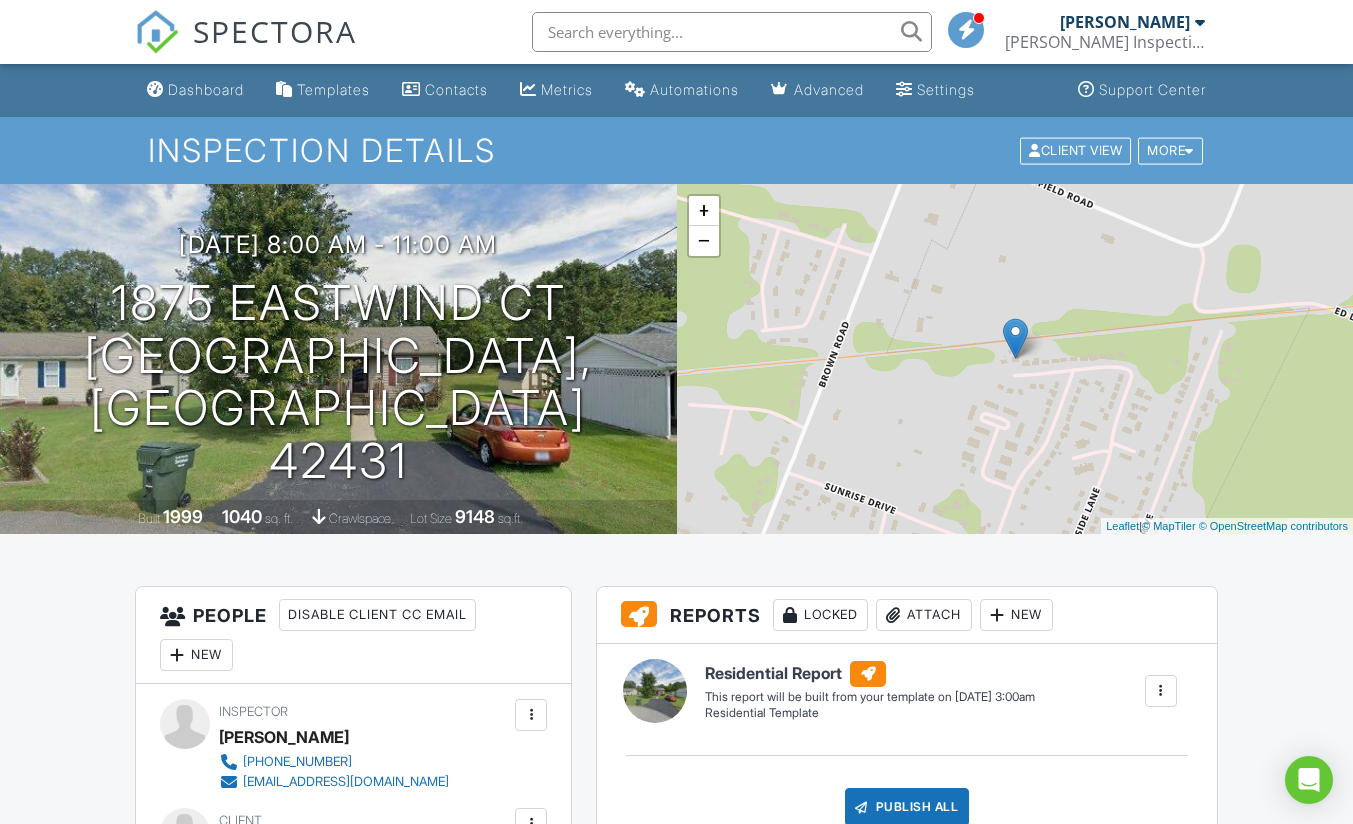 click on "Dashboard" at bounding box center [195, 90] 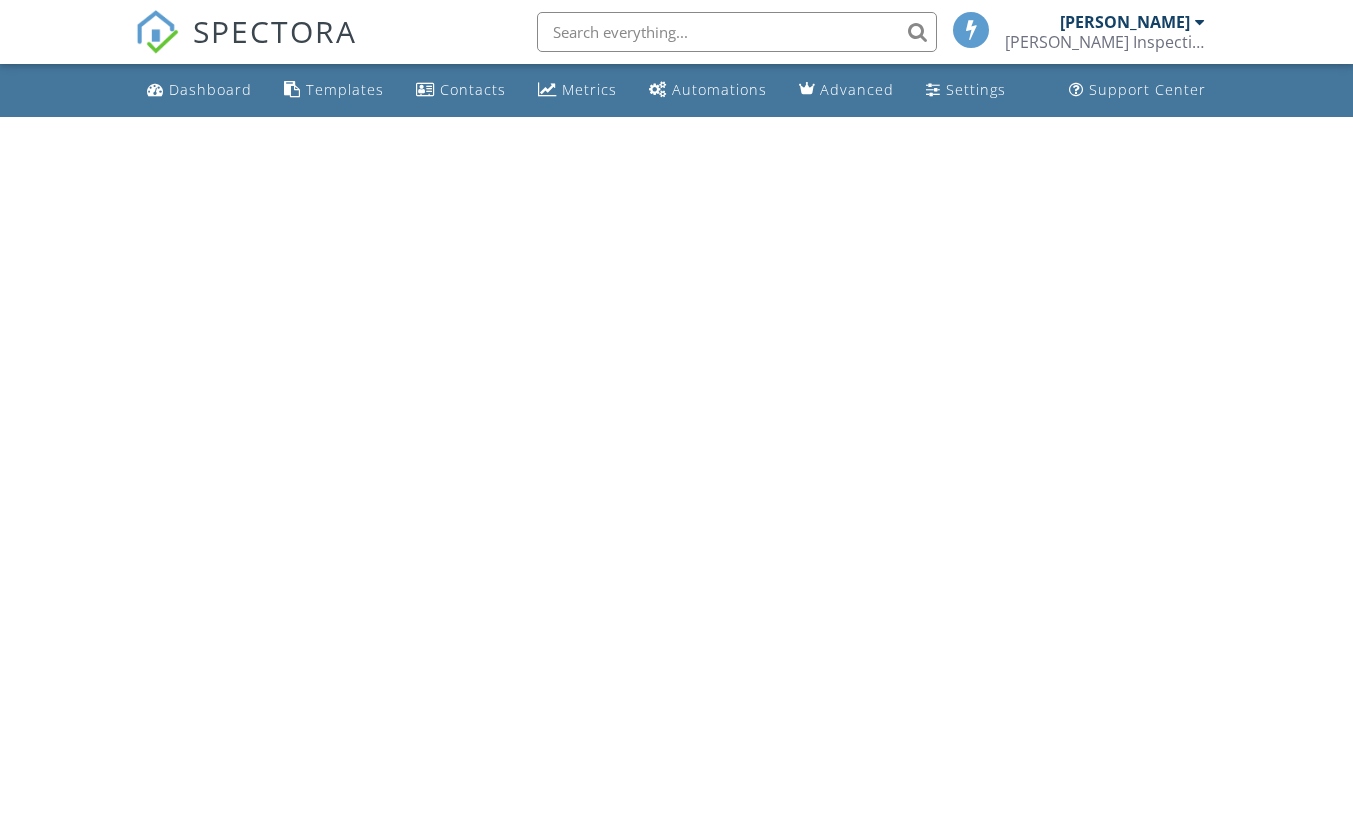 scroll, scrollTop: 0, scrollLeft: 0, axis: both 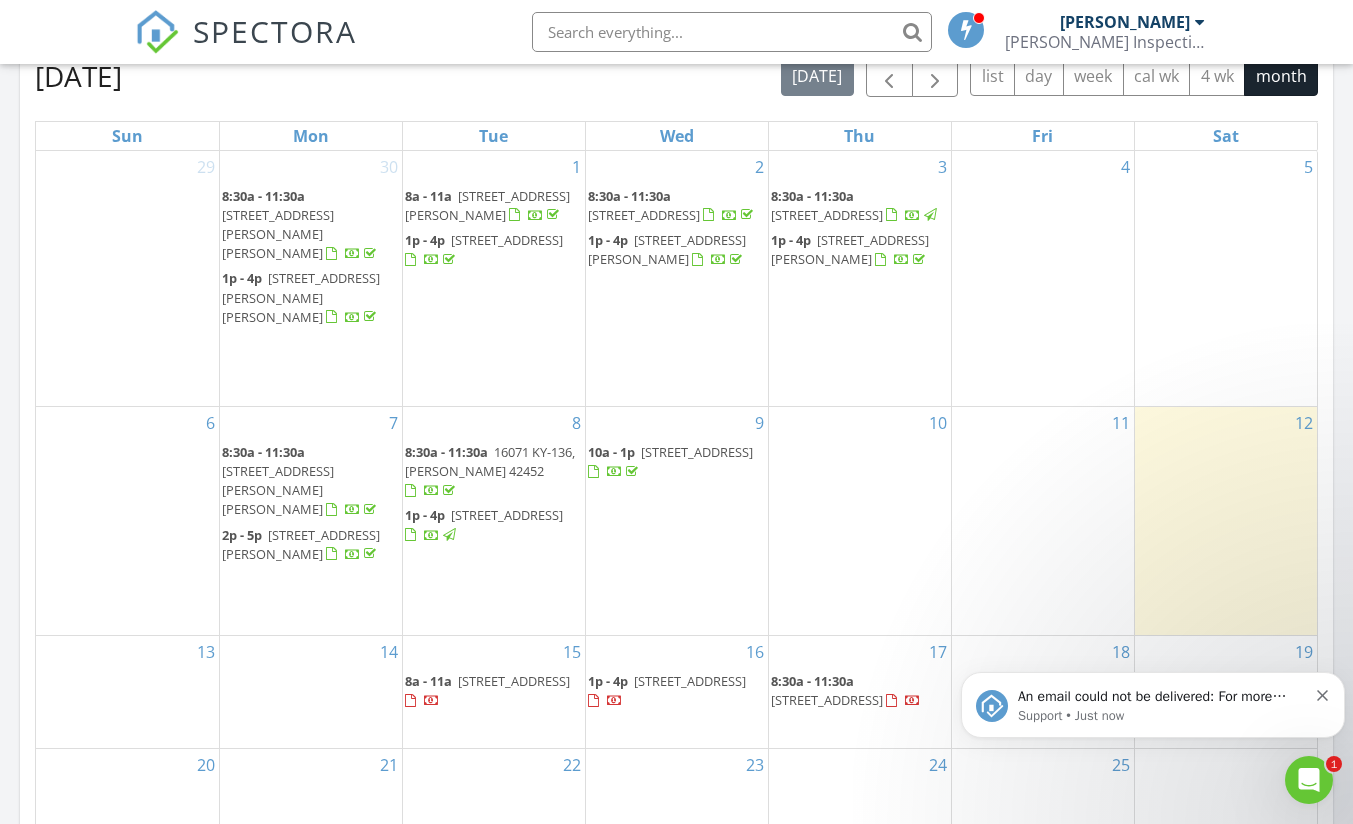 click on "Support • Just now" at bounding box center [1162, 716] 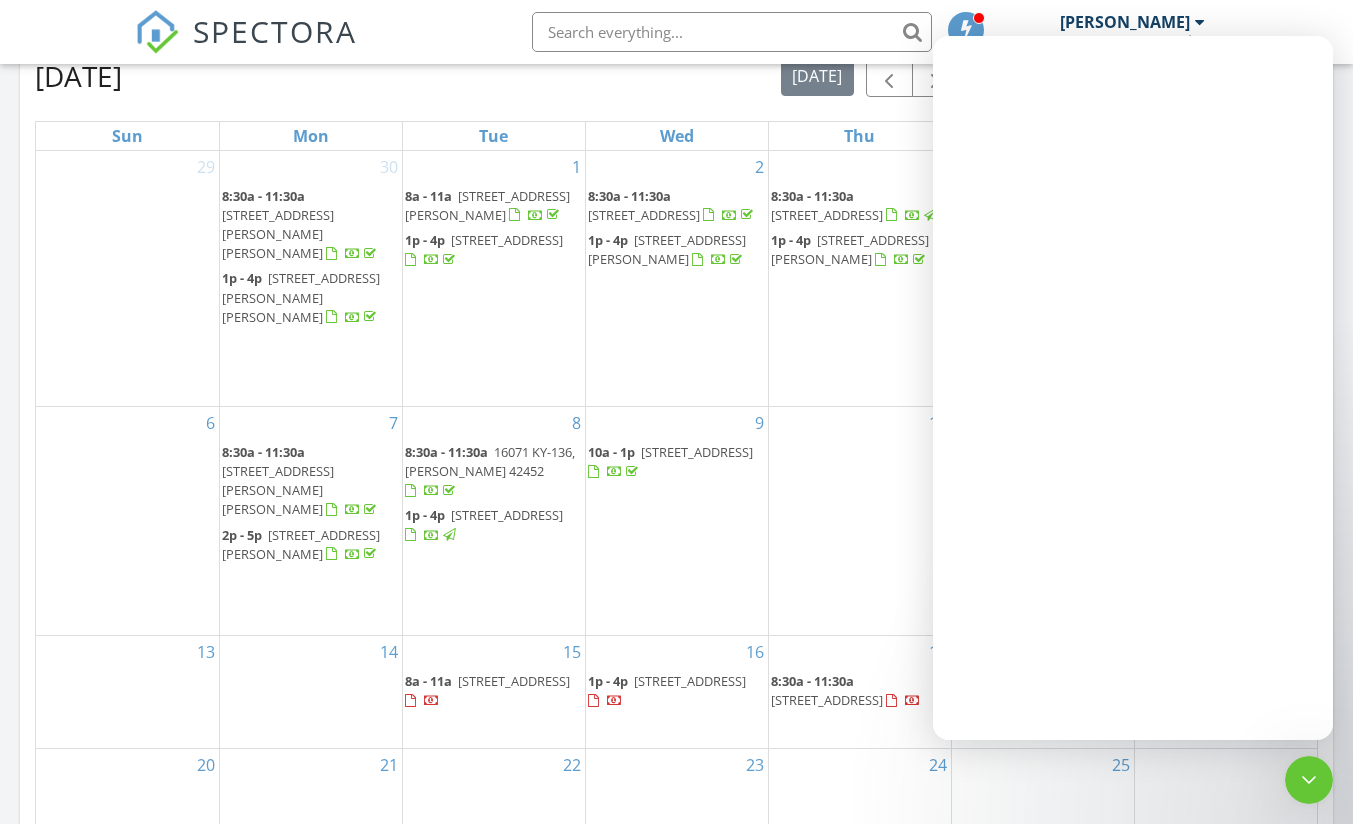scroll, scrollTop: 0, scrollLeft: 0, axis: both 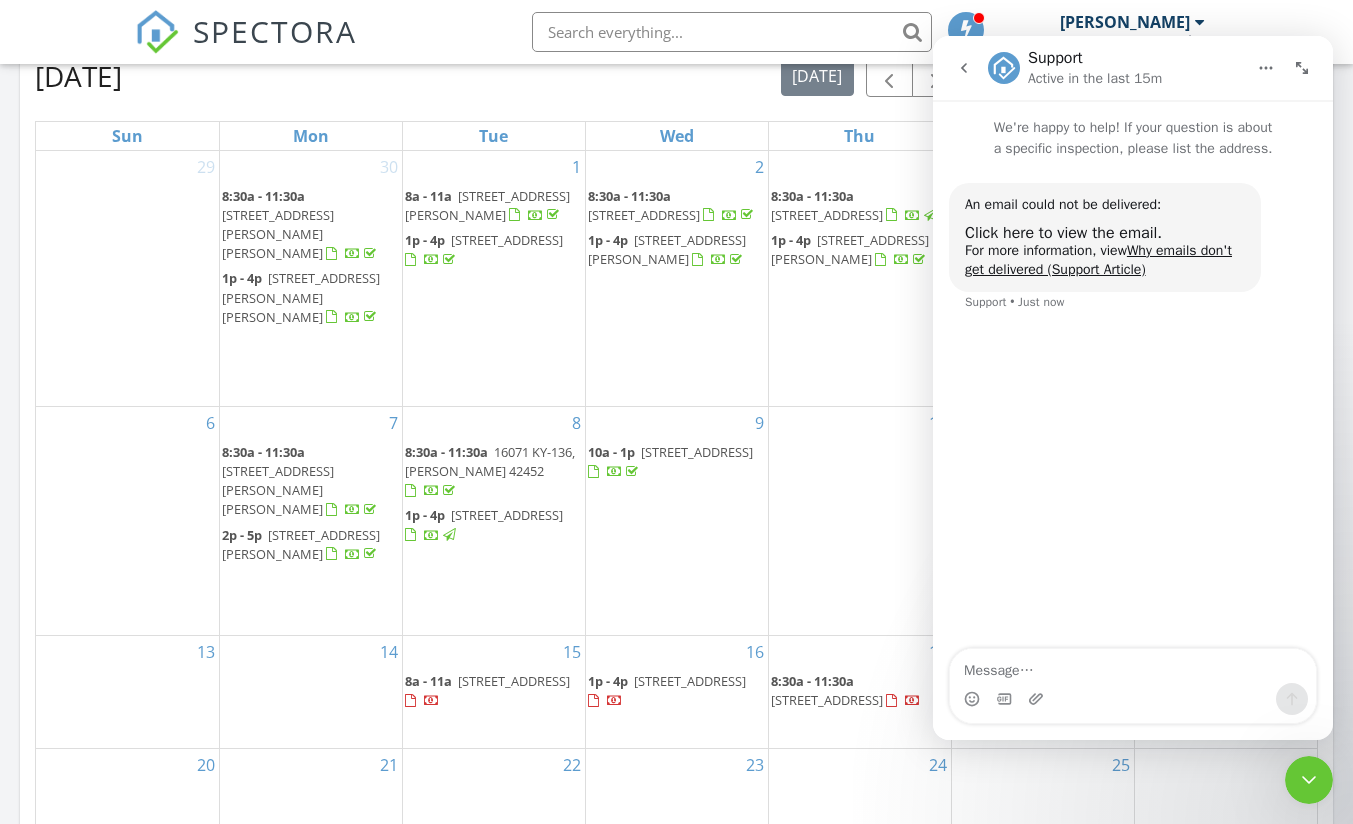 click on "Click here to view the email." at bounding box center [1063, 233] 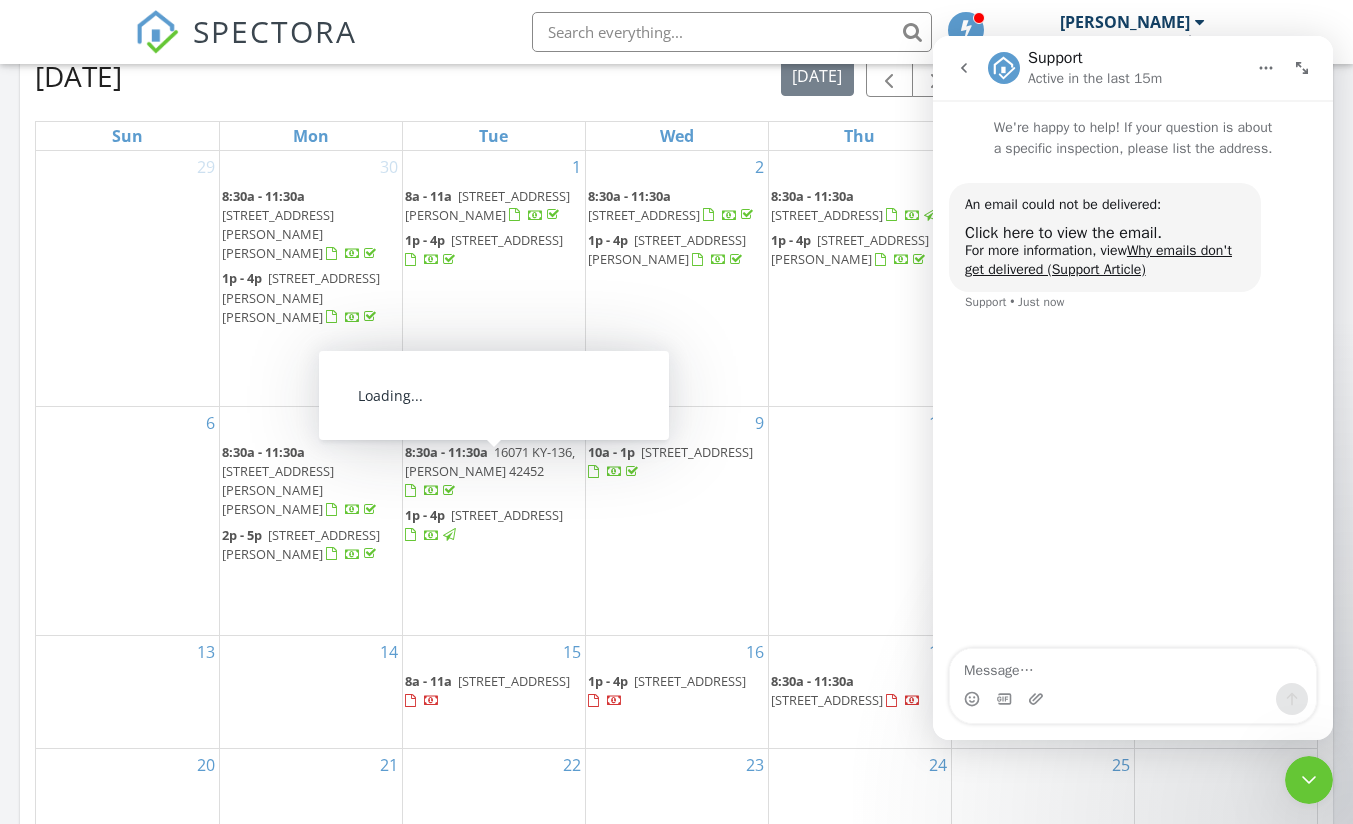 click on "1875 Eastwind Ct, Madisonville 42431" at bounding box center [514, 681] 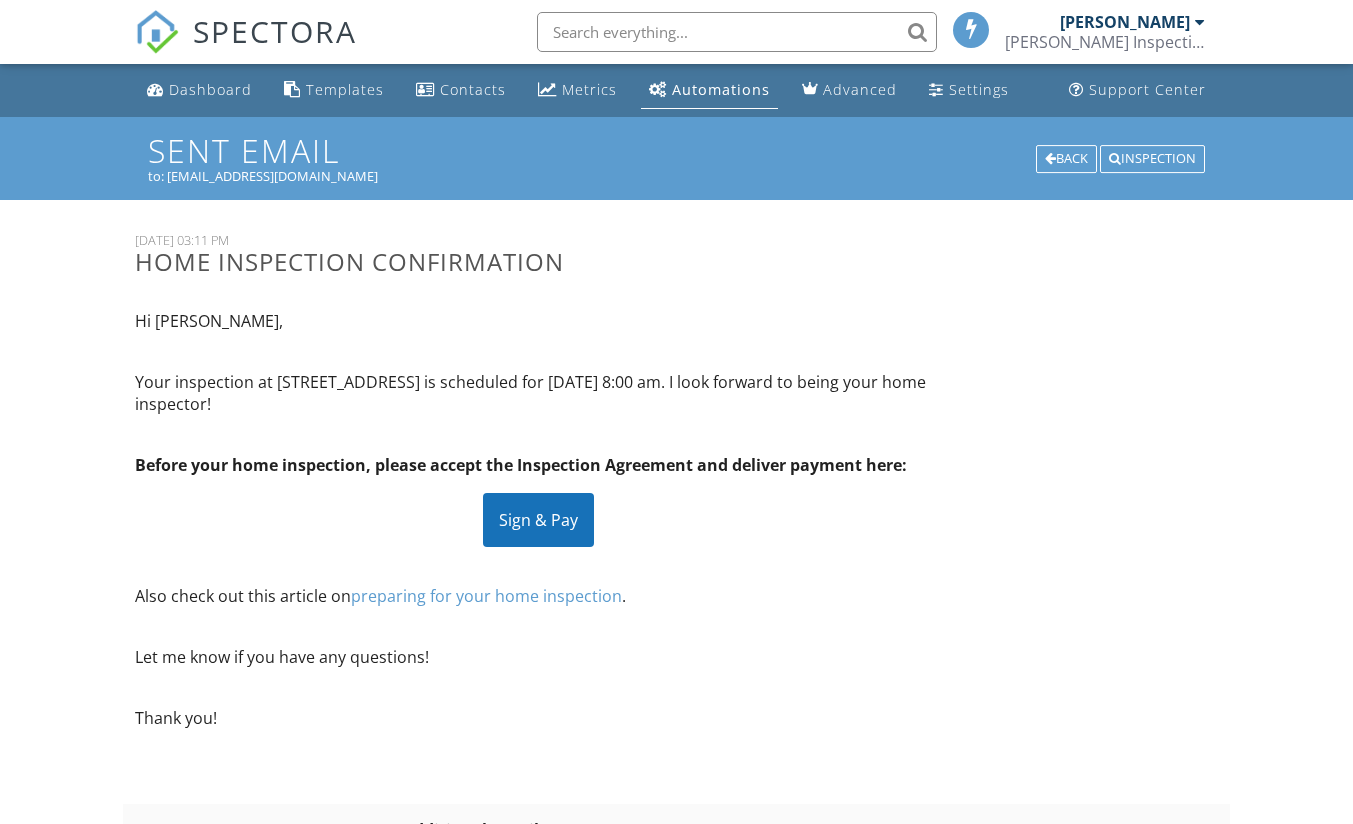 scroll, scrollTop: 0, scrollLeft: 0, axis: both 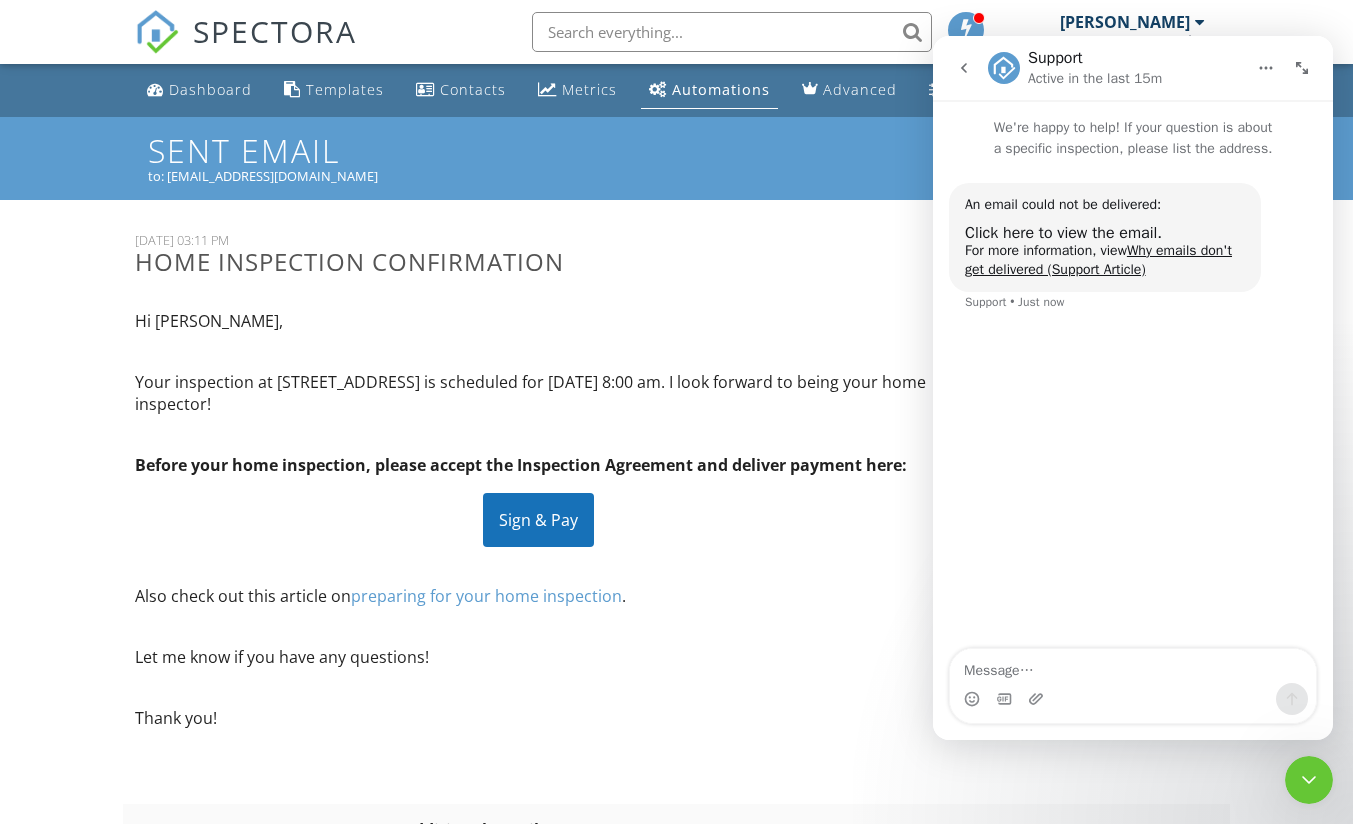 click on "Hi [PERSON_NAME]," at bounding box center [538, 321] 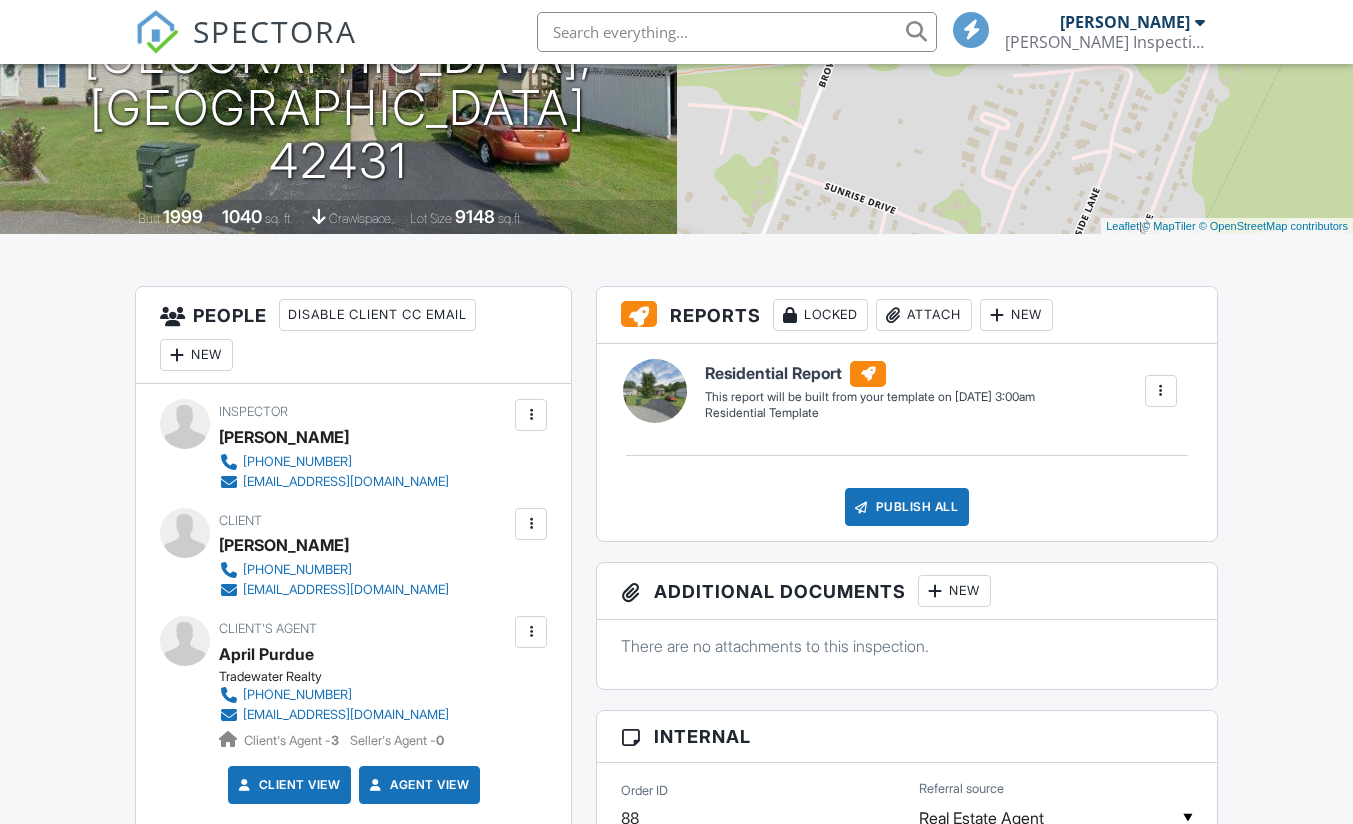scroll, scrollTop: 300, scrollLeft: 0, axis: vertical 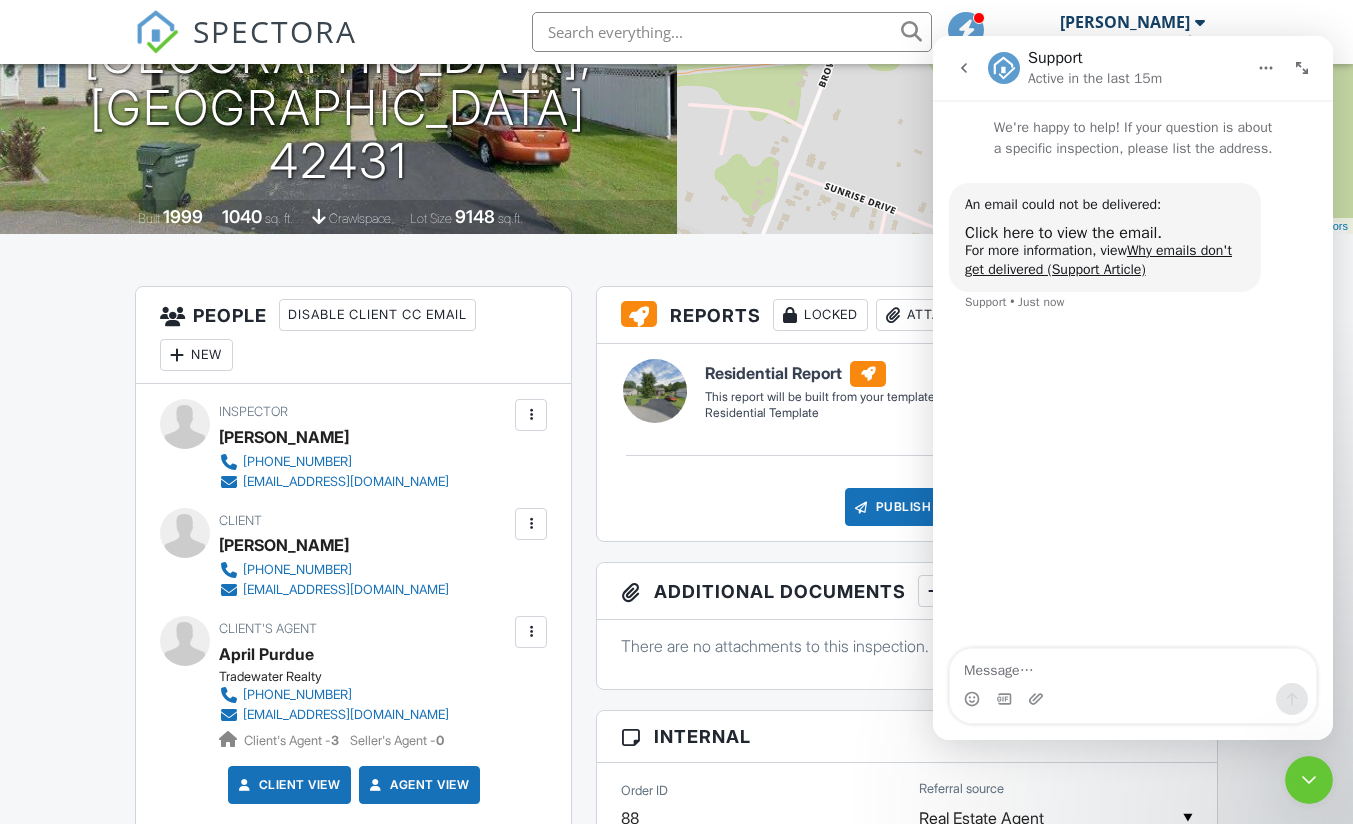 click at bounding box center (531, 524) 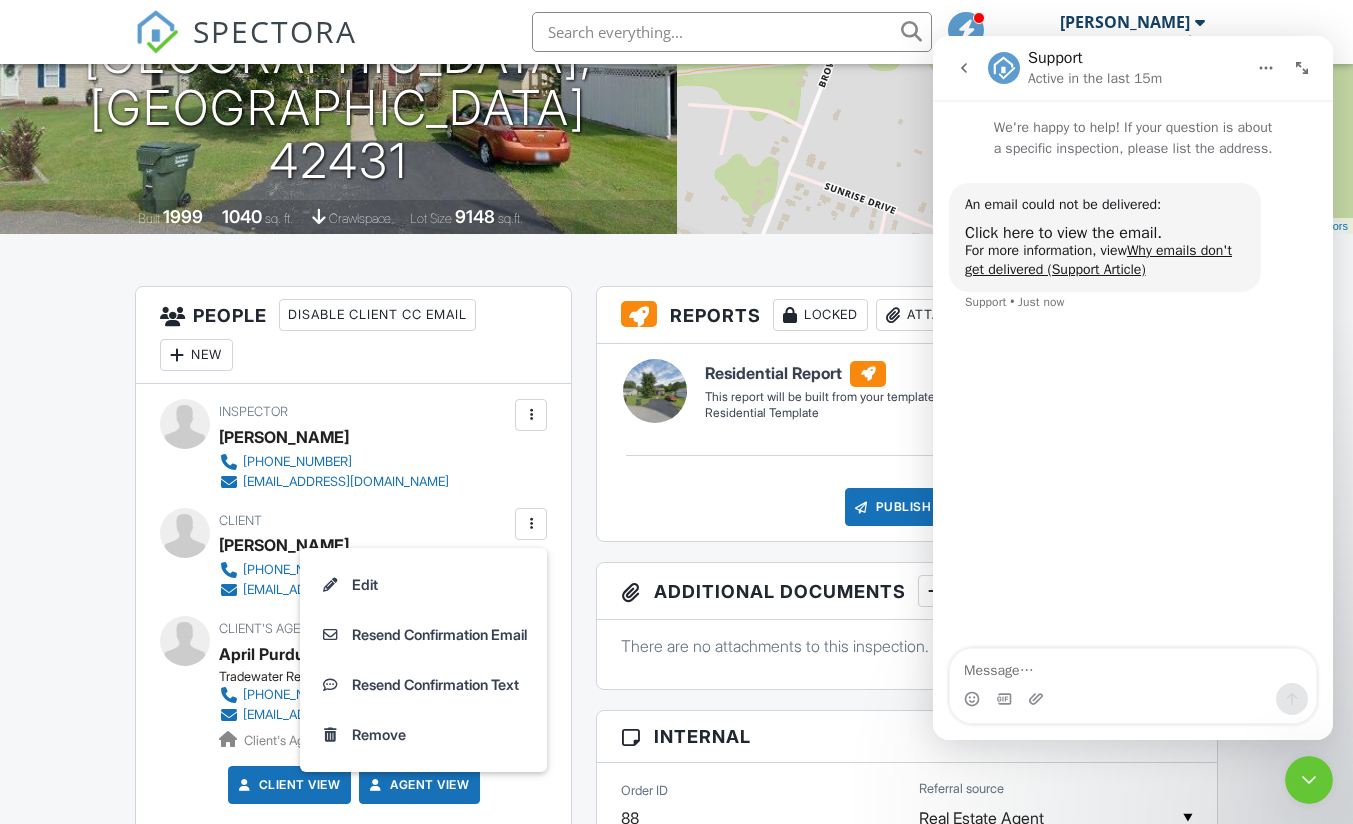 click on "Edit" at bounding box center (423, 585) 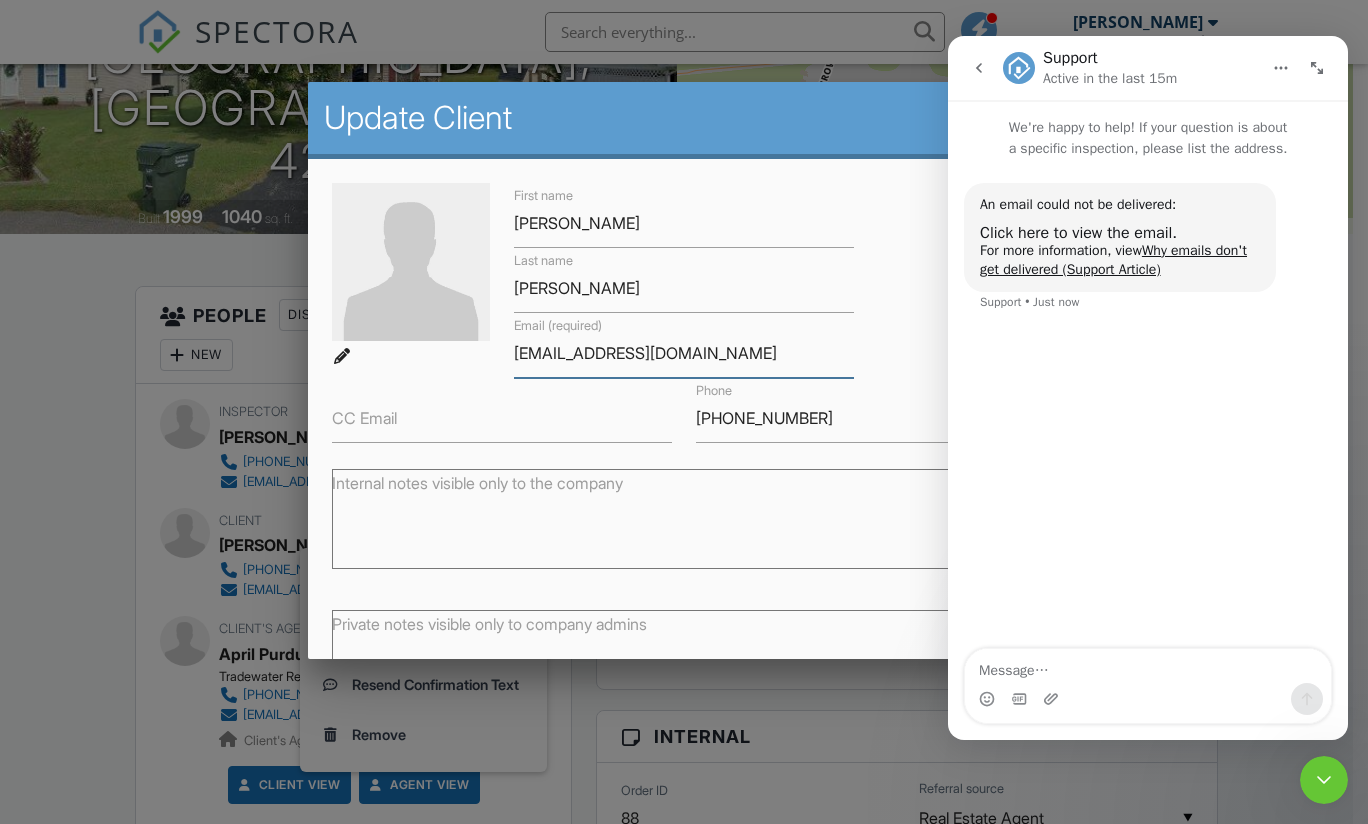 click on "[EMAIL_ADDRESS][DOMAIN_NAME]" at bounding box center (684, 353) 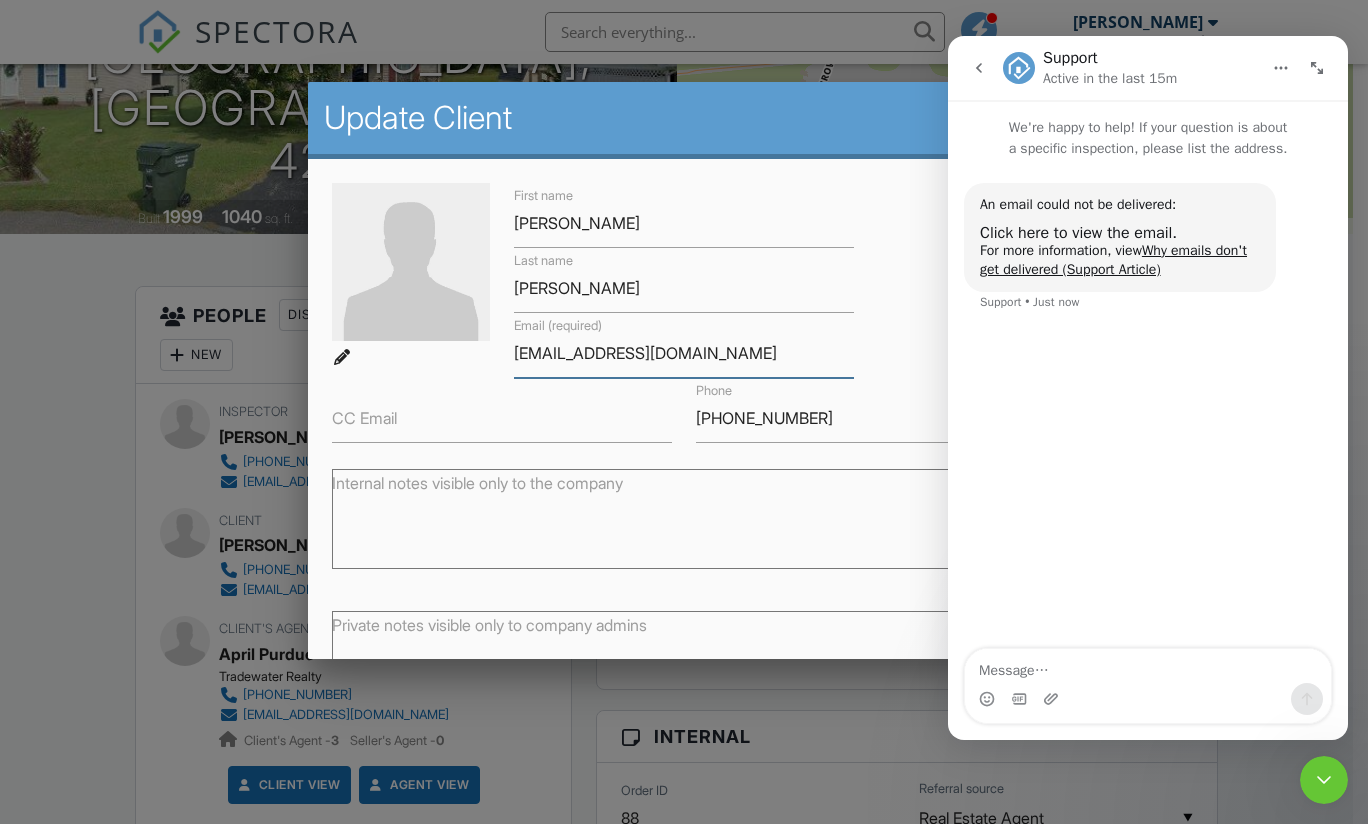 type on "[EMAIL_ADDRESS][DOMAIN_NAME]" 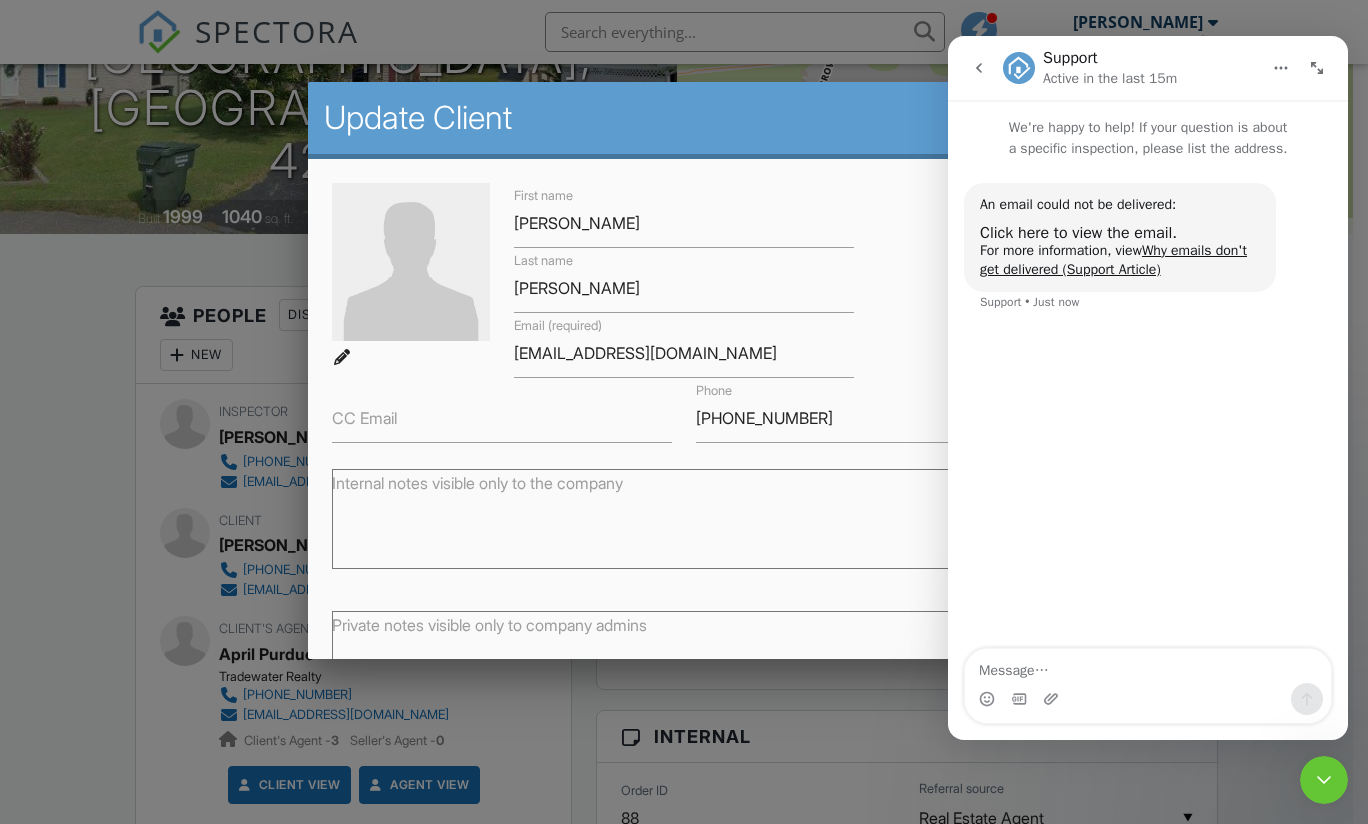 click 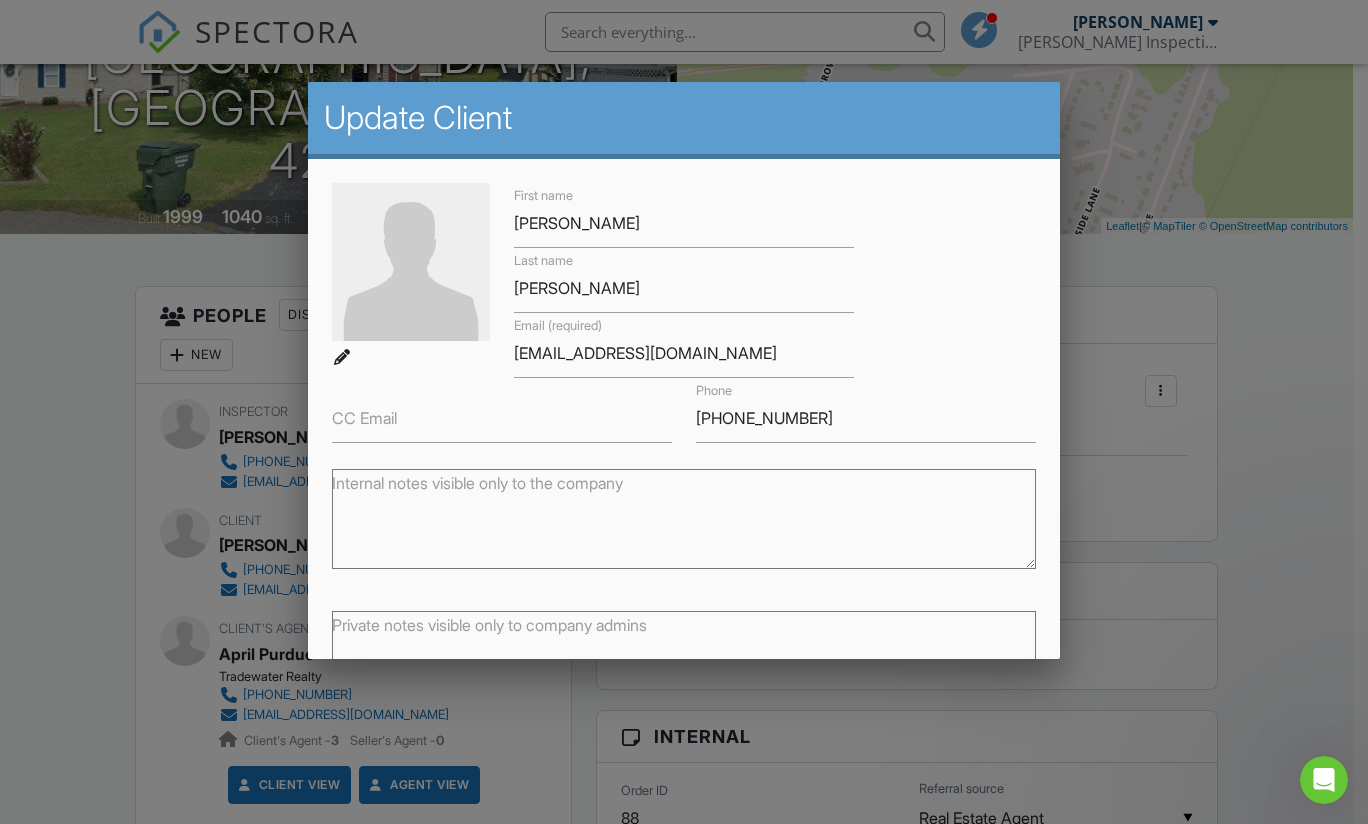 scroll, scrollTop: 0, scrollLeft: 0, axis: both 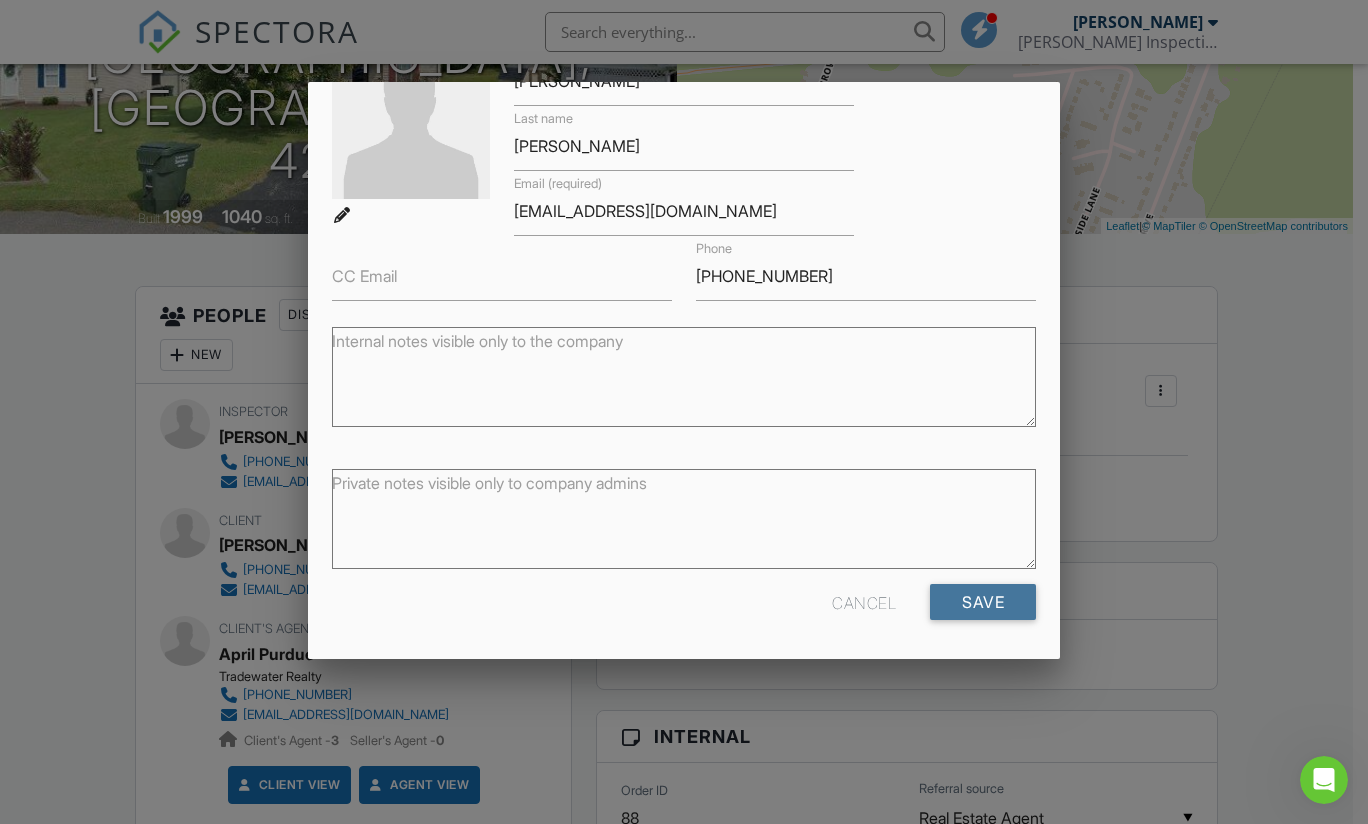 click on "Save" at bounding box center [983, 602] 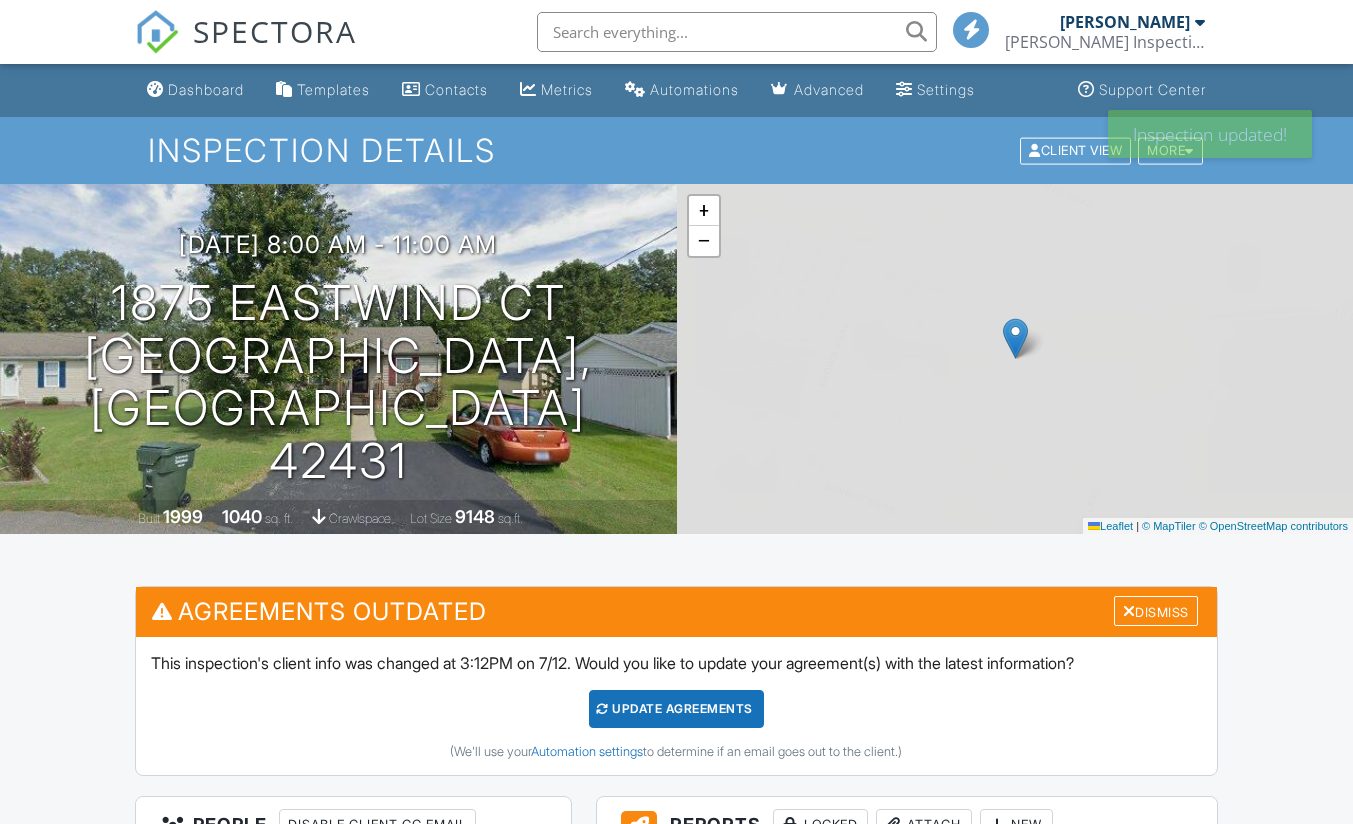 scroll, scrollTop: 0, scrollLeft: 0, axis: both 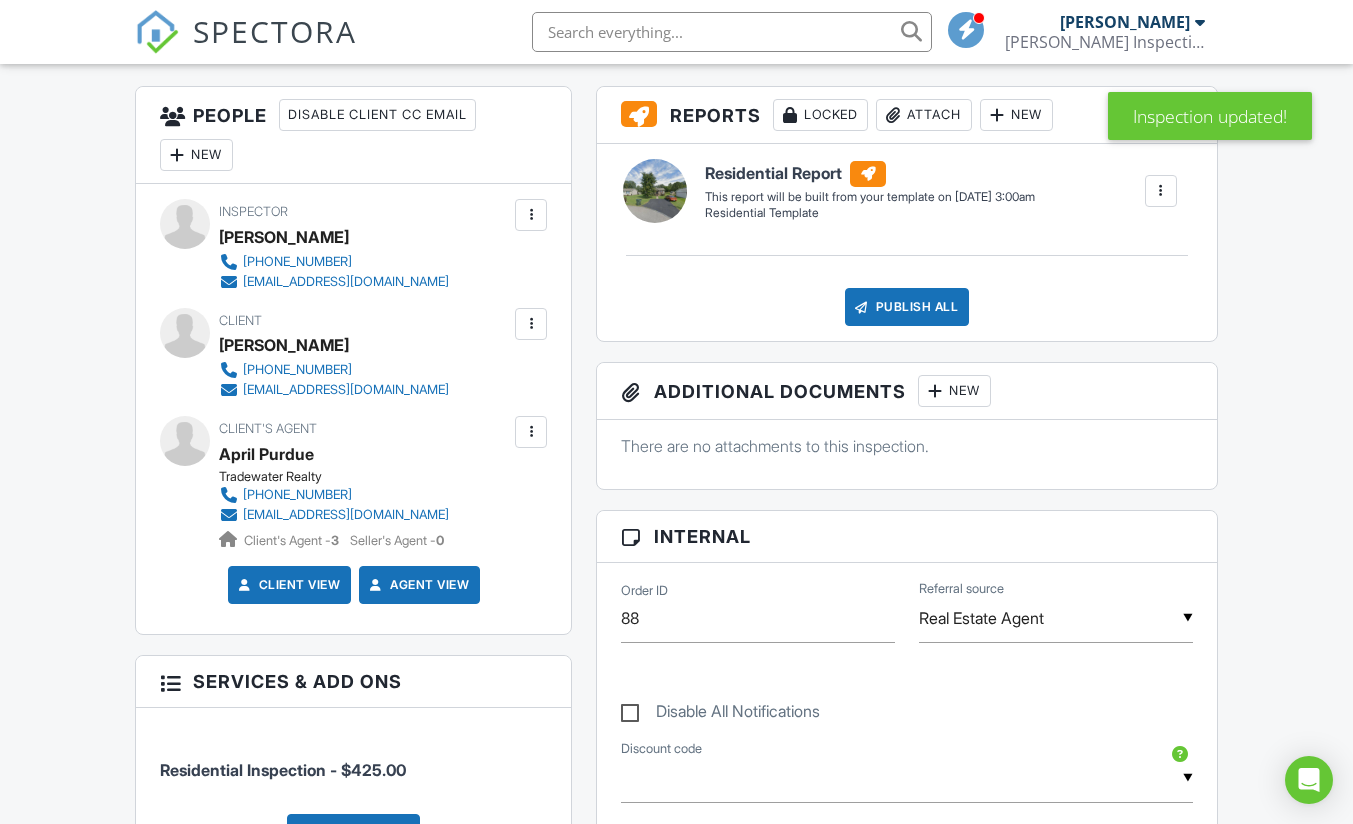click at bounding box center (531, 324) 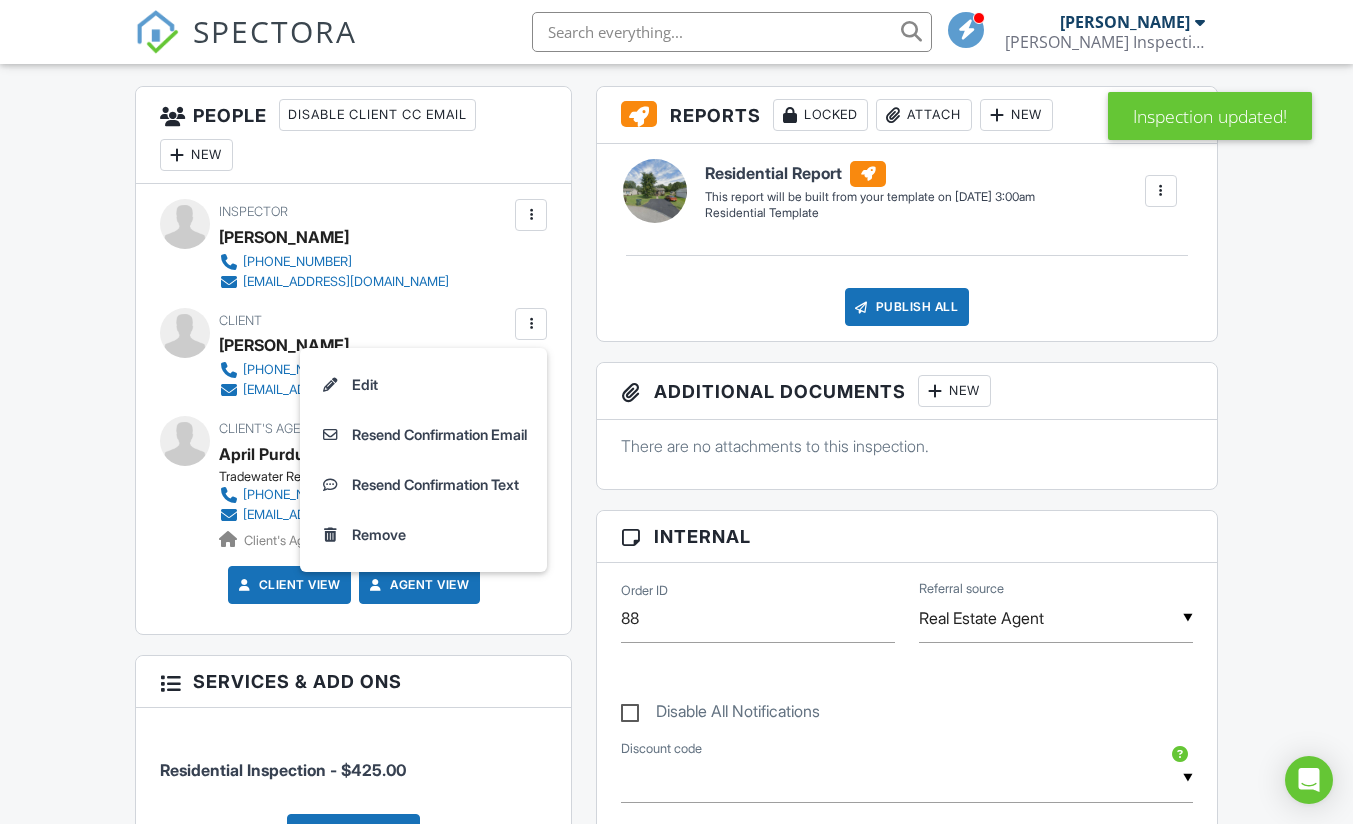 click on "Resend Confirmation Email" at bounding box center [423, 435] 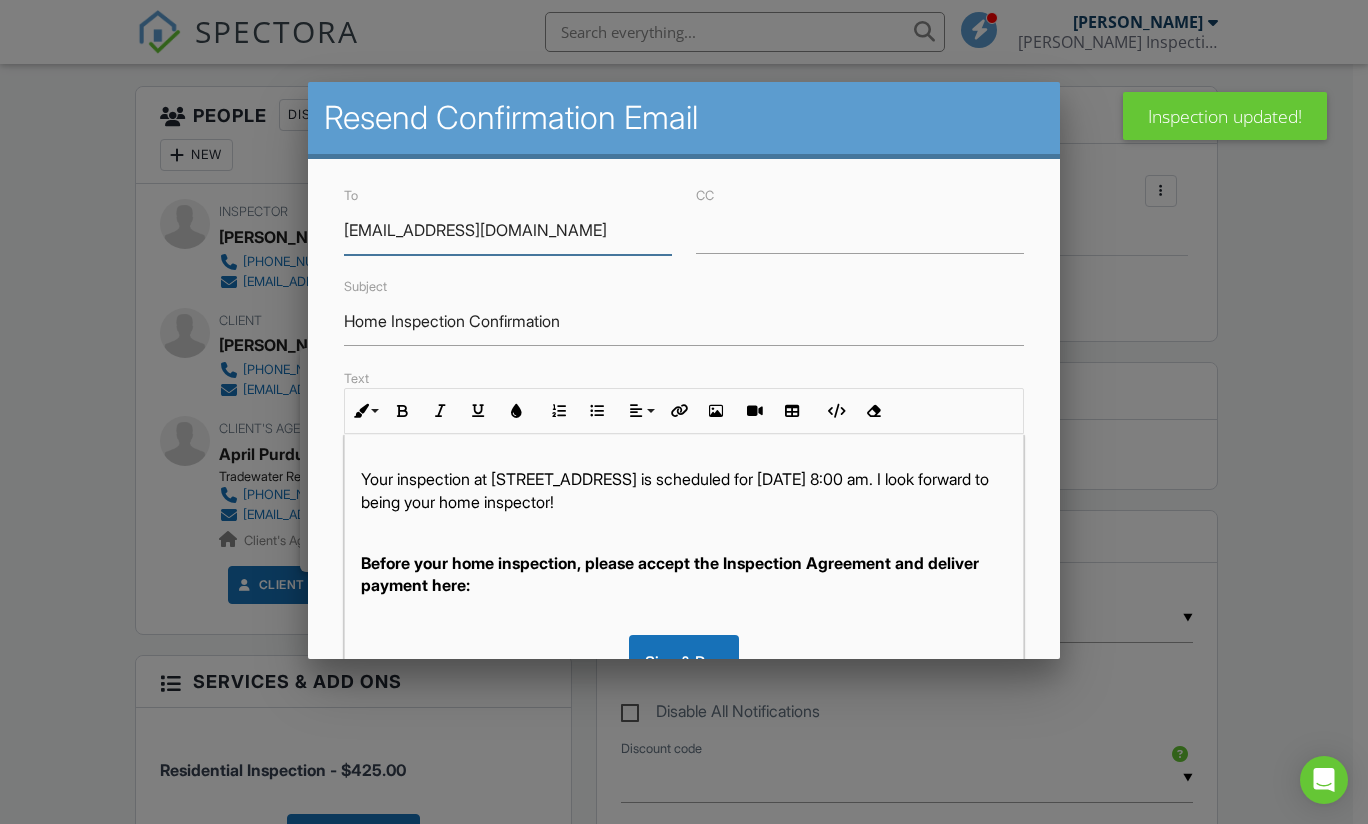 scroll, scrollTop: 74, scrollLeft: 0, axis: vertical 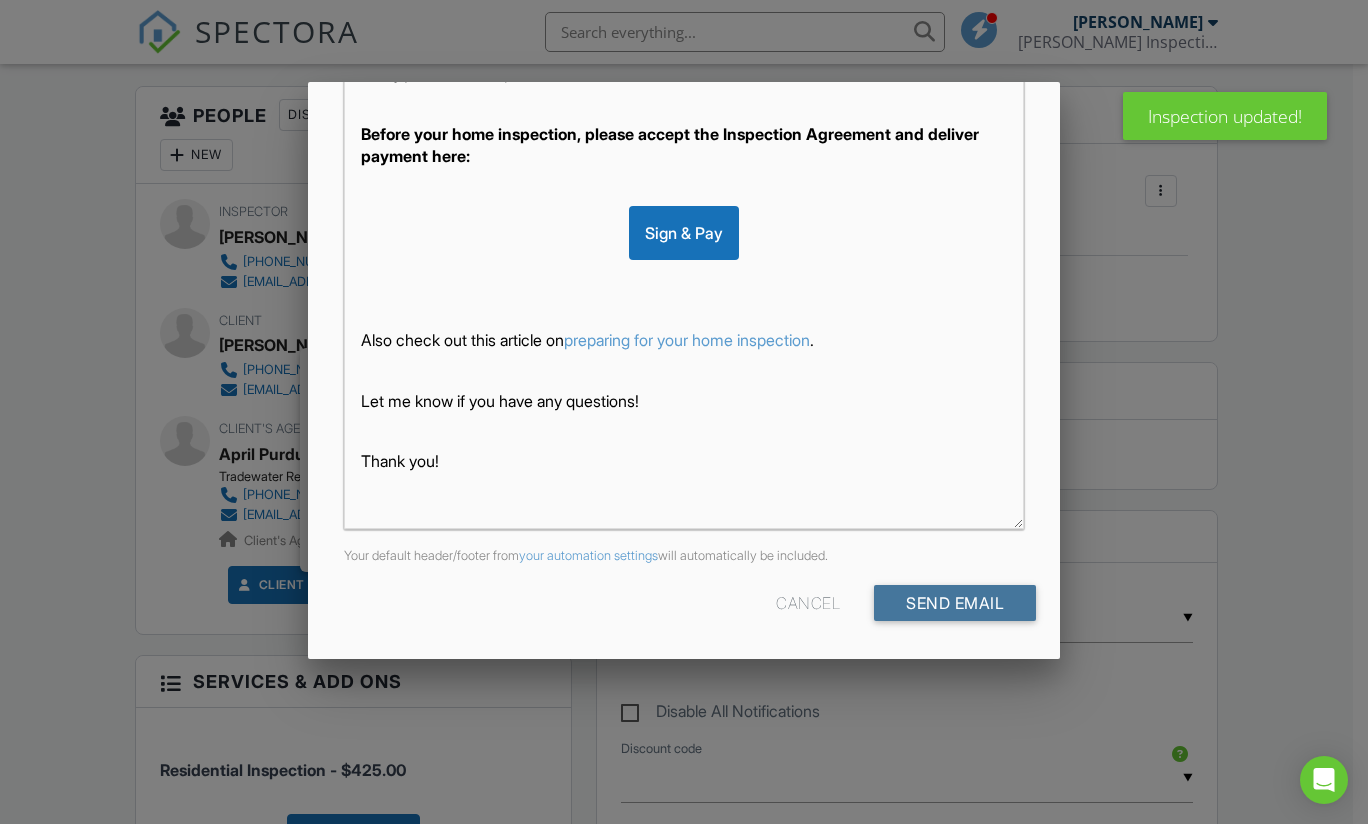 click on "Send Email" at bounding box center (955, 603) 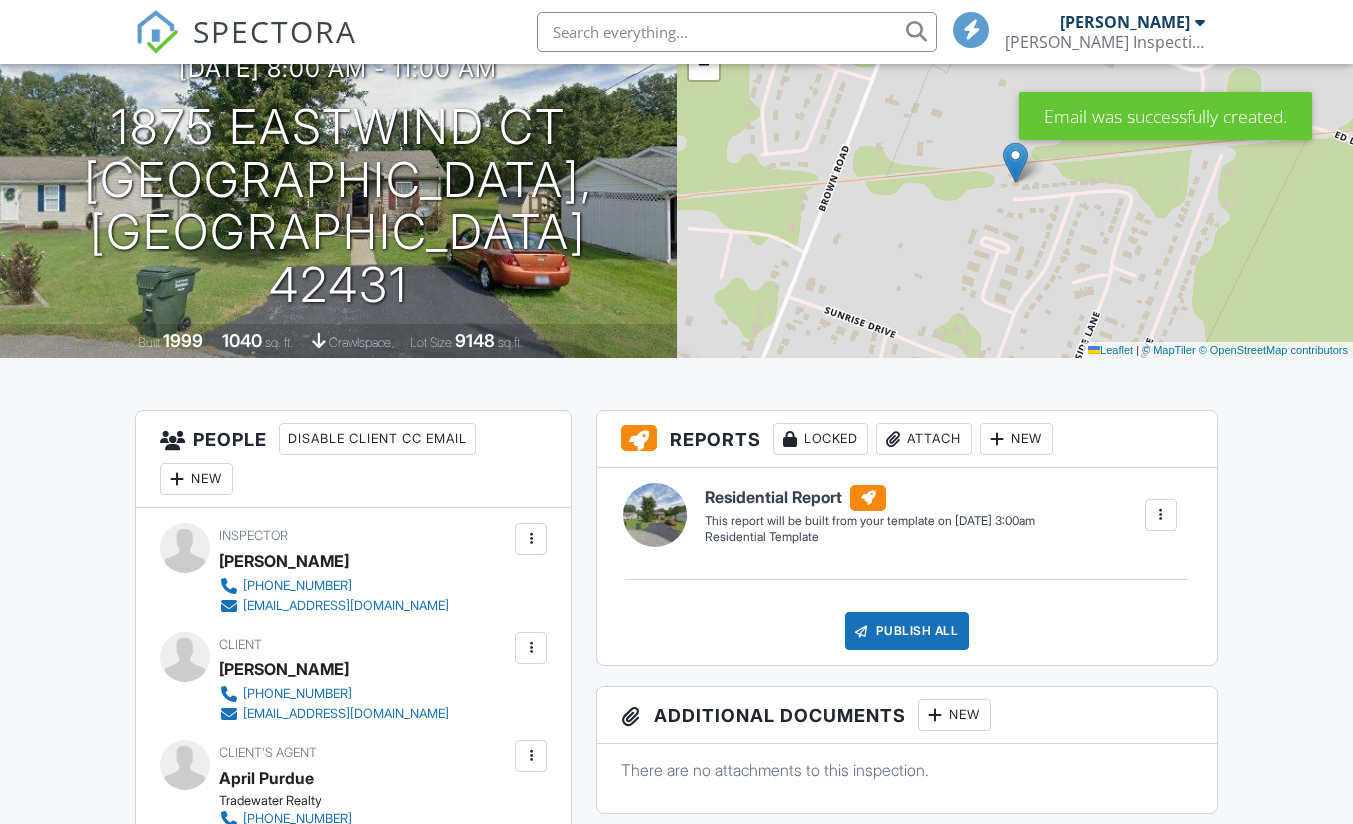 scroll, scrollTop: 35, scrollLeft: 0, axis: vertical 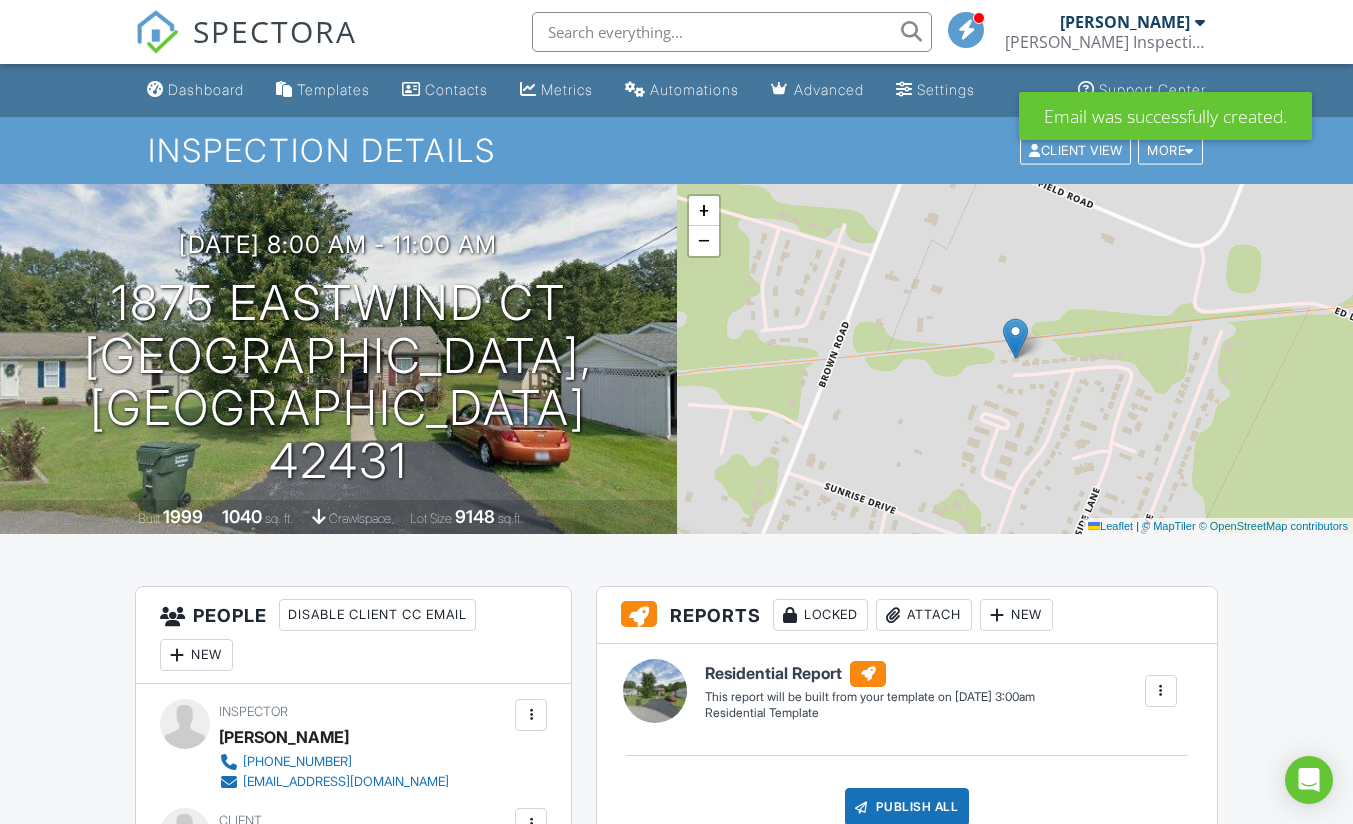 click on "Dashboard" at bounding box center [206, 89] 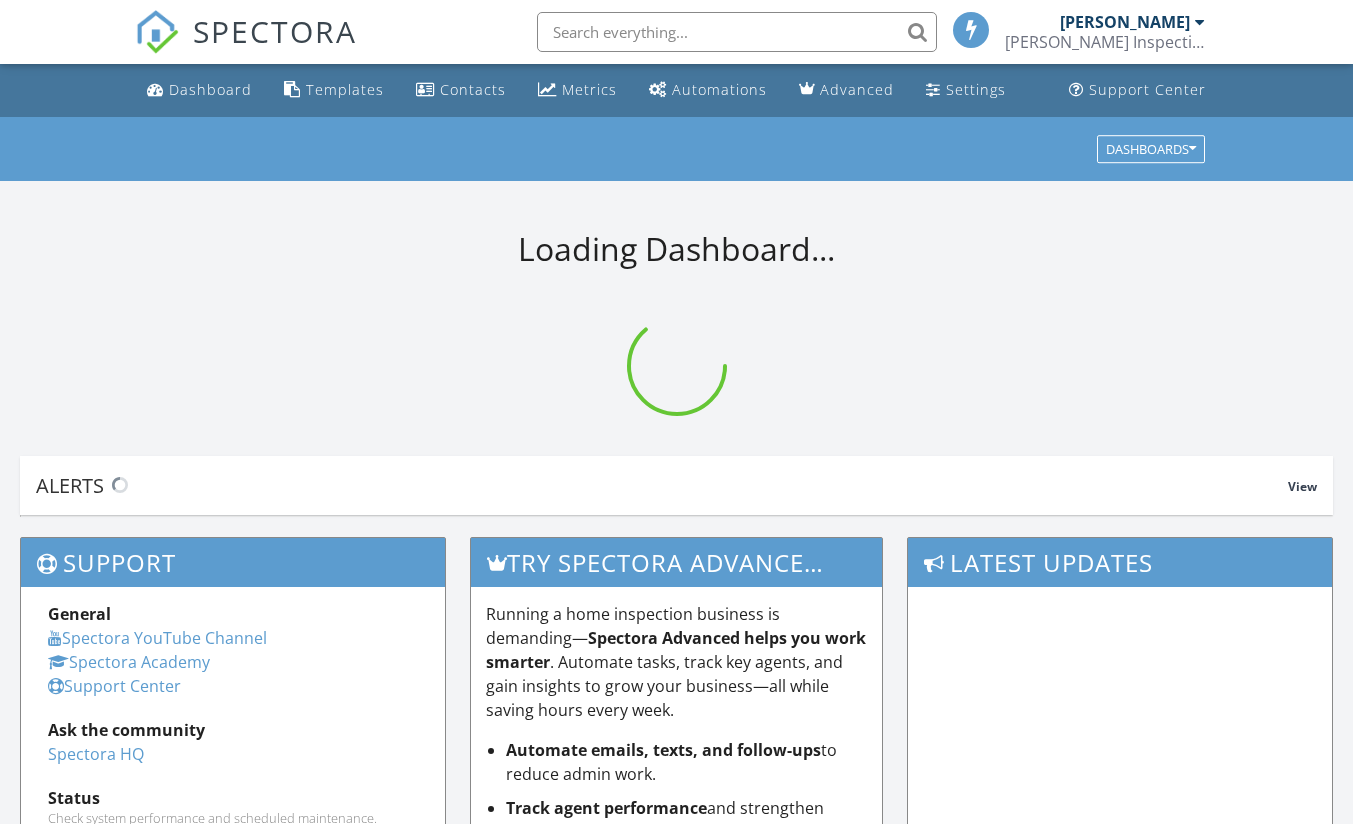 scroll, scrollTop: 0, scrollLeft: 0, axis: both 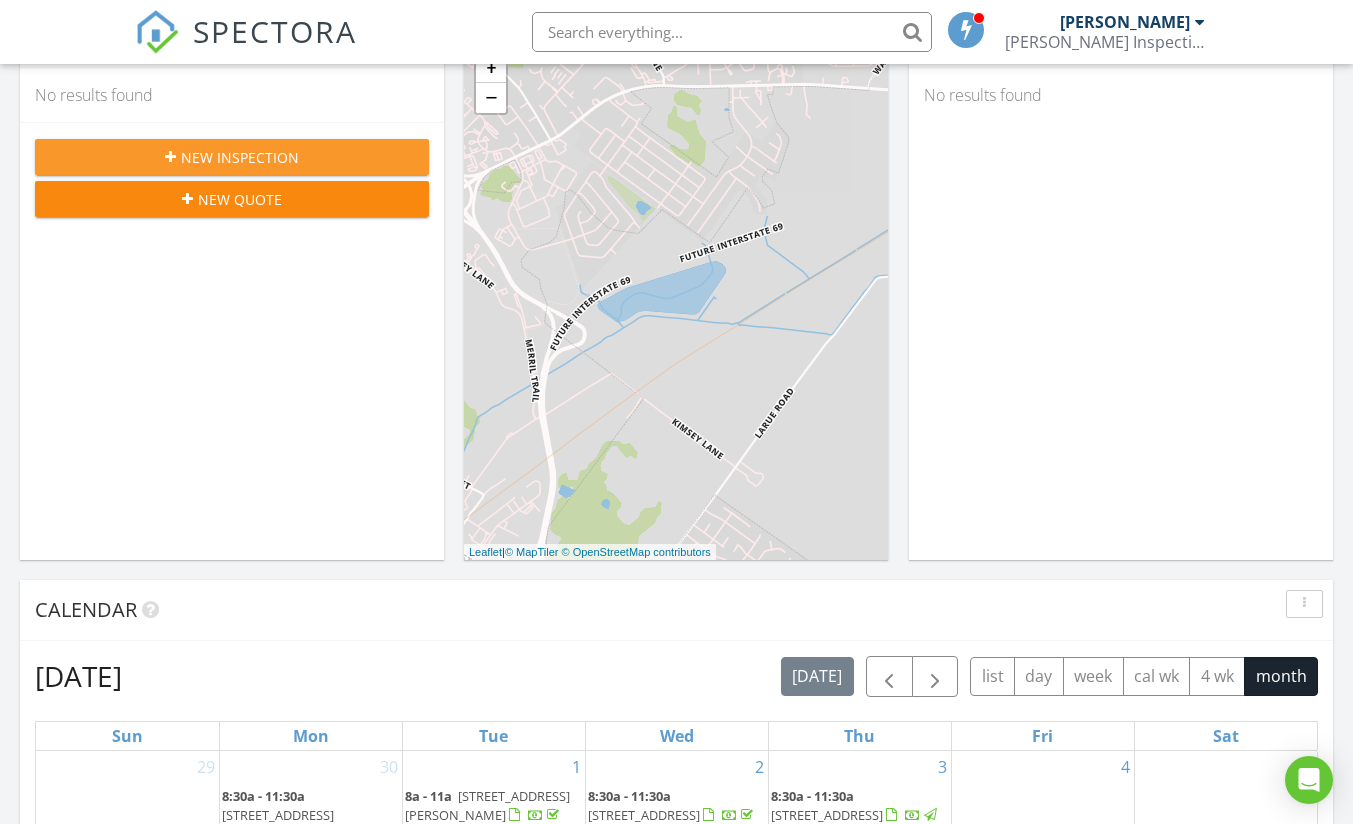 click on "New Inspection" at bounding box center [232, 157] 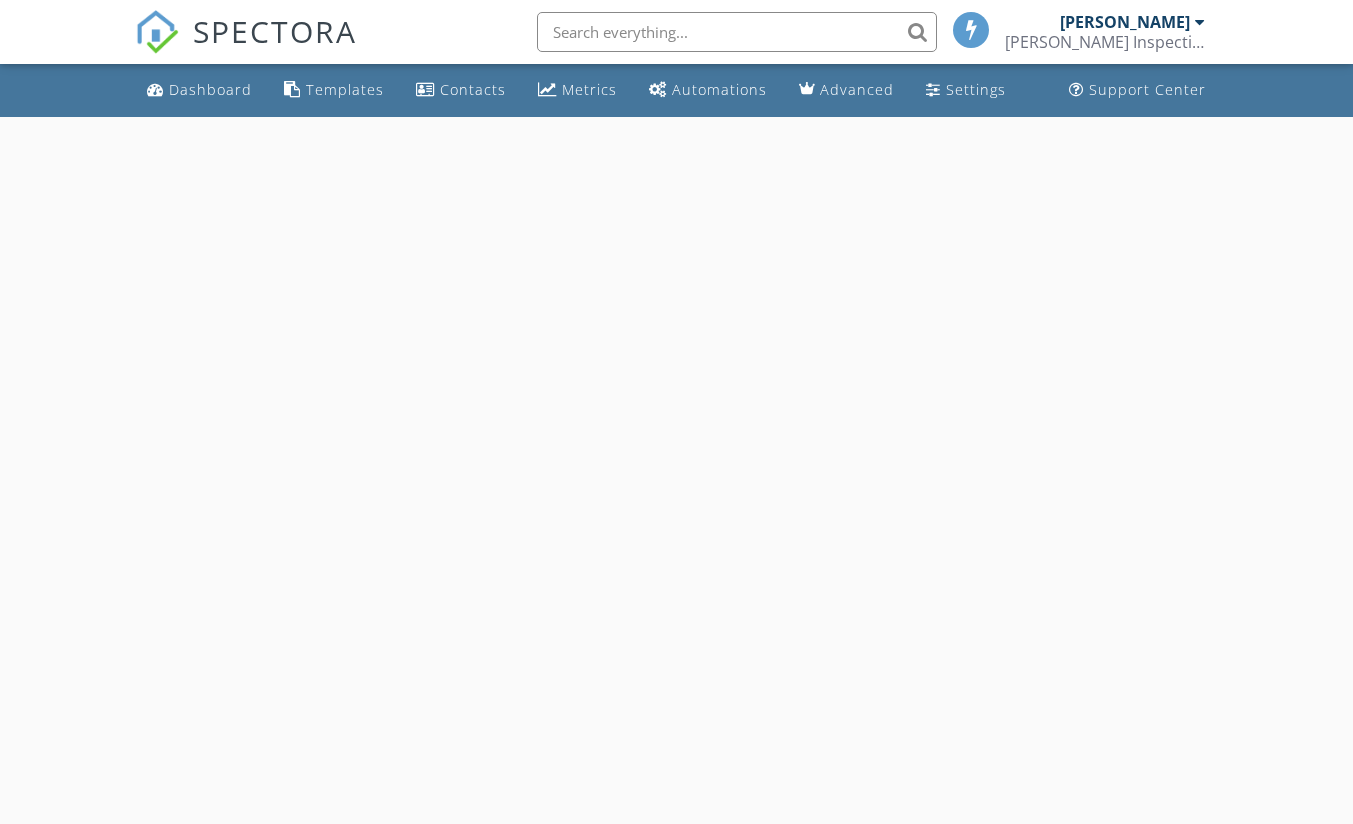 scroll, scrollTop: 0, scrollLeft: 0, axis: both 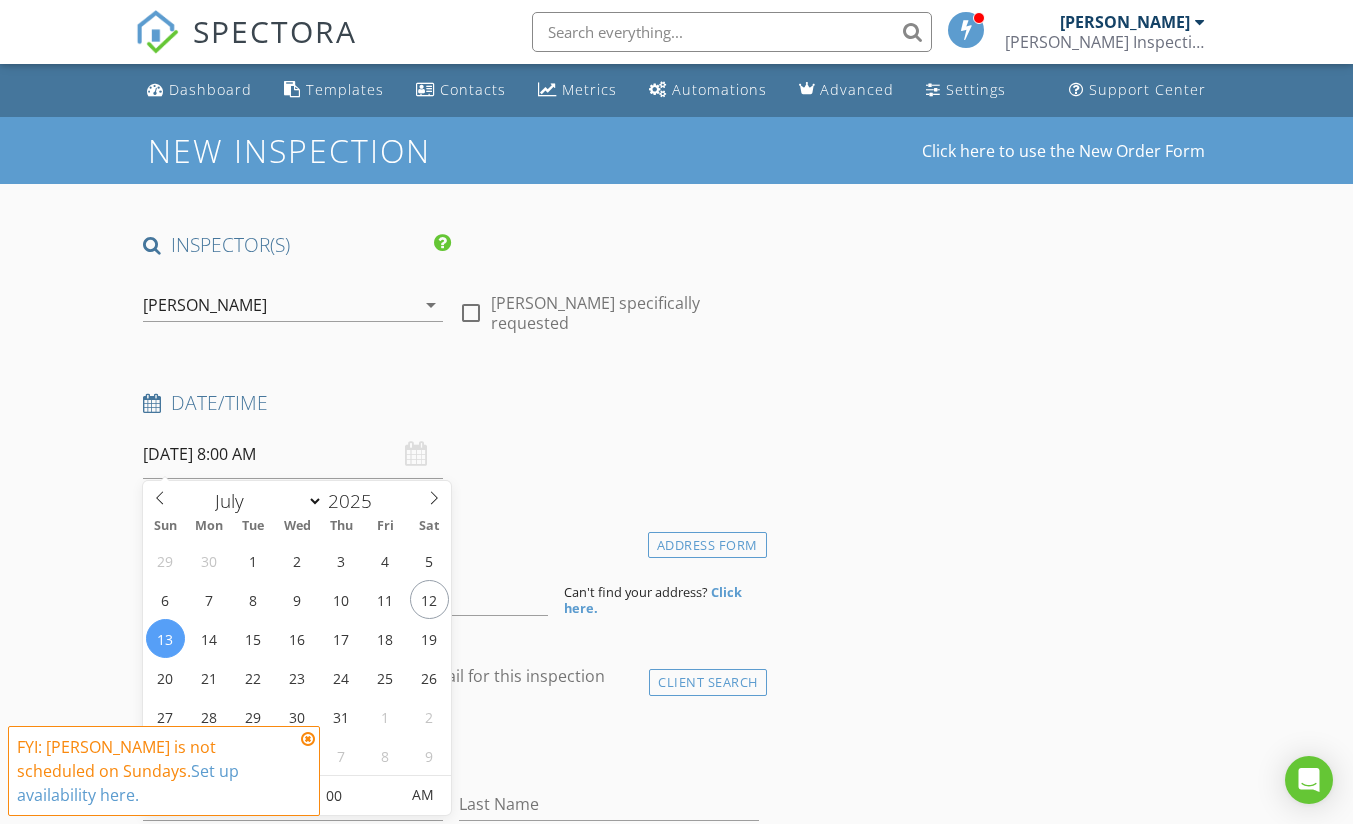 drag, startPoint x: 234, startPoint y: 436, endPoint x: 238, endPoint y: 447, distance: 11.7046995 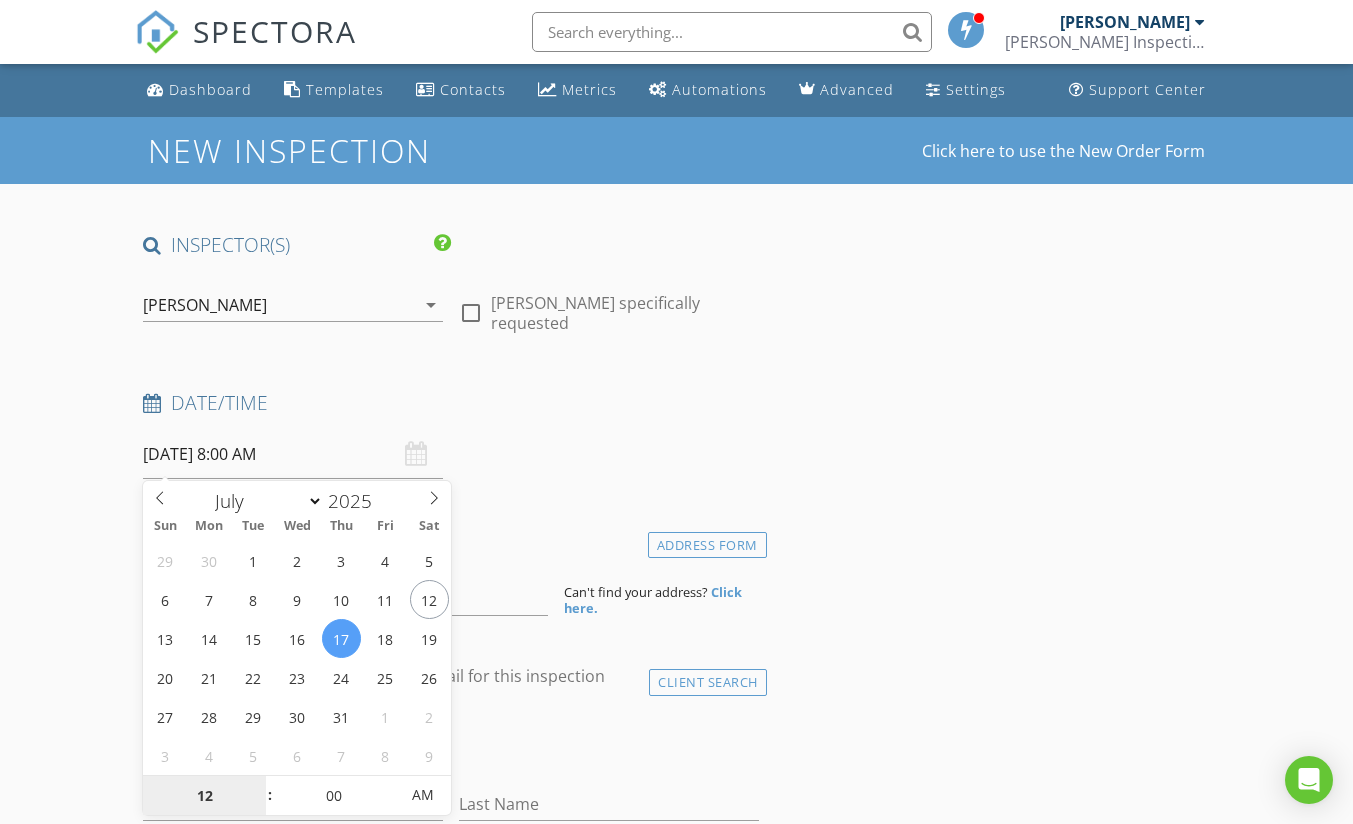 type on "12" 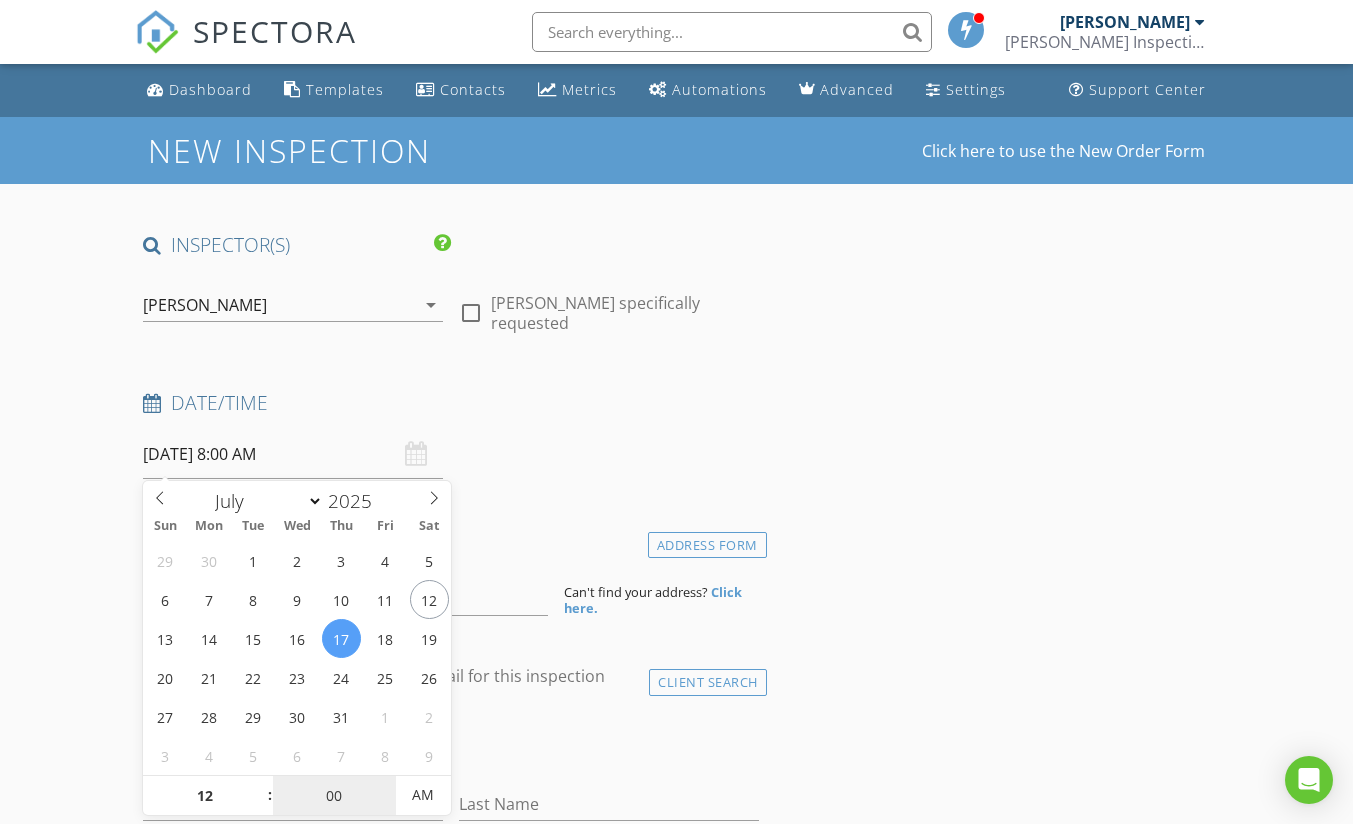 type on "[DATE] 12:00 AM" 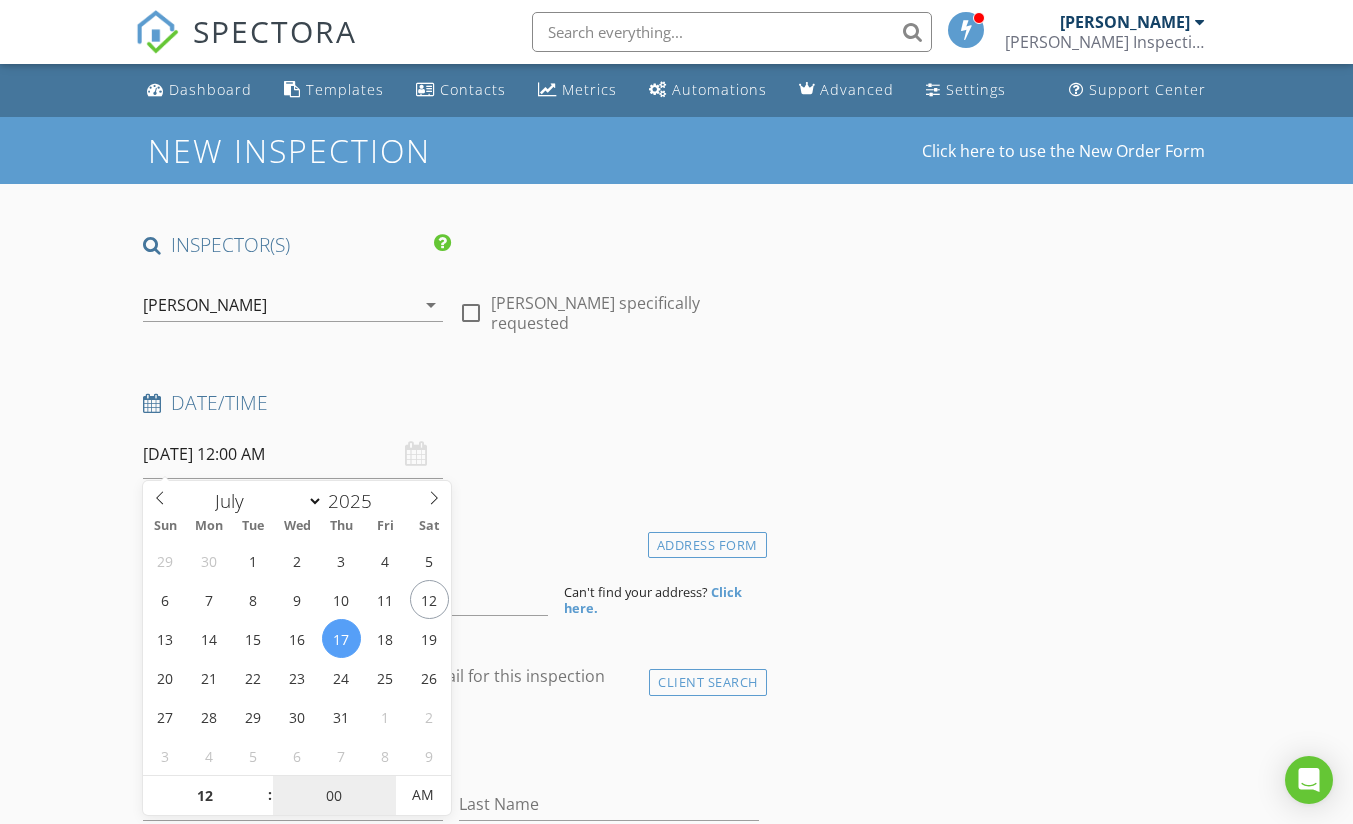 click on "00" at bounding box center (334, 796) 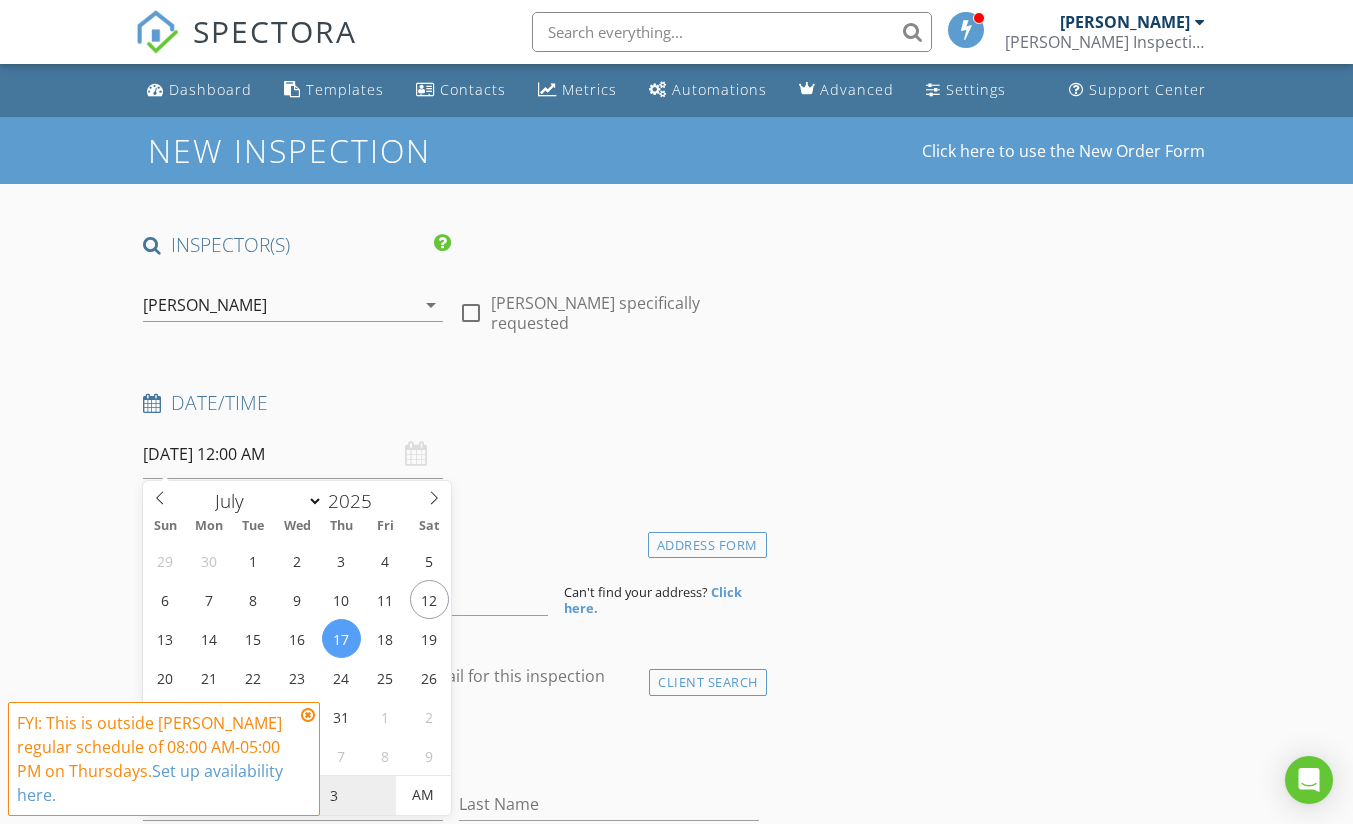 type on "30" 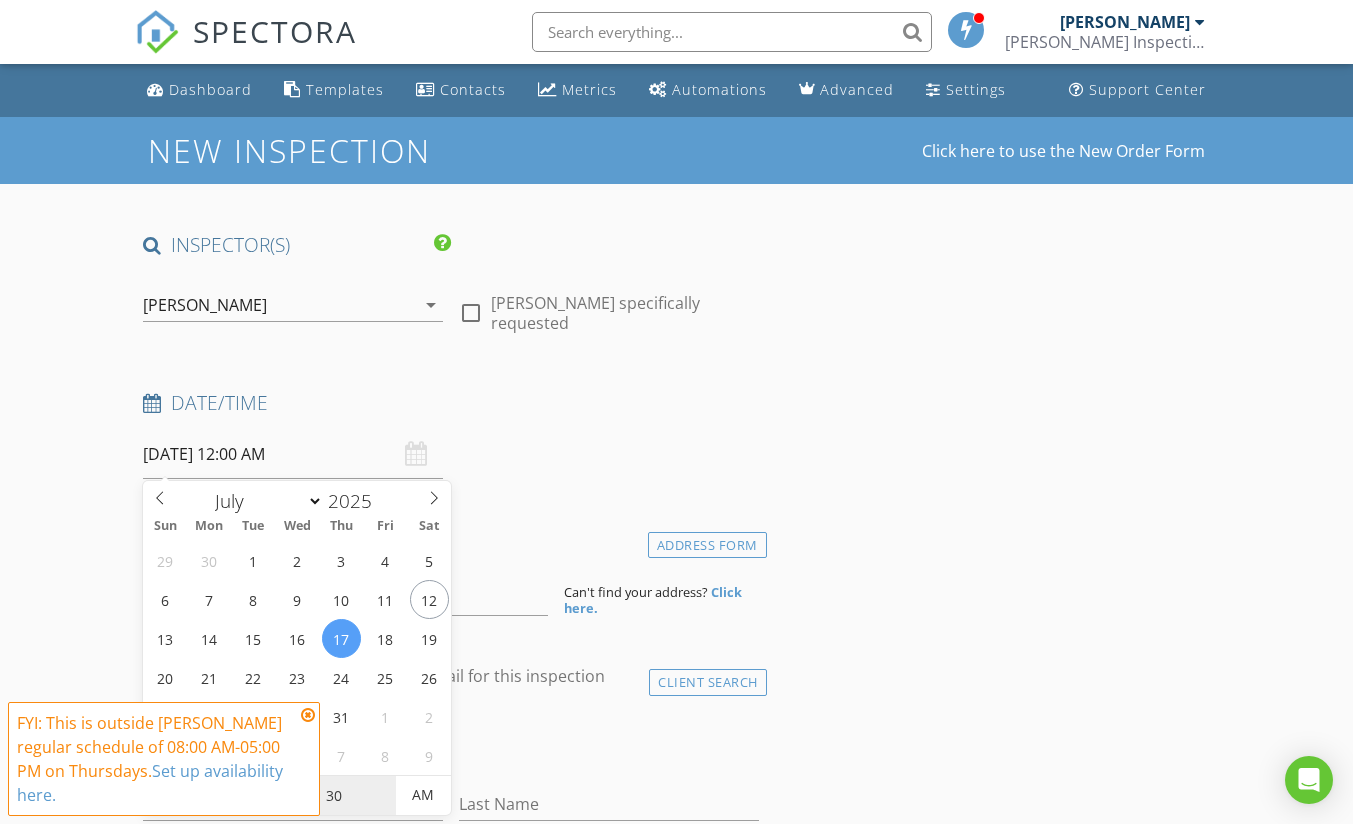 type on "07/17/2025 12:30 PM" 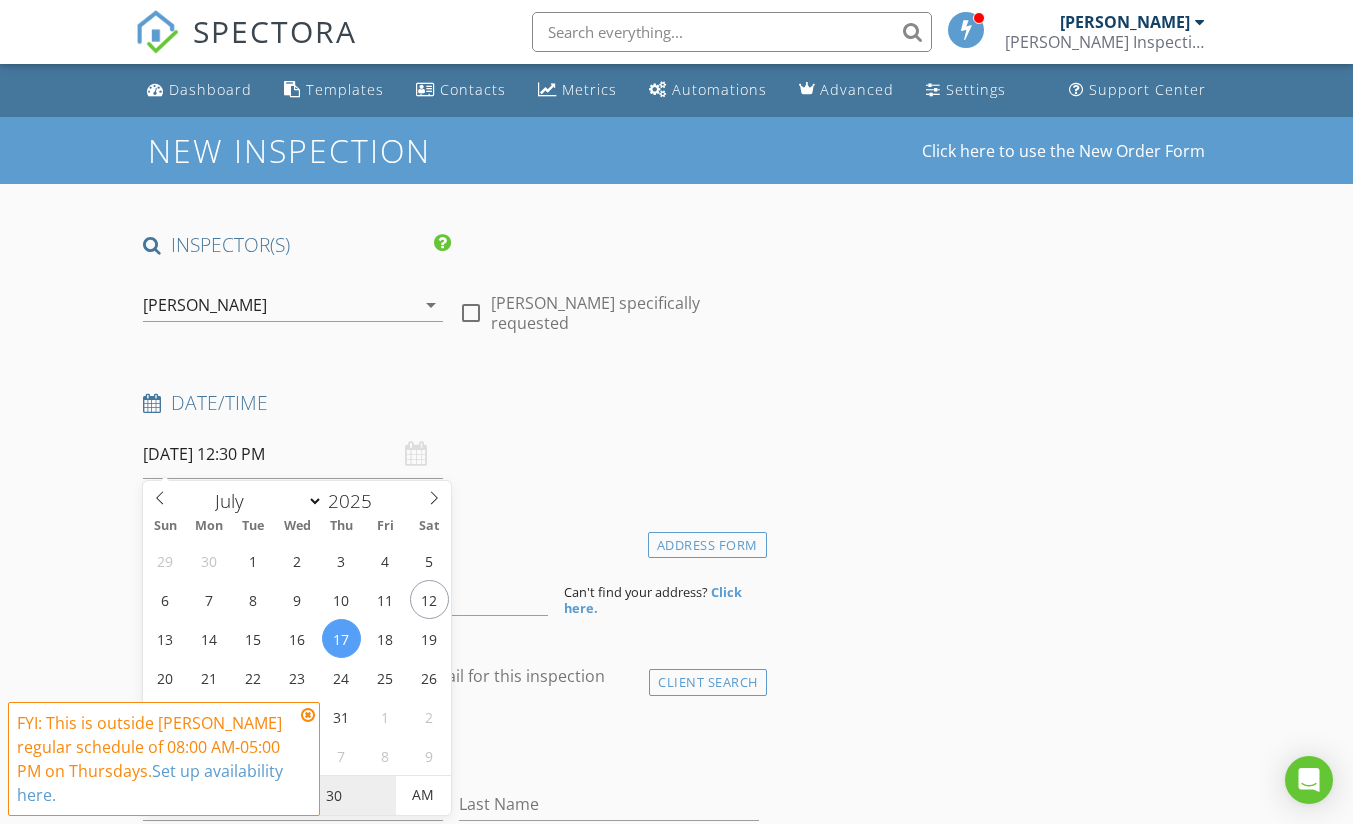 click on "AM" at bounding box center (423, 795) 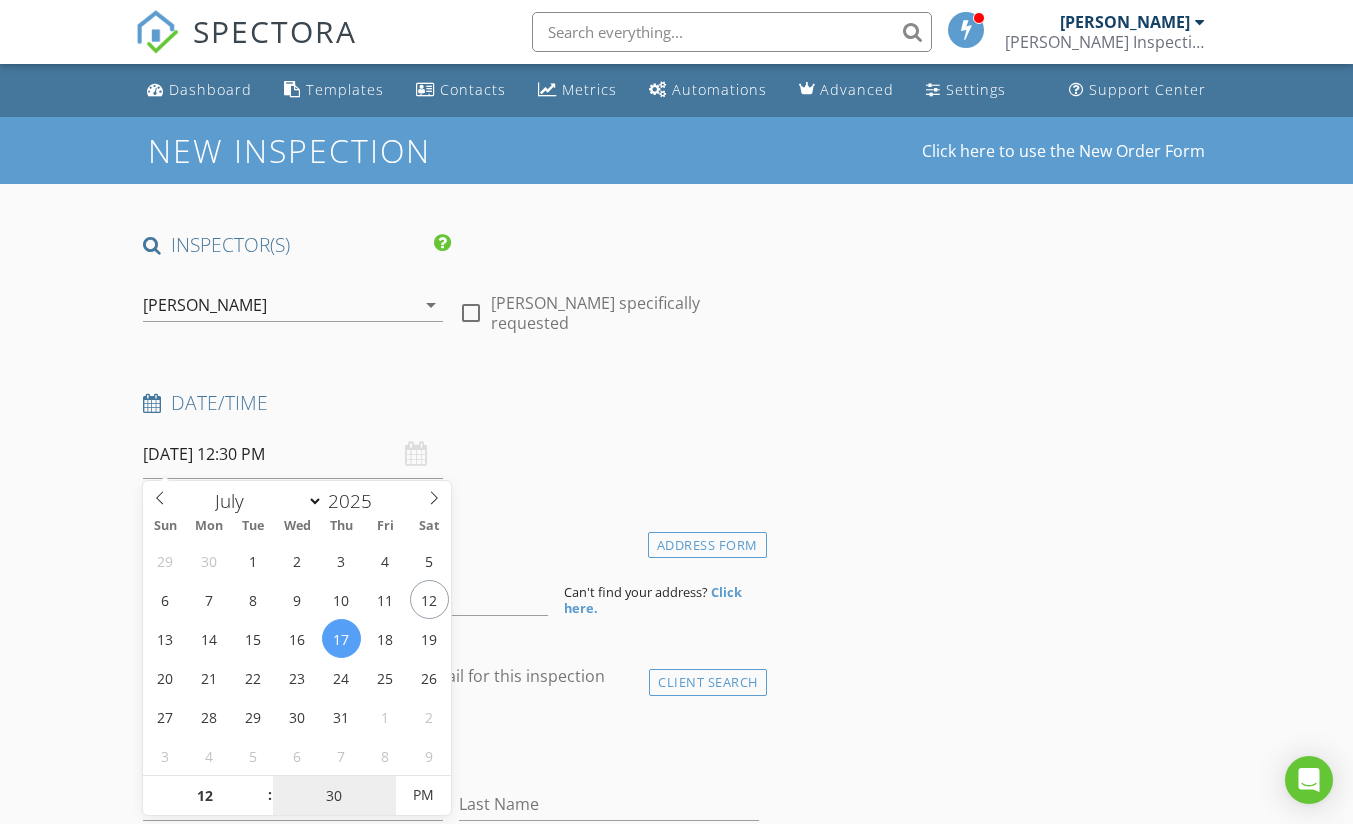 type on "30" 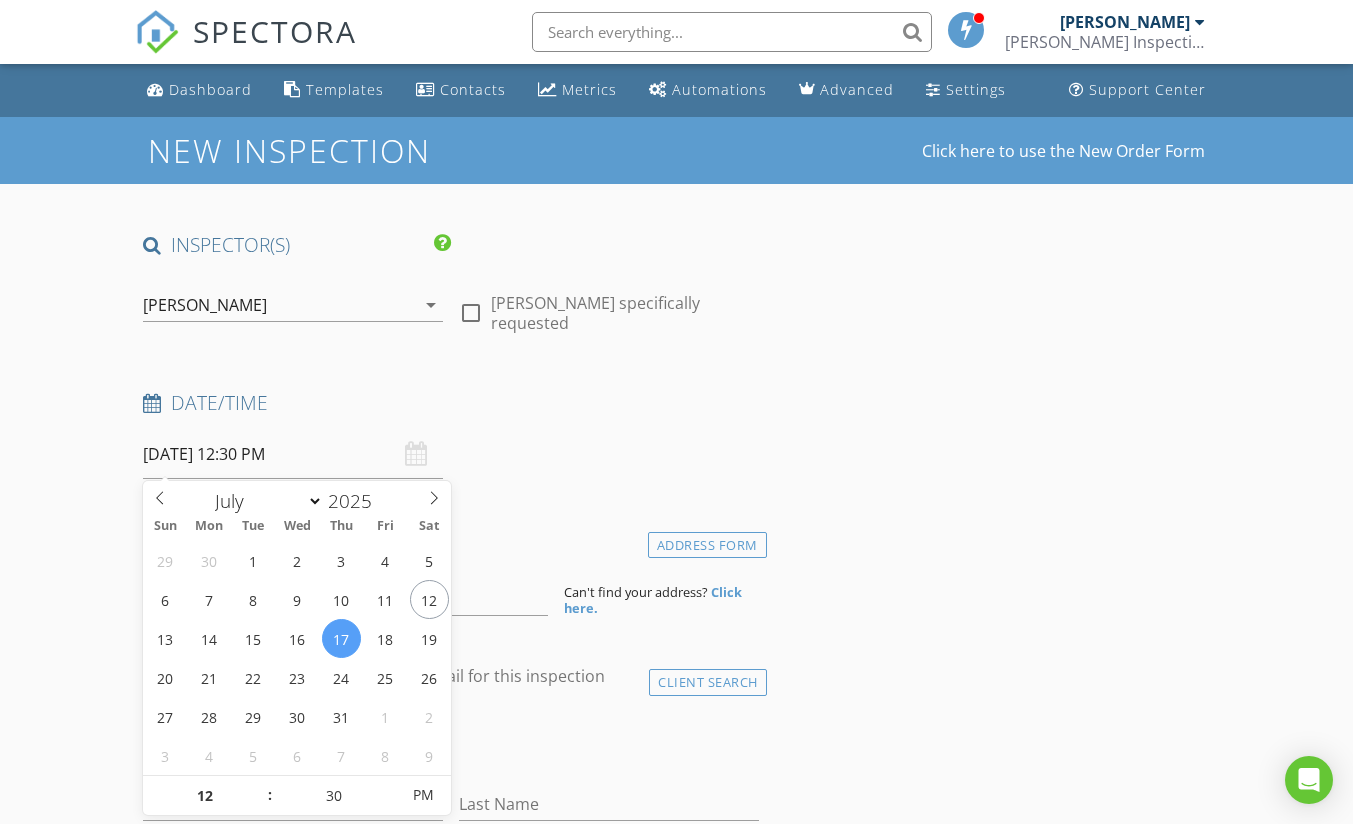 click on "INSPECTOR(S)
check_box   Nathan Francis   PRIMARY   Nathan Francis arrow_drop_down   check_box_outline_blank Nathan Francis specifically requested
Date/Time
07/17/2025 12:30 PM
Location
Address Form       Can't find your address?   Click here.
client
check_box Enable Client CC email for this inspection   Client Search     check_box_outline_blank Client is a Company/Organization     First Name   Last Name   Email   CC Email   Phone           Notes   Private Notes
ADD ADDITIONAL client
SERVICES
check_box_outline_blank   Re-Inspection $125   check_box_outline_blank   Re-Inspection $75   check_box_outline_blank   Residential Inspection   arrow_drop_down     Select Discount Code arrow_drop_down    Charges       TOTAL   $0.00    Duration    No services with durations selected" at bounding box center (676, 1745) 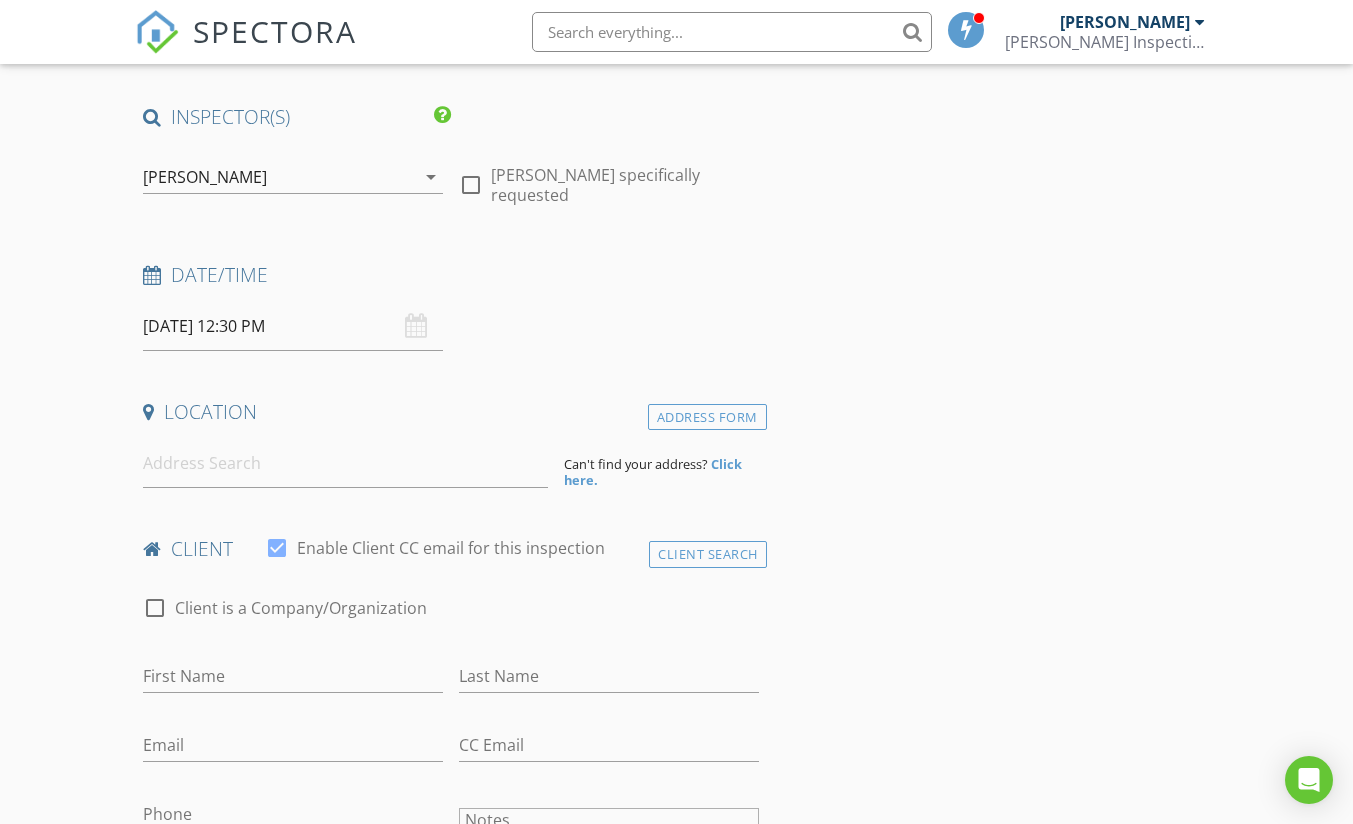 scroll, scrollTop: 300, scrollLeft: 0, axis: vertical 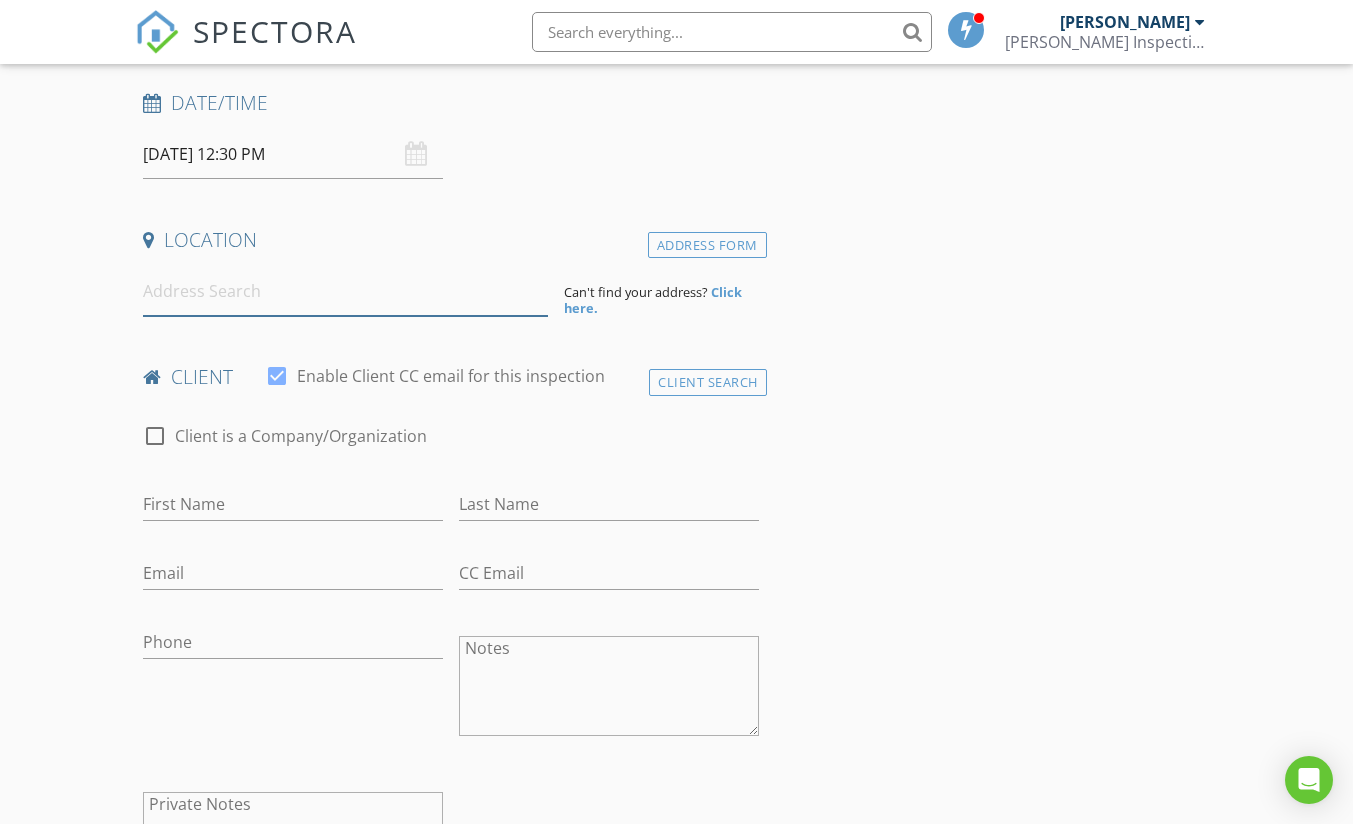 click at bounding box center [345, 291] 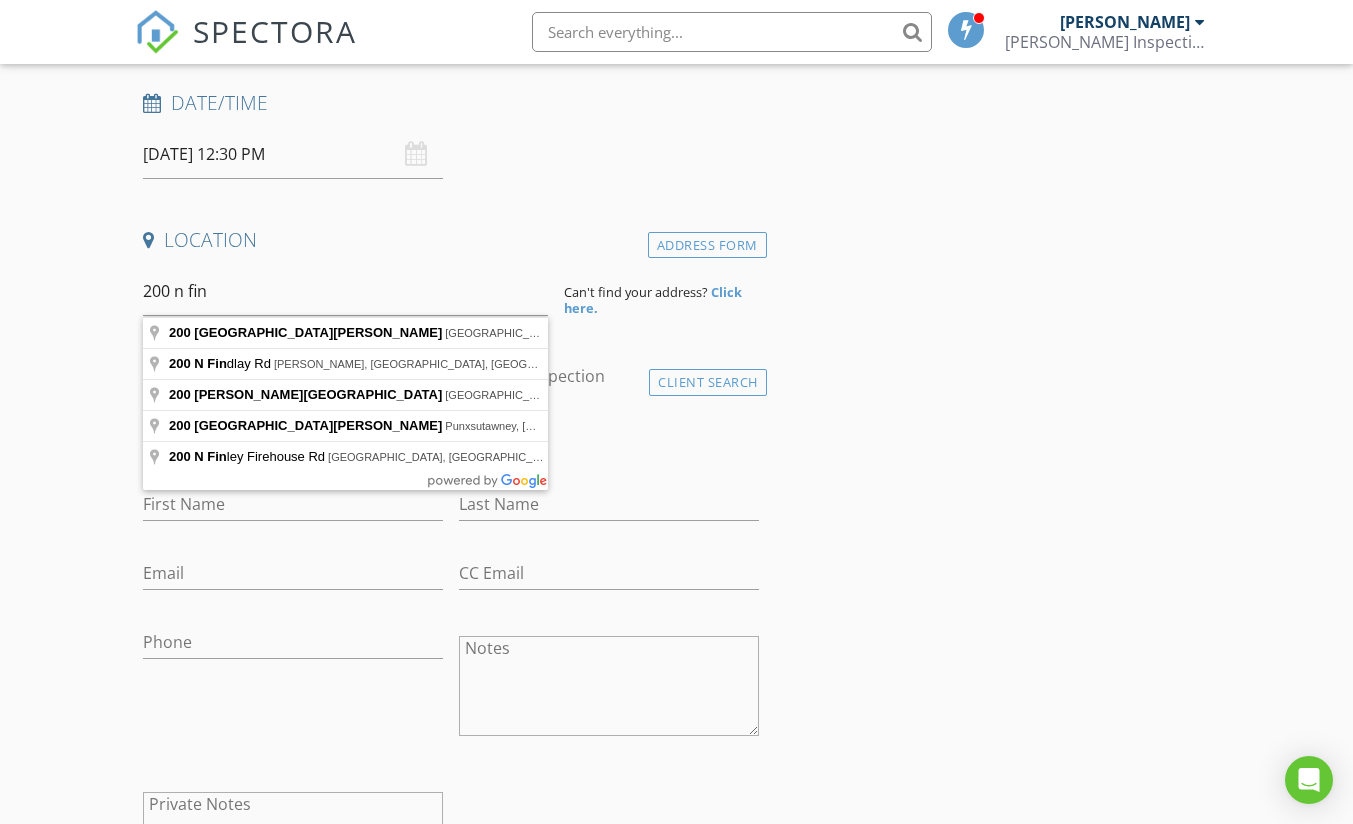 type on "200 North Finley Avenue, Providence, KY, USA" 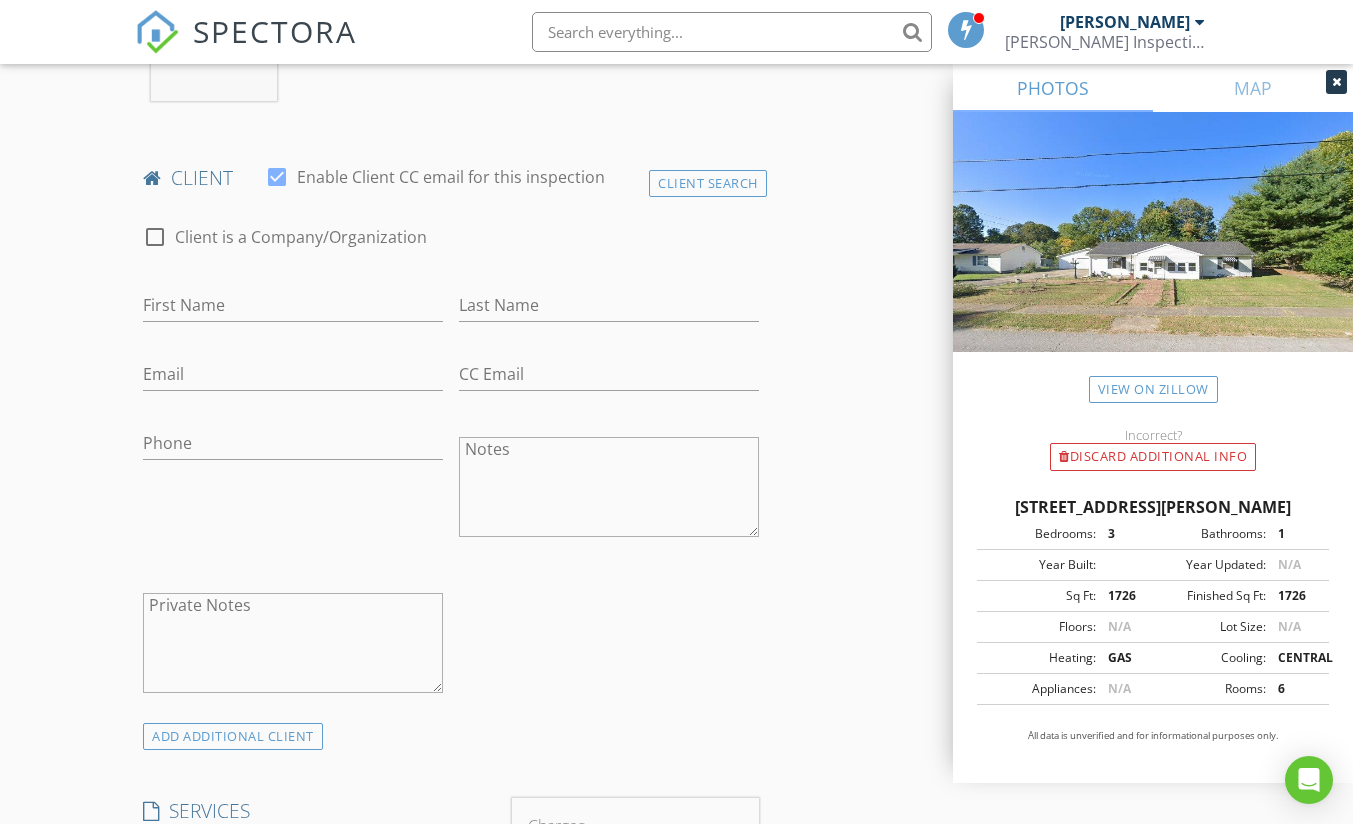 scroll, scrollTop: 900, scrollLeft: 0, axis: vertical 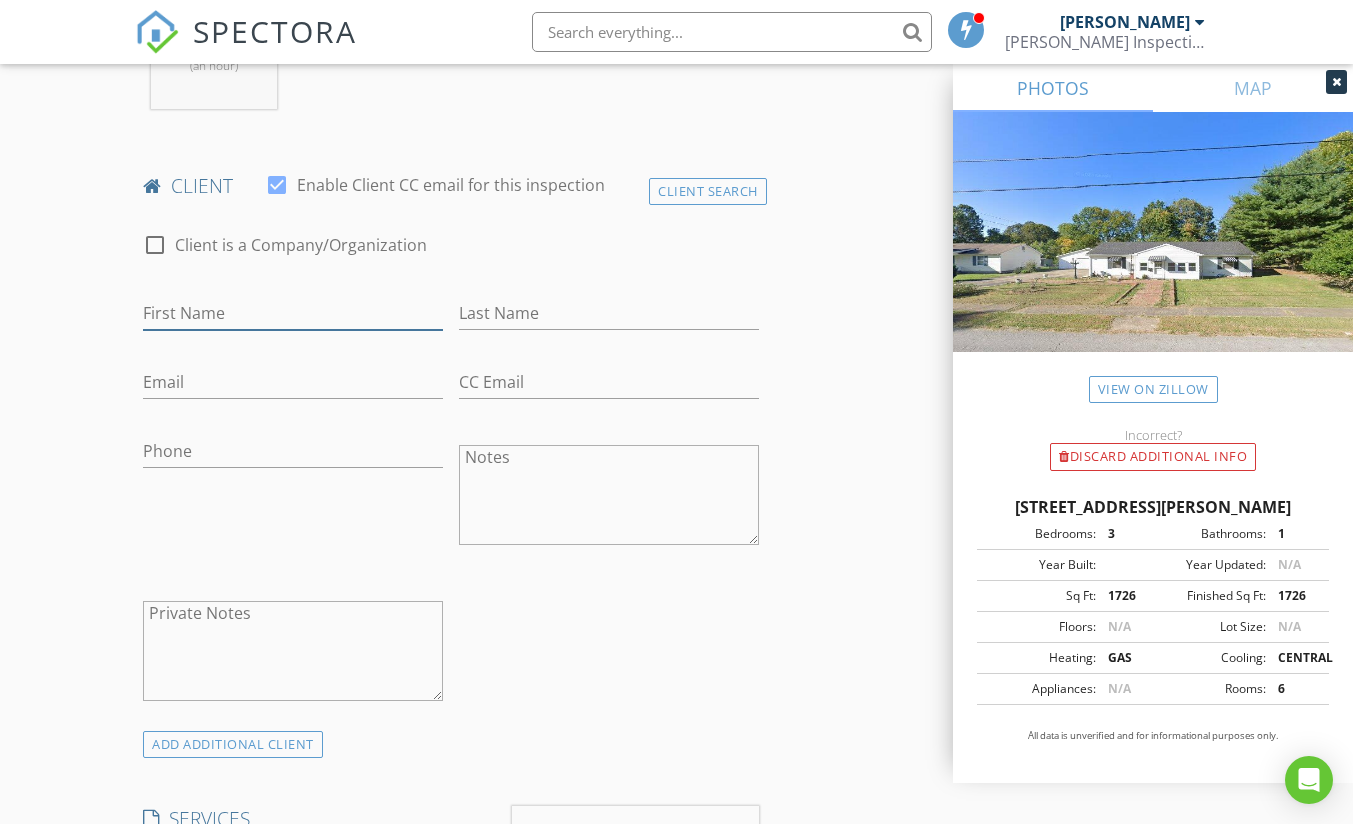 click on "First Name" at bounding box center [293, 313] 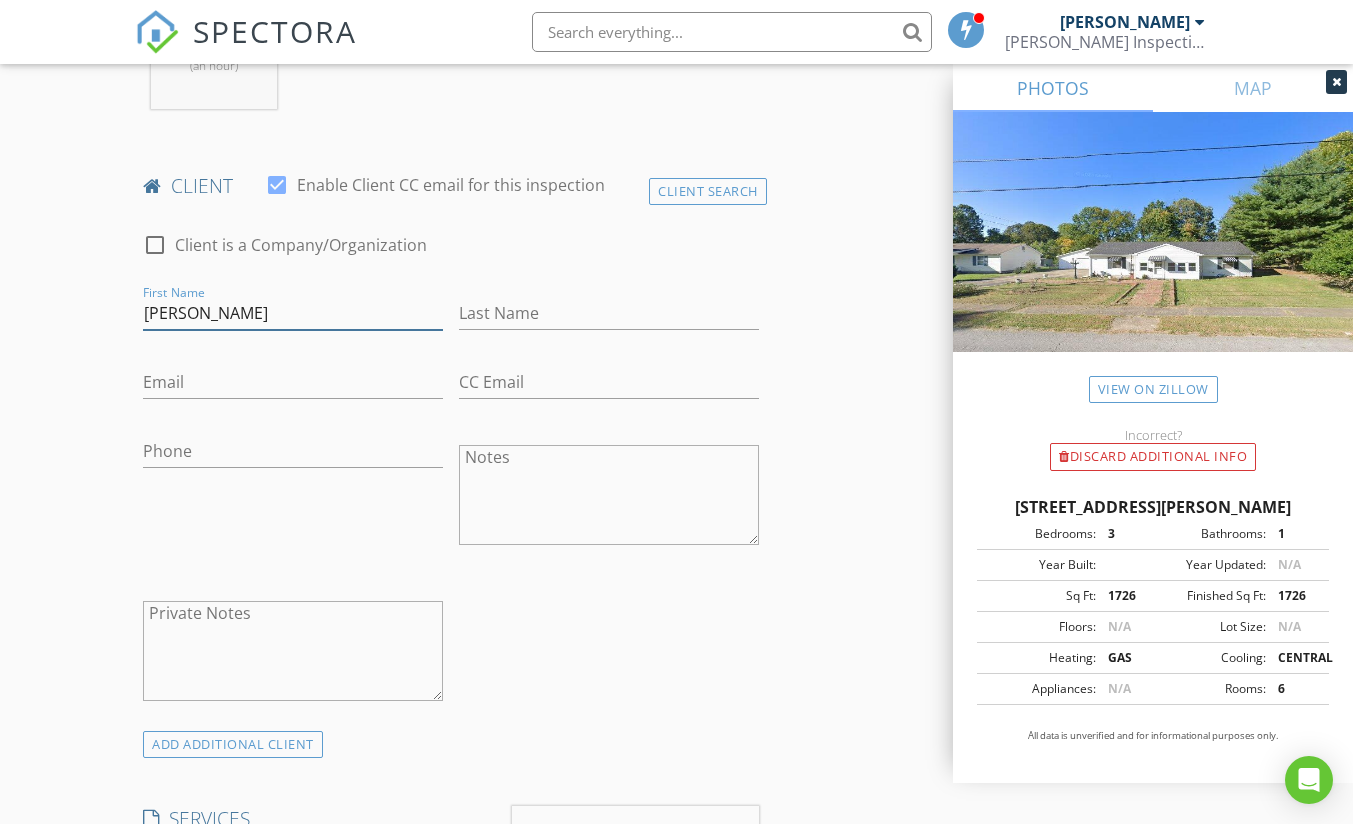 type on "Landon" 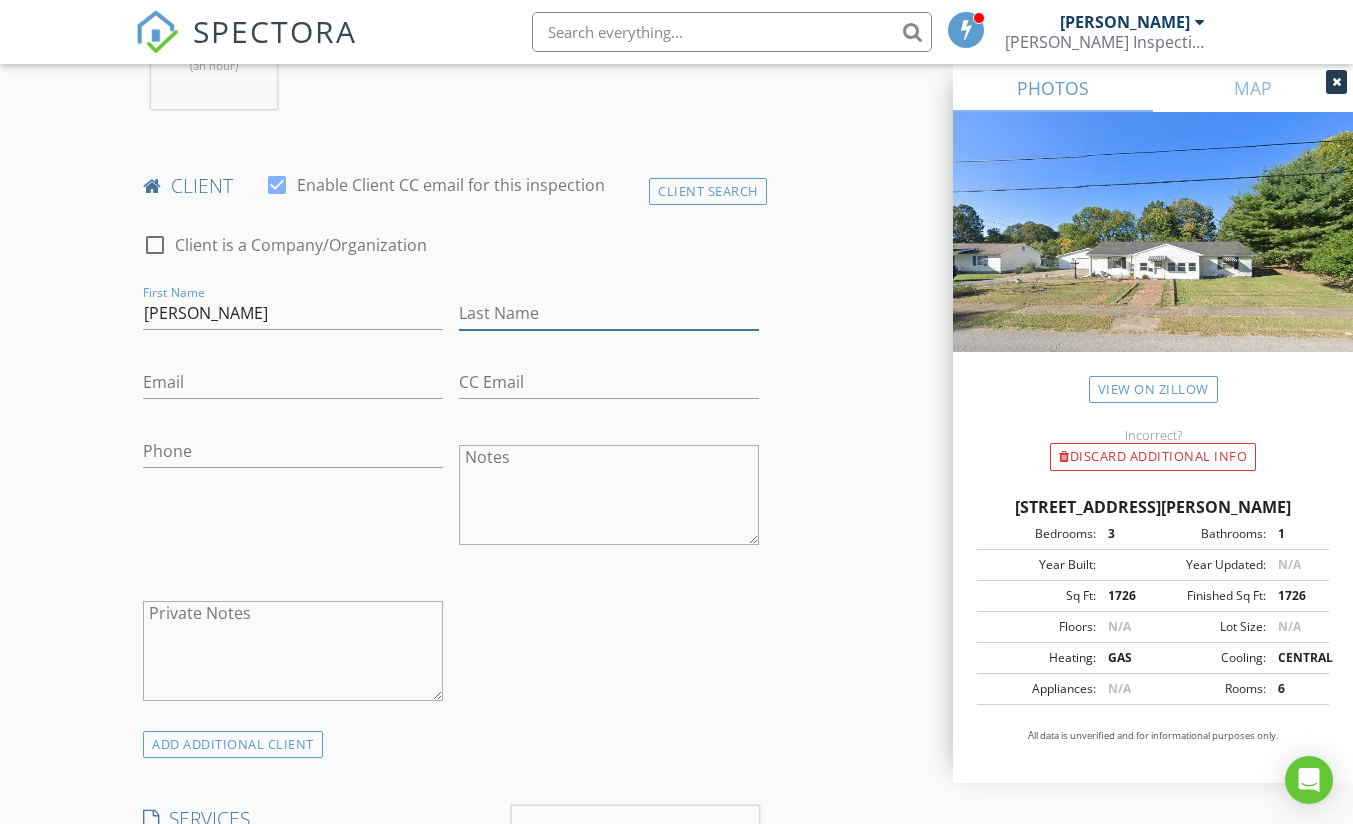 click on "Last Name" at bounding box center [609, 313] 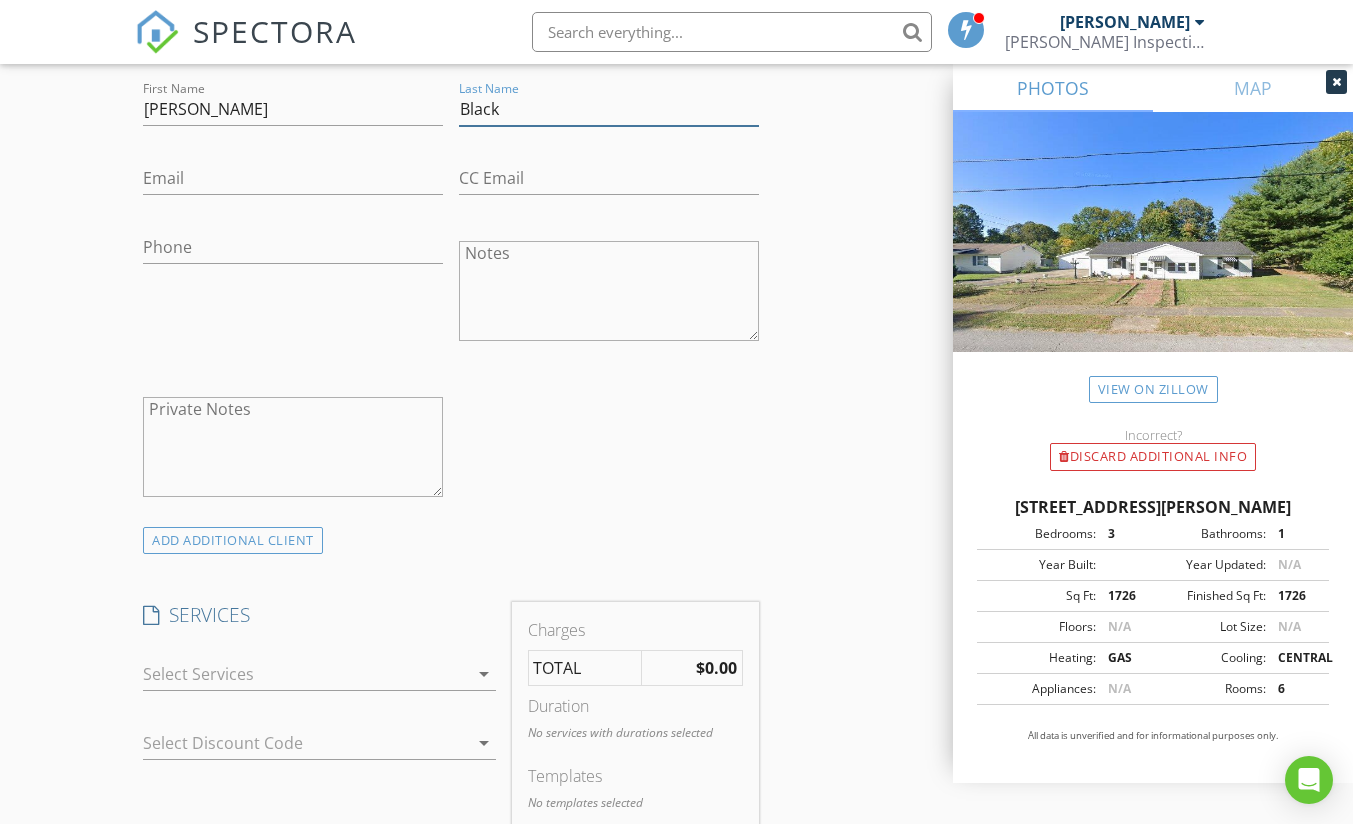 scroll, scrollTop: 1500, scrollLeft: 0, axis: vertical 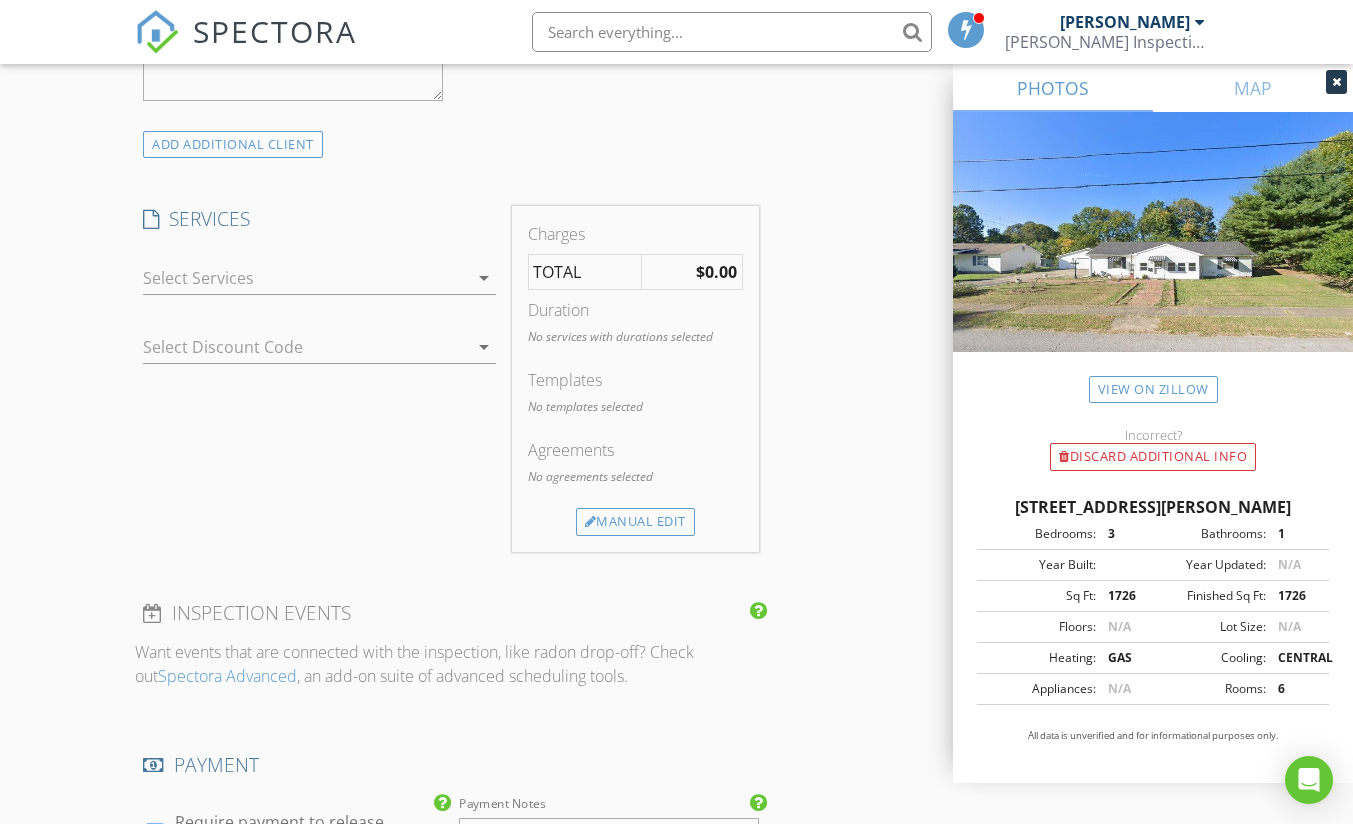 type on "Black" 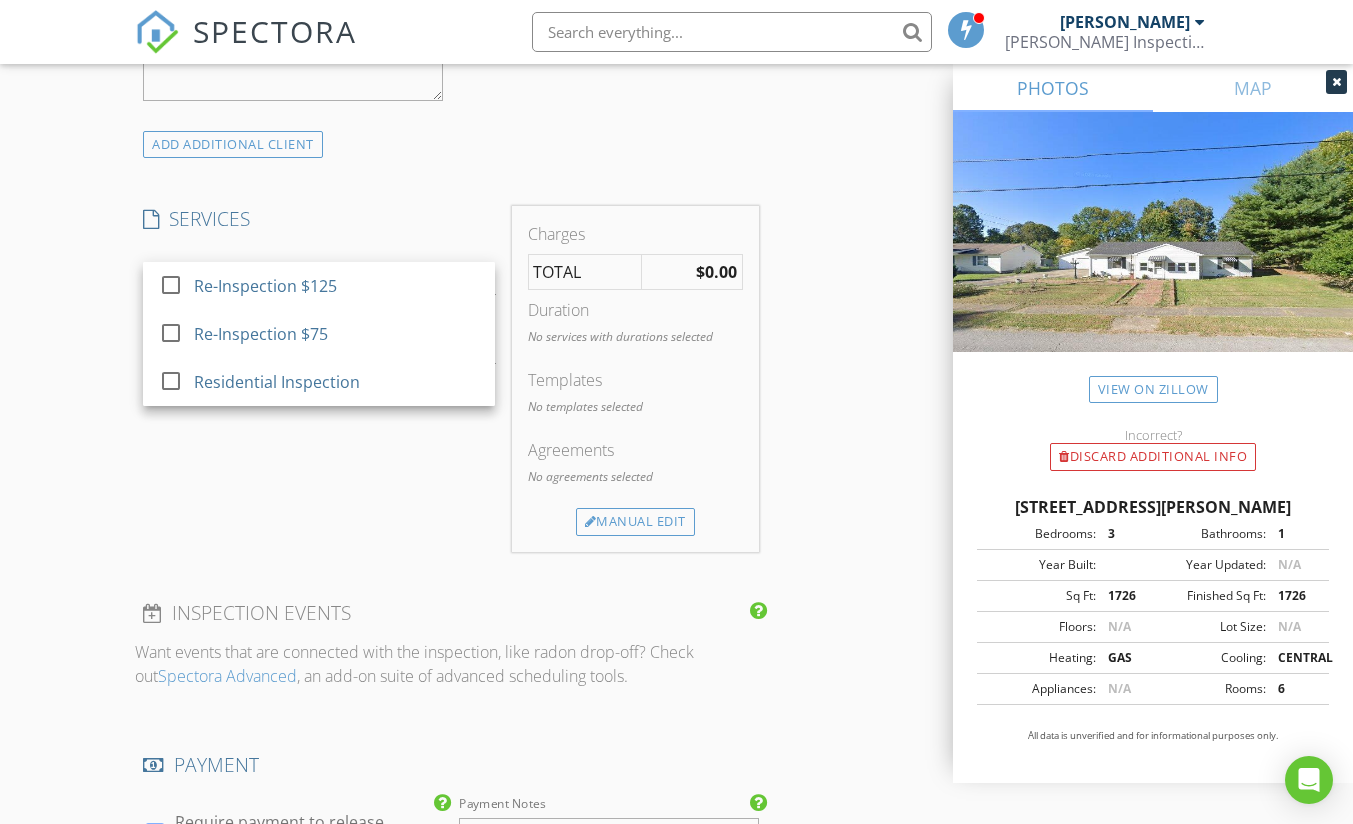 click on "Residential Inspection" at bounding box center (277, 382) 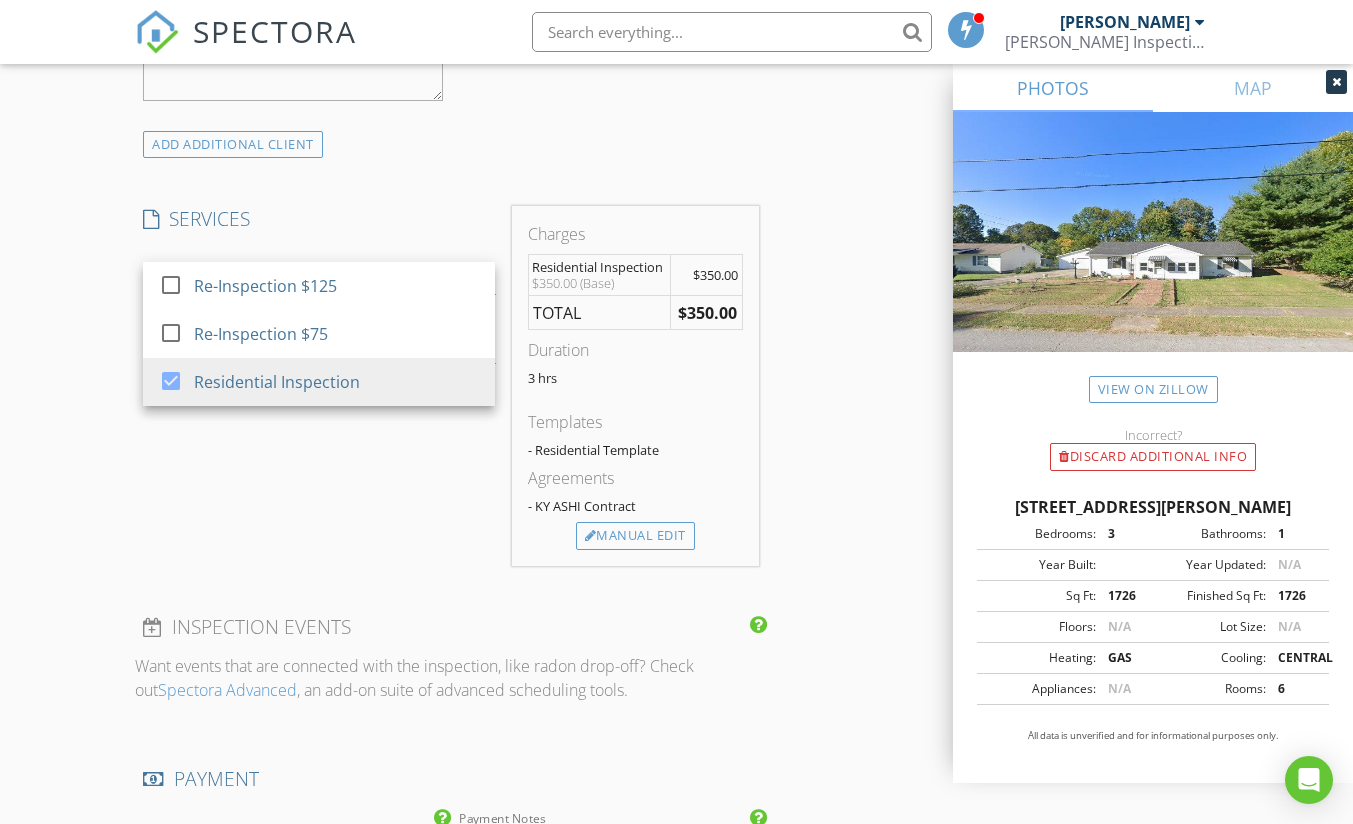 click on "Manual Edit" at bounding box center (635, 536) 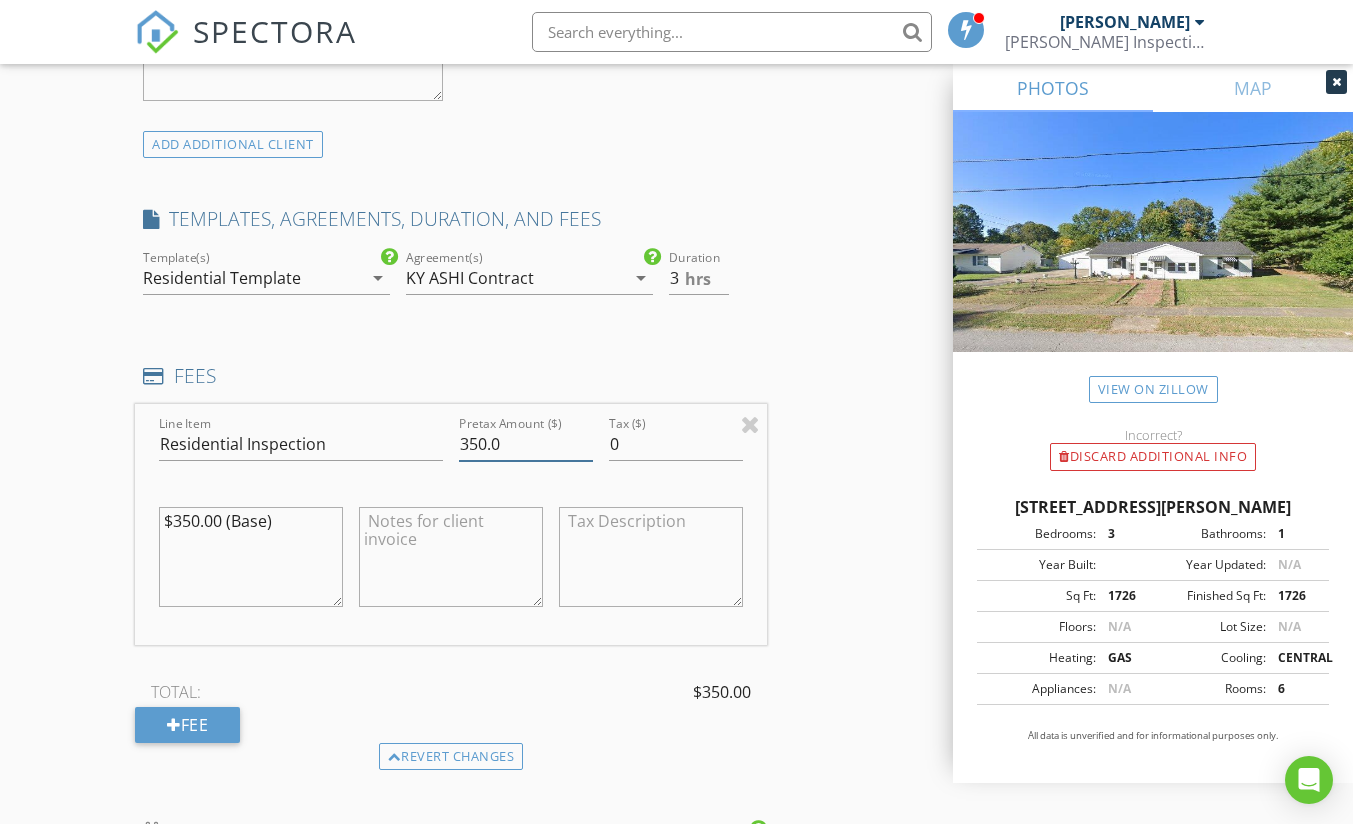 click on "350.0" at bounding box center [526, 444] 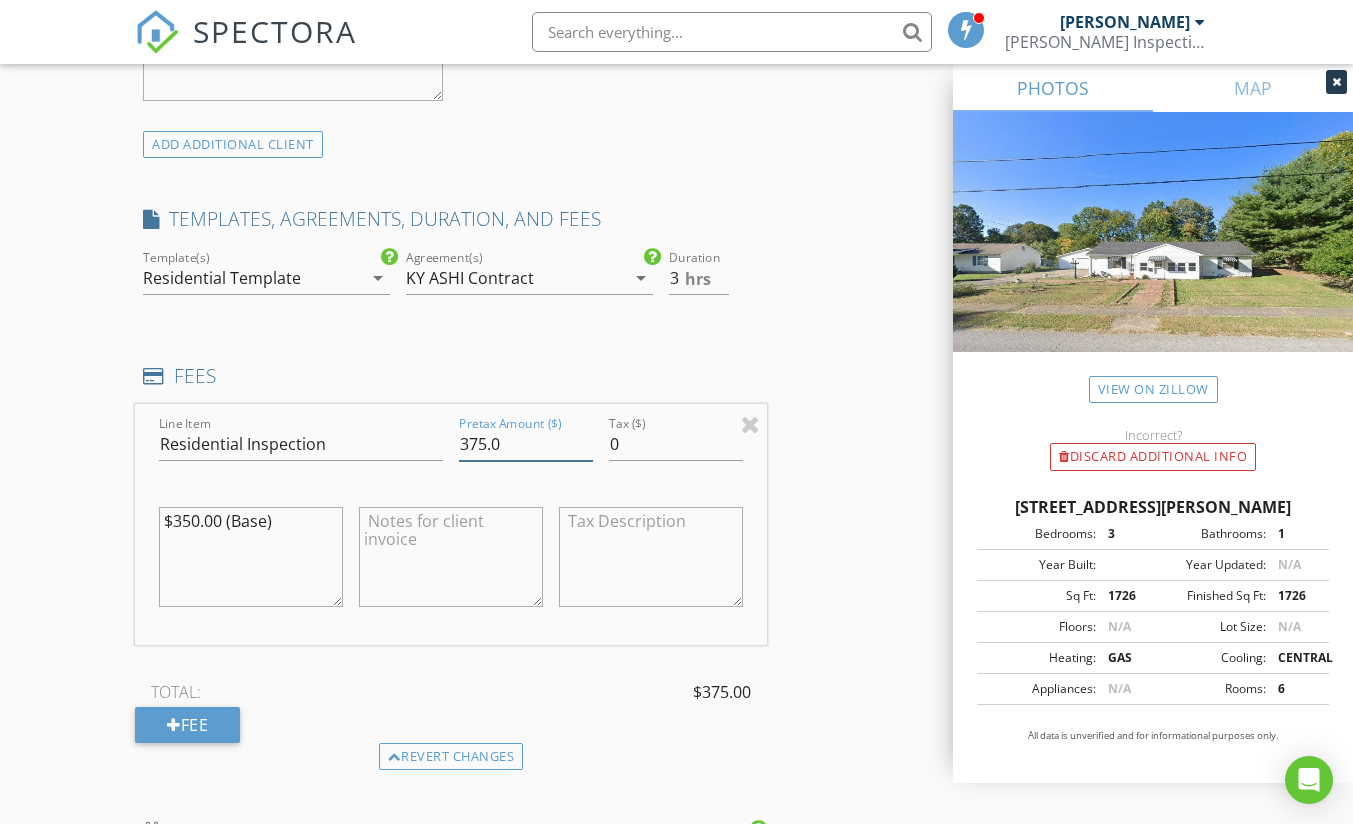 type on "375.0" 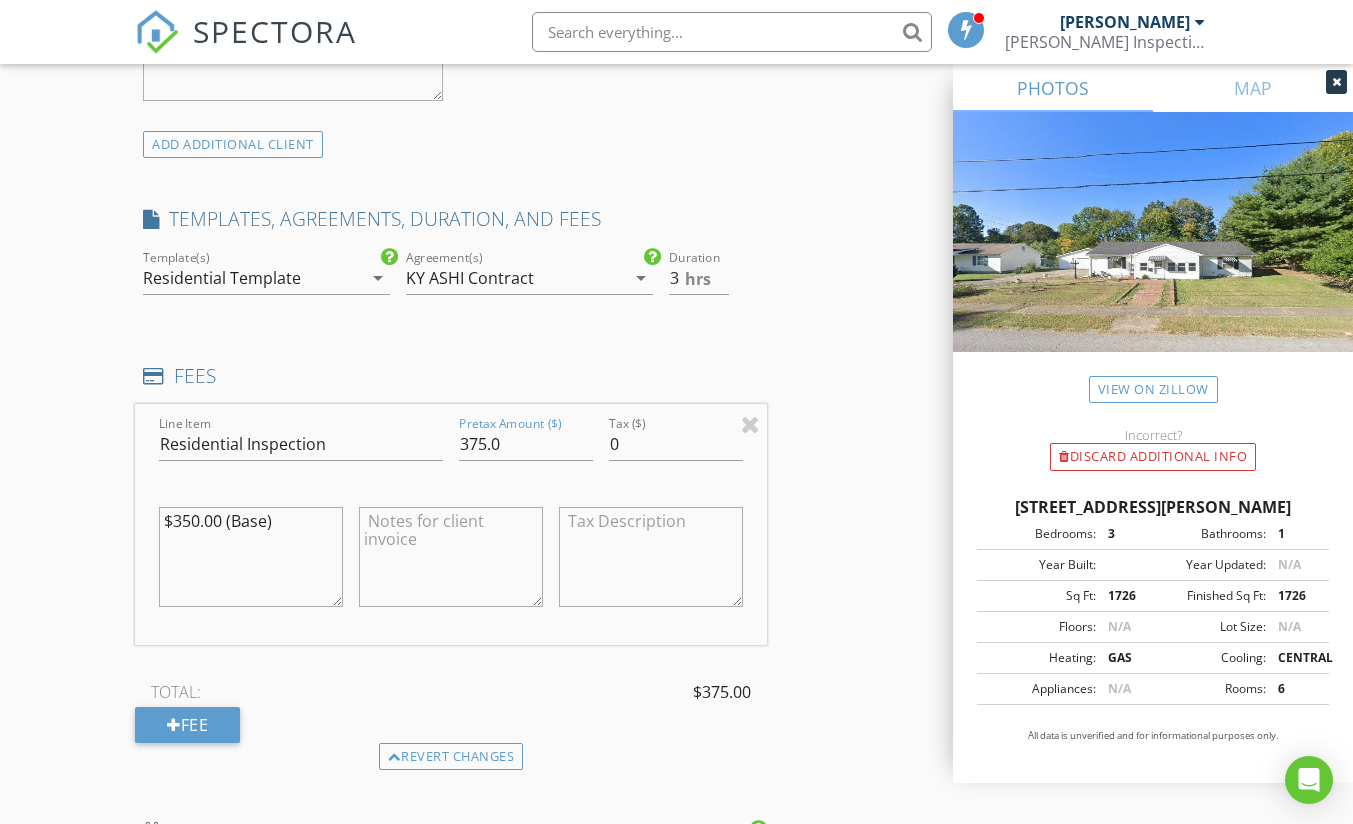 click on "New Inspection
Click here to use the New Order Form
INSPECTOR(S)
check_box   Nathan Francis   PRIMARY   Nathan Francis arrow_drop_down   check_box_outline_blank Nathan Francis specifically requested
Date/Time
07/17/2025 12:30 PM
Location
Address Search       Address 200 N Finley Ave   Unit   City Providence   State KY   Zip 42450   County Webster     Square Feet 1726   Year Built   Foundation arrow_drop_down     Nathan Francis     36.2 miles     (an hour)
client
check_box Enable Client CC email for this inspection   Client Search     check_box_outline_blank Client is a Company/Organization     First Name Landon   Last Name Black   Email   CC Email   Phone           Notes   Private Notes
ADD ADDITIONAL client
SERVICES
check_box_outline_blank         check_box" at bounding box center [676, 525] 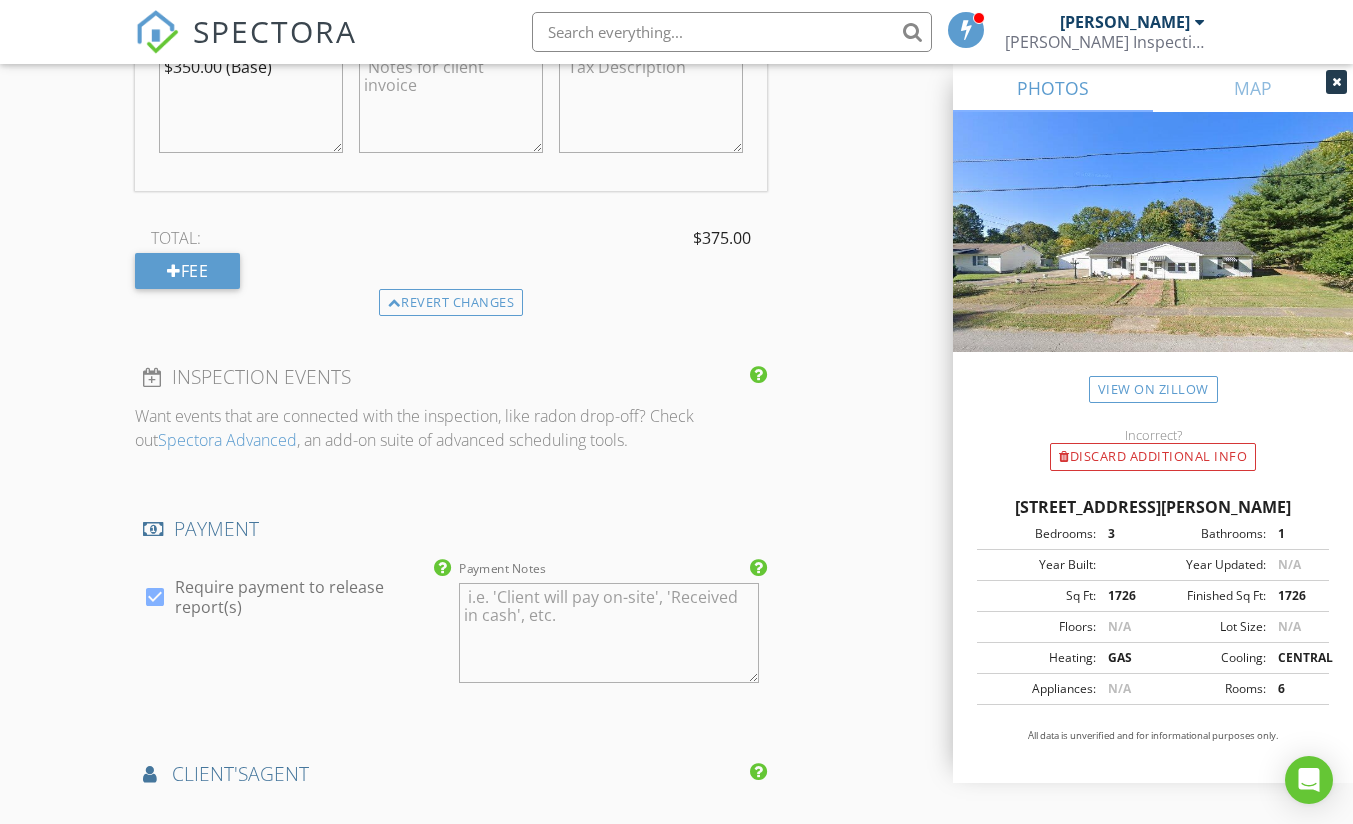 scroll, scrollTop: 2100, scrollLeft: 0, axis: vertical 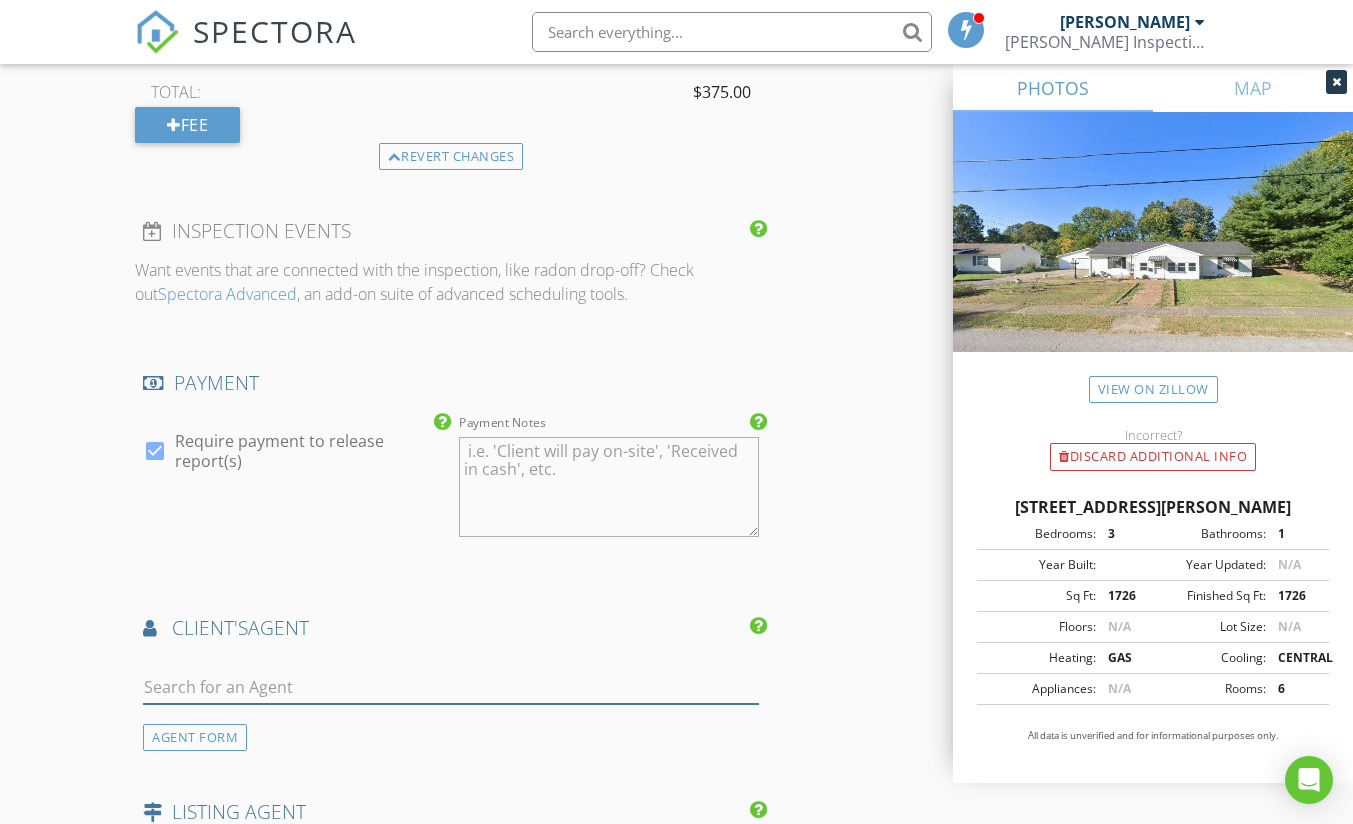 click at bounding box center [450, 687] 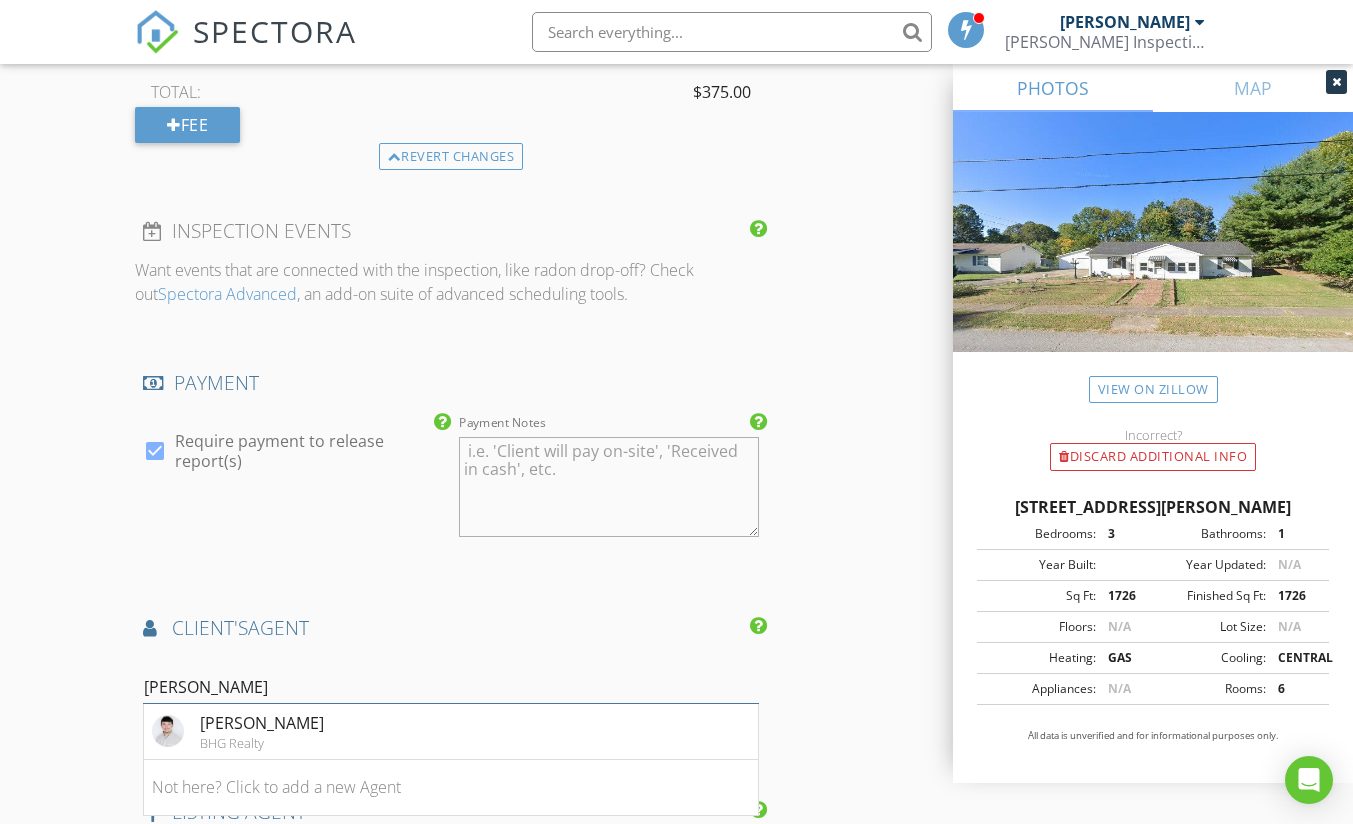 type on "landon" 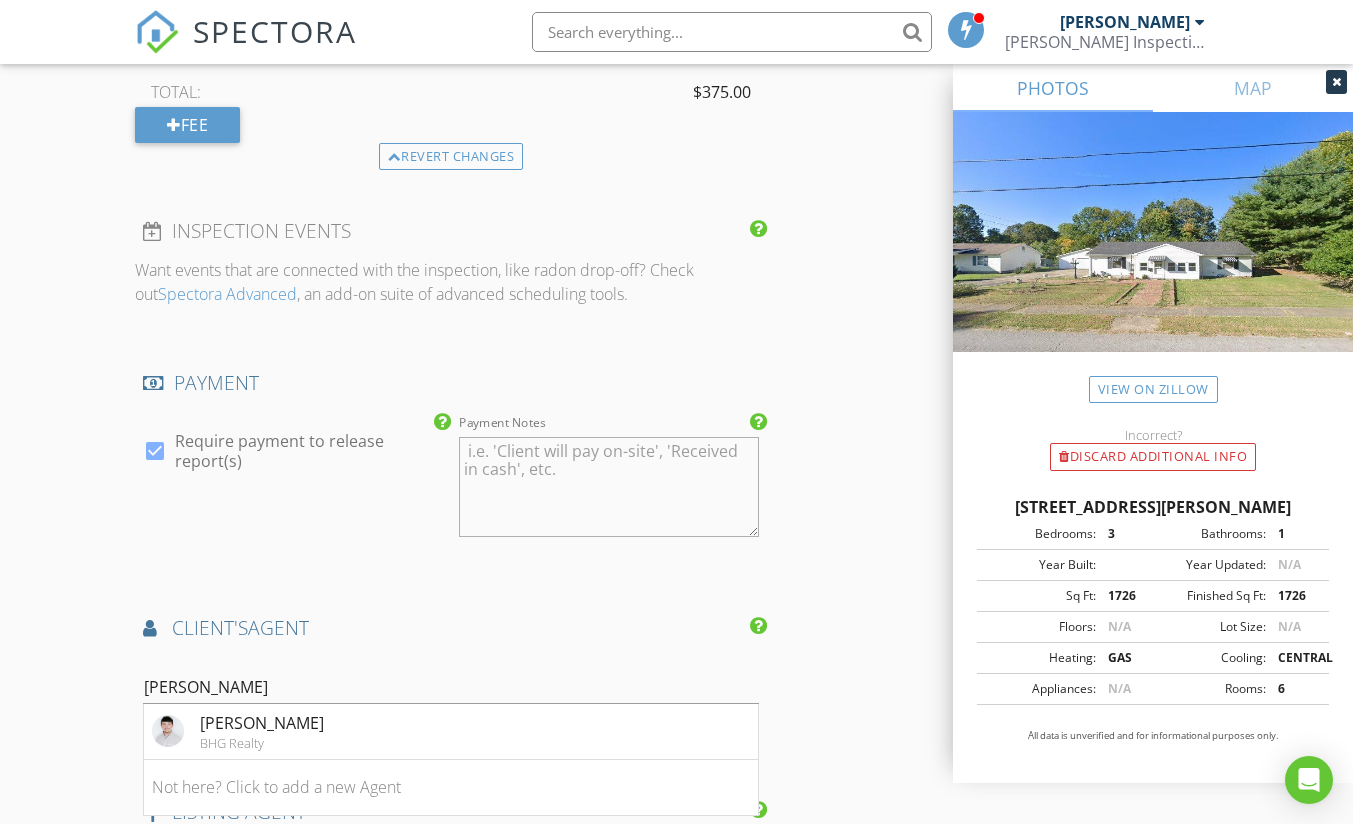 click on "Landon Black" at bounding box center [262, 723] 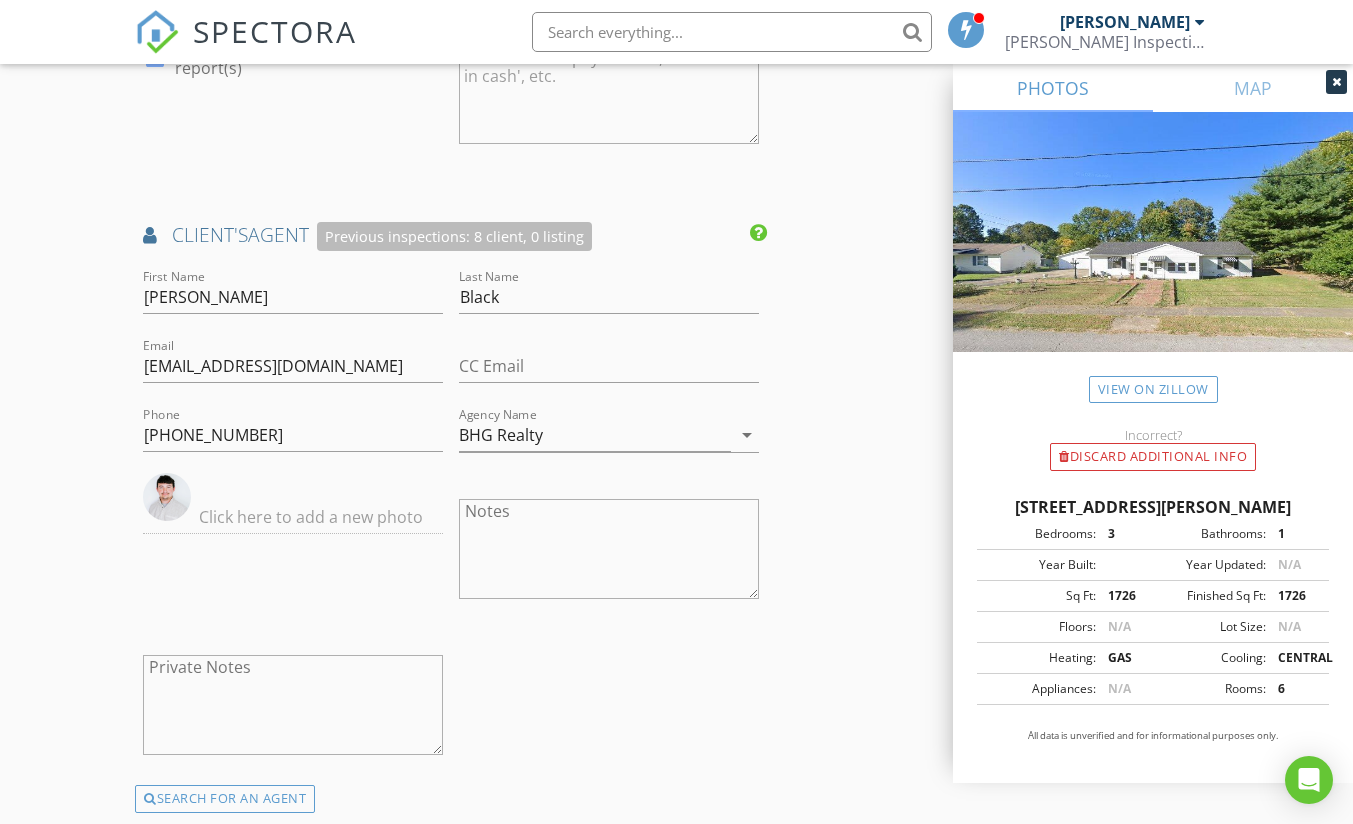 scroll, scrollTop: 2500, scrollLeft: 0, axis: vertical 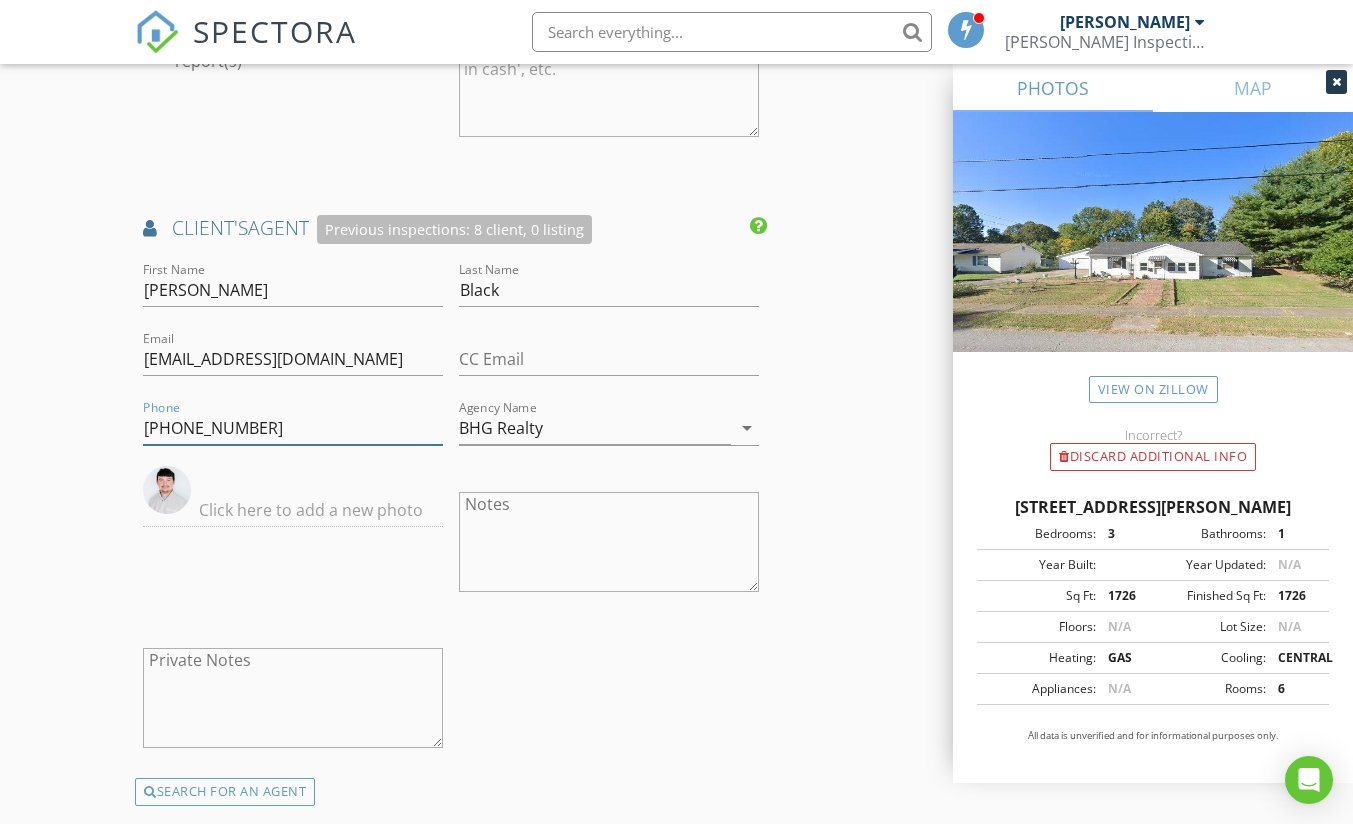 drag, startPoint x: 255, startPoint y: 425, endPoint x: 133, endPoint y: 429, distance: 122.06556 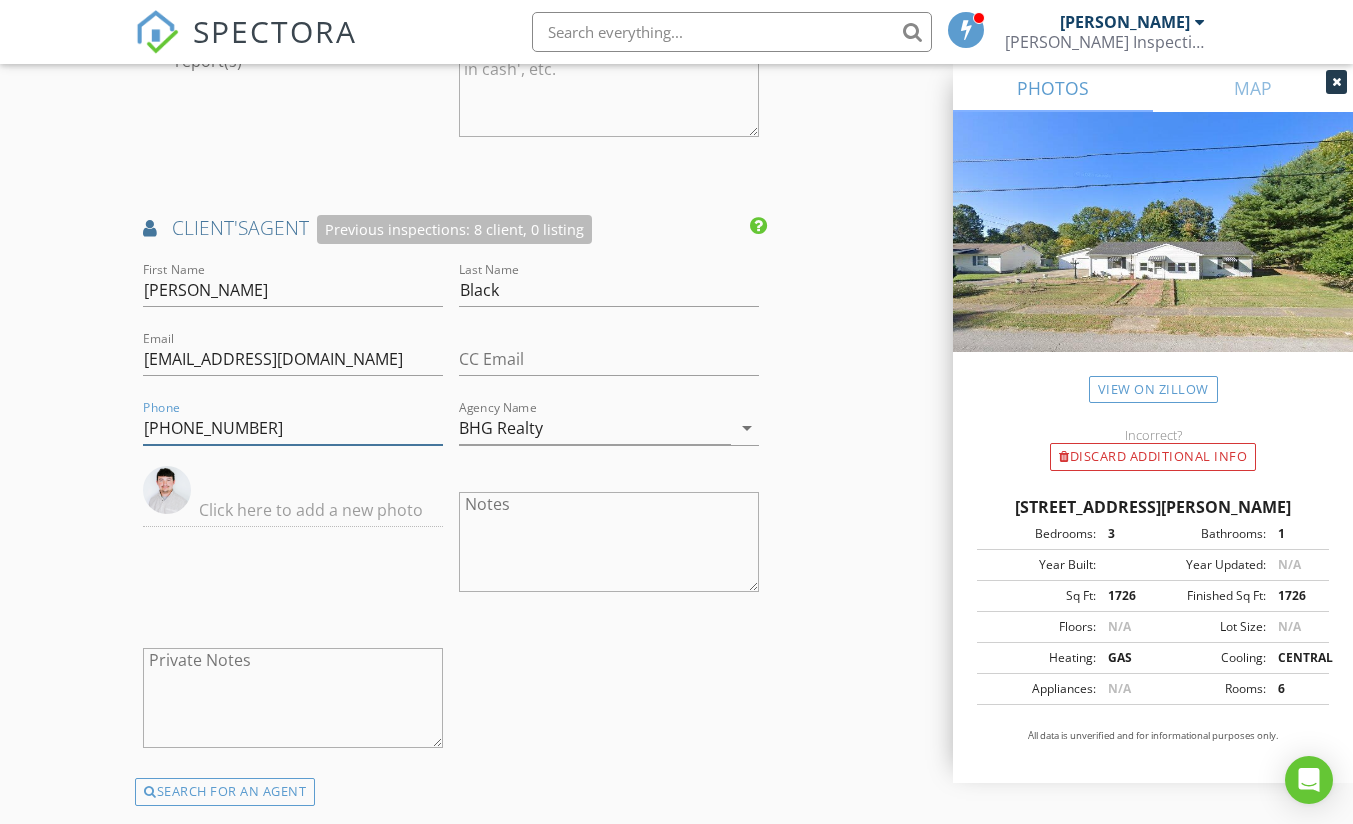 click on "New Inspection
Click here to use the New Order Form
INSPECTOR(S)
check_box   Nathan Francis   PRIMARY   Nathan Francis arrow_drop_down   check_box_outline_blank Nathan Francis specifically requested
Date/Time
07/17/2025 12:30 PM
Location
Address Search       Address 200 N Finley Ave   Unit   City Providence   State KY   Zip 42450   County Webster     Square Feet 1726   Year Built   Foundation arrow_drop_down     Nathan Francis     36.2 miles     (an hour)
client
check_box Enable Client CC email for this inspection   Client Search     check_box_outline_blank Client is a Company/Organization     First Name Landon   Last Name Black   Email   CC Email   Phone           Notes   Private Notes
ADD ADDITIONAL client
SERVICES
check_box_outline_blank         check_box" at bounding box center (676, -247) 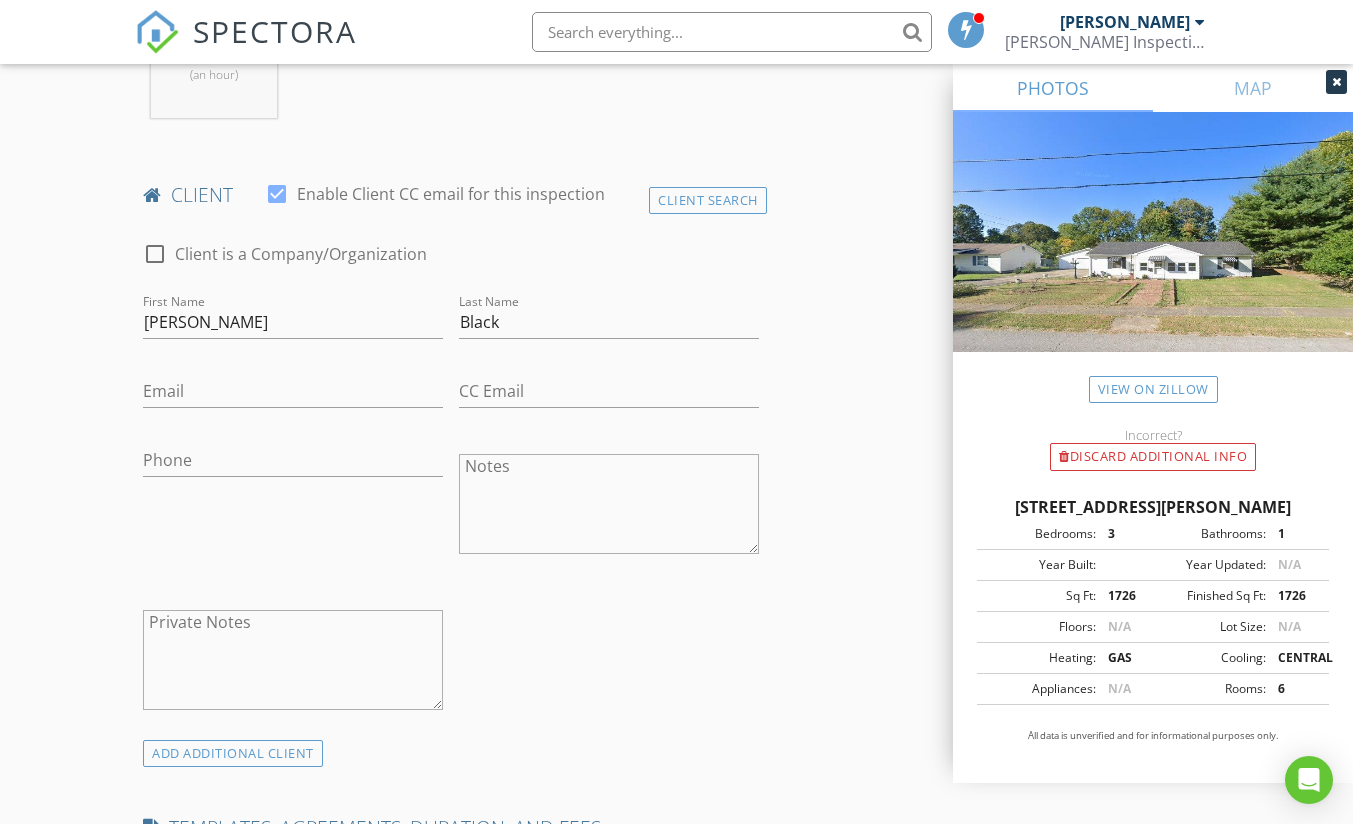 scroll, scrollTop: 900, scrollLeft: 0, axis: vertical 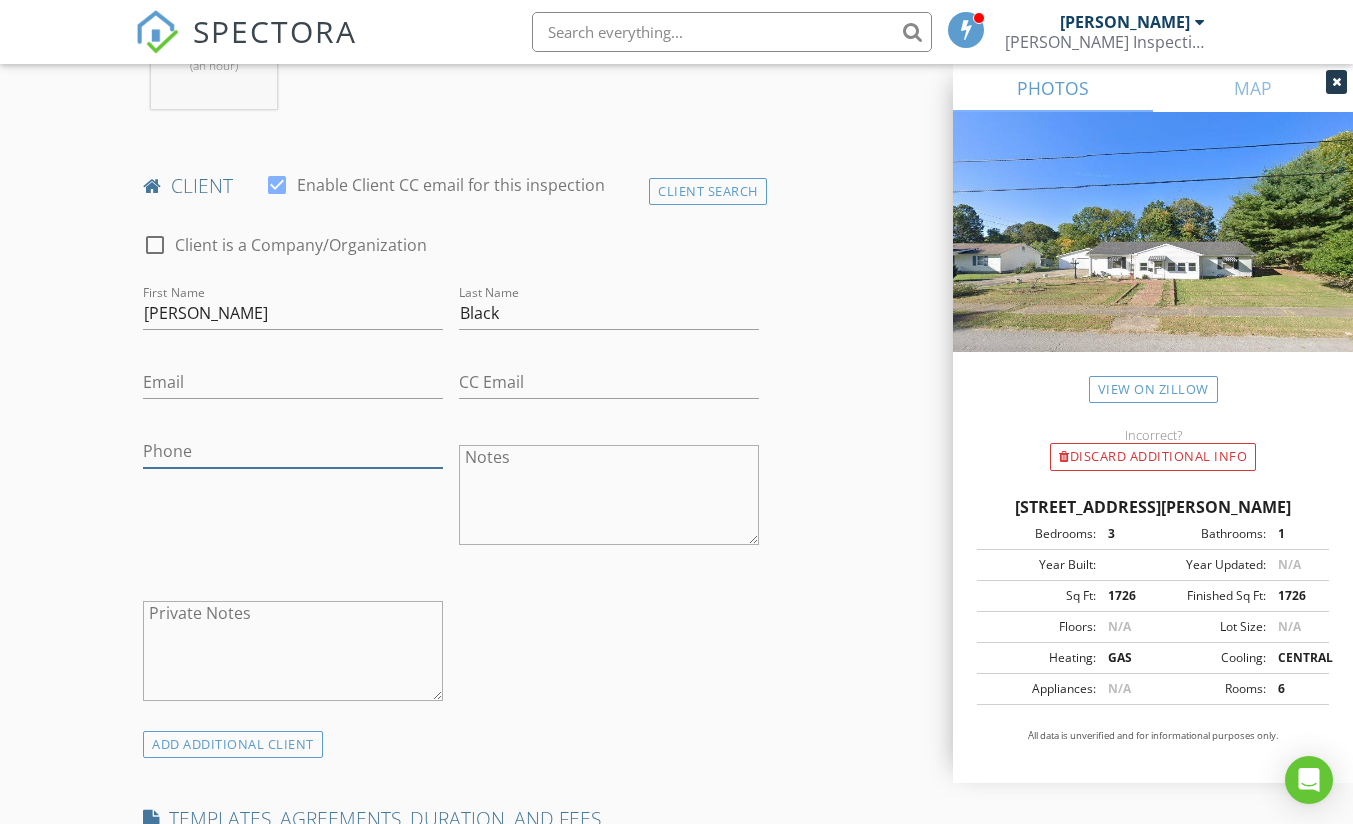 click on "Phone" at bounding box center (293, 451) 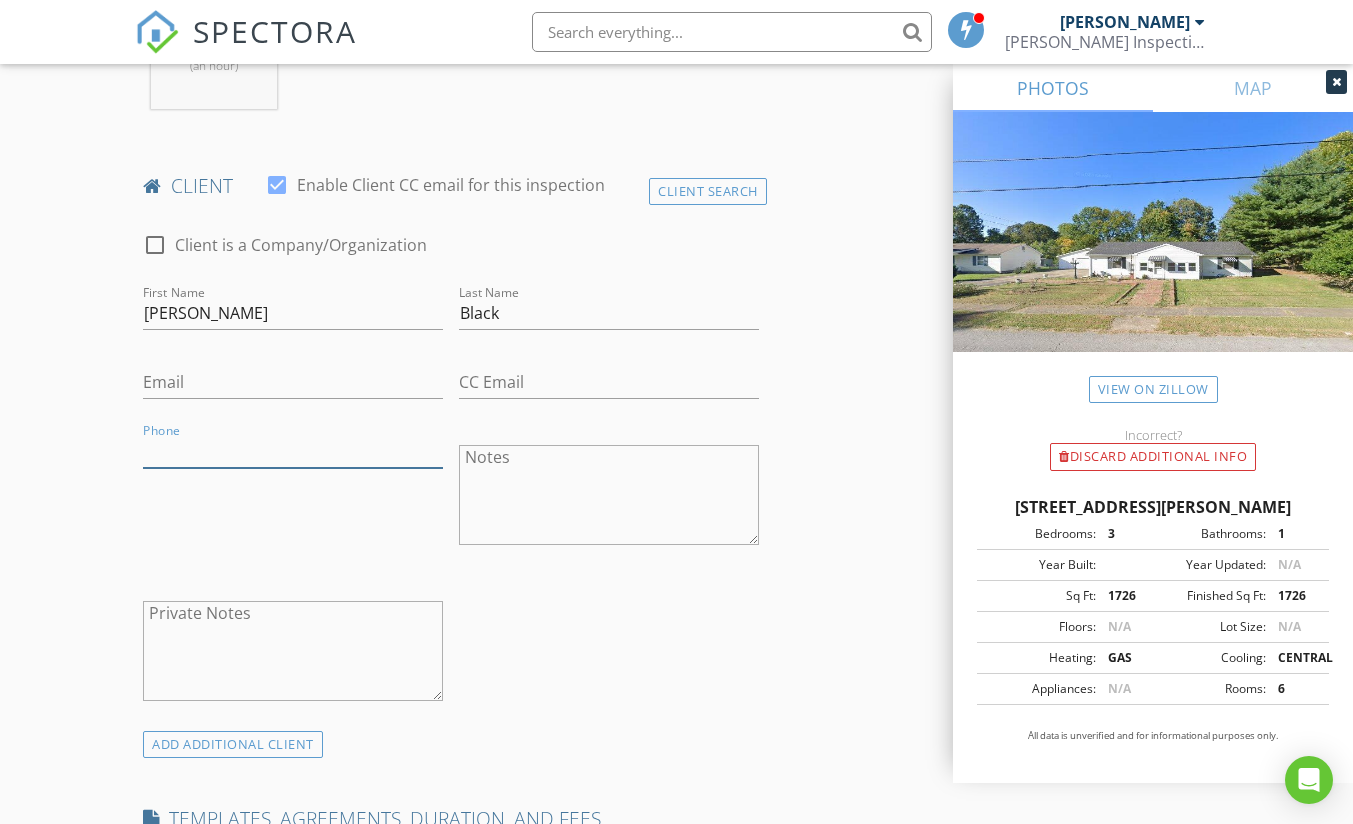 paste on "270-871-7850" 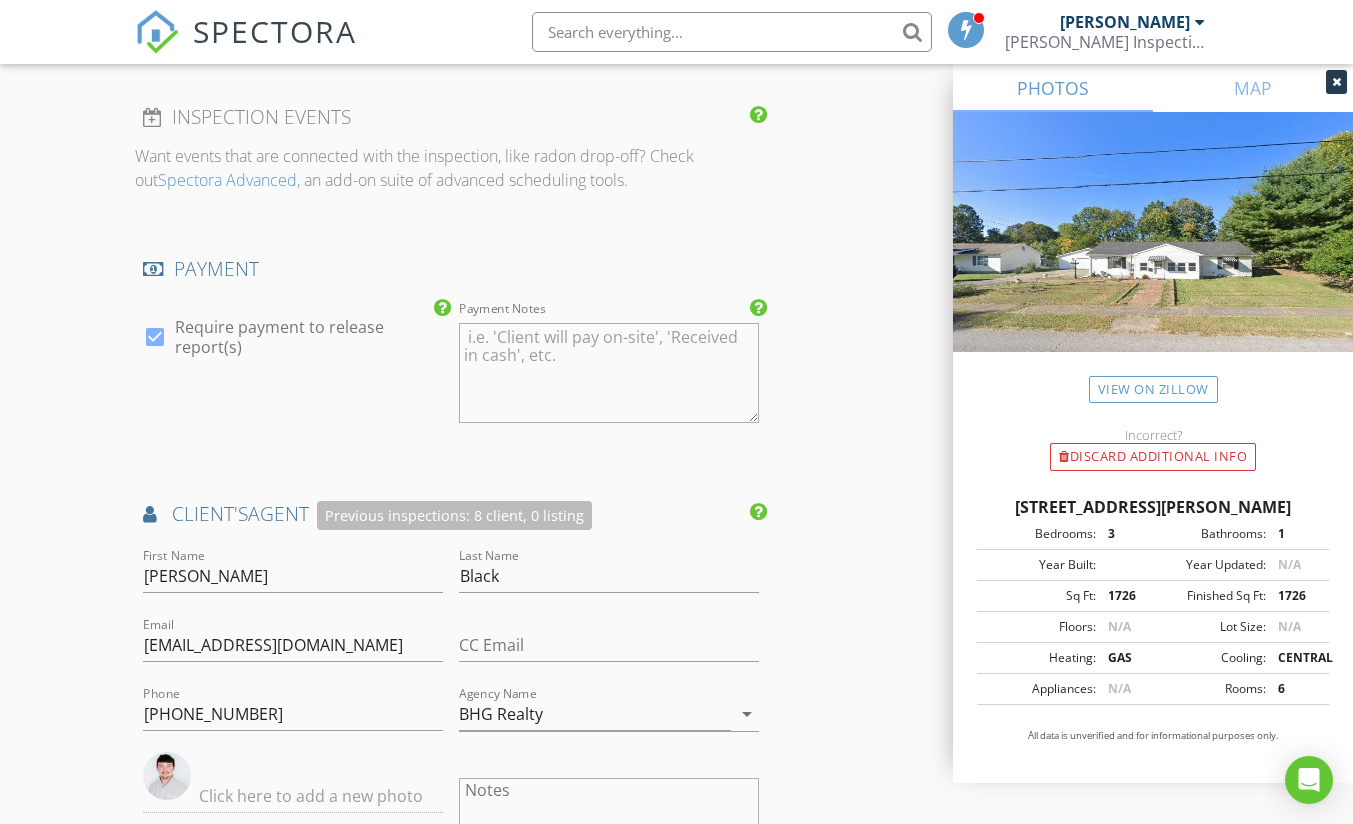 scroll, scrollTop: 2400, scrollLeft: 0, axis: vertical 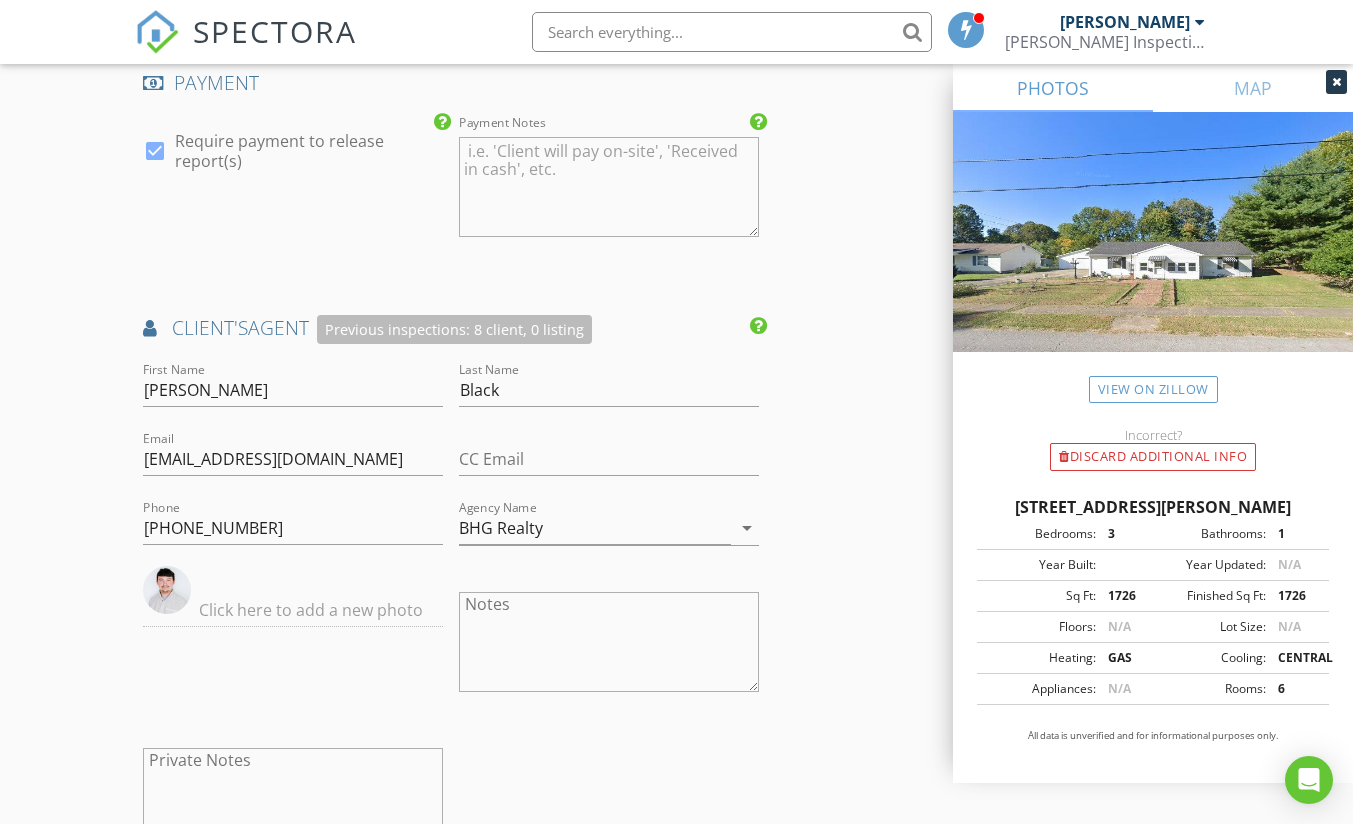 type on "270-871-7850" 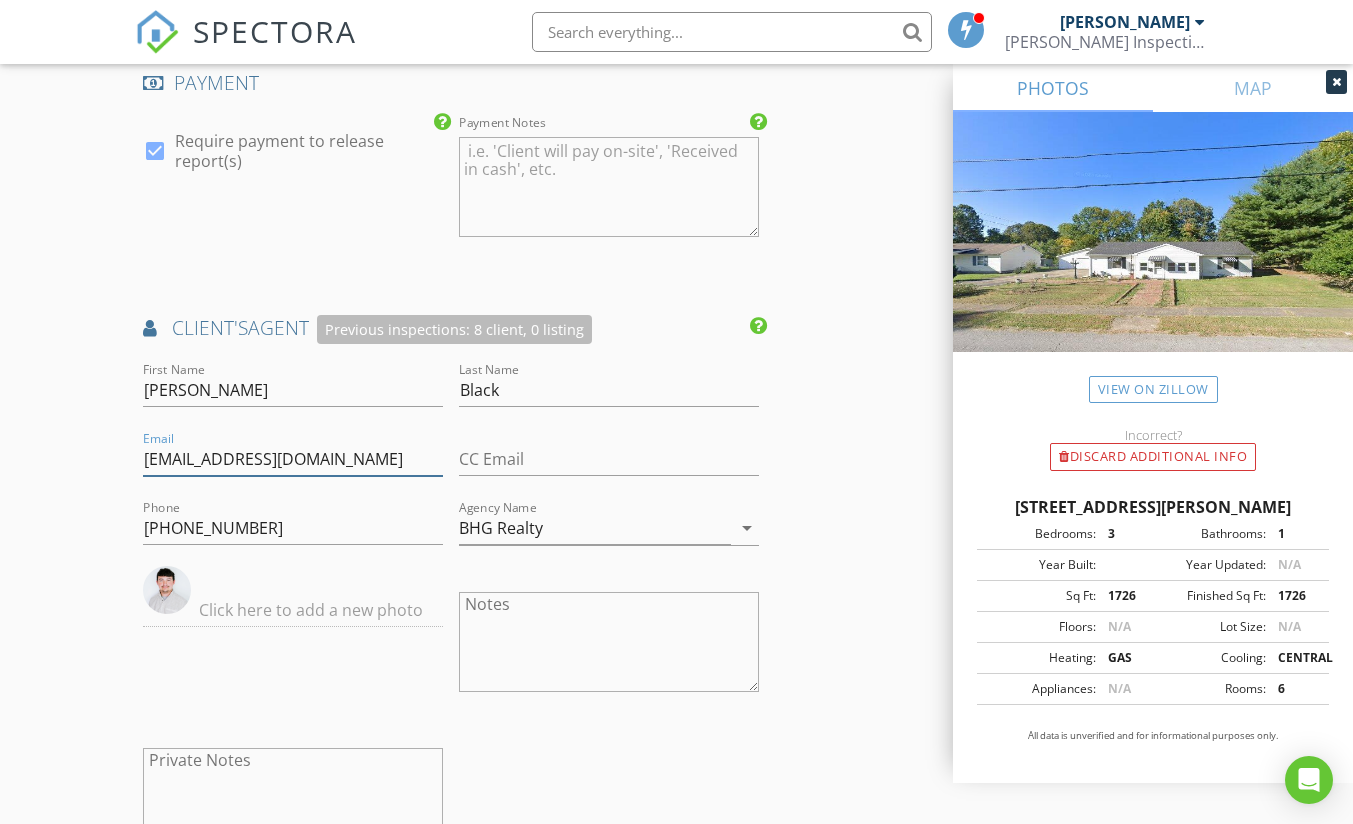 drag, startPoint x: 348, startPoint y: 464, endPoint x: 115, endPoint y: 470, distance: 233.07724 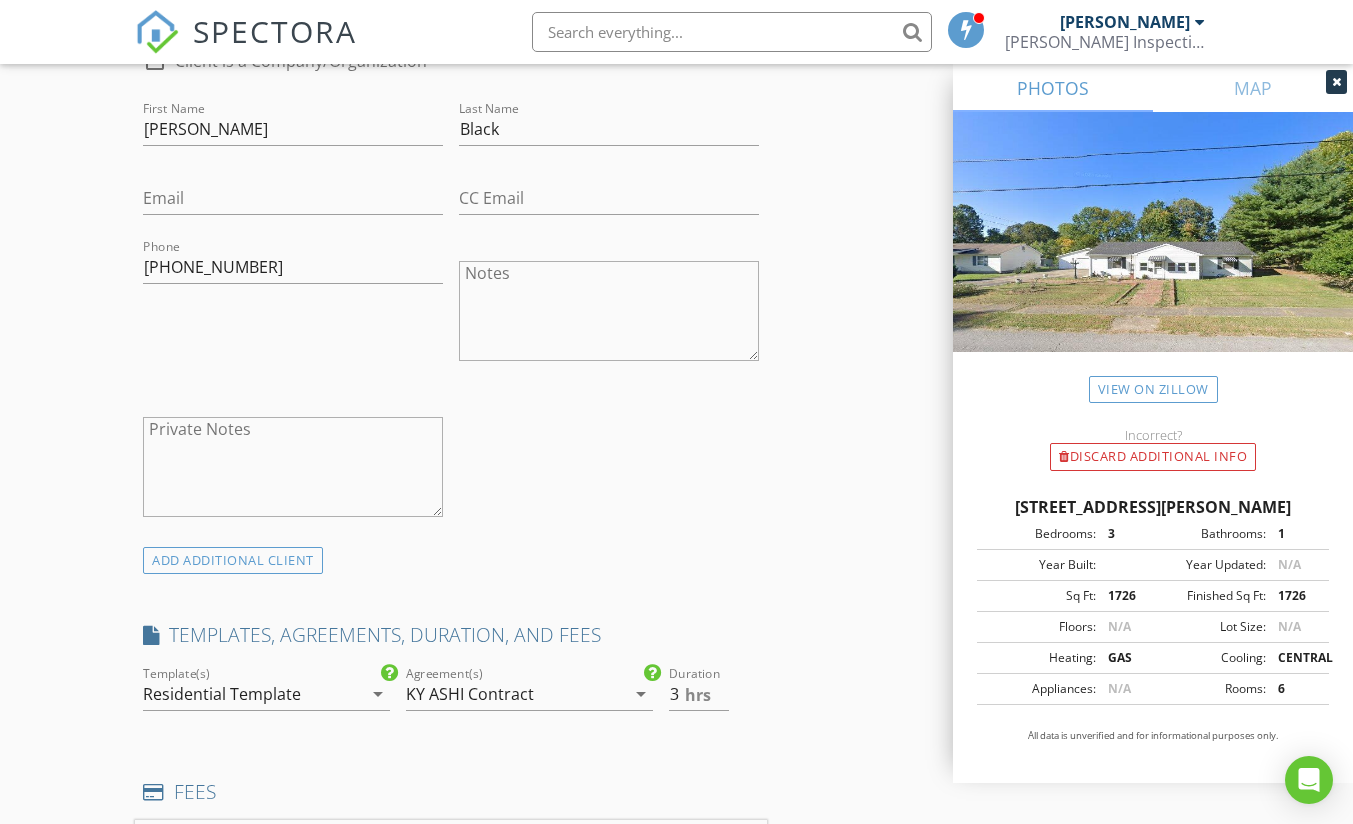 scroll, scrollTop: 800, scrollLeft: 0, axis: vertical 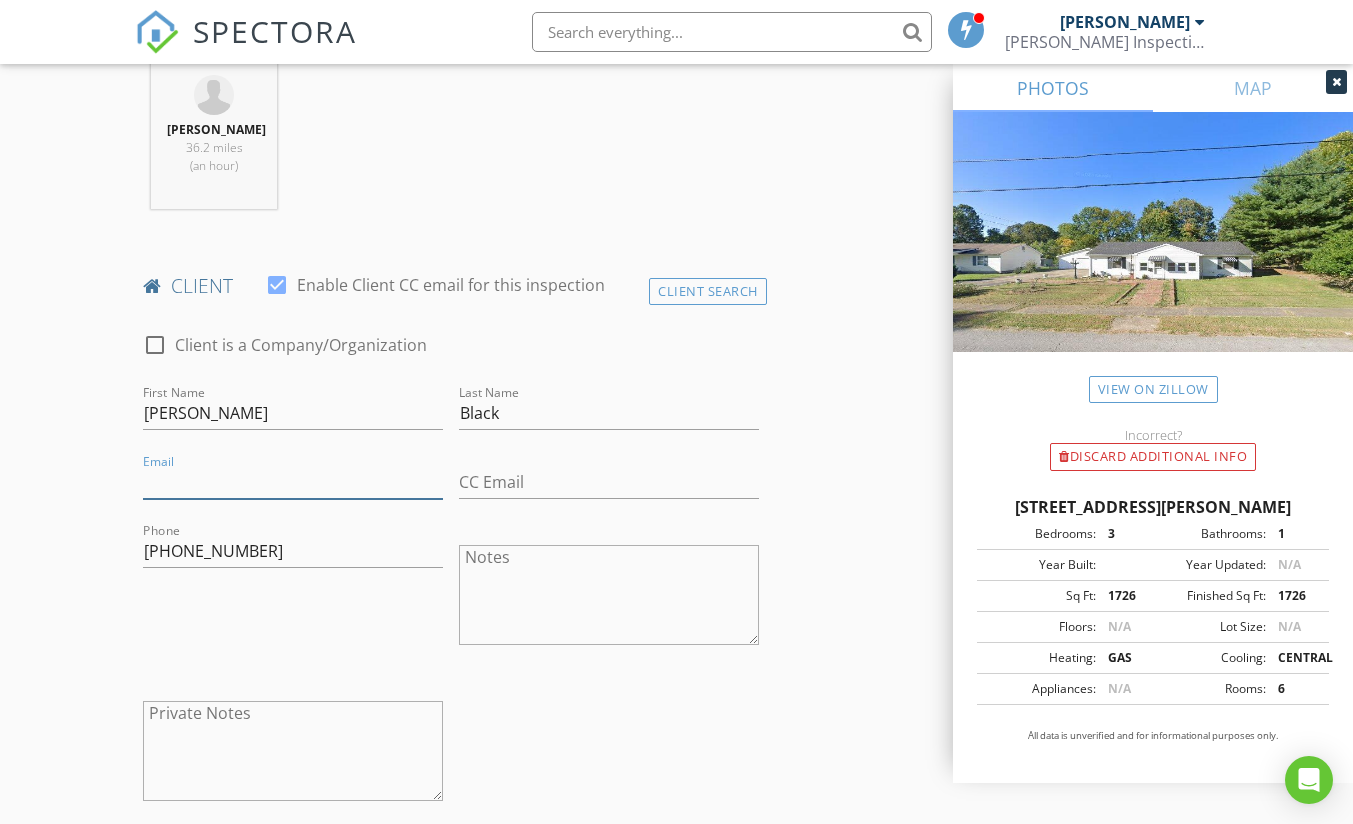 click on "Email" at bounding box center [293, 482] 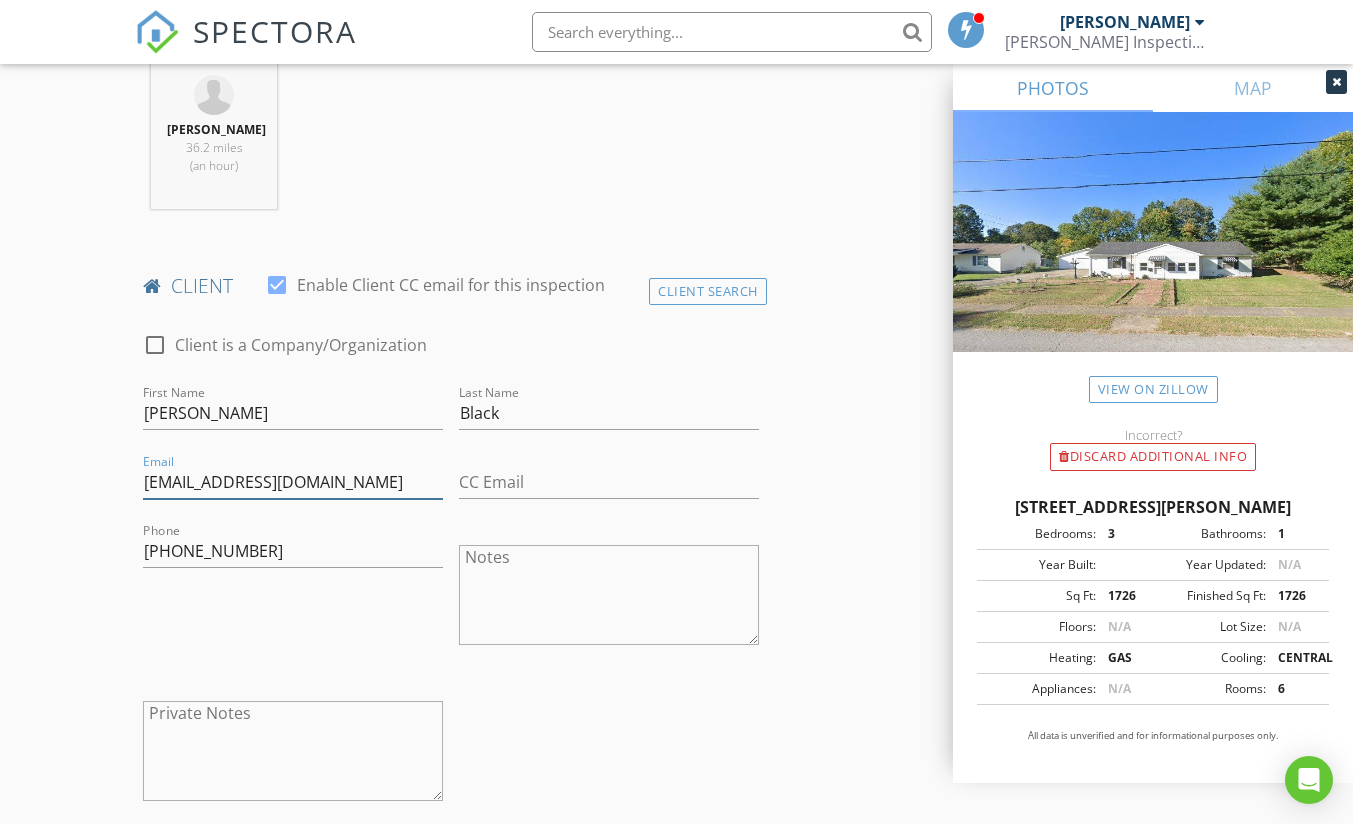 type on "landonblack85@yahoo.com" 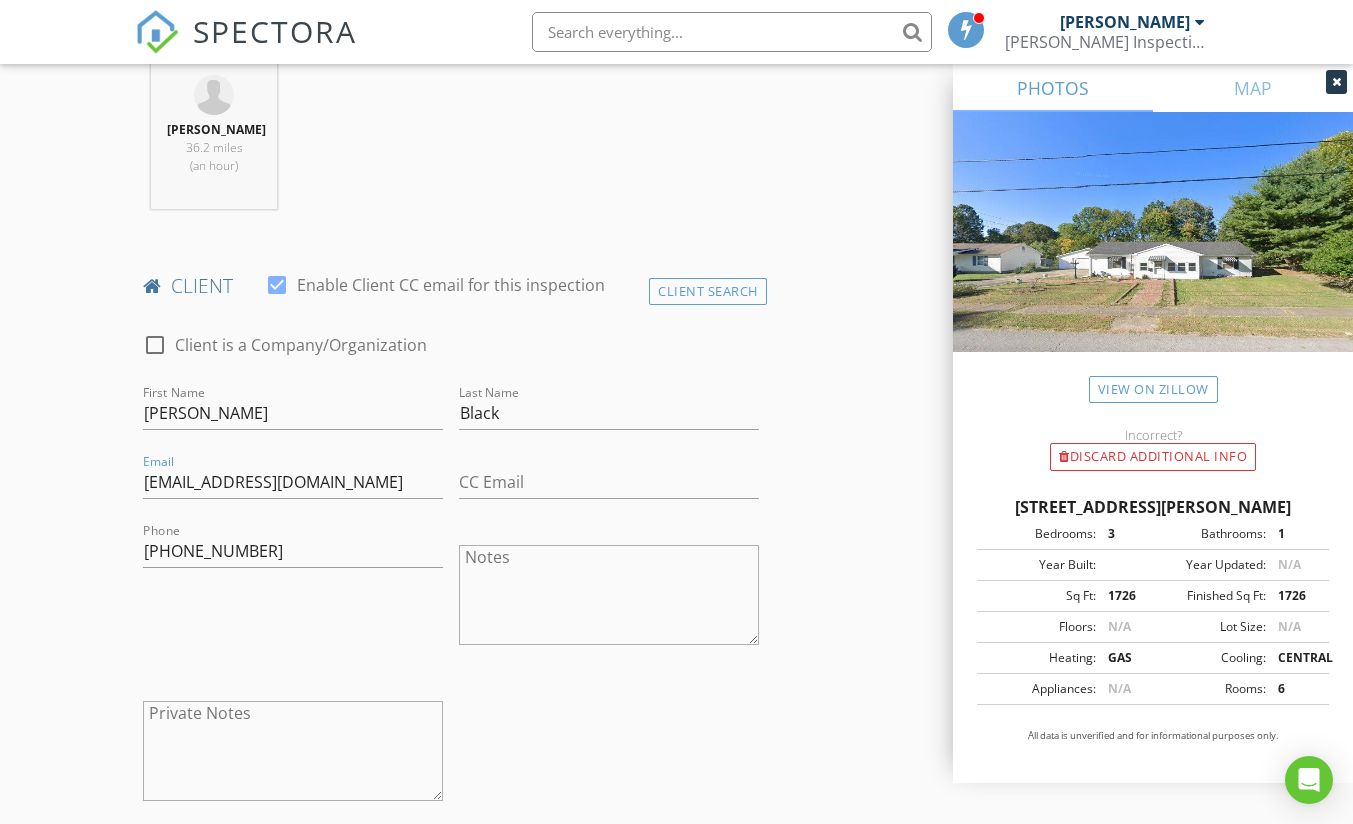 click on "New Inspection
Click here to use the New Order Form
INSPECTOR(S)
check_box   Nathan Francis   PRIMARY   Nathan Francis arrow_drop_down   check_box_outline_blank Nathan Francis specifically requested
Date/Time
07/17/2025 12:30 PM
Location
Address Search       Address 200 N Finley Ave   Unit   City Providence   State KY   Zip 42450   County Webster     Square Feet 1726   Year Built   Foundation arrow_drop_down     Nathan Francis     36.2 miles     (an hour)
client
check_box Enable Client CC email for this inspection   Client Search     check_box_outline_blank Client is a Company/Organization     First Name Landon   Last Name Black   Email landonblack85@yahoo.com   CC Email   Phone 270-871-7850           Notes   Private Notes
ADD ADDITIONAL client
SERVICES" at bounding box center (676, 1453) 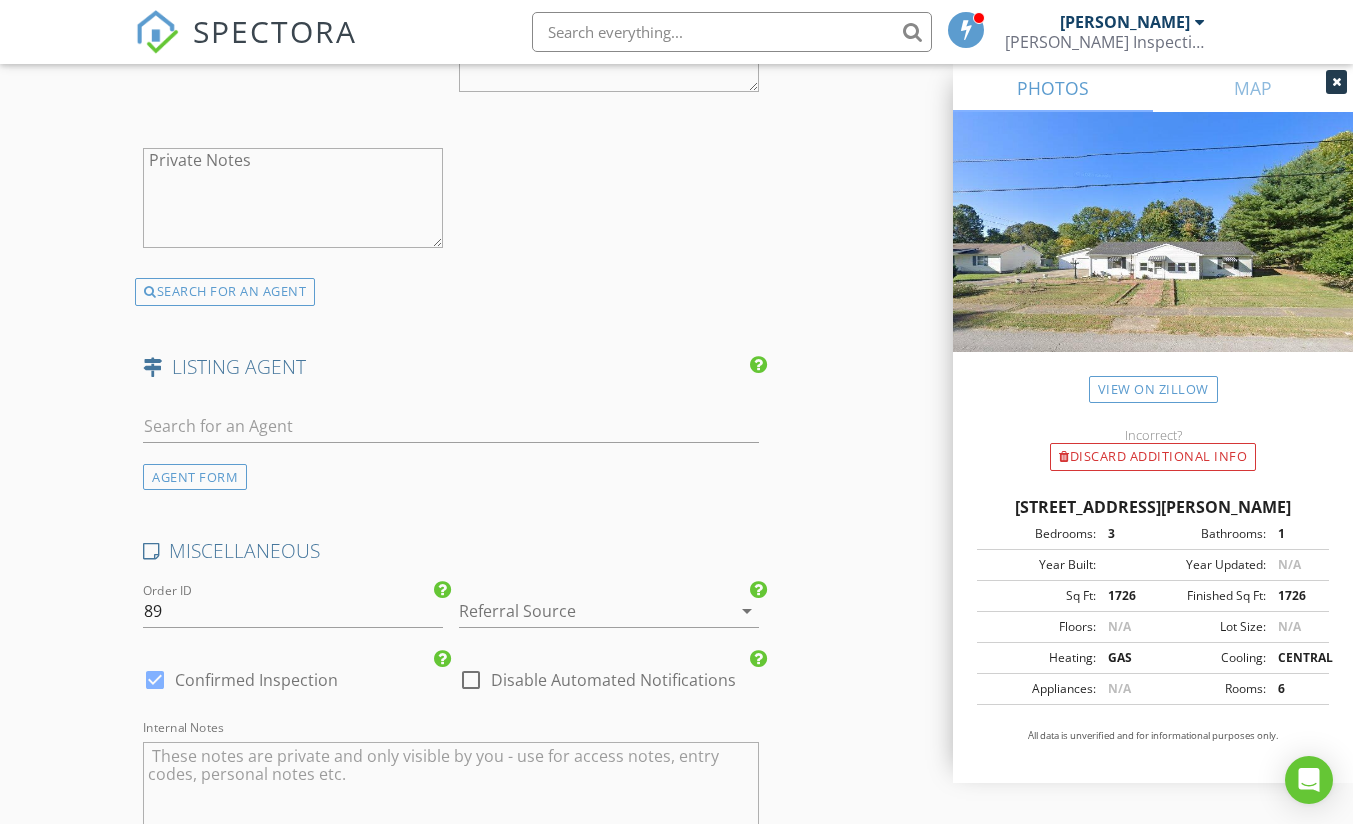 scroll, scrollTop: 2600, scrollLeft: 0, axis: vertical 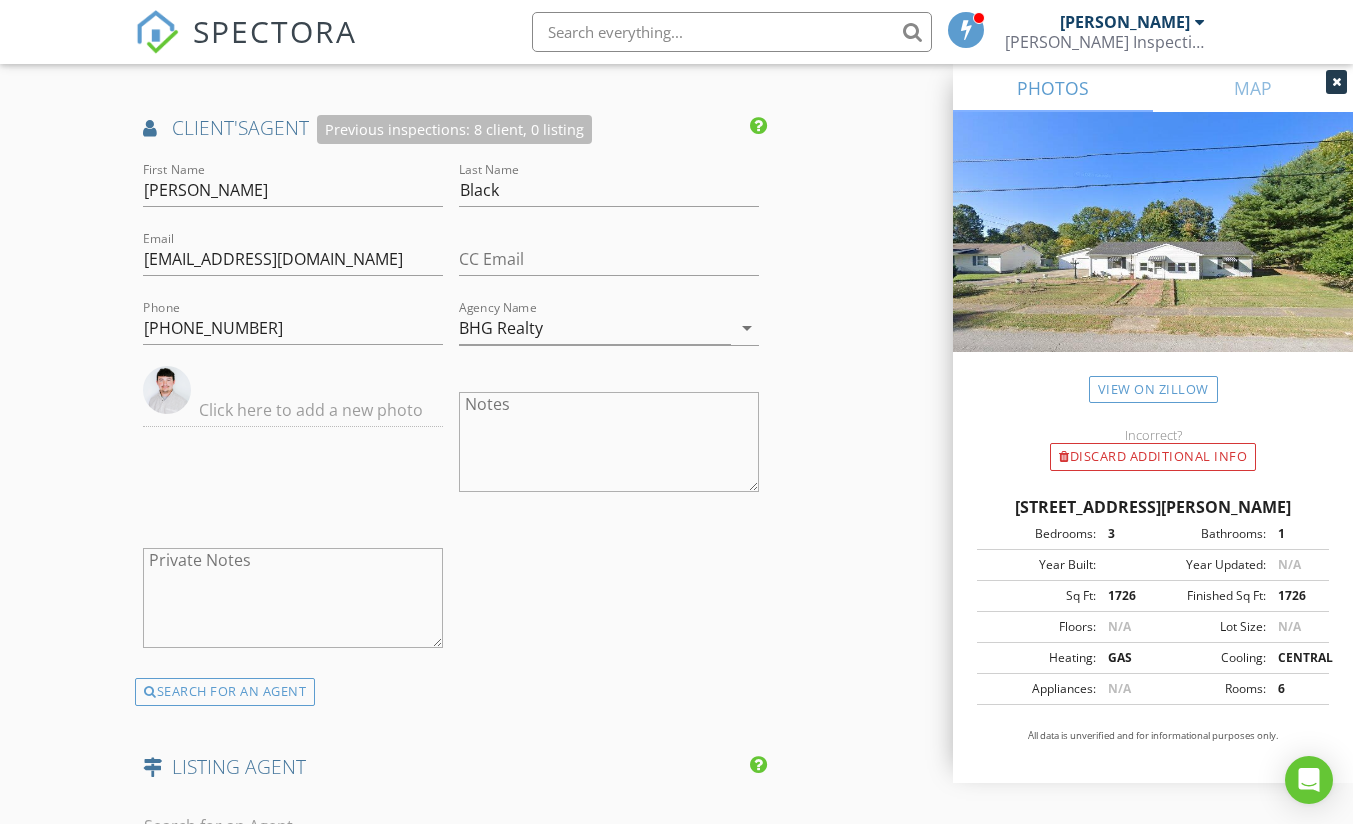 click on "Phone 270-871-7850" at bounding box center (293, 332) 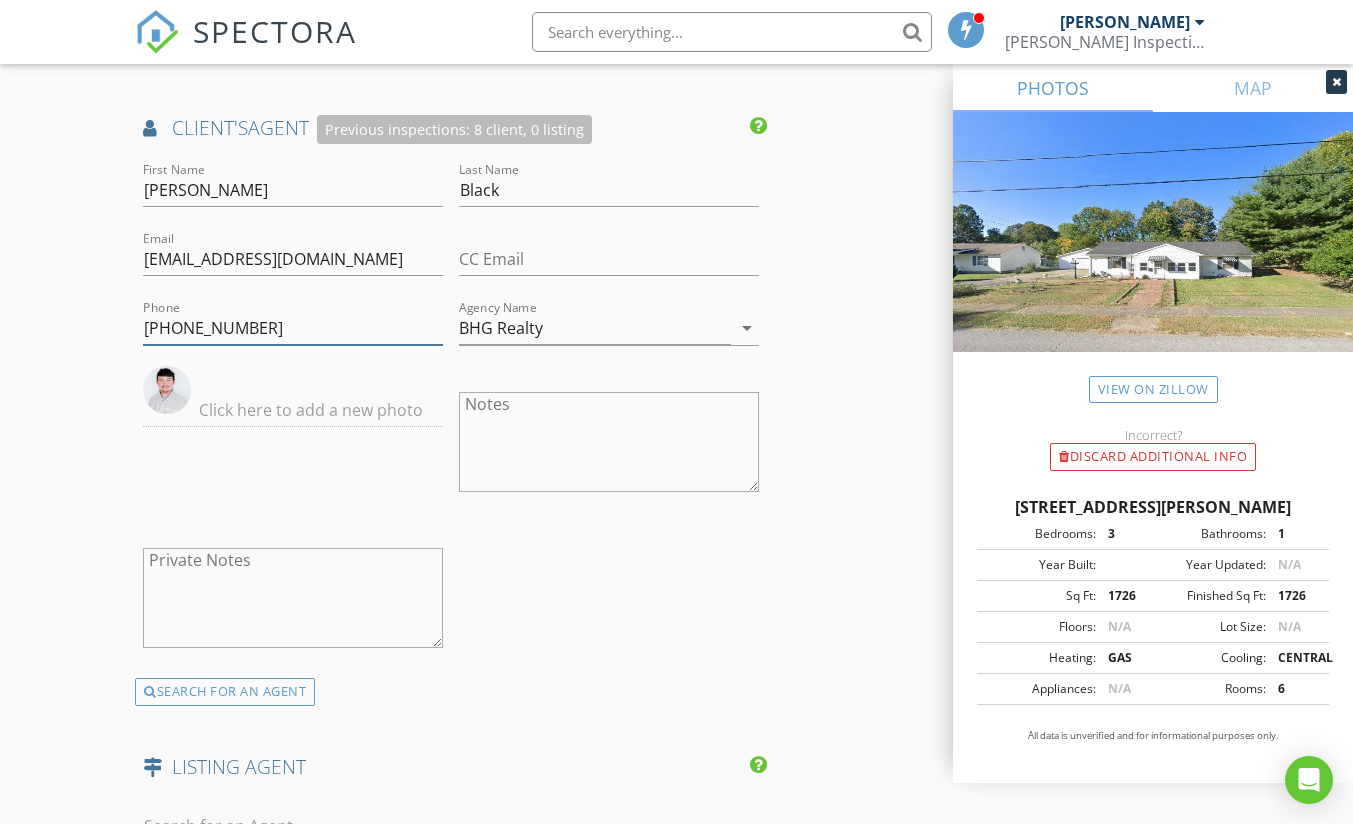 click on "270-871-7850" at bounding box center [293, 328] 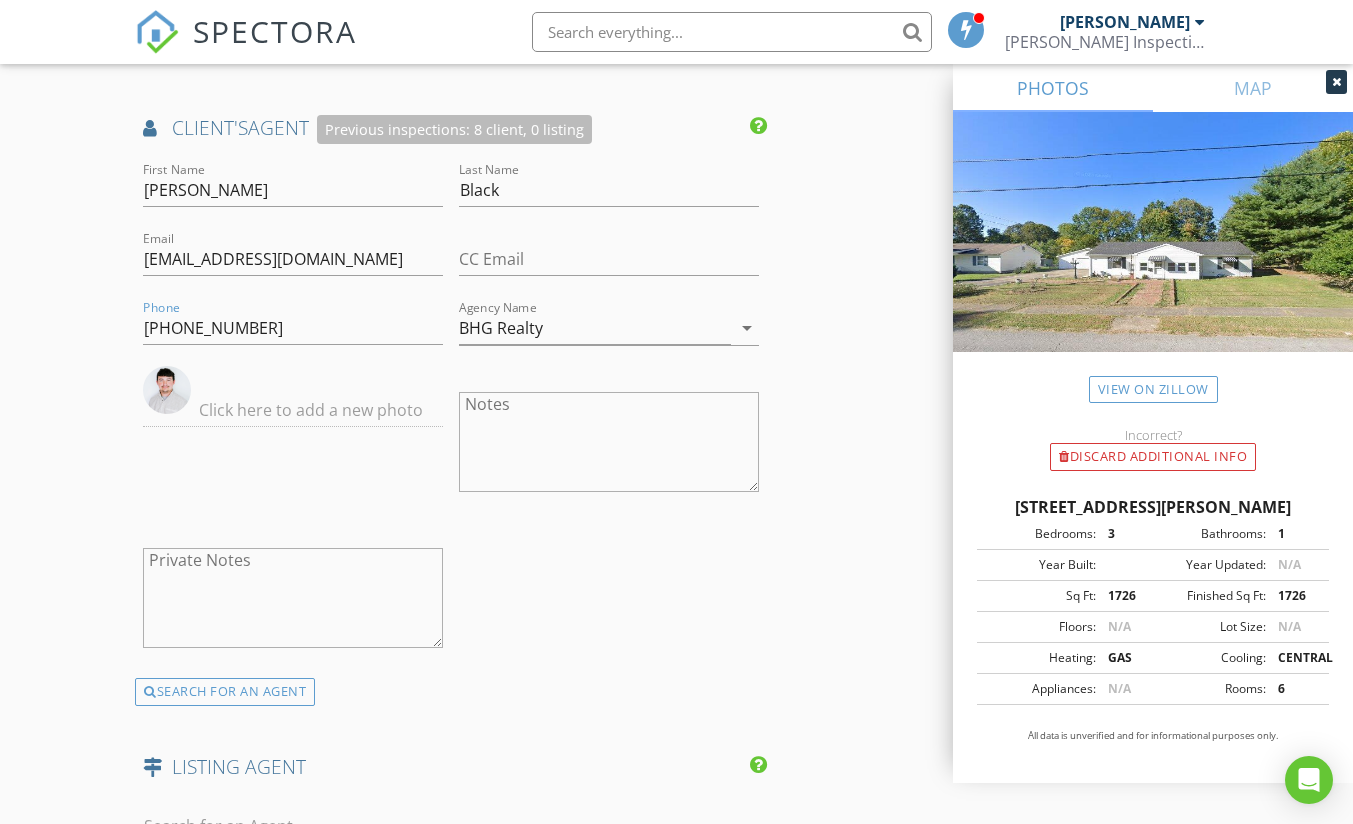 click on "New Inspection
Click here to use the New Order Form
INSPECTOR(S)
check_box   Nathan Francis   PRIMARY   Nathan Francis arrow_drop_down   check_box_outline_blank Nathan Francis specifically requested
Date/Time
07/17/2025 12:30 PM
Location
Address Search       Address 200 N Finley Ave   Unit   City Providence   State KY   Zip 42450   County Webster     Square Feet 1726   Year Built   Foundation arrow_drop_down     Nathan Francis     36.2 miles     (an hour)
client
check_box Enable Client CC email for this inspection   Client Search     check_box_outline_blank Client is a Company/Organization     First Name Landon   Last Name Black   Email landonblack85@yahoo.com   CC Email   Phone 270-871-7850           Notes   Private Notes
ADD ADDITIONAL client
SERVICES" at bounding box center [676, -347] 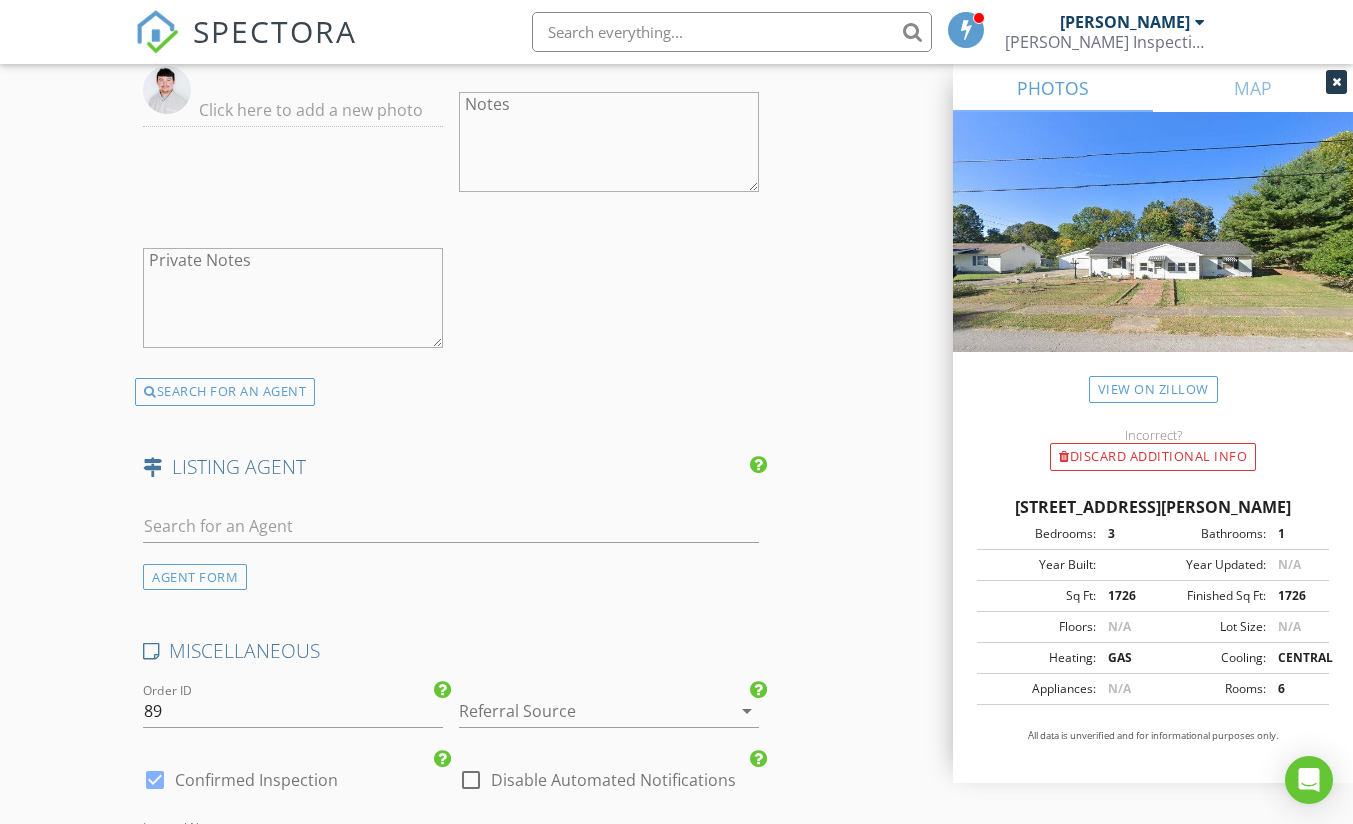 scroll, scrollTop: 3000, scrollLeft: 0, axis: vertical 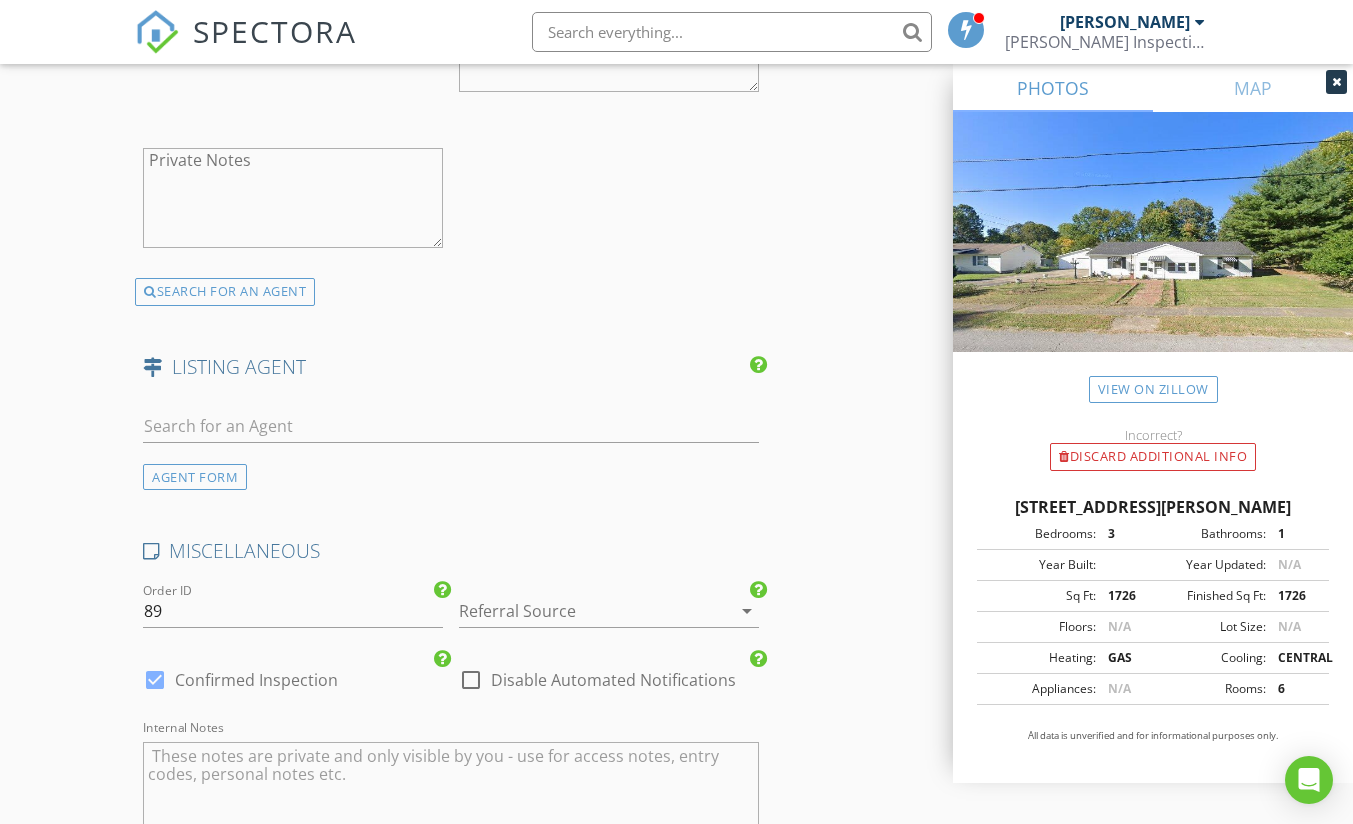 click at bounding box center [581, 611] 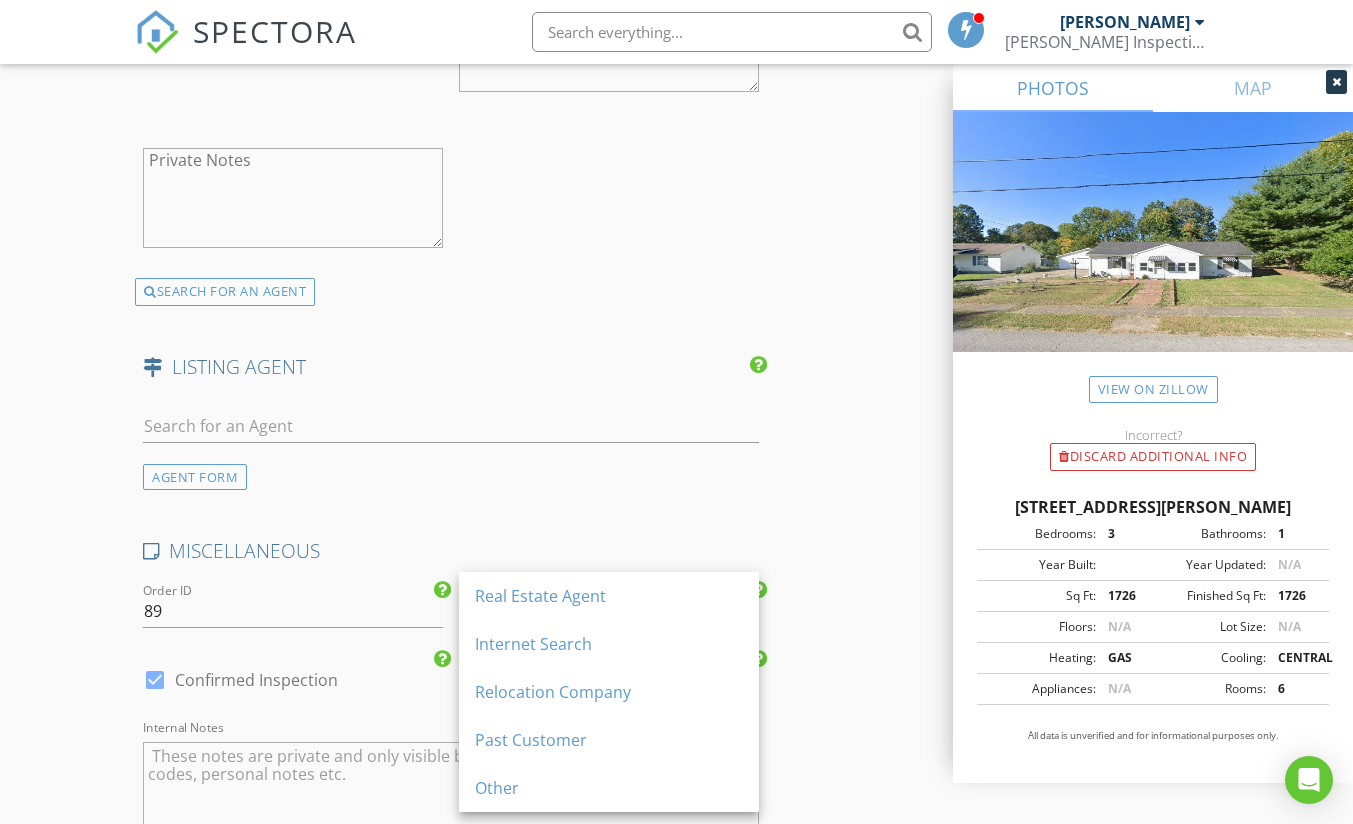 click on "Past Customer" at bounding box center (609, 740) 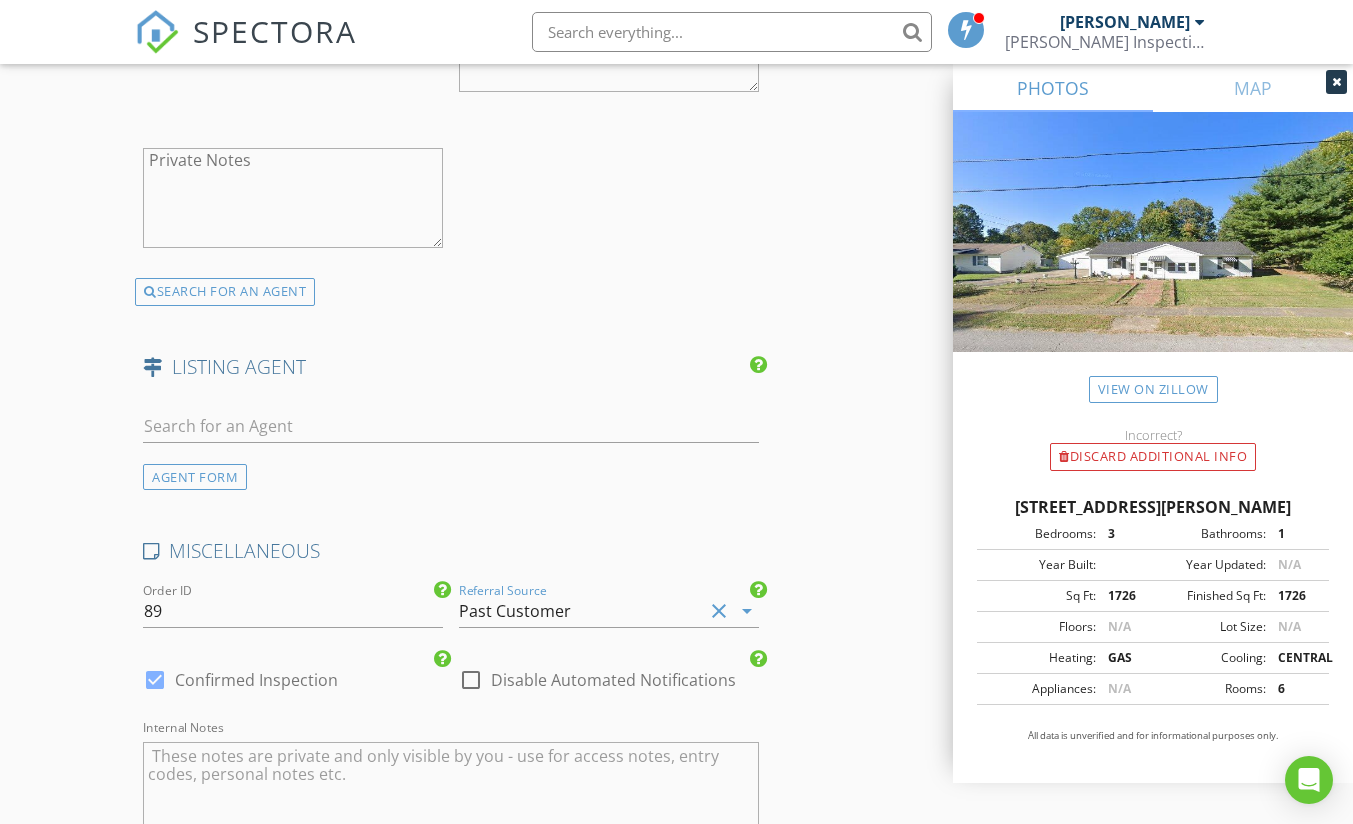 click on "New Inspection
Click here to use the New Order Form
INSPECTOR(S)
check_box   Nathan Francis   PRIMARY   Nathan Francis arrow_drop_down   check_box_outline_blank Nathan Francis specifically requested
Date/Time
07/17/2025 12:30 PM
Location
Address Search       Address 200 N Finley Ave   Unit   City Providence   State KY   Zip 42450   County Webster     Square Feet 1726   Year Built   Foundation arrow_drop_down     Nathan Francis     36.2 miles     (an hour)
client
check_box Enable Client CC email for this inspection   Client Search     check_box_outline_blank Client is a Company/Organization     First Name Landon   Last Name Black   Email landonblack85@yahoo.com   CC Email   Phone 270-871-7850           Notes   Private Notes
ADD ADDITIONAL client
SERVICES" at bounding box center (676, -747) 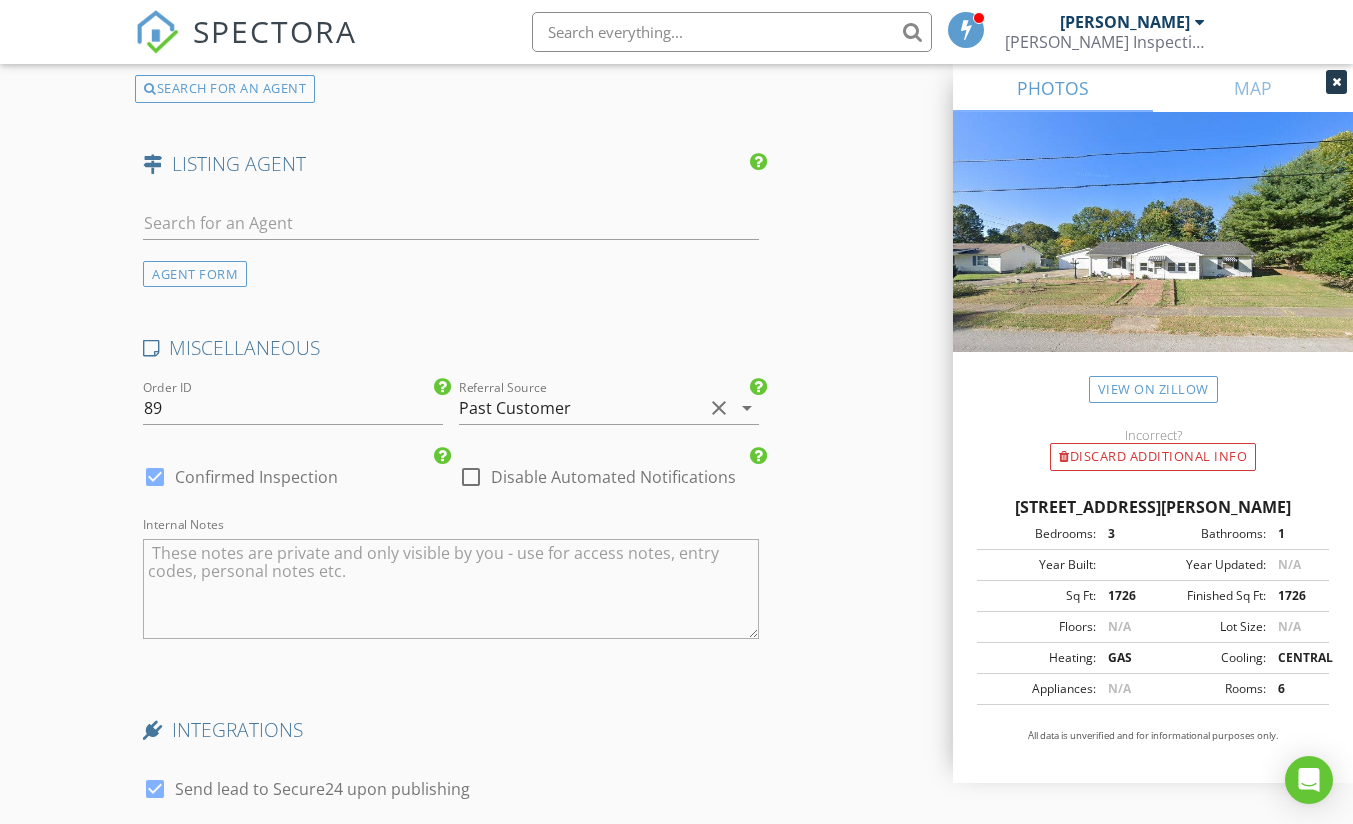 scroll, scrollTop: 3300, scrollLeft: 0, axis: vertical 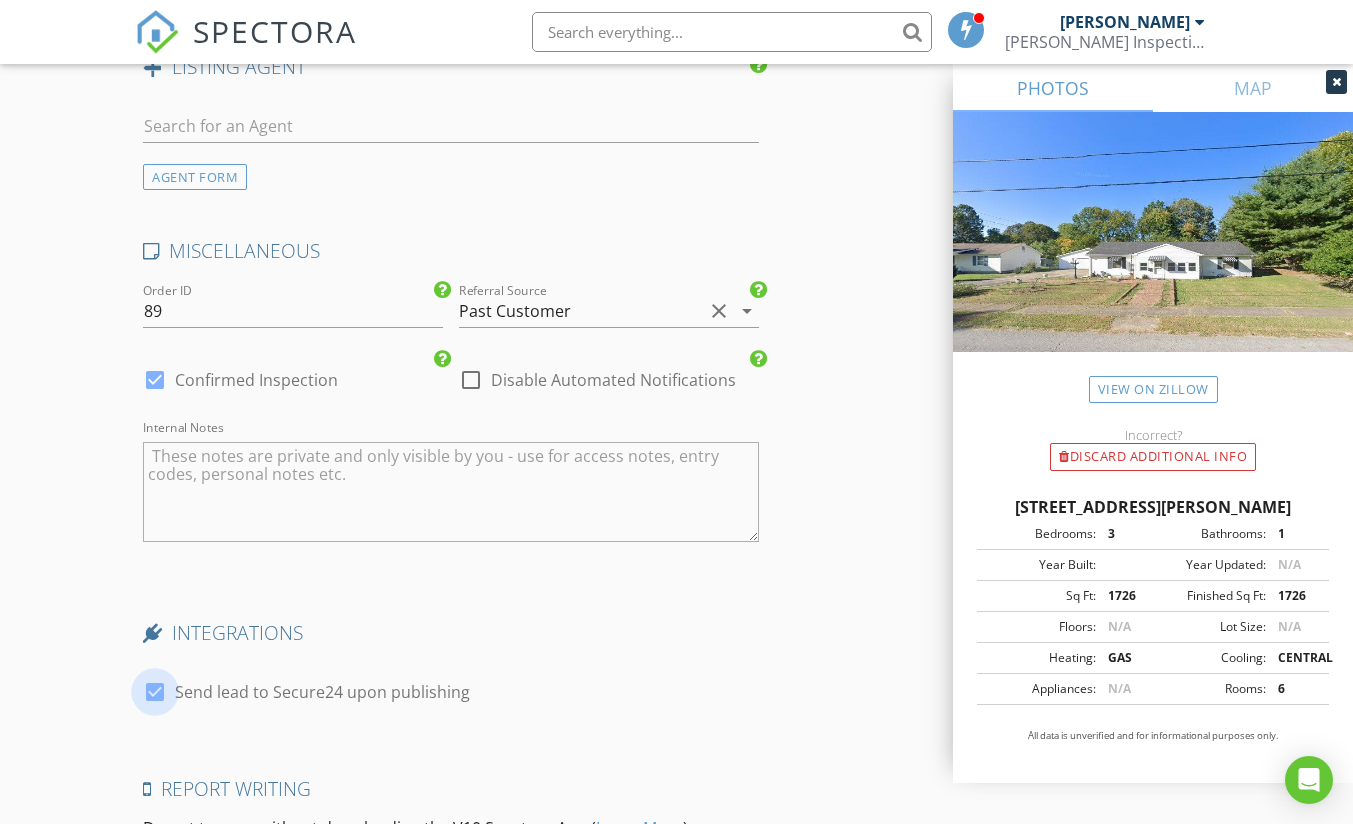 click at bounding box center (155, 692) 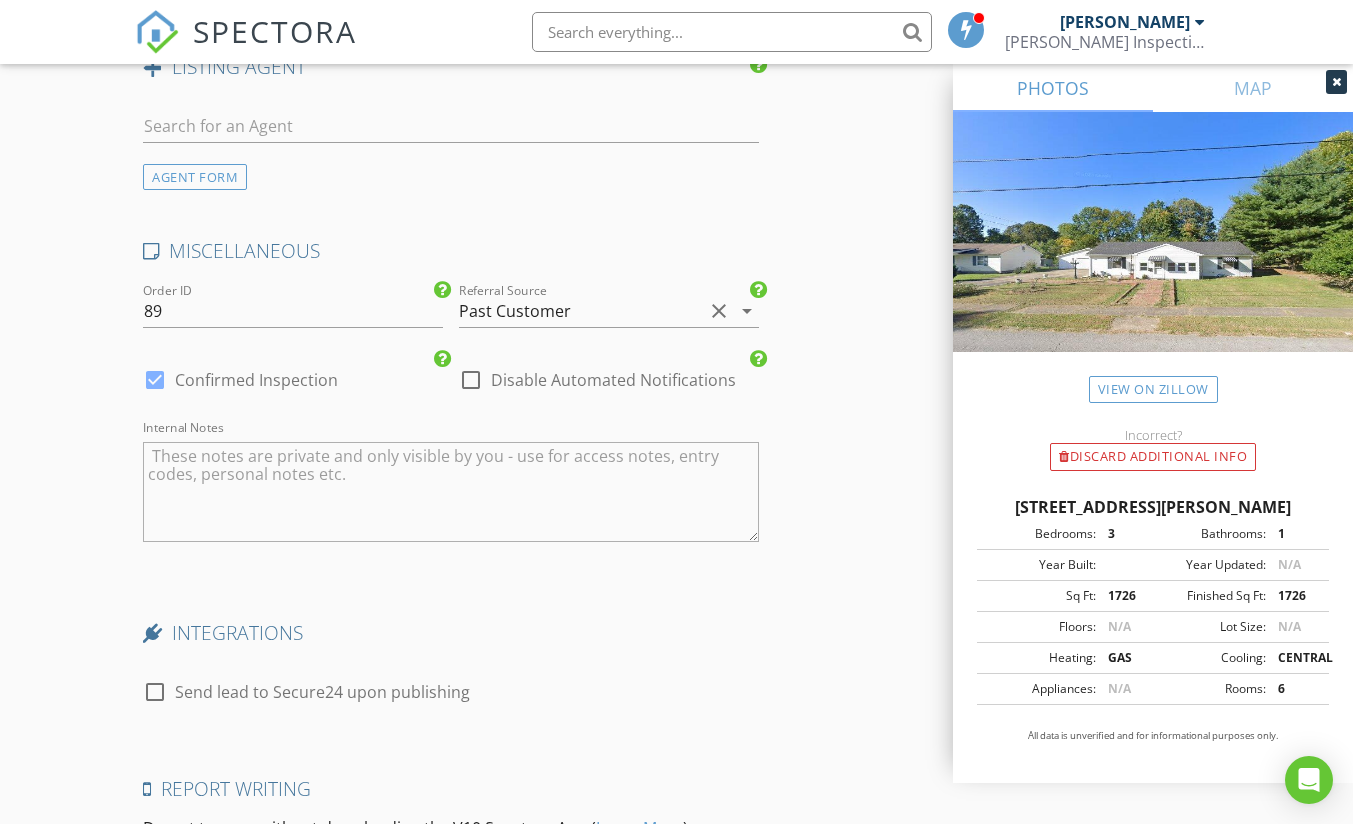 click on "Past Customer" at bounding box center [581, 311] 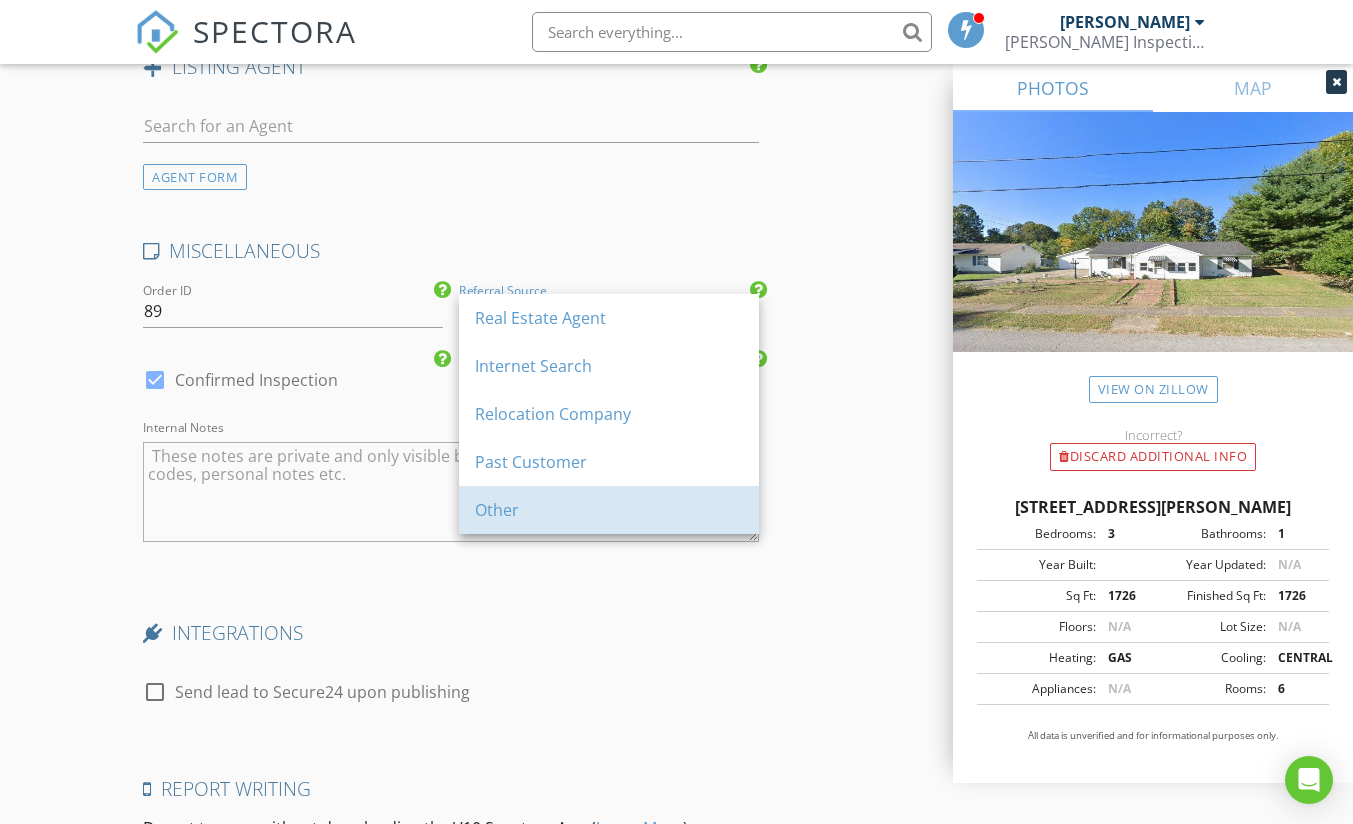 click on "Other" at bounding box center [609, 510] 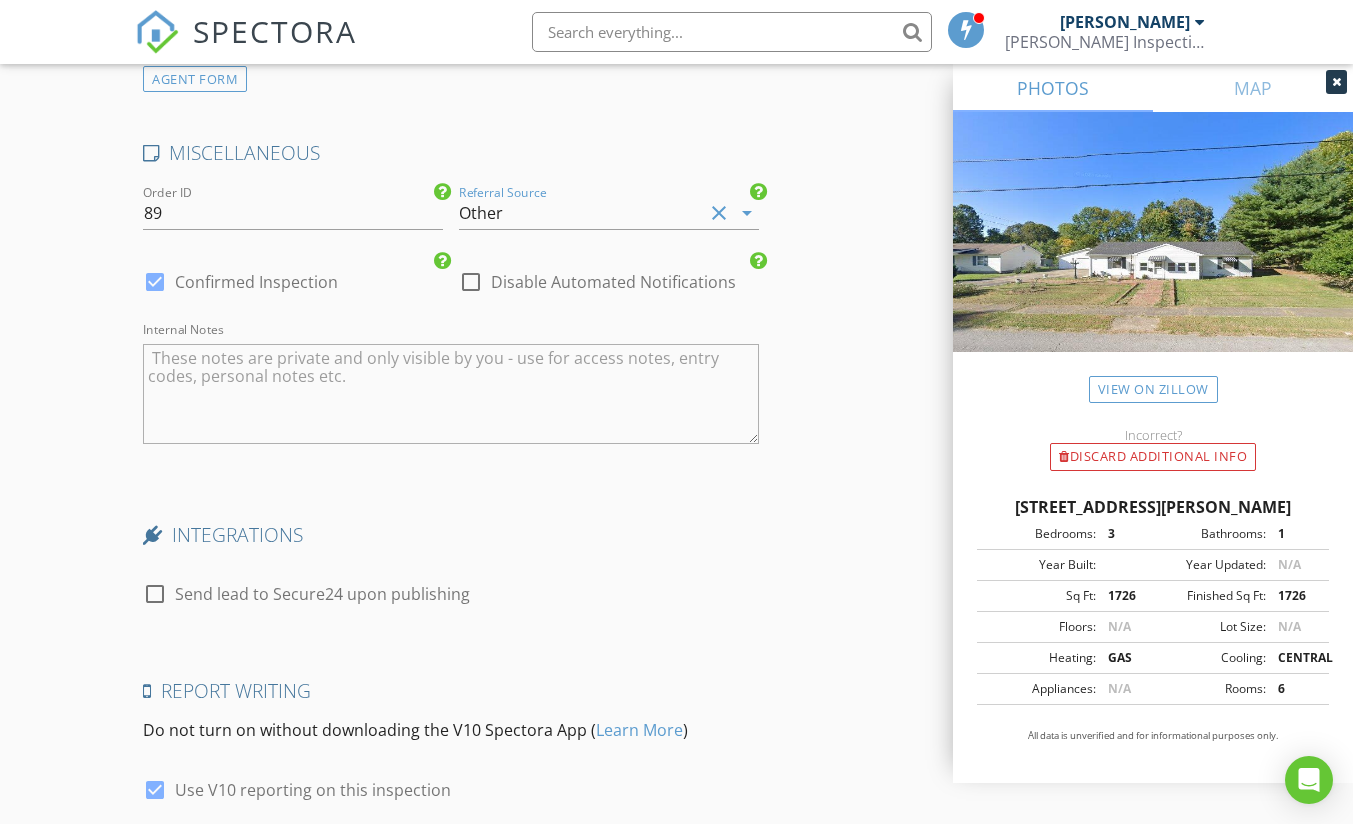 scroll, scrollTop: 3564, scrollLeft: 0, axis: vertical 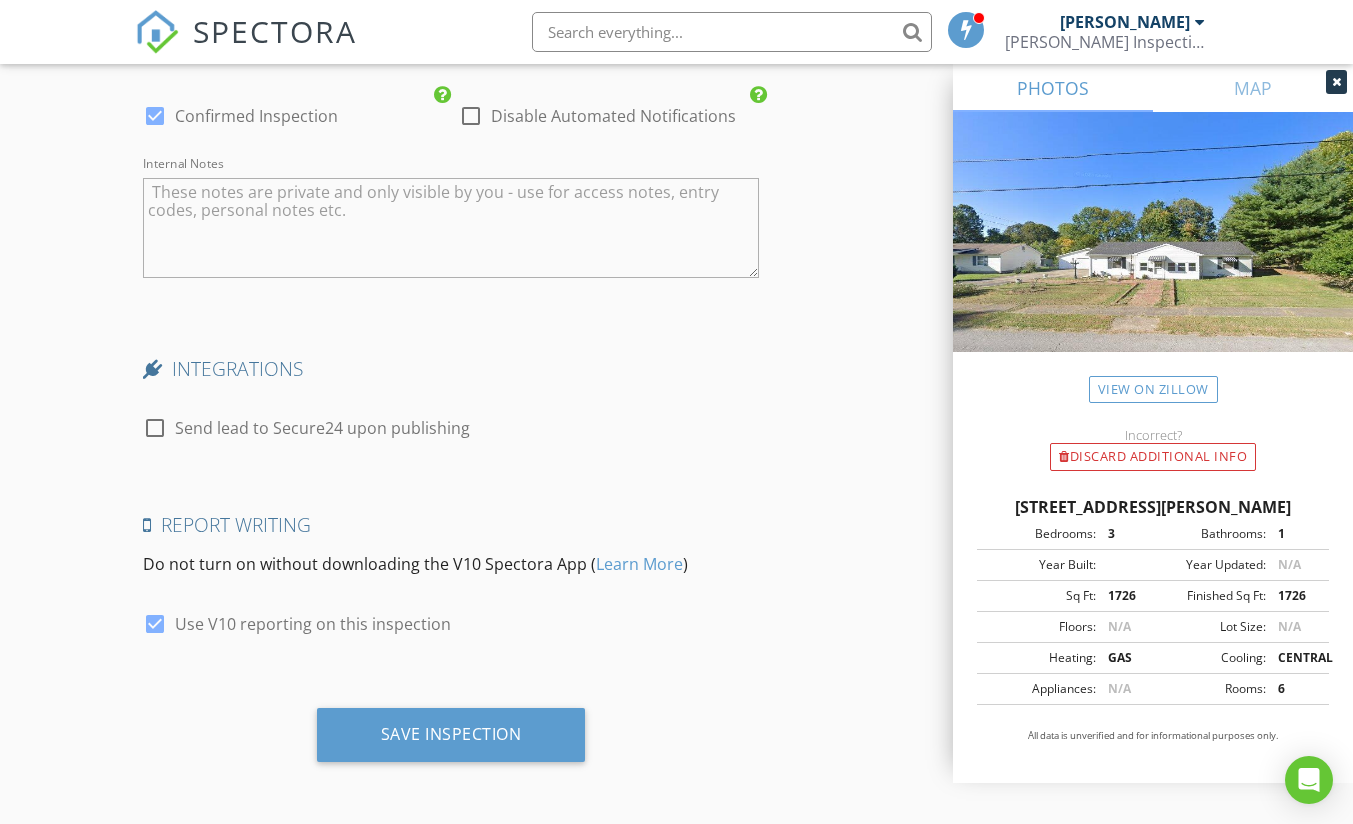 click on "Save Inspection" at bounding box center [451, 735] 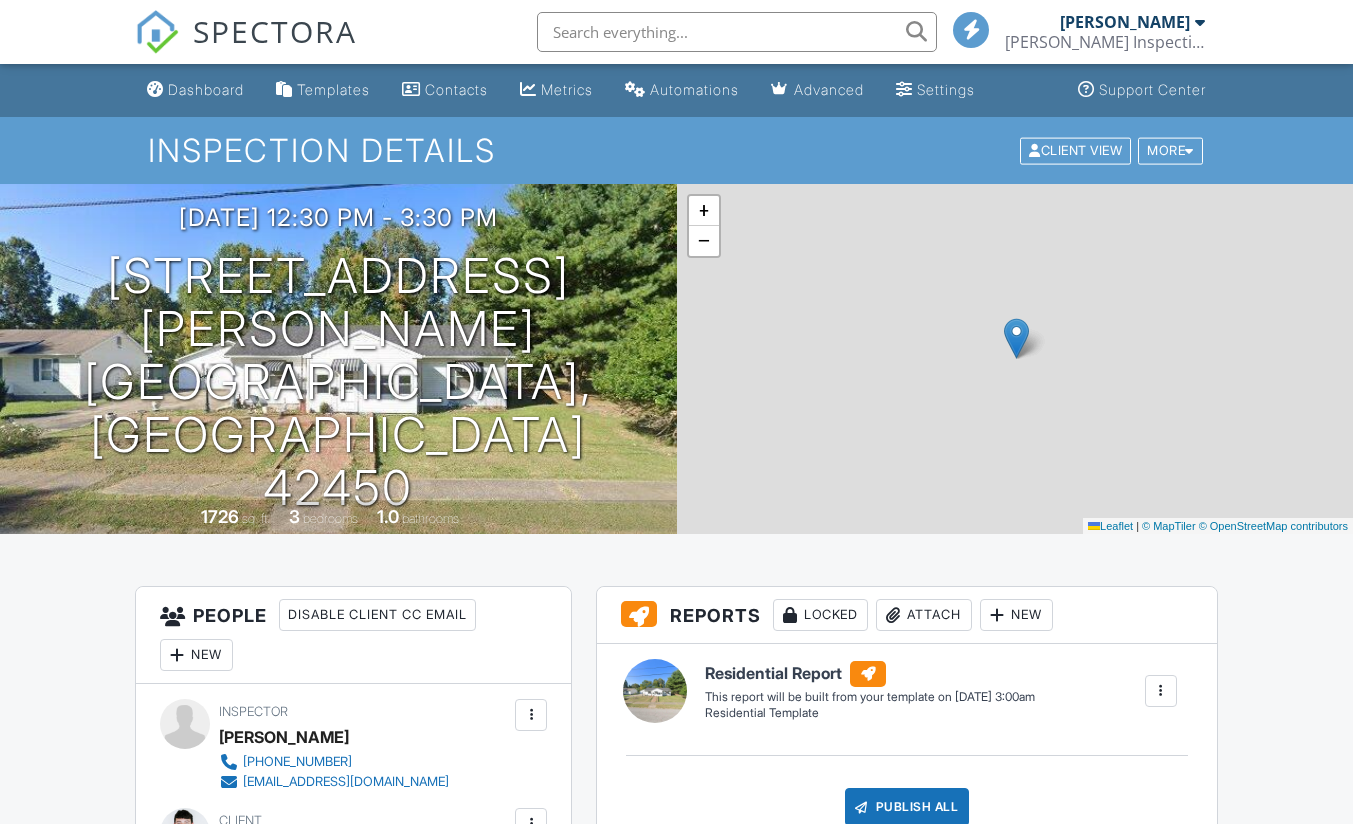 scroll, scrollTop: 0, scrollLeft: 0, axis: both 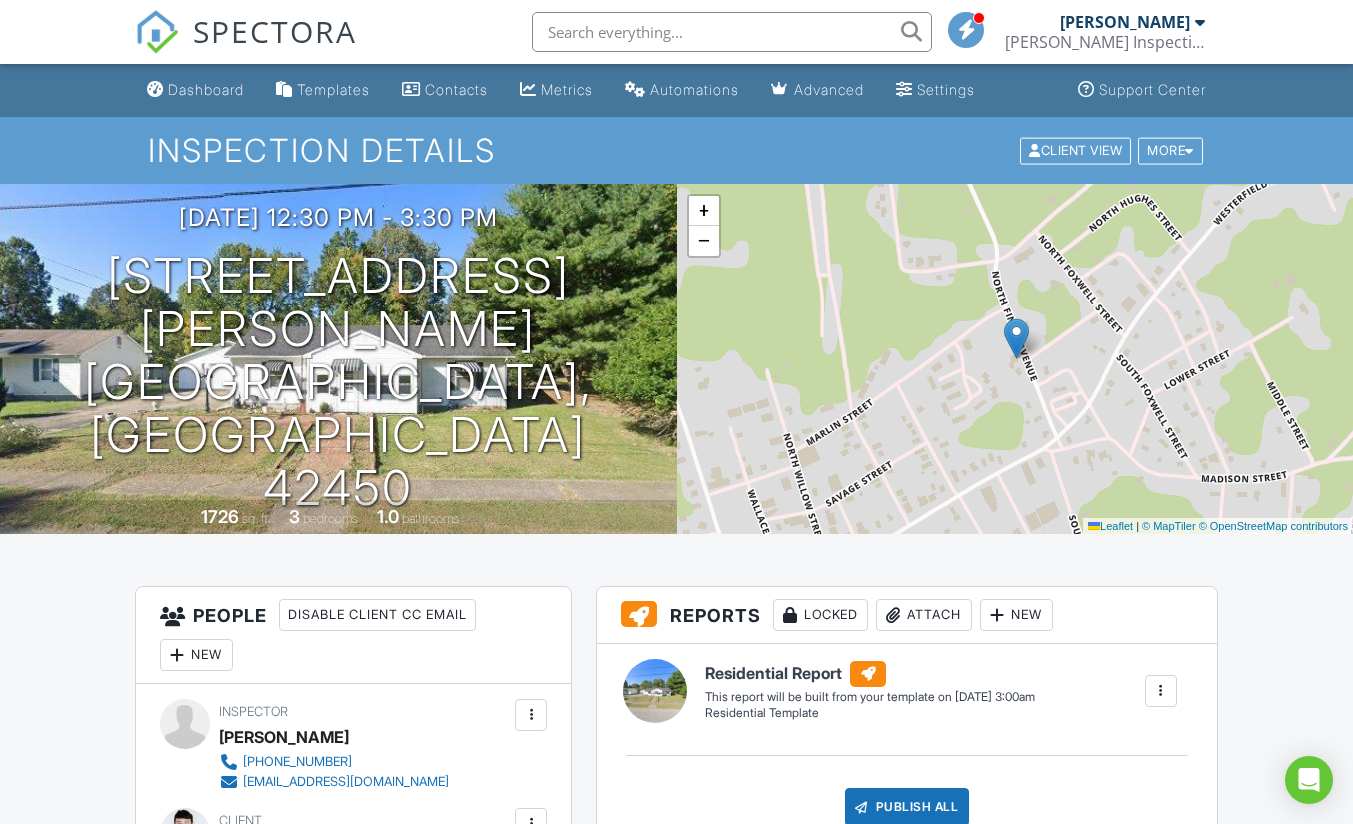 click on "Dashboard" at bounding box center (195, 90) 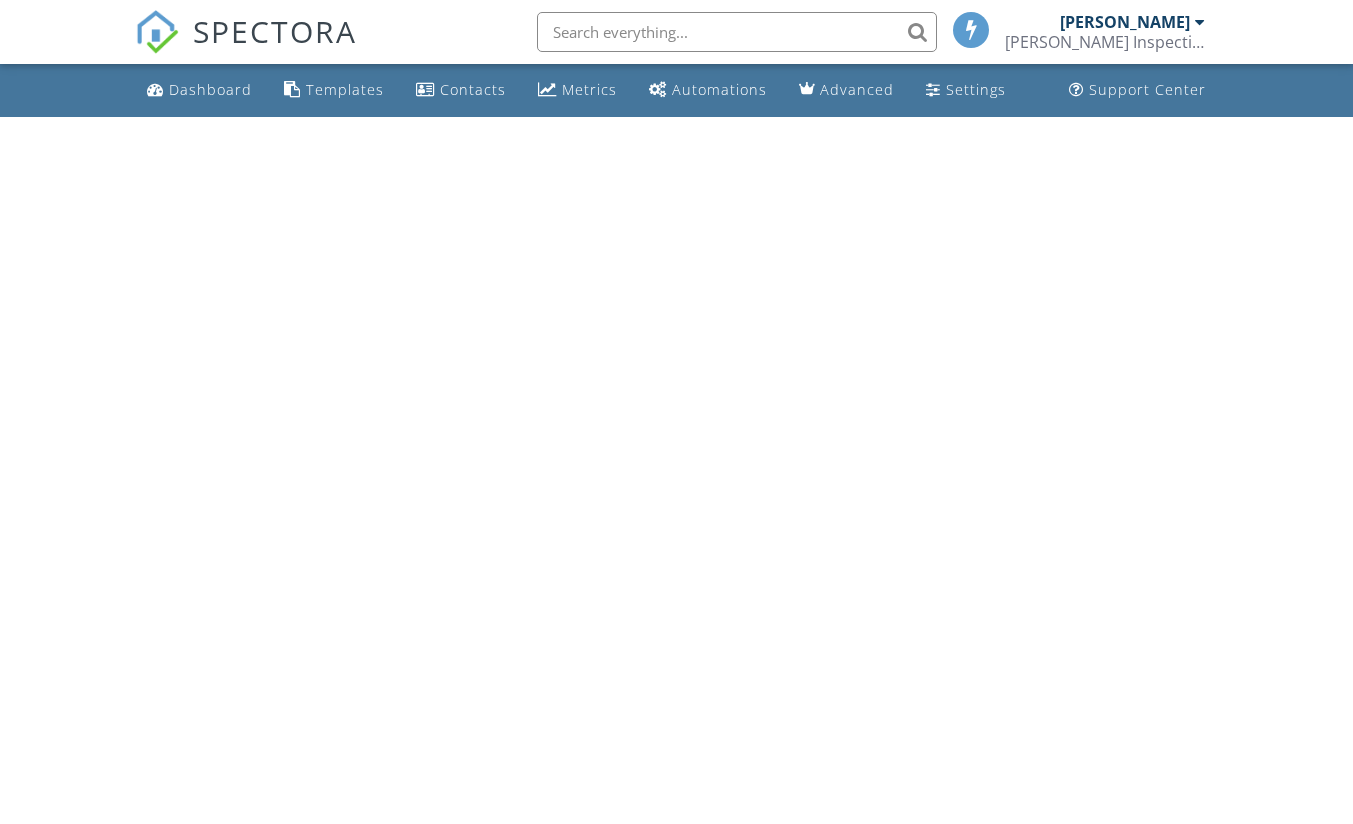 scroll, scrollTop: 0, scrollLeft: 0, axis: both 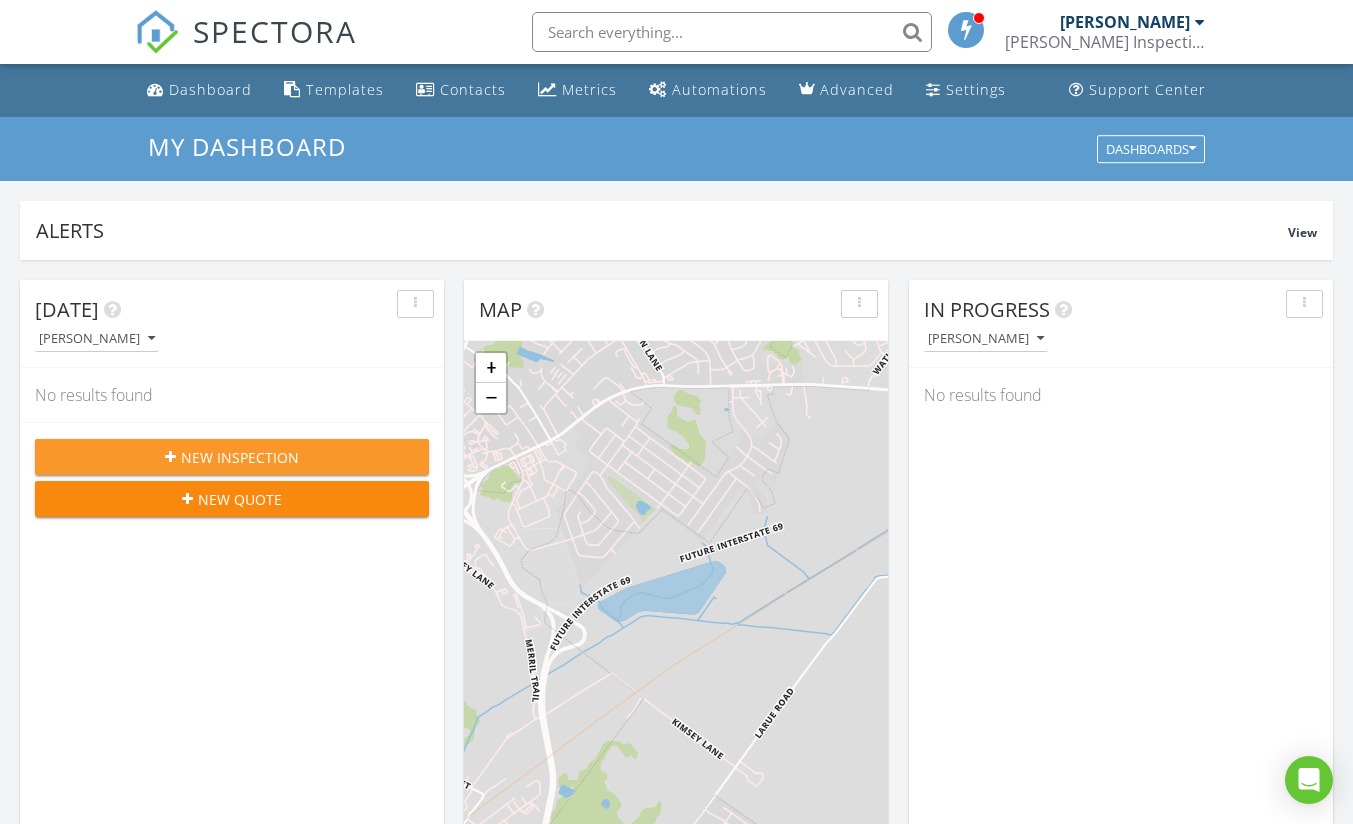 click on "New Inspection" at bounding box center (240, 457) 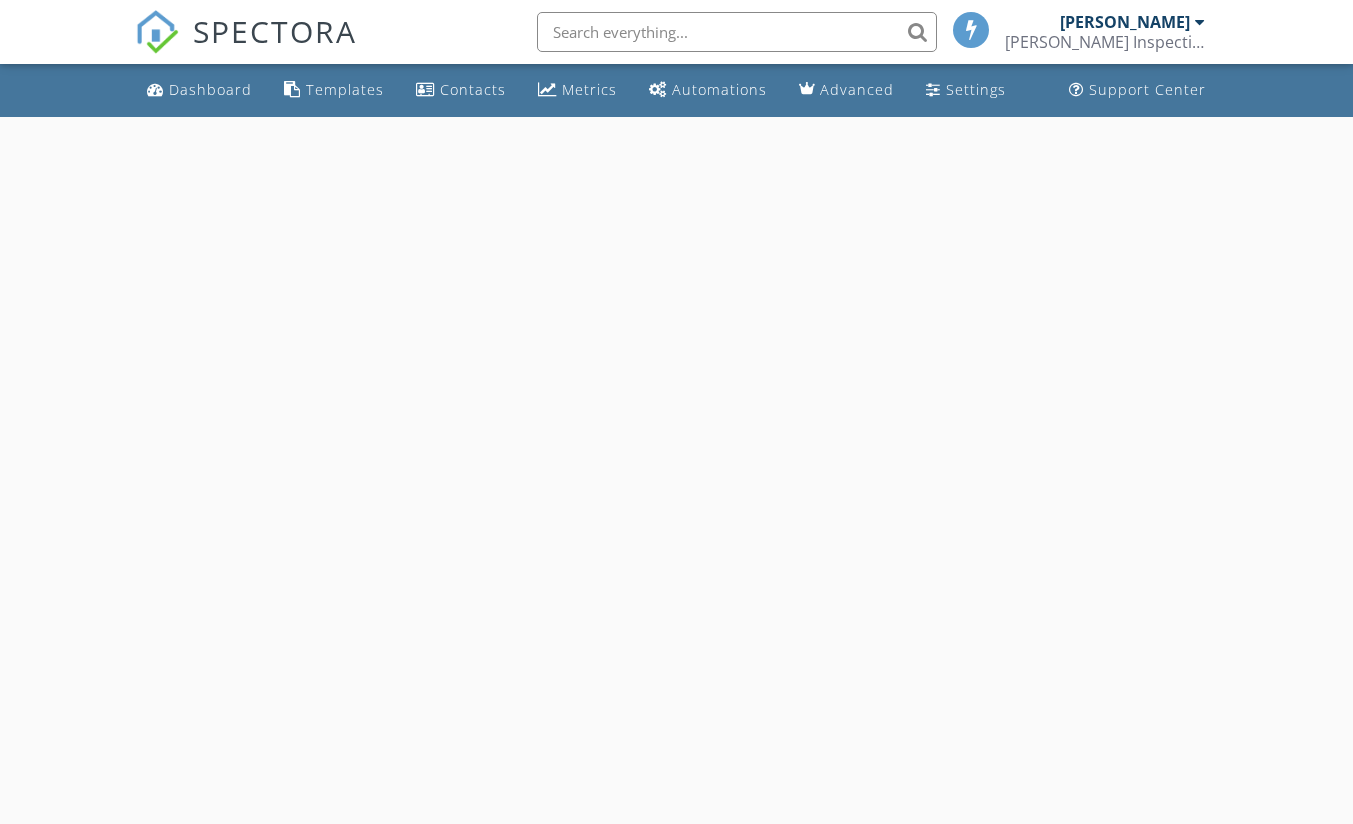 scroll, scrollTop: 0, scrollLeft: 0, axis: both 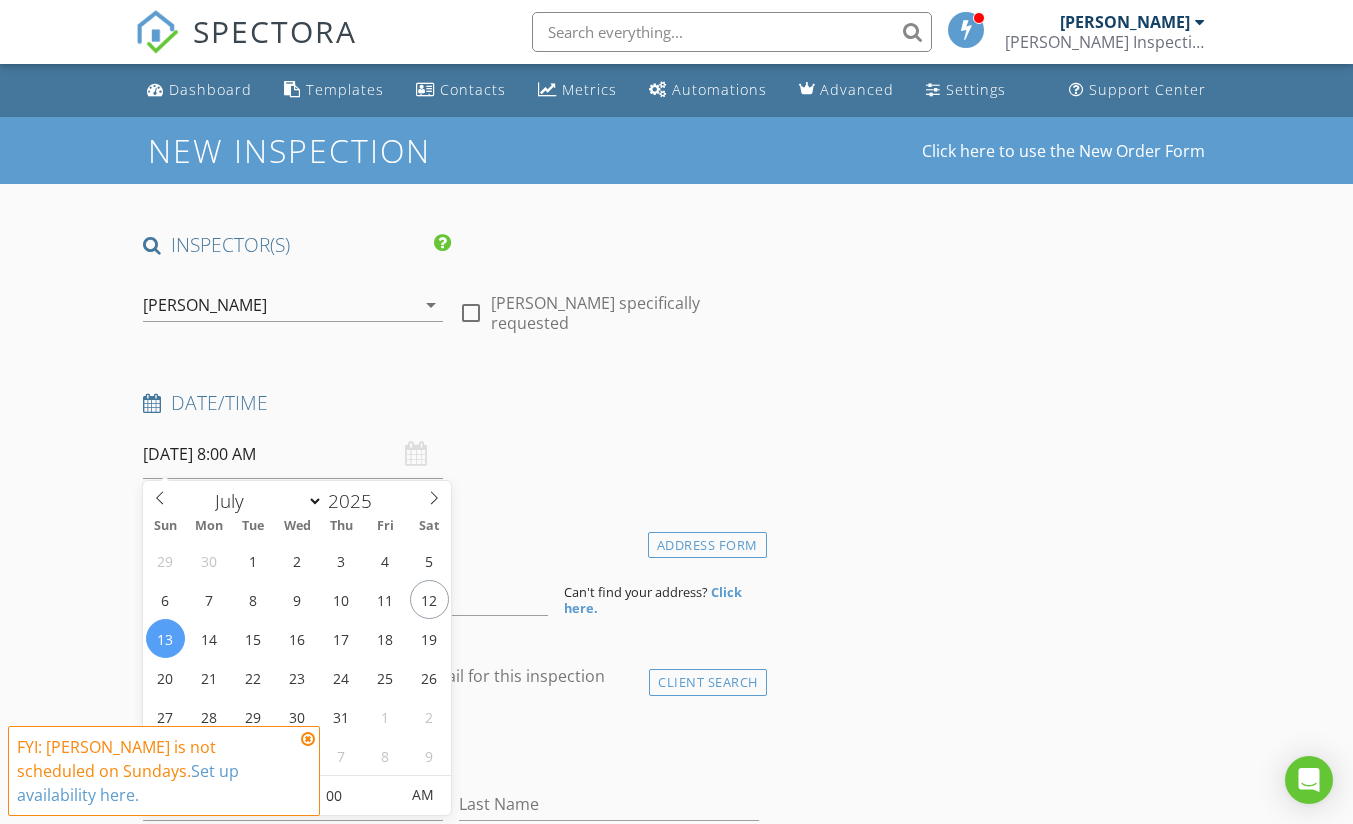 click on "07/13/2025 8:00 AM" at bounding box center (293, 454) 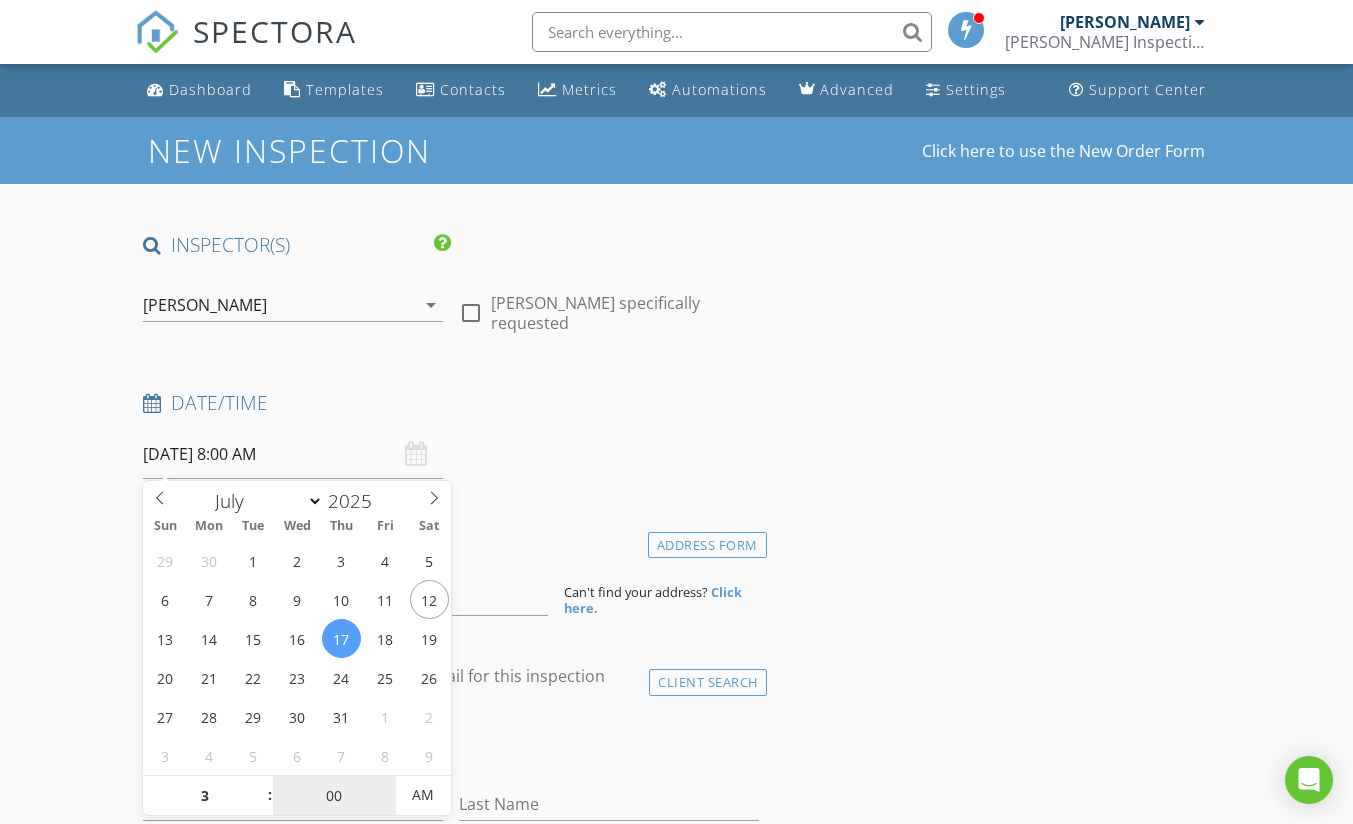 type on "03" 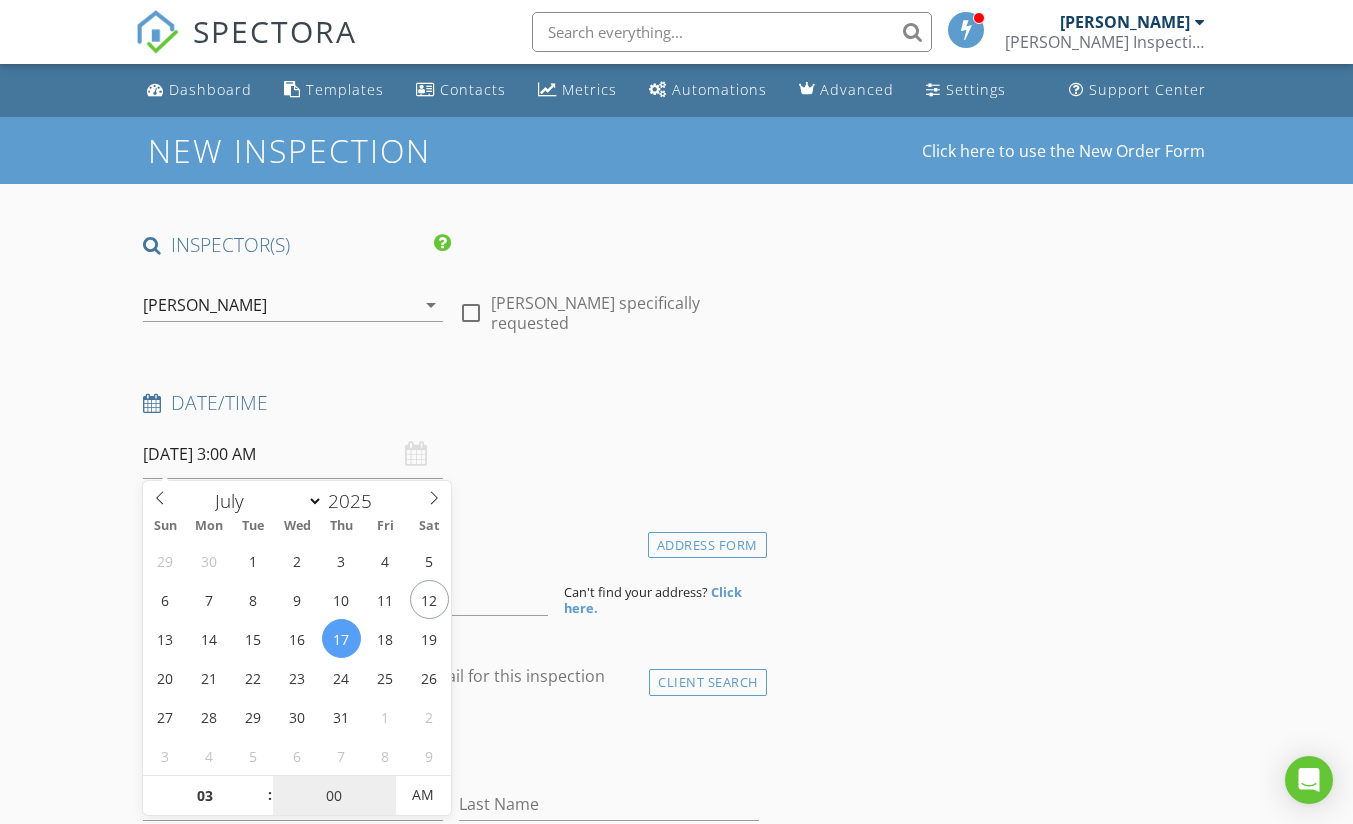 click on "00" at bounding box center [334, 796] 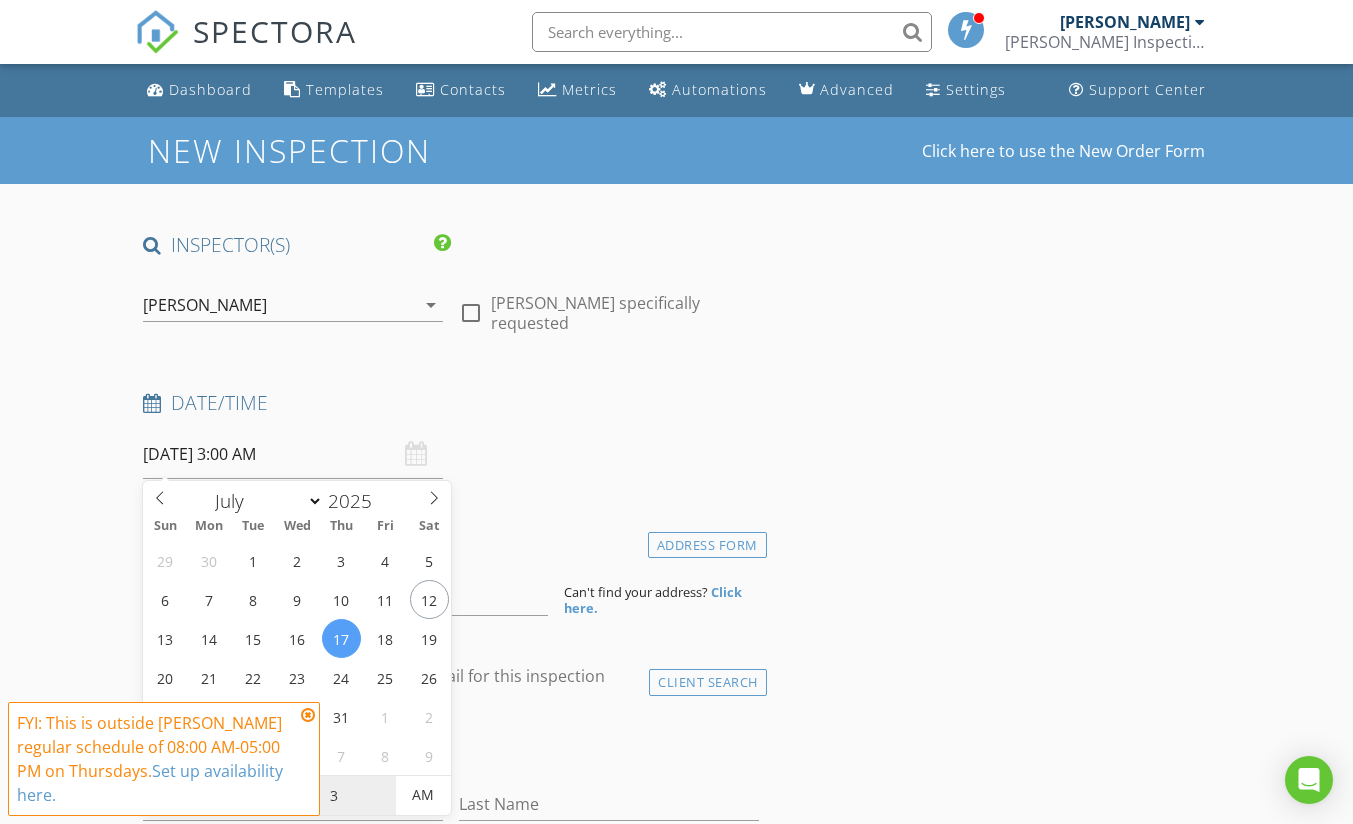 type on "30" 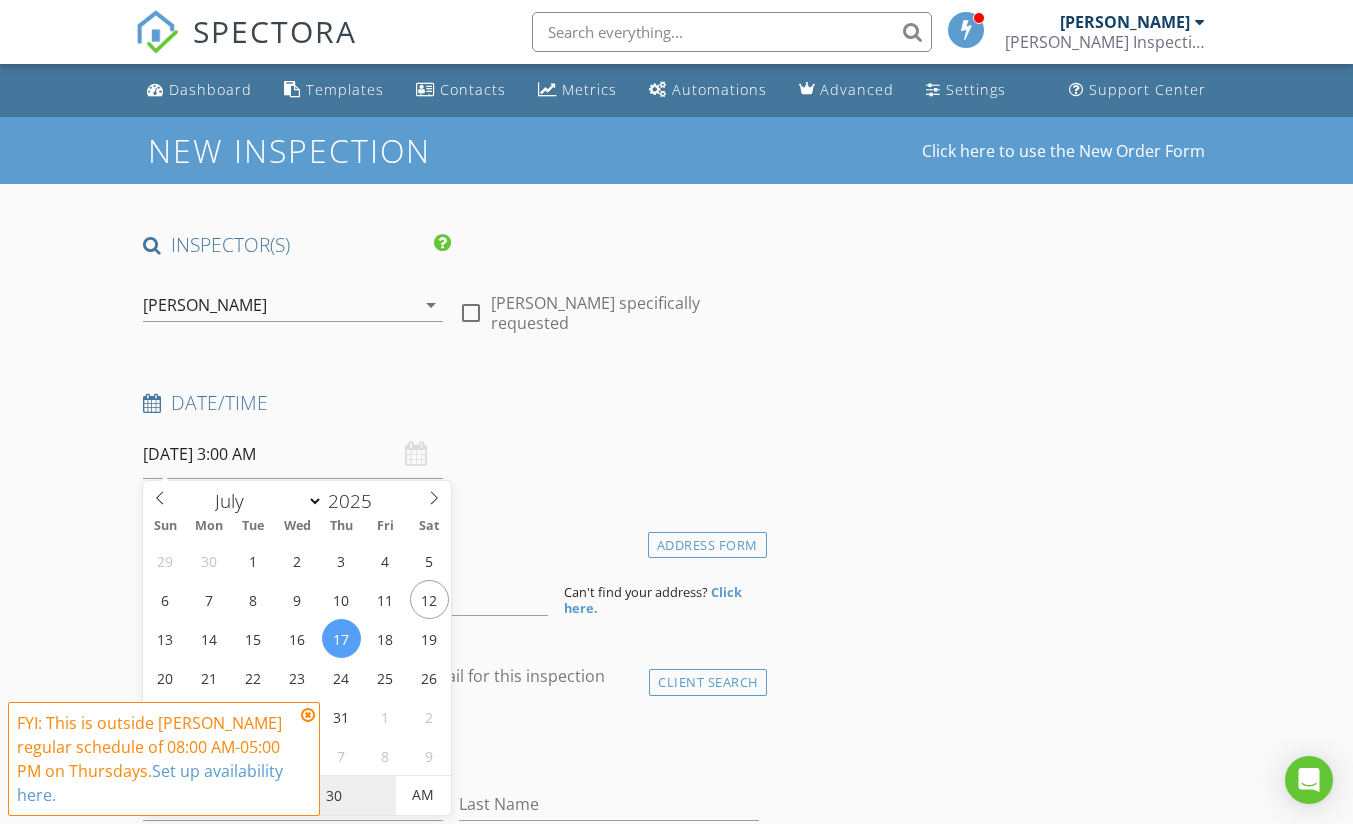 type on "07/17/2025 3:30 PM" 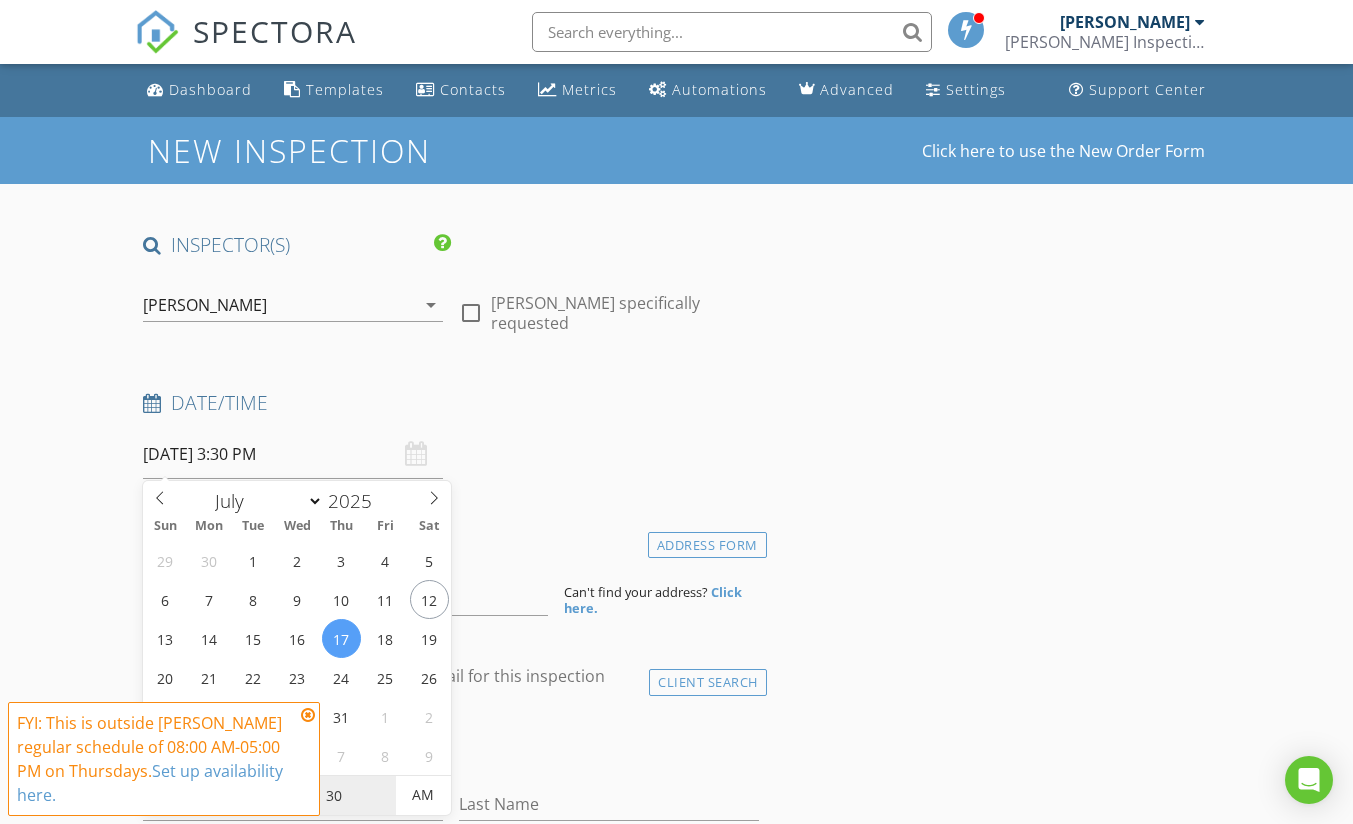 click on "AM" at bounding box center [423, 795] 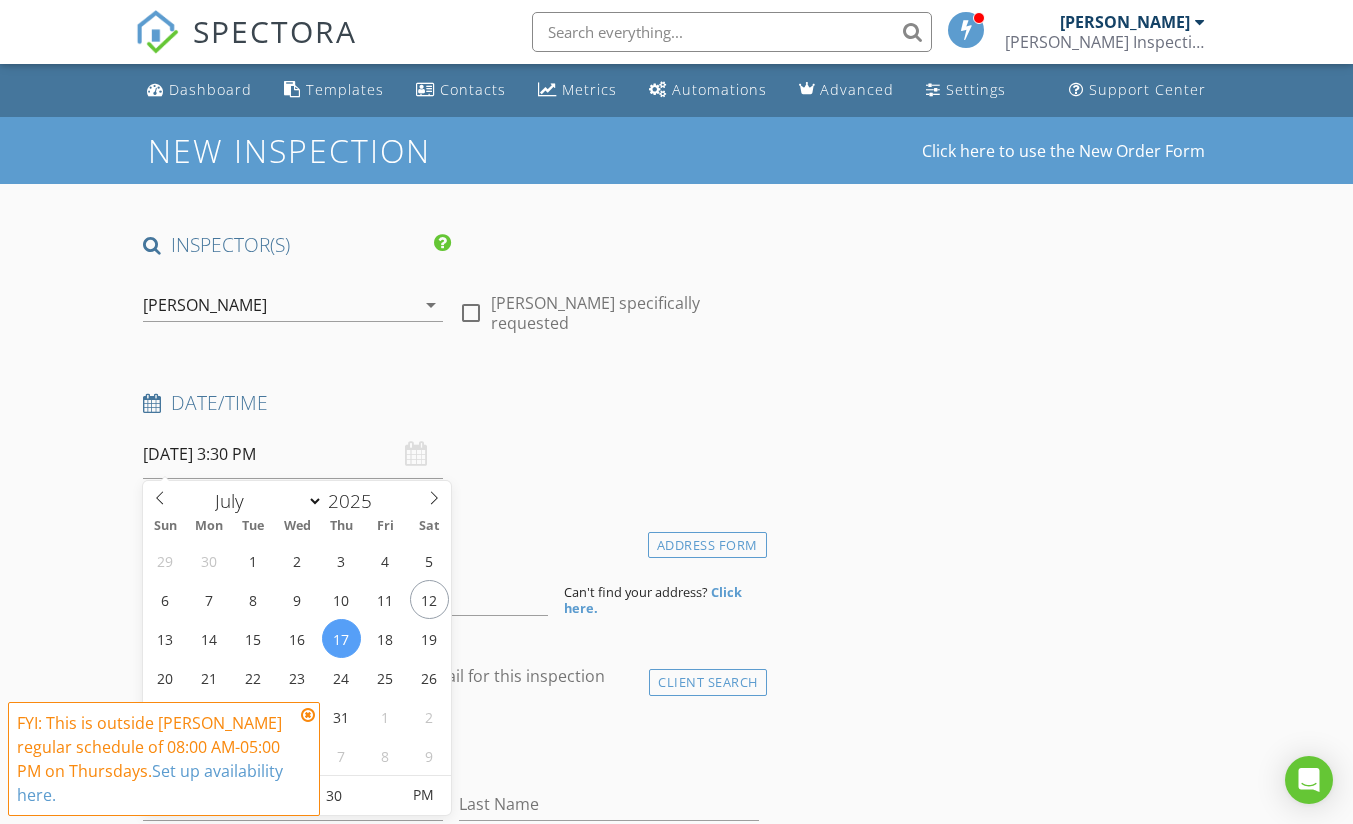 click on "INSPECTOR(S)
check_box   Nathan Francis   PRIMARY   Nathan Francis arrow_drop_down   check_box_outline_blank Nathan Francis specifically requested
Date/Time
07/17/2025 3:30 PM
Location
Address Form       Can't find your address?   Click here.
client
check_box Enable Client CC email for this inspection   Client Search     check_box_outline_blank Client is a Company/Organization     First Name   Last Name   Email   CC Email   Phone           Notes   Private Notes
ADD ADDITIONAL client
SERVICES
check_box_outline_blank   Re-Inspection $125   check_box_outline_blank   Re-Inspection $75   check_box_outline_blank   Residential Inspection   arrow_drop_down     Select Discount Code arrow_drop_down    Charges       TOTAL   $0.00    Duration    No services with durations selected" at bounding box center (676, 1745) 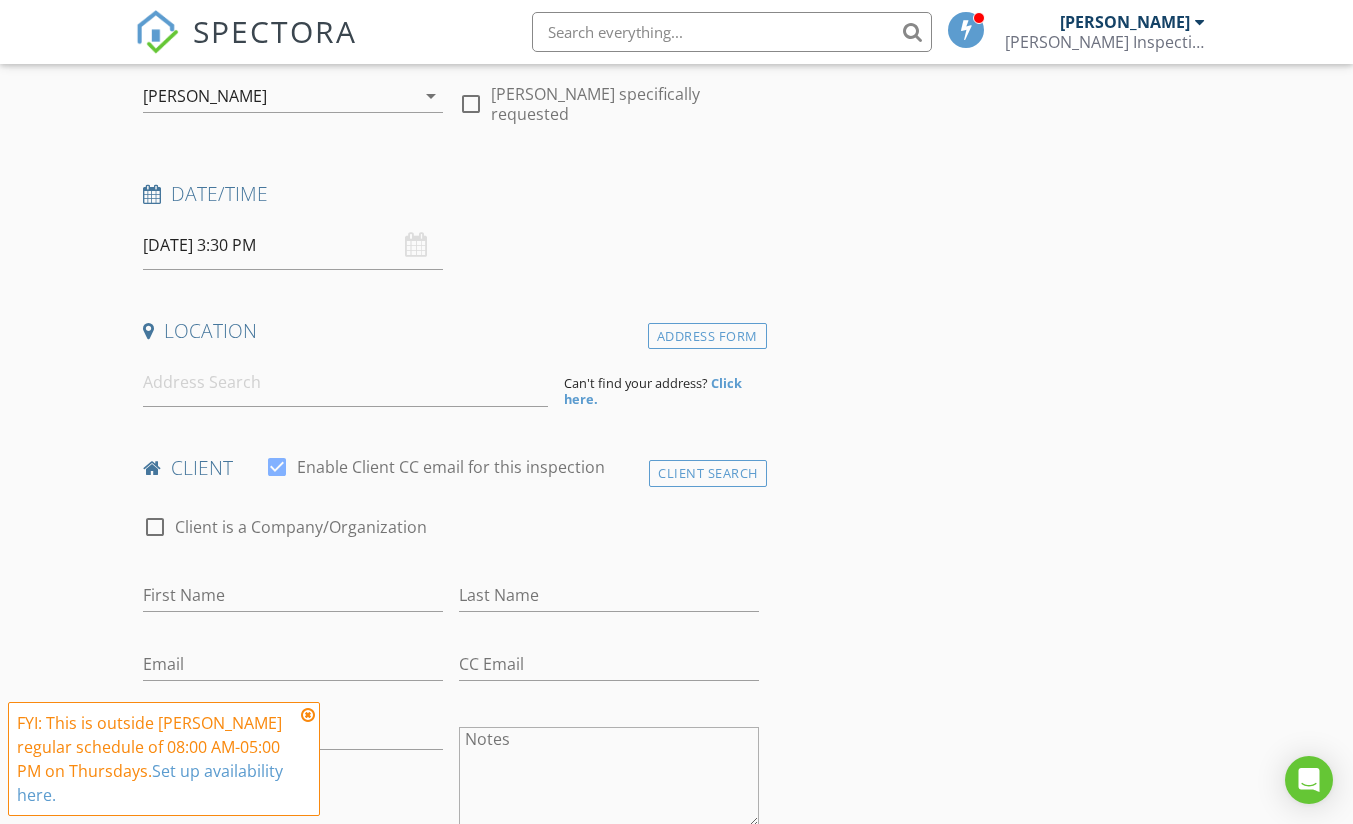 scroll, scrollTop: 400, scrollLeft: 0, axis: vertical 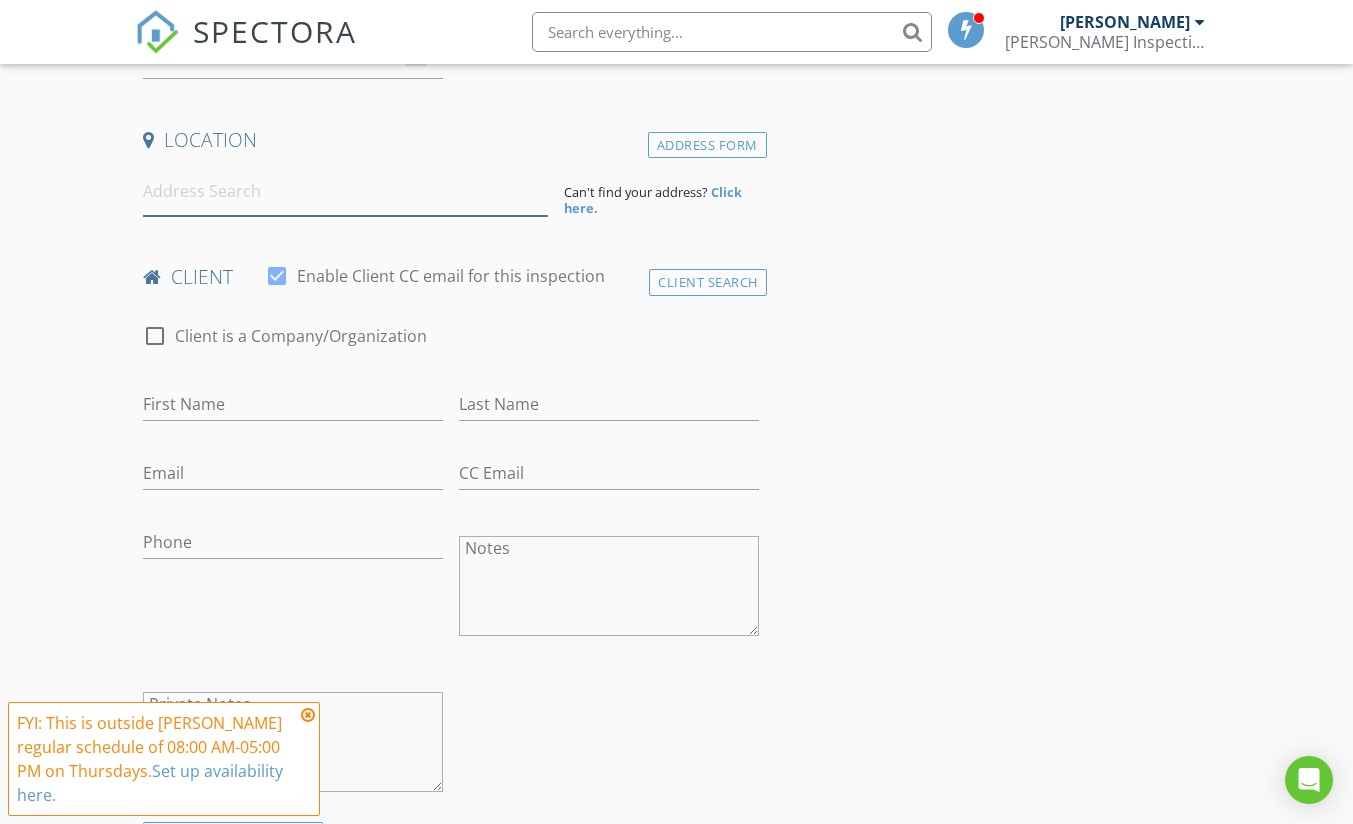 click at bounding box center [345, 191] 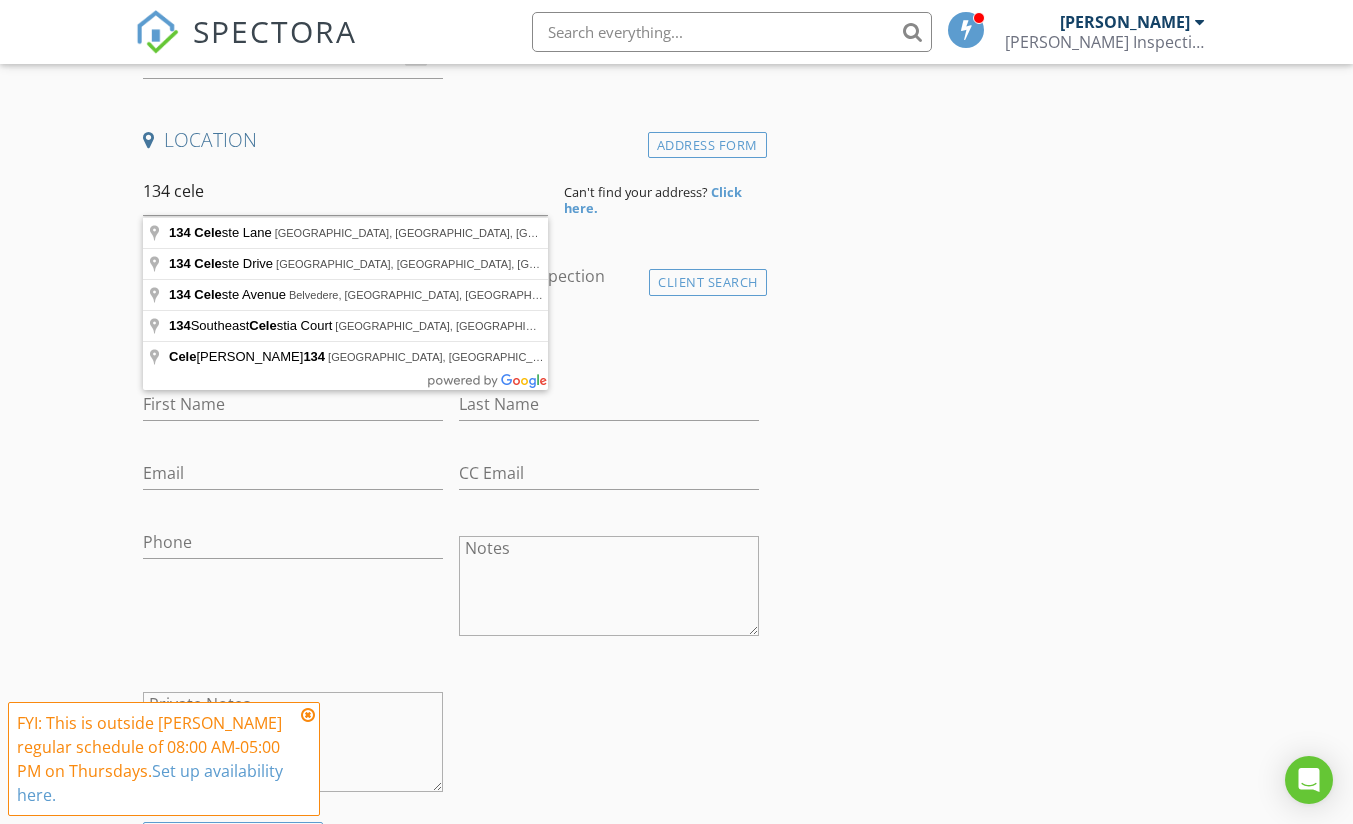 type on "134 Celeste Lane, Madisonville, KY, USA" 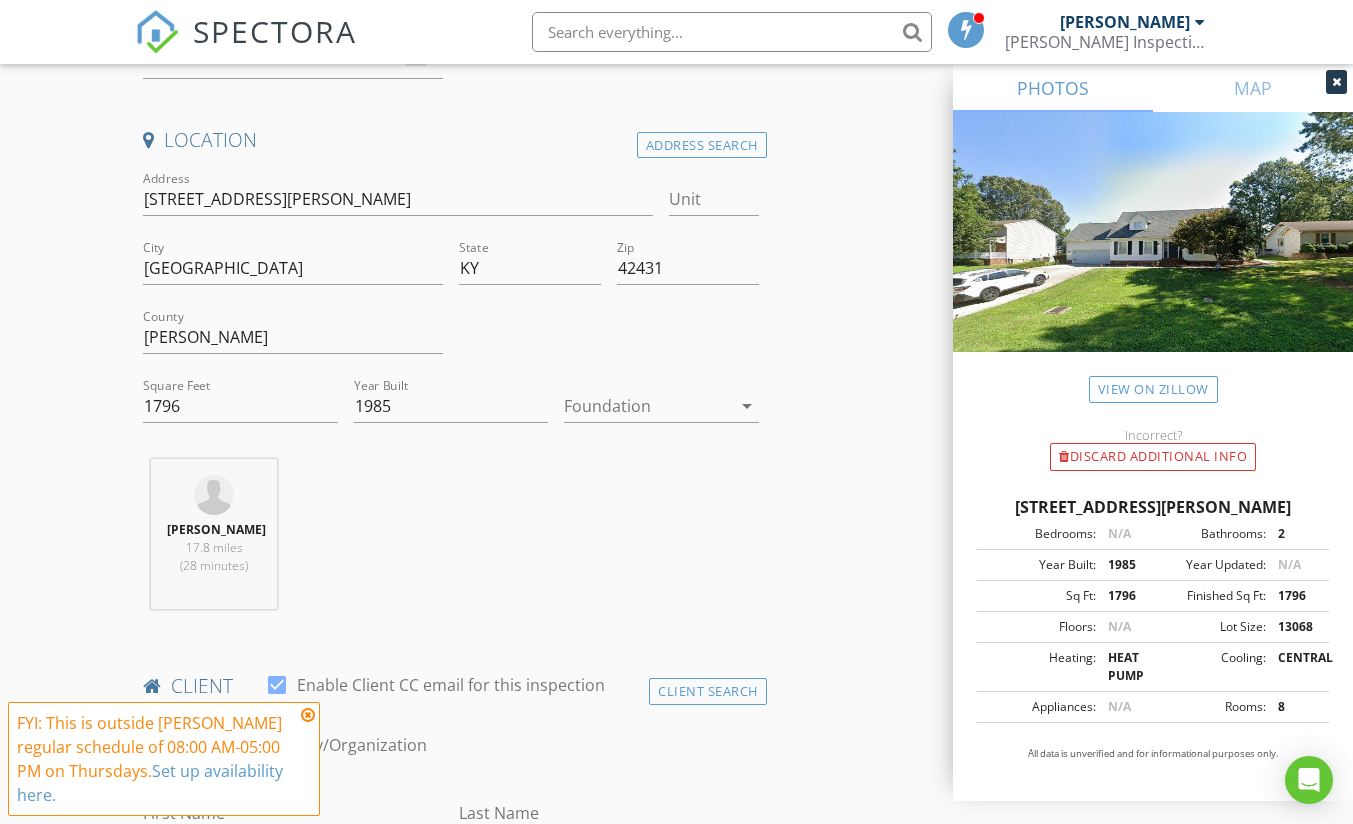click at bounding box center [647, 406] 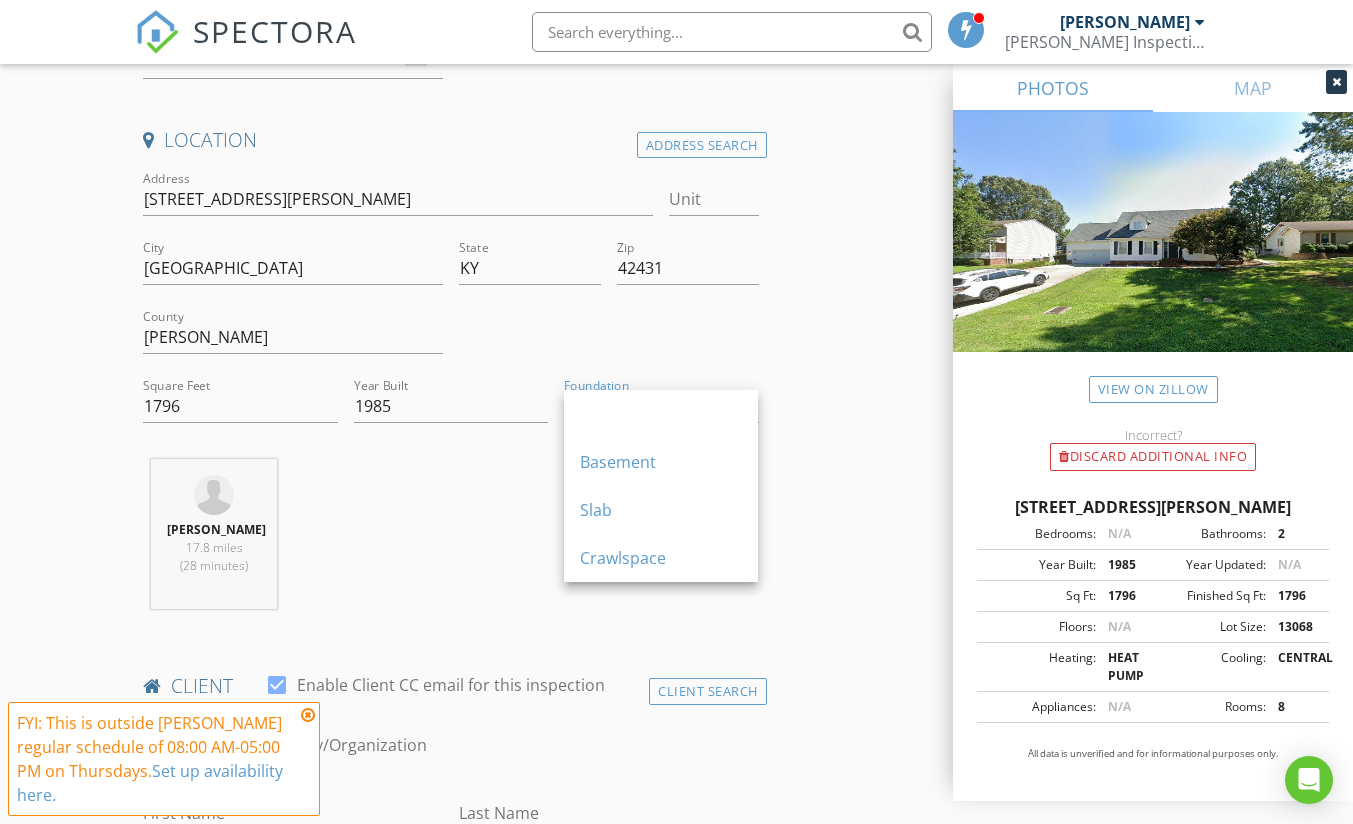 click on "Crawlspace" at bounding box center (661, 558) 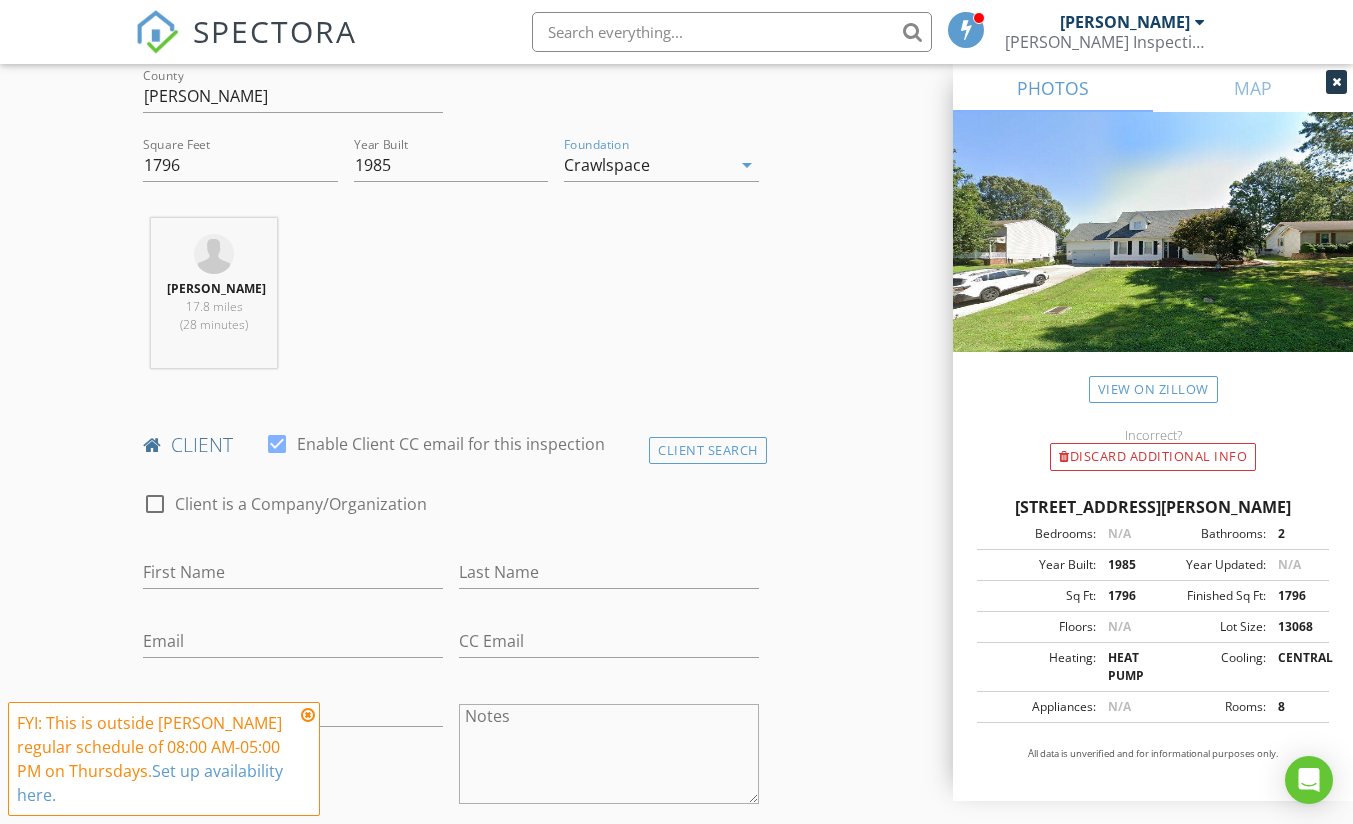 scroll, scrollTop: 700, scrollLeft: 0, axis: vertical 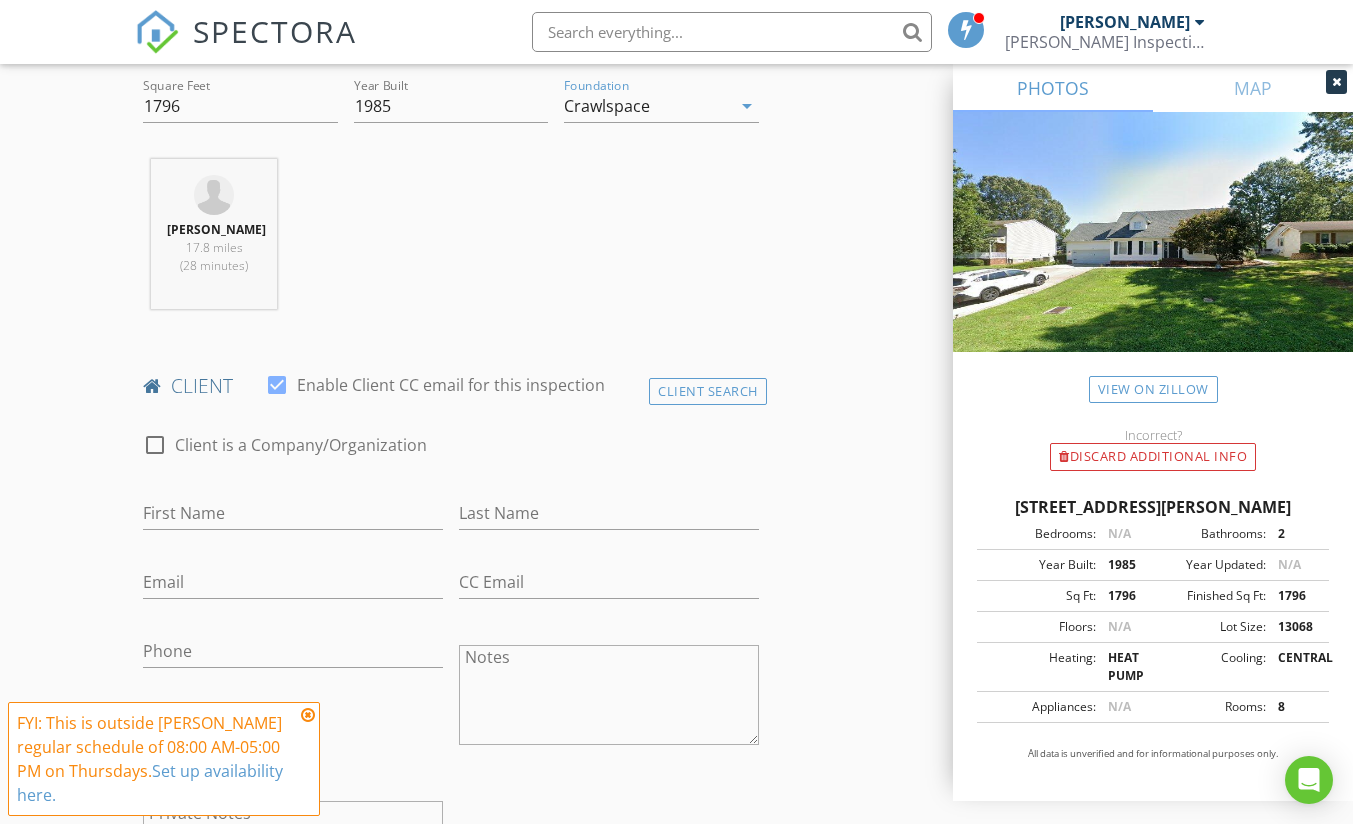 click at bounding box center (308, 715) 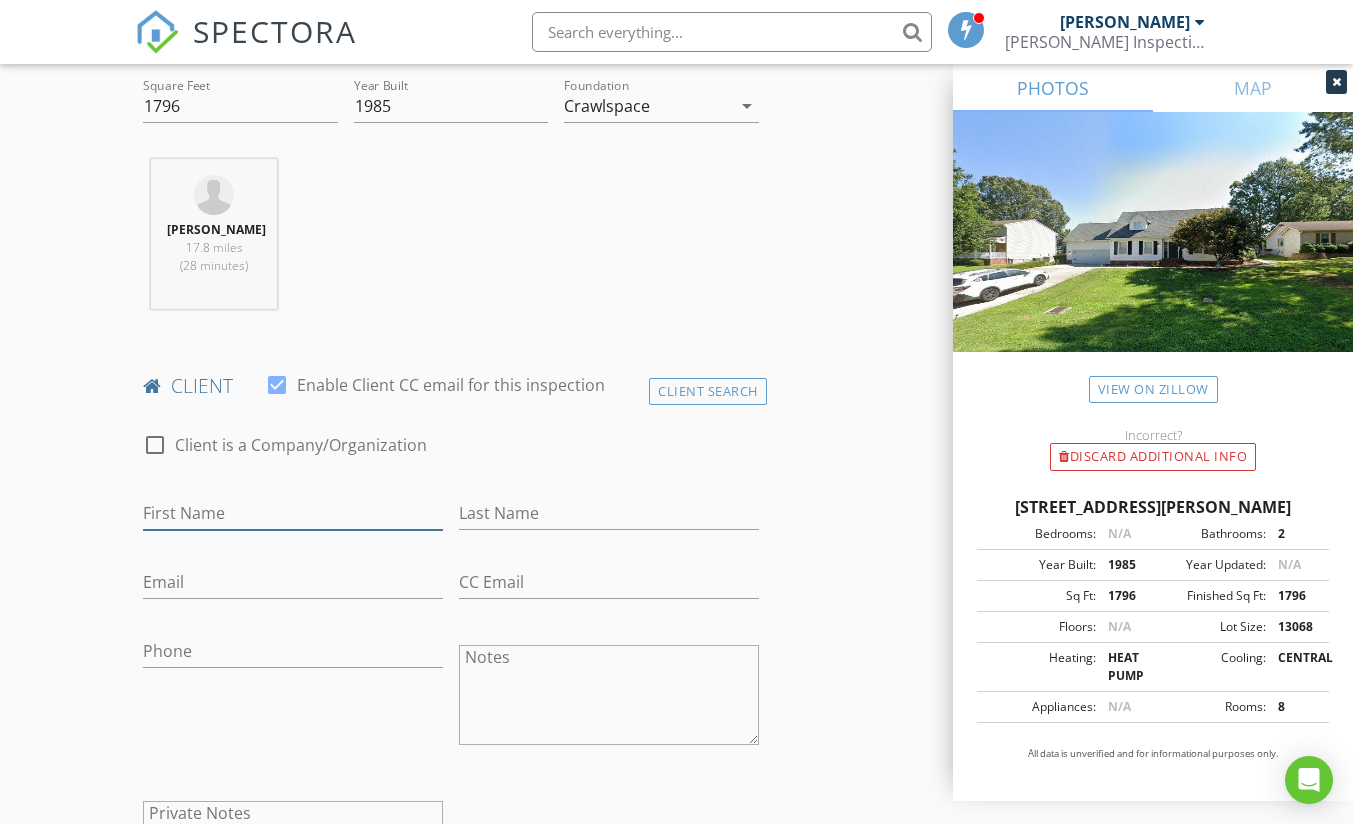 click on "First Name" at bounding box center [293, 513] 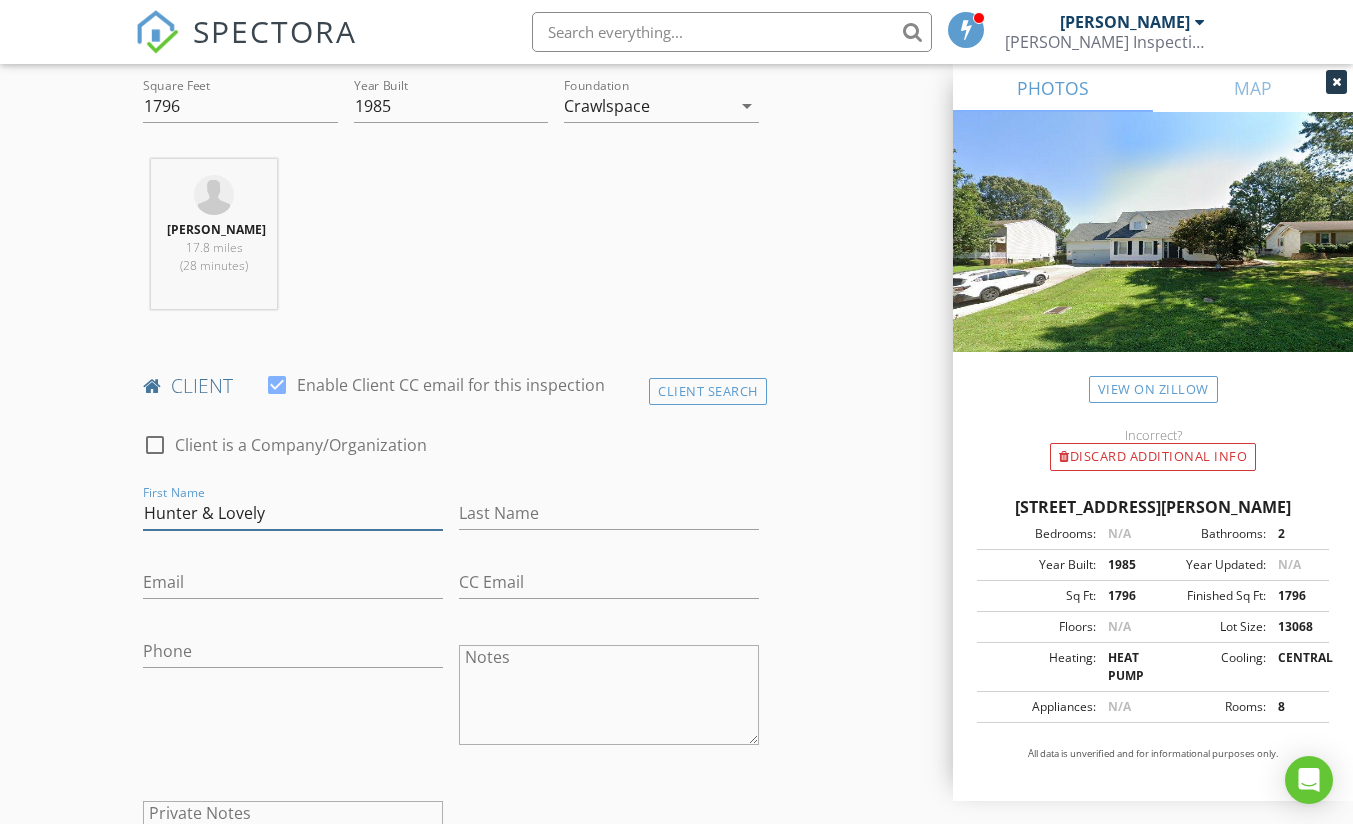 type on "Hunter & Lovely" 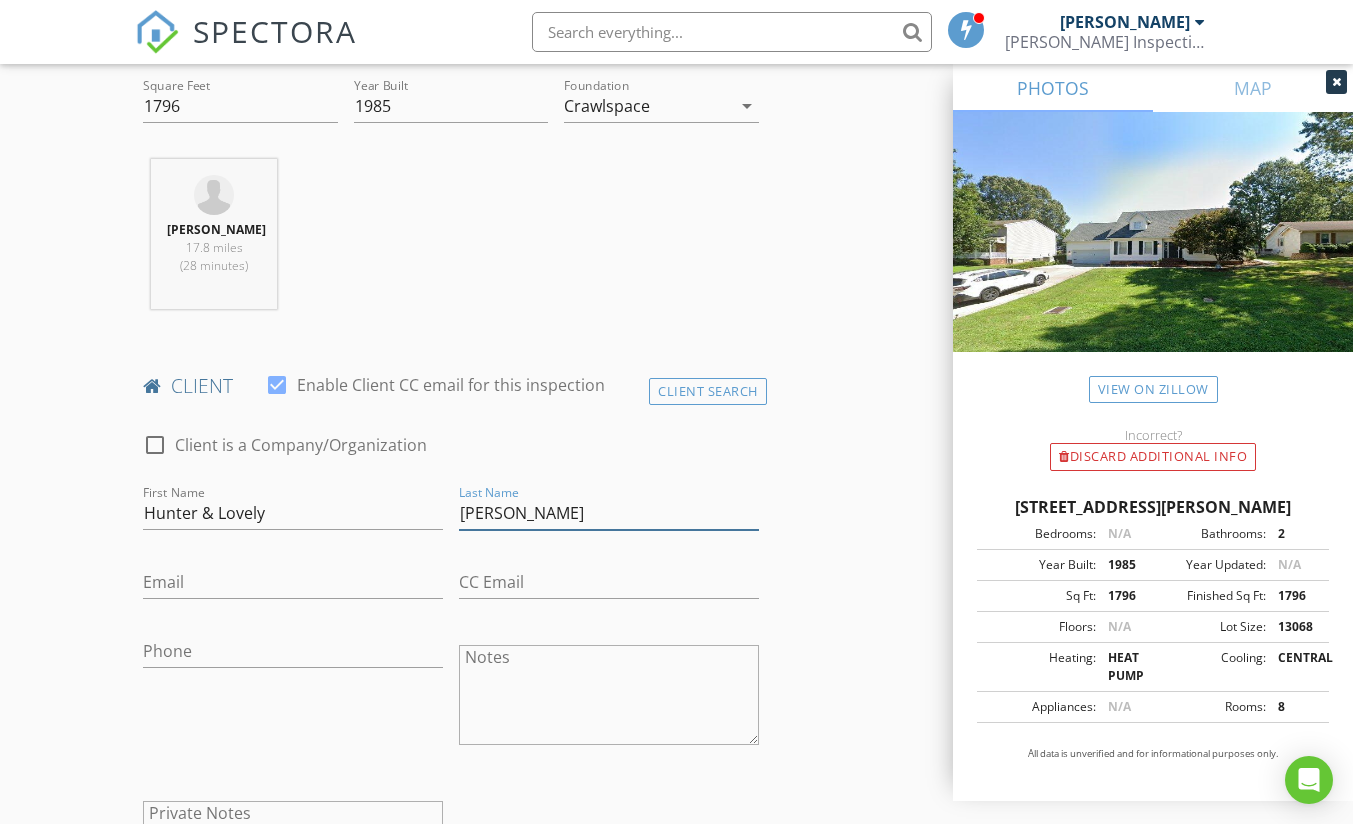 type on "Brooks" 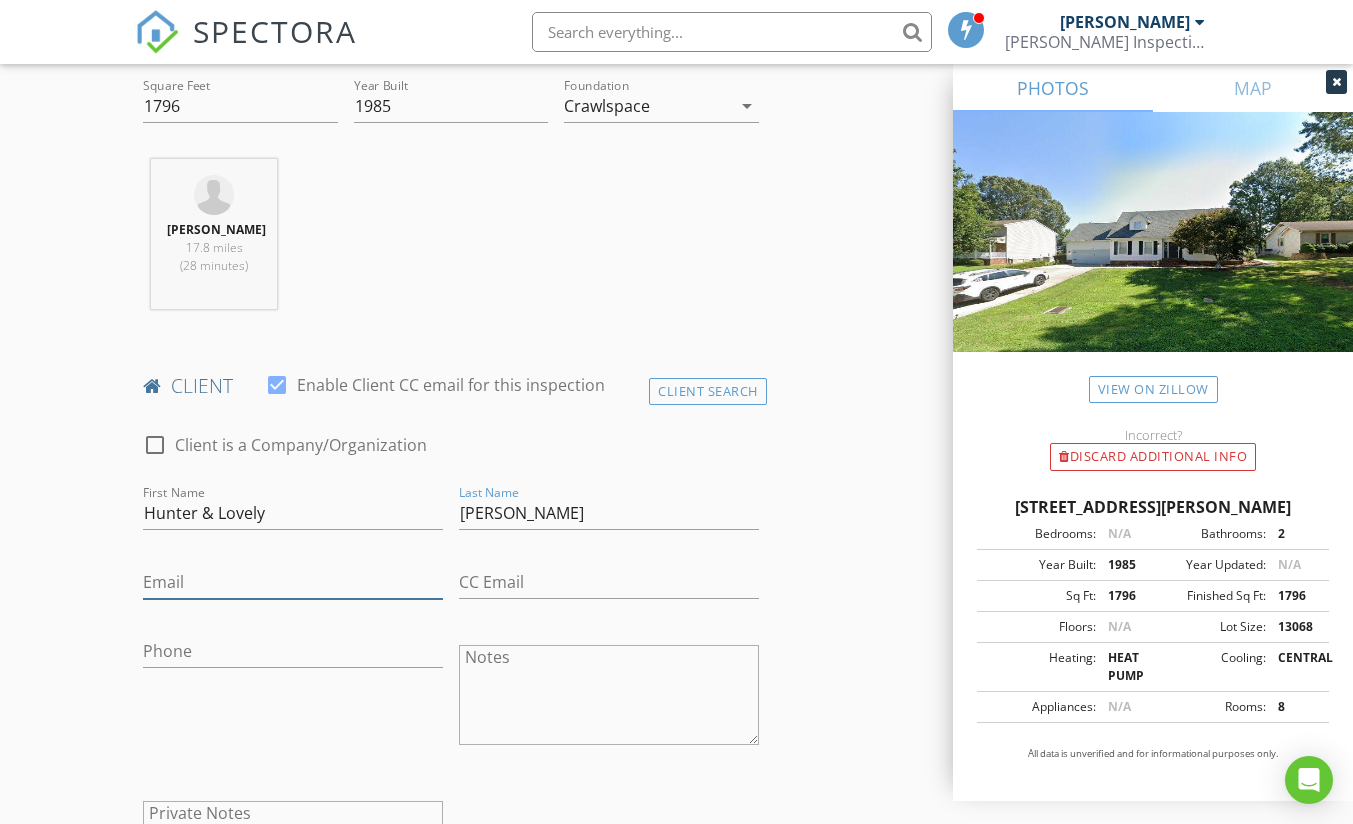 click on "Email" at bounding box center (293, 582) 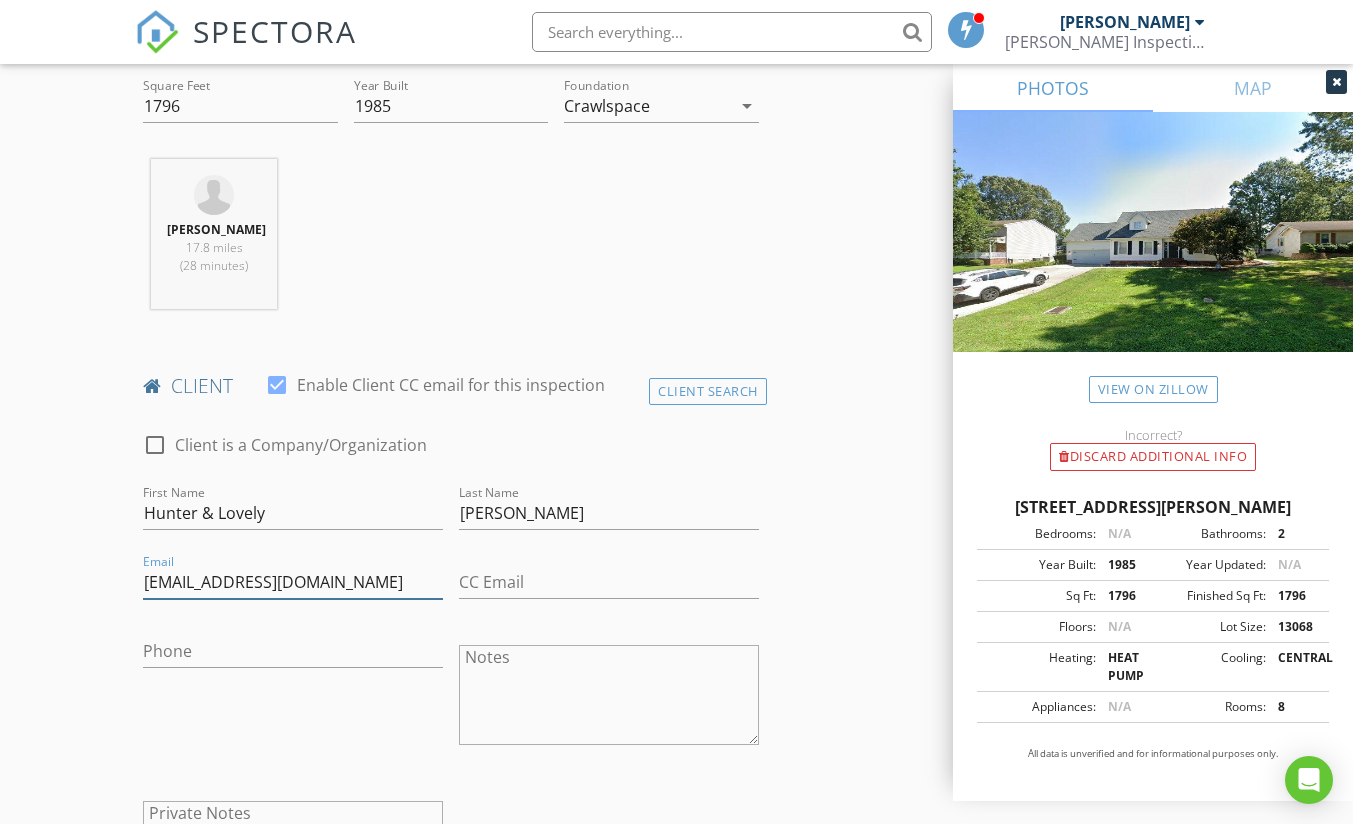 type on "hunterbrooks1995@yahoo.com" 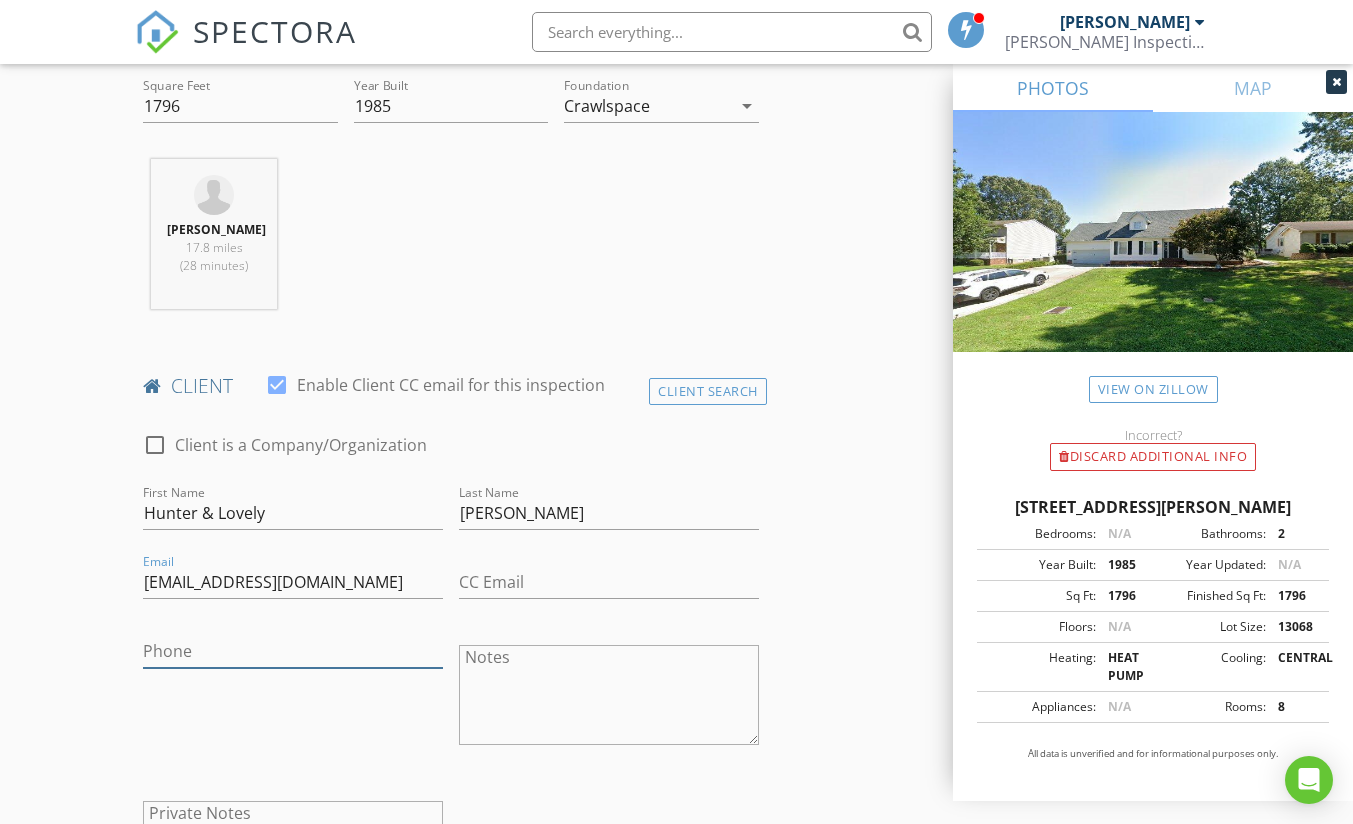 click on "Phone" at bounding box center (293, 651) 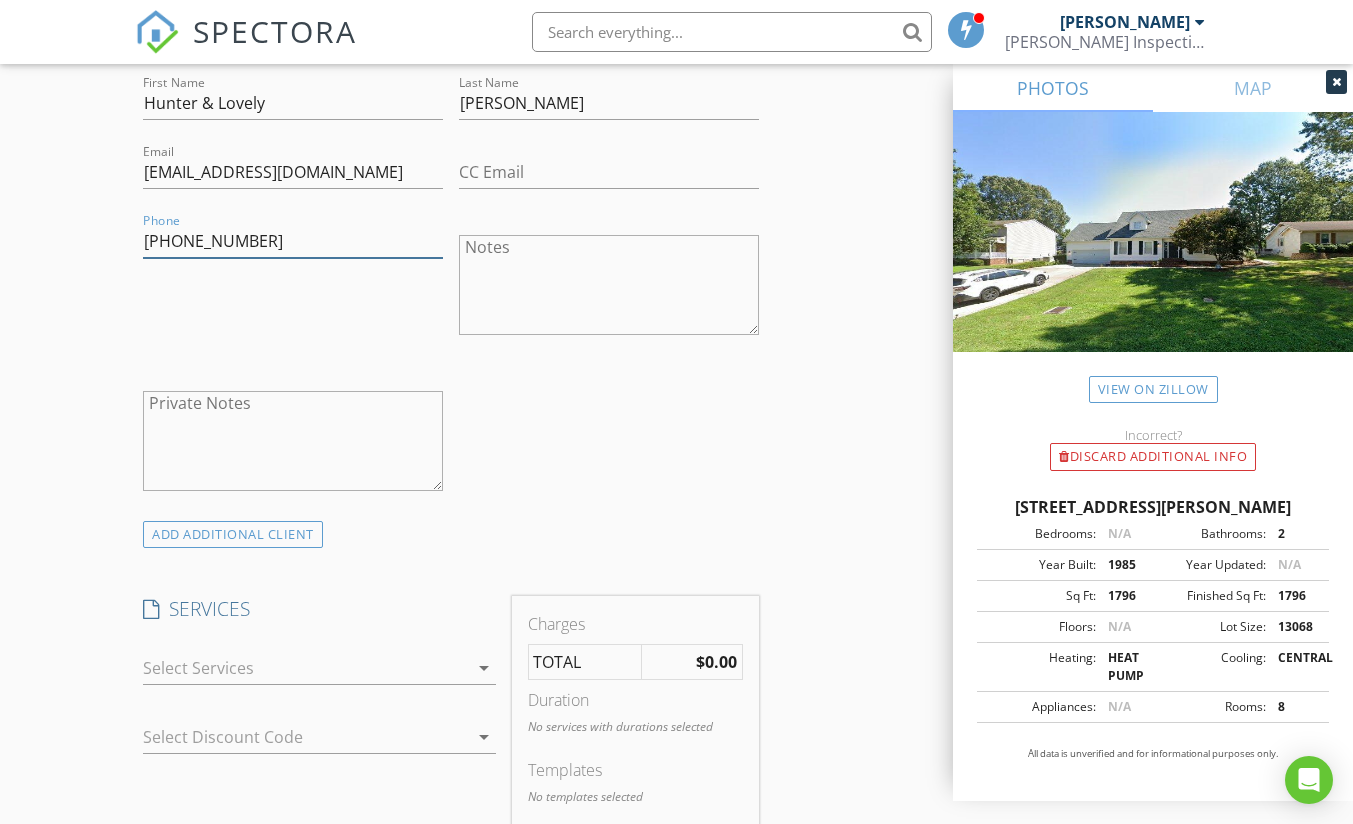 scroll, scrollTop: 1200, scrollLeft: 0, axis: vertical 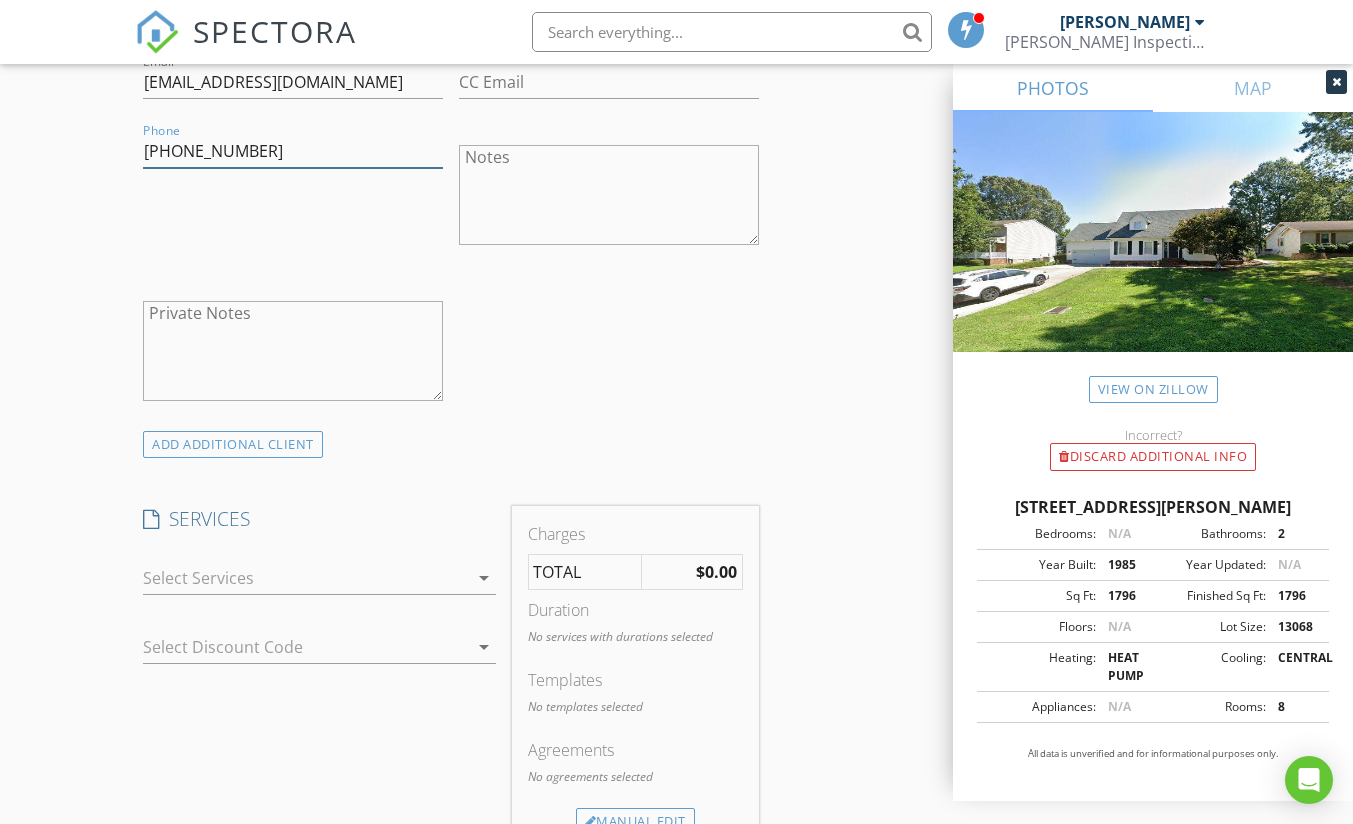 type on "270-339-3905" 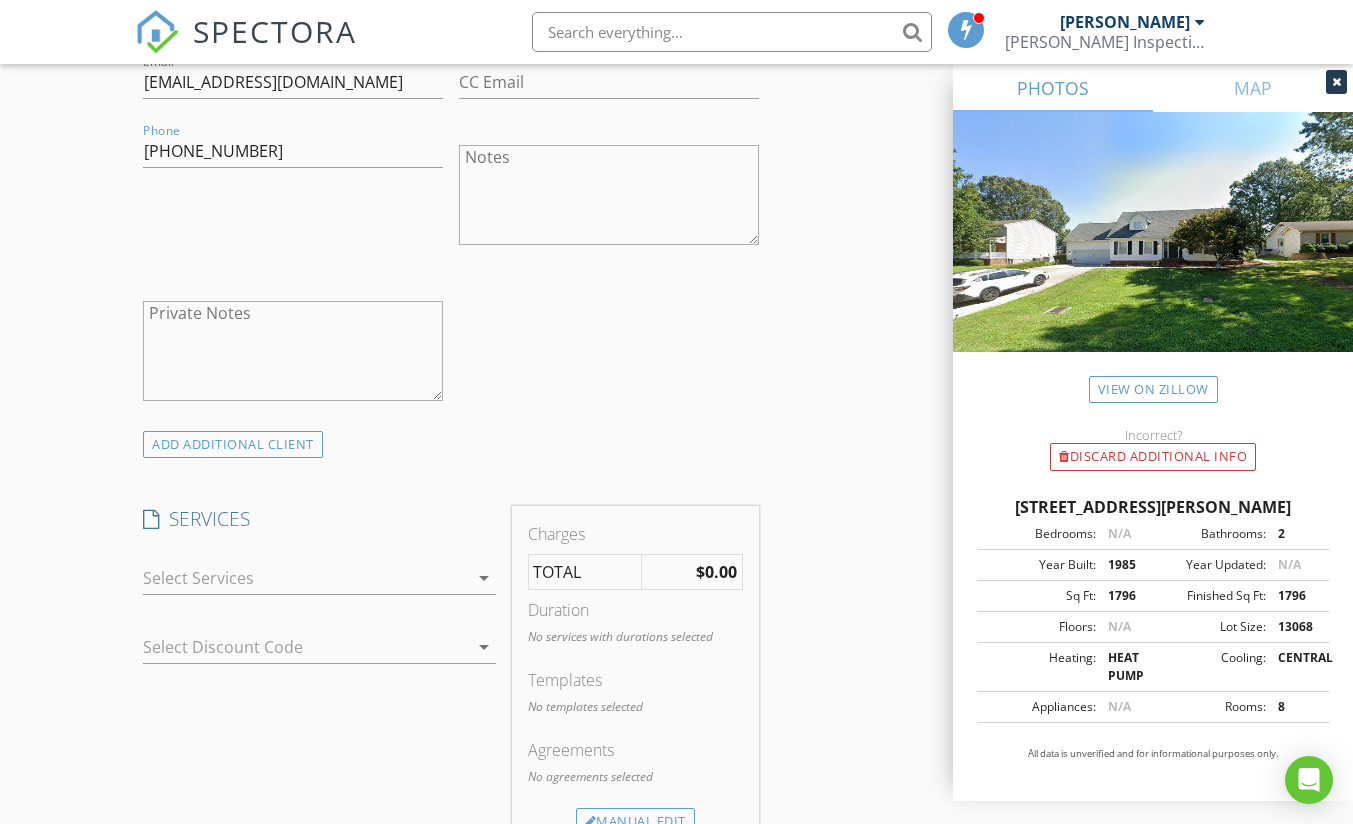 click at bounding box center [305, 578] 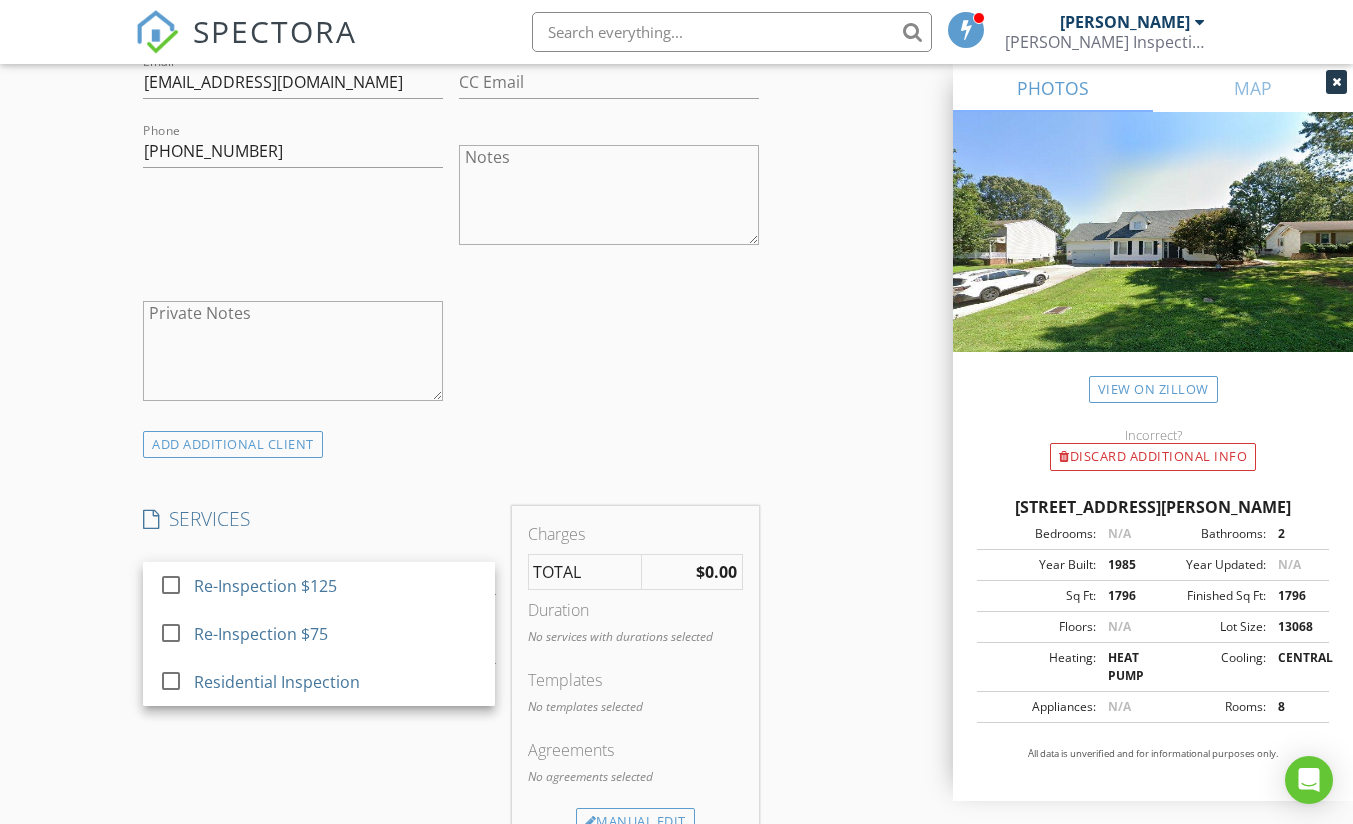 click on "Residential Inspection" at bounding box center (277, 682) 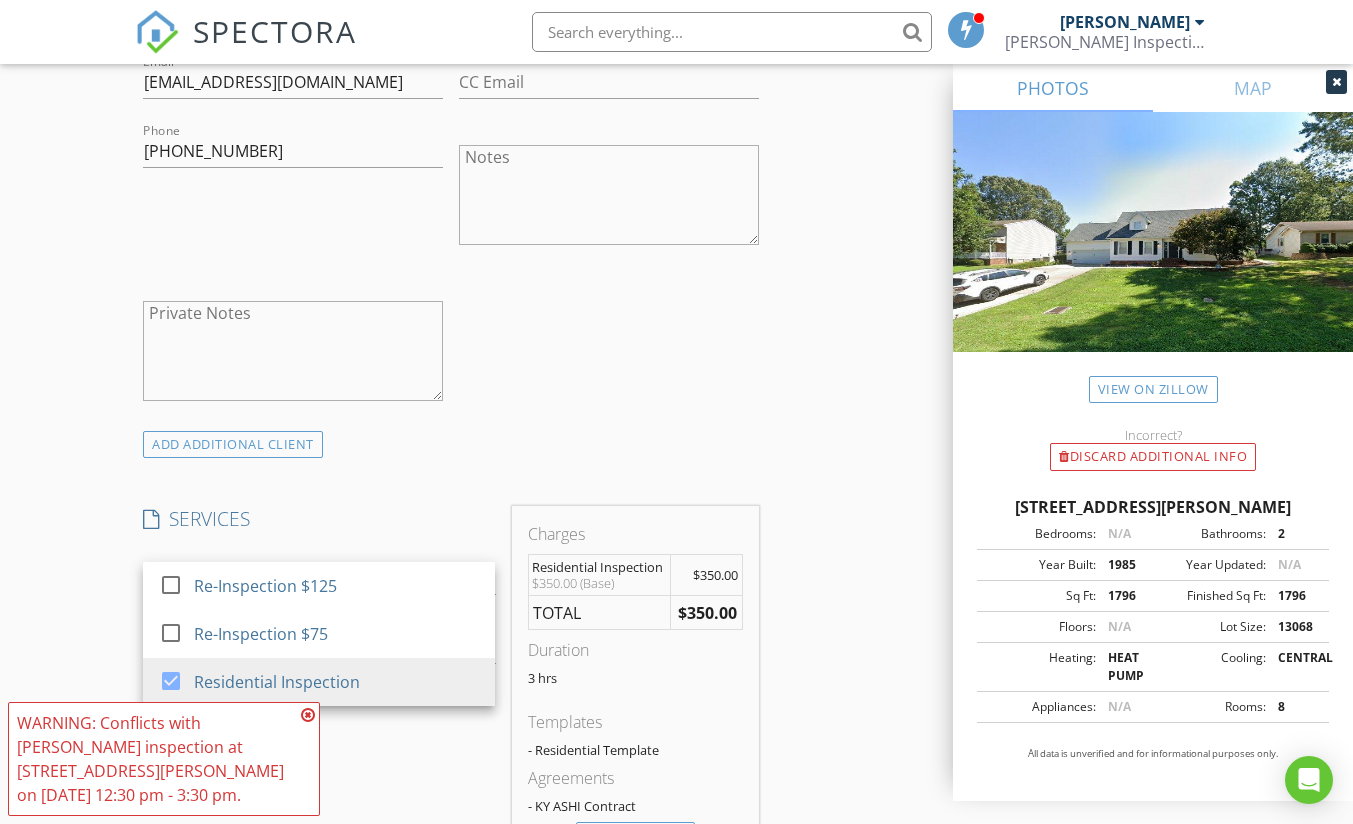 click on "New Inspection
Click here to use the New Order Form
INSPECTOR(S)
check_box   Nathan Francis   PRIMARY   Nathan Francis arrow_drop_down   check_box_outline_blank Nathan Francis specifically requested
Date/Time
07/17/2025 3:30 PM
Location
Address Search       Address 134 Celeste Ln   Unit   City Madisonville   State KY   Zip 42431   County Hopkins     Square Feet 1796   Year Built 1985   Foundation Crawlspace arrow_drop_down     Nathan Francis     17.8 miles     (28 minutes)
client
check_box Enable Client CC email for this inspection   Client Search     check_box_outline_blank Client is a Company/Organization     First Name Hunter & Lovely   Last Name Brooks   Email hunterbrooks1995@yahoo.com   CC Email   Phone 270-339-3905           Notes   Private Notes
ADD ADDITIONAL client
Re-Inspection $125" at bounding box center (676, 723) 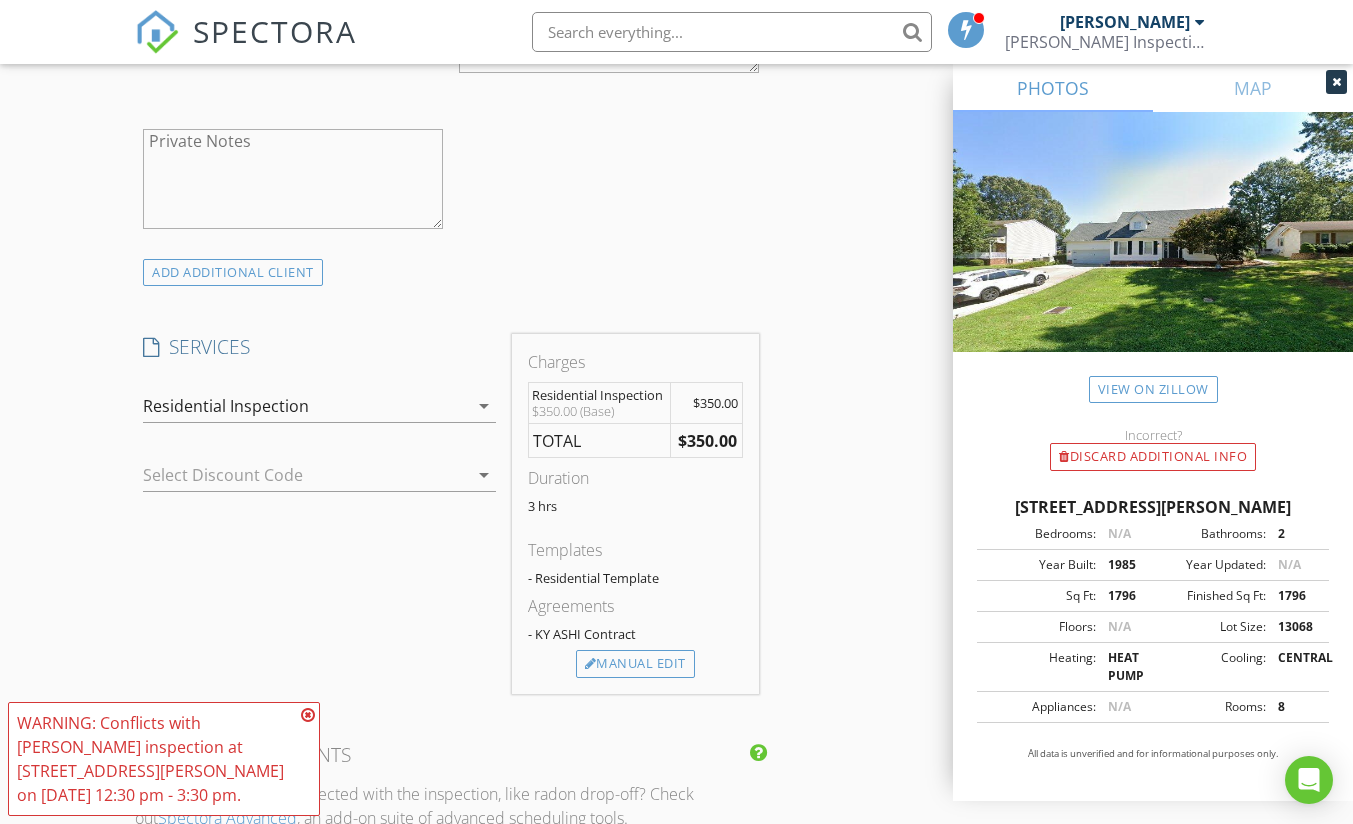 scroll, scrollTop: 1500, scrollLeft: 0, axis: vertical 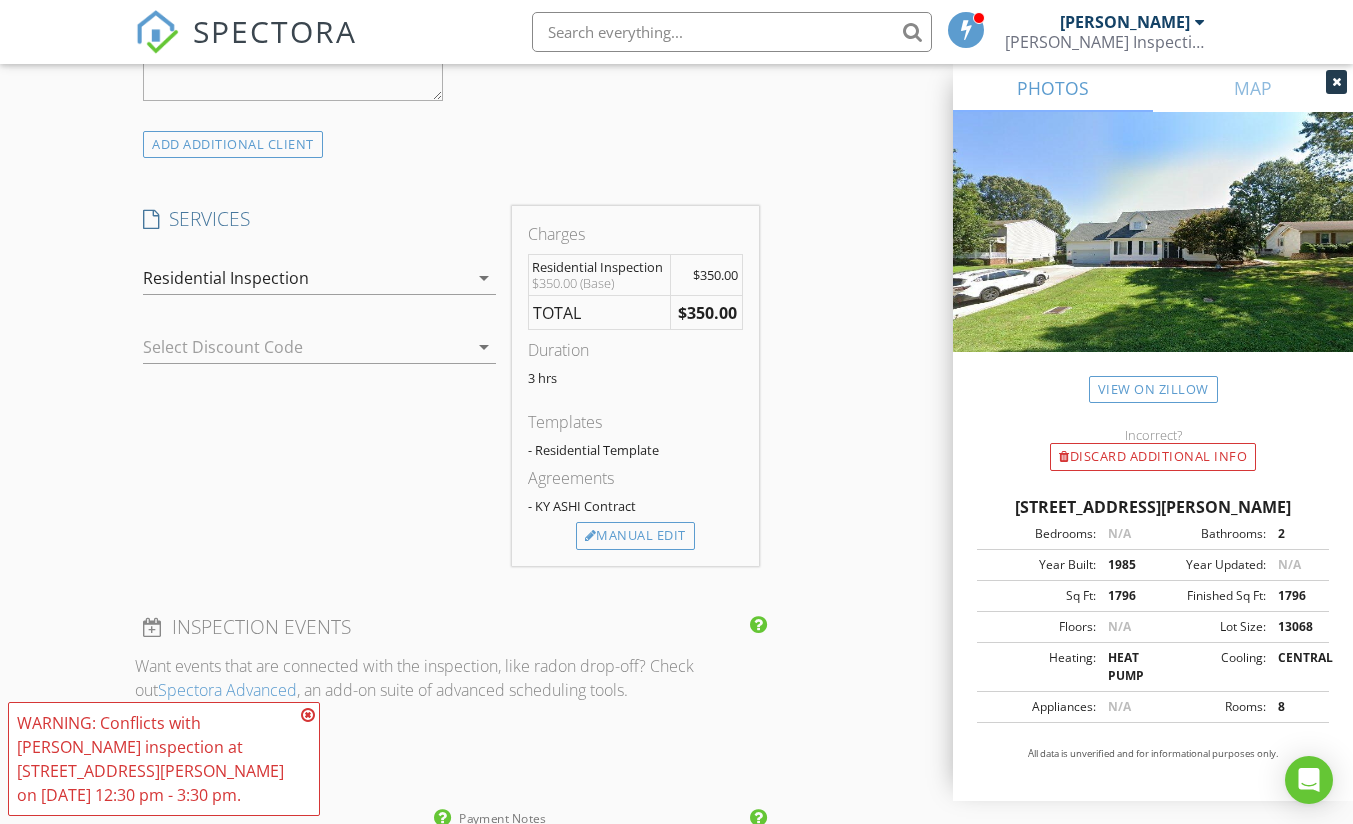 click on "Manual Edit" at bounding box center [635, 536] 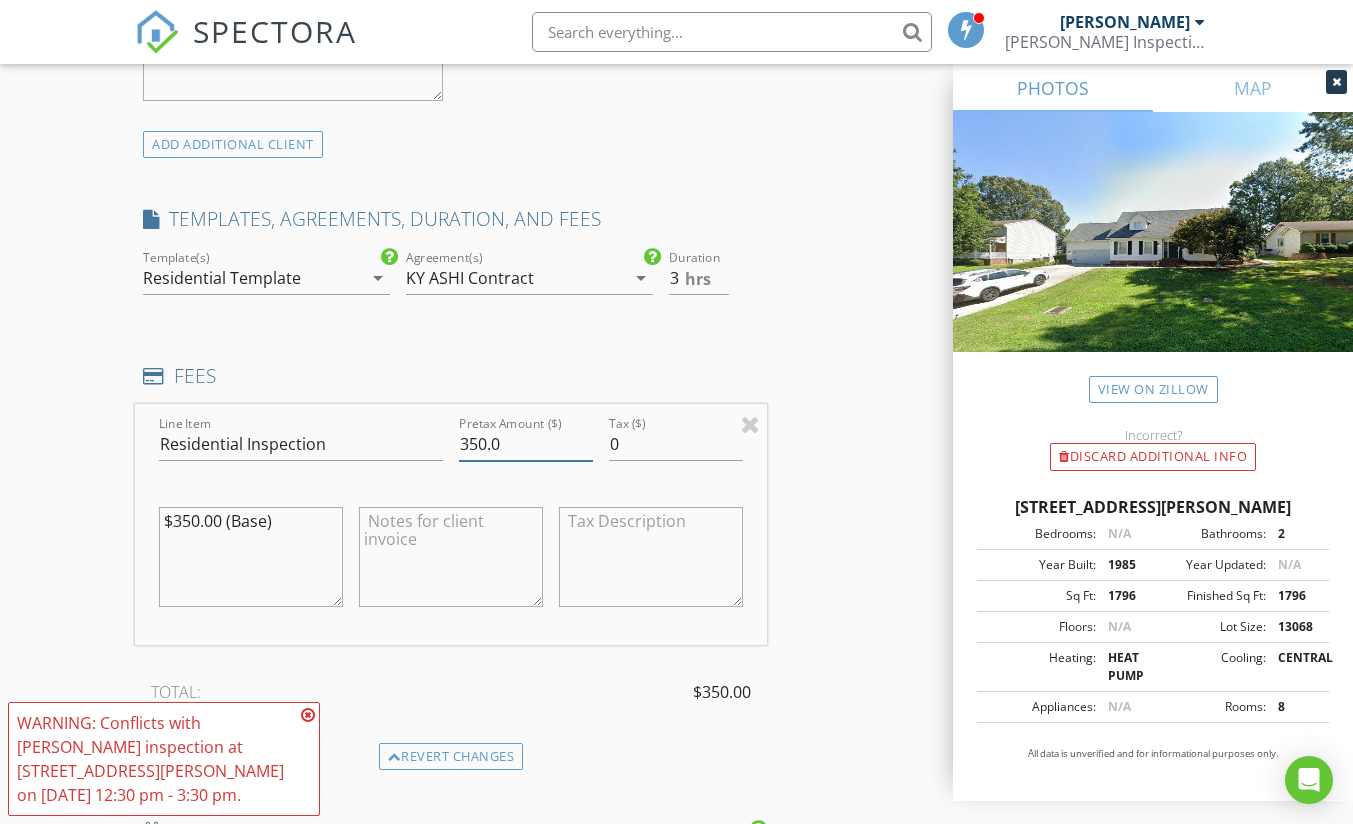 click on "350.0" at bounding box center (526, 444) 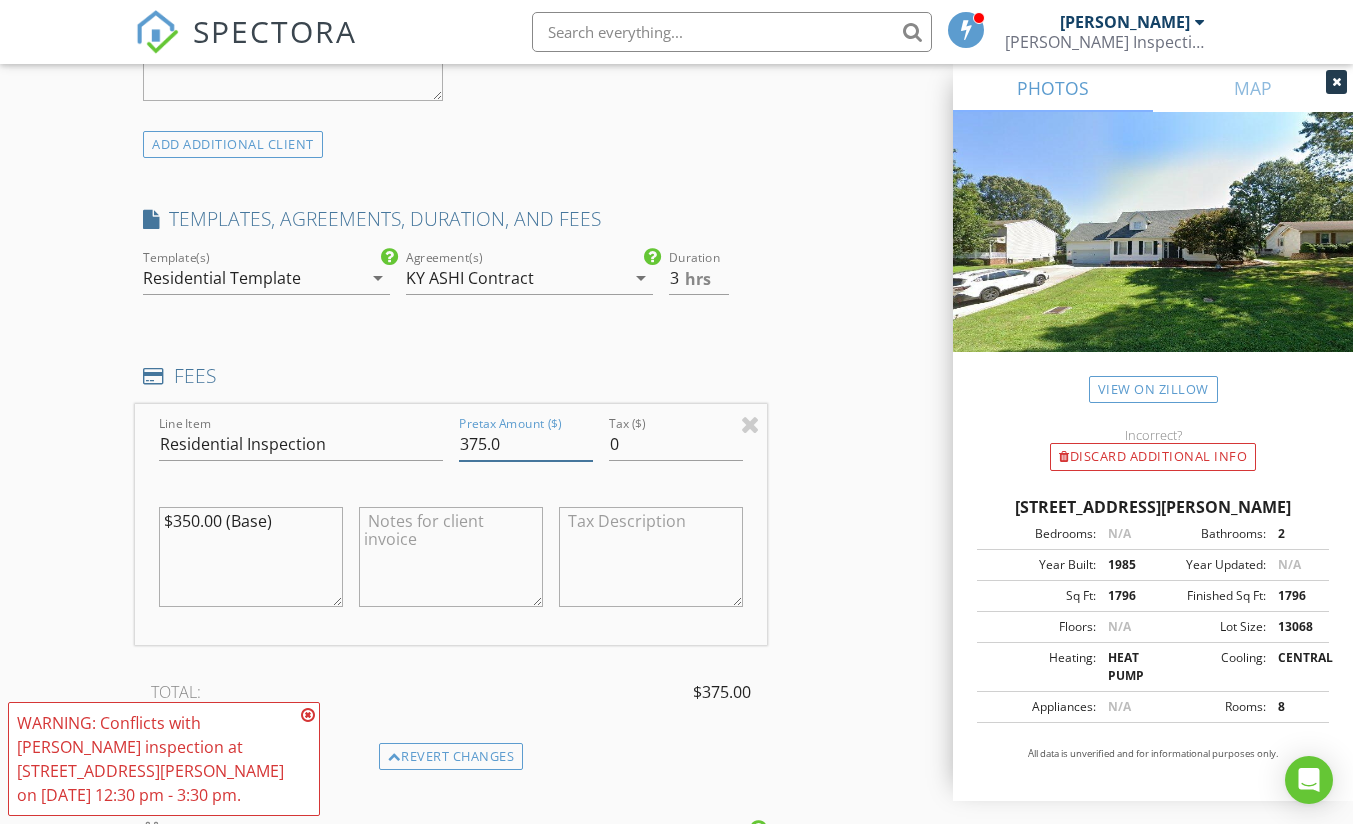 type on "375.0" 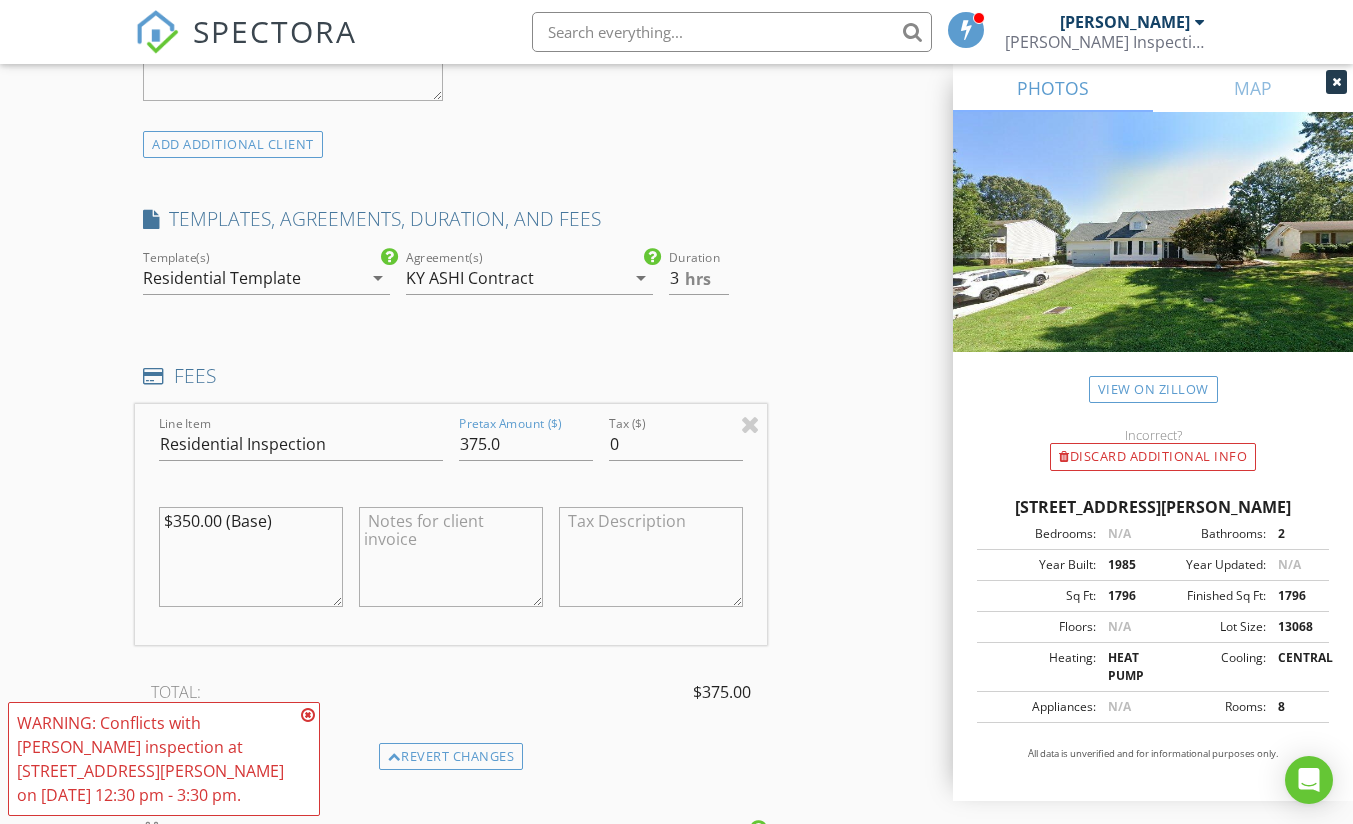 click on "New Inspection
Click here to use the New Order Form
INSPECTOR(S)
check_box   Nathan Francis   PRIMARY   Nathan Francis arrow_drop_down   check_box_outline_blank Nathan Francis specifically requested
Date/Time
07/17/2025 3:30 PM
Location
Address Search       Address 134 Celeste Ln   Unit   City Madisonville   State KY   Zip 42431   County Hopkins     Square Feet 1796   Year Built 1985   Foundation Crawlspace arrow_drop_down     Nathan Francis     17.8 miles     (28 minutes)
client
check_box Enable Client CC email for this inspection   Client Search     check_box_outline_blank Client is a Company/Organization     First Name Hunter & Lovely   Last Name Brooks   Email hunterbrooks1995@yahoo.com   CC Email   Phone 270-339-3905           Notes   Private Notes
ADD ADDITIONAL client
Re-Inspection $125" at bounding box center (676, 525) 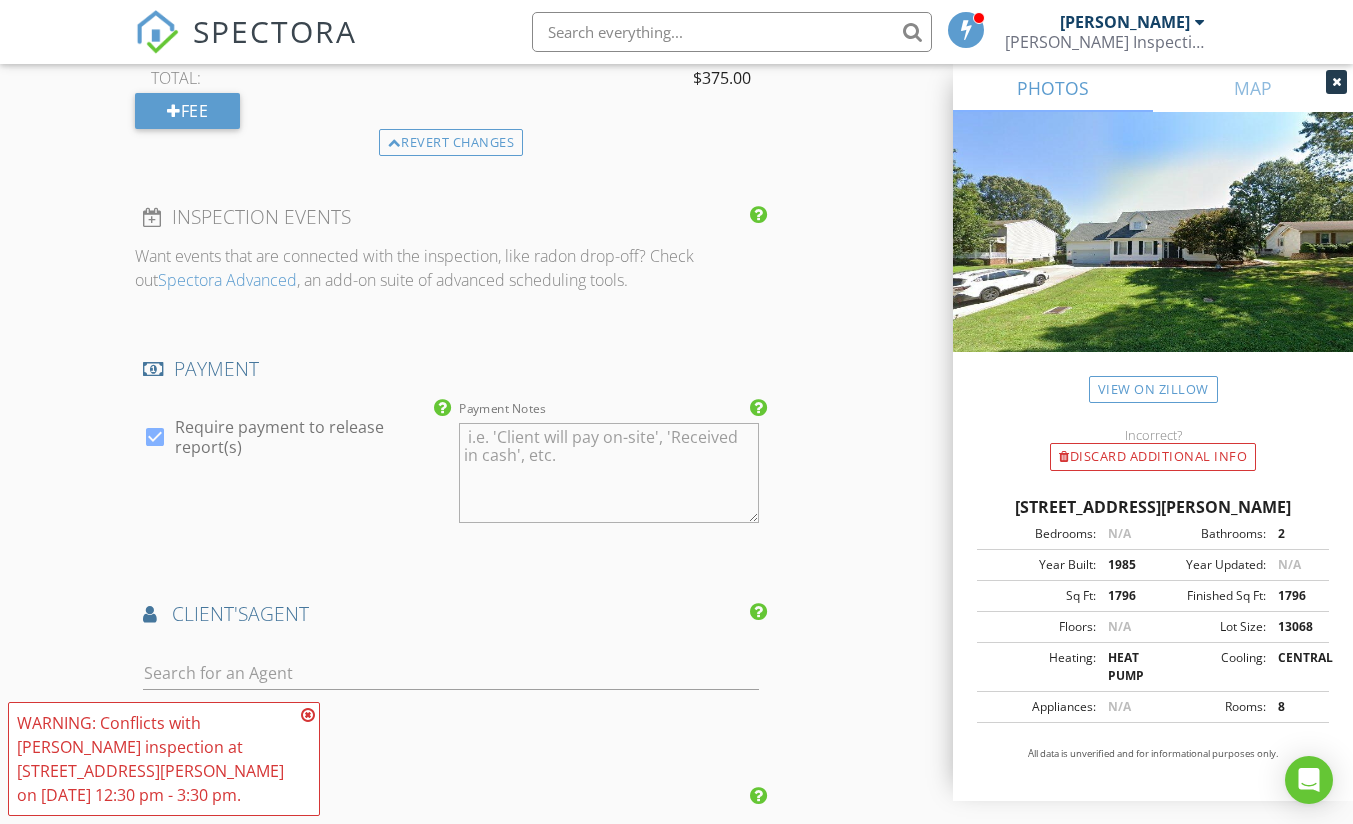 scroll, scrollTop: 2200, scrollLeft: 0, axis: vertical 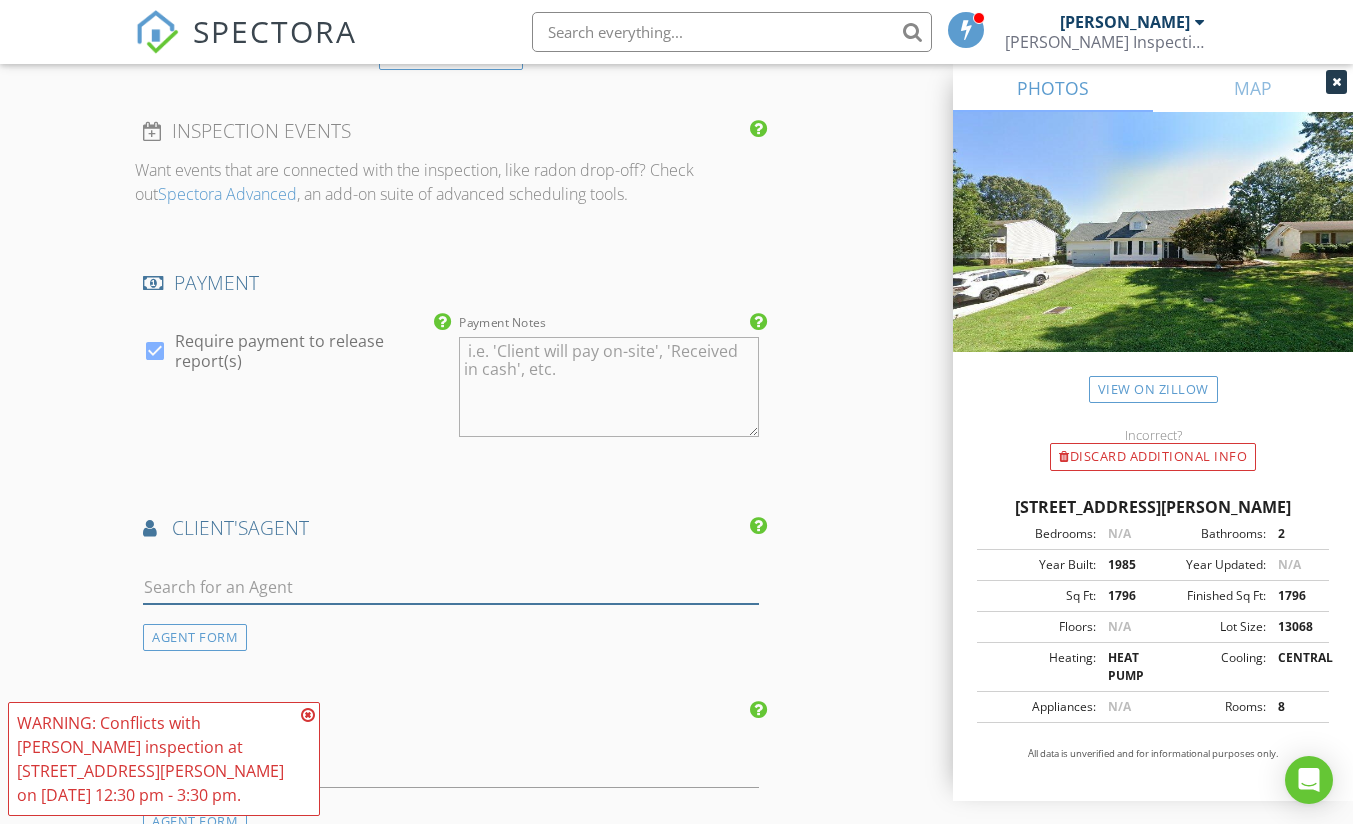 click at bounding box center (450, 587) 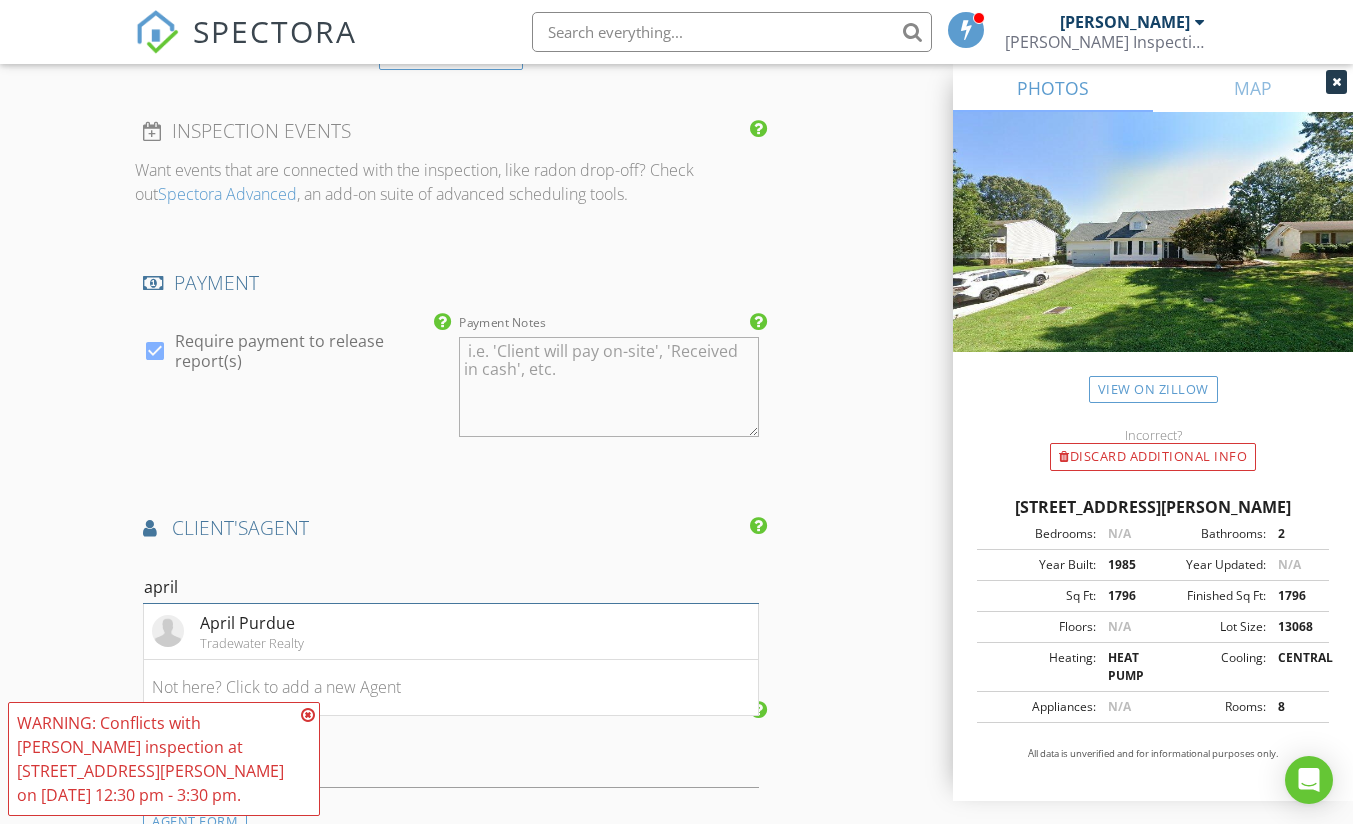 type on "april" 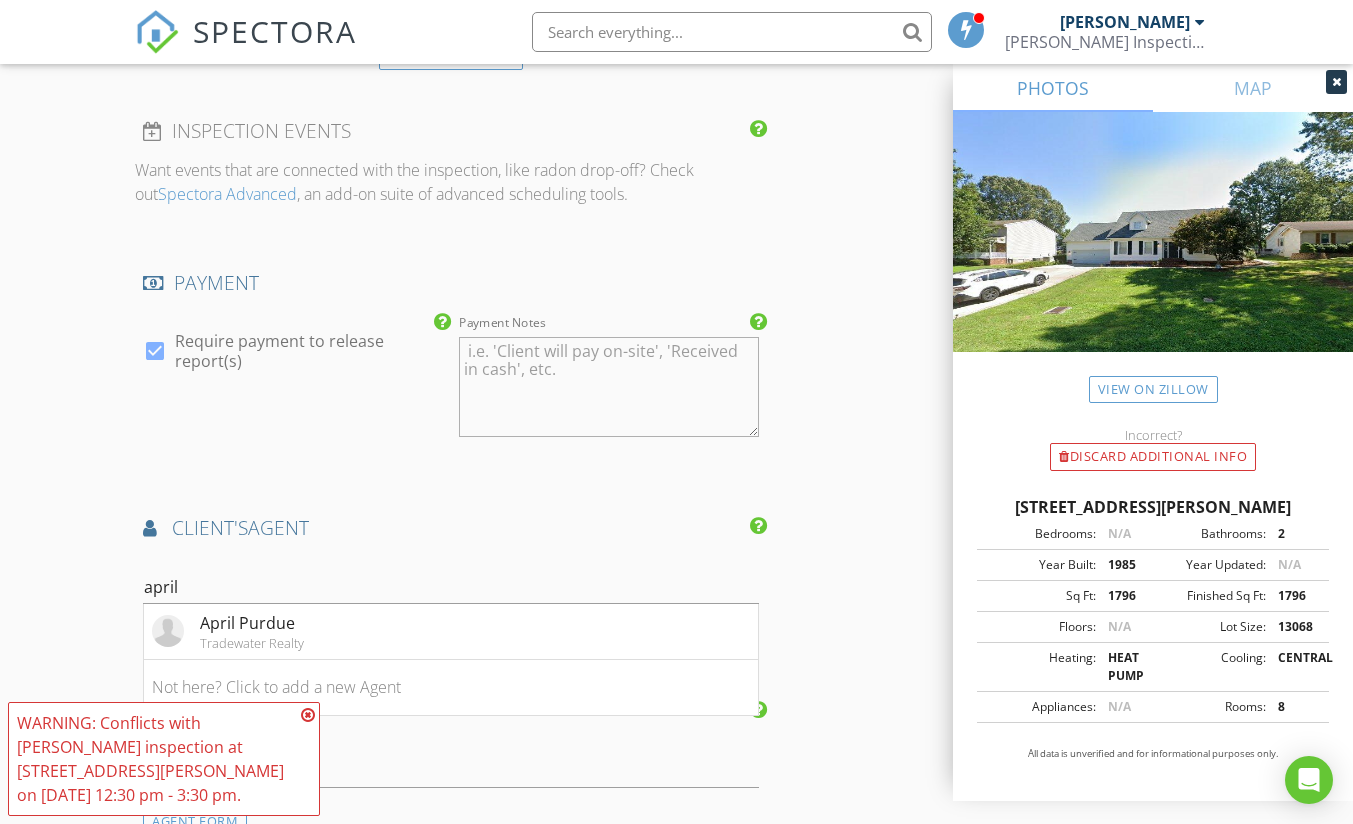 click on "April Purdue
Tradewater Realty" at bounding box center [228, 631] 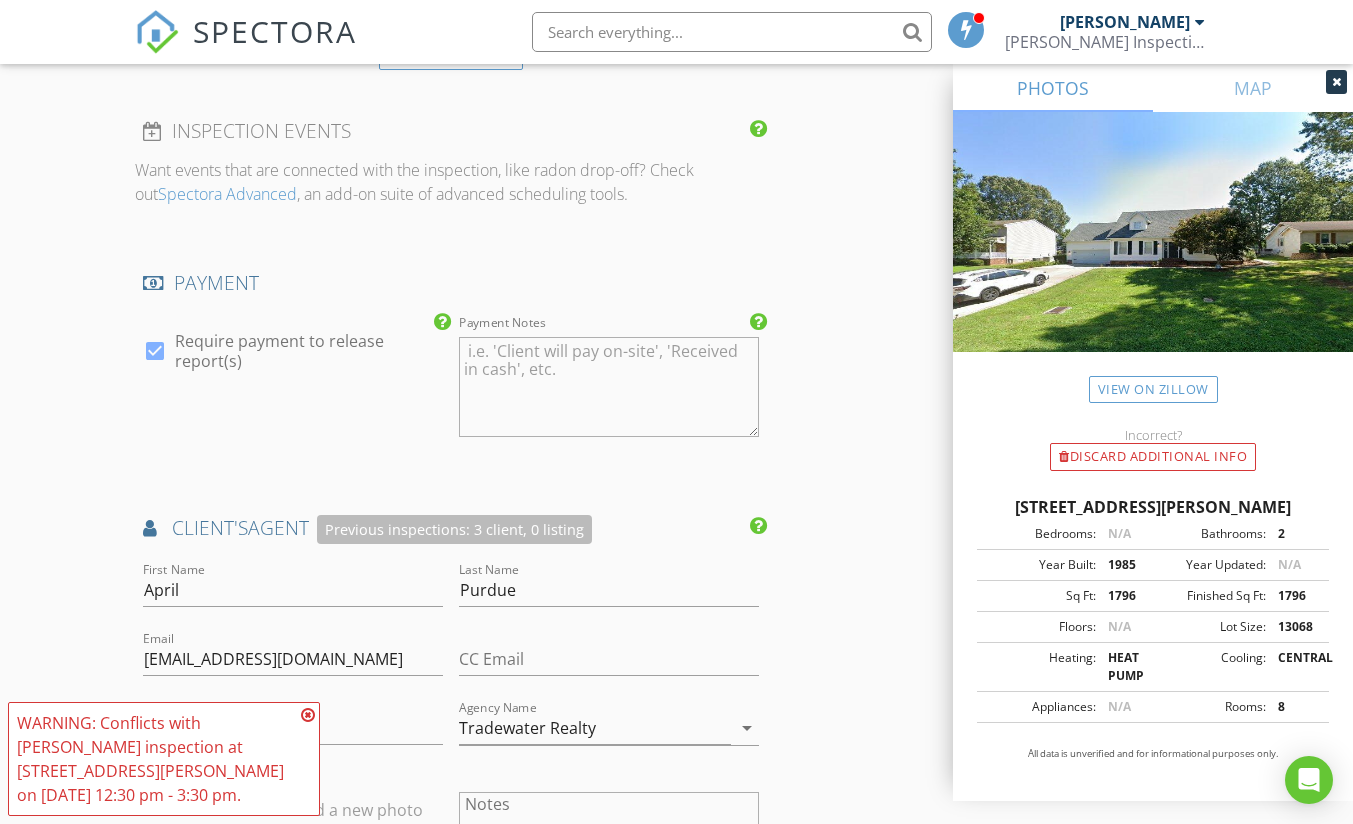 click at bounding box center (308, 715) 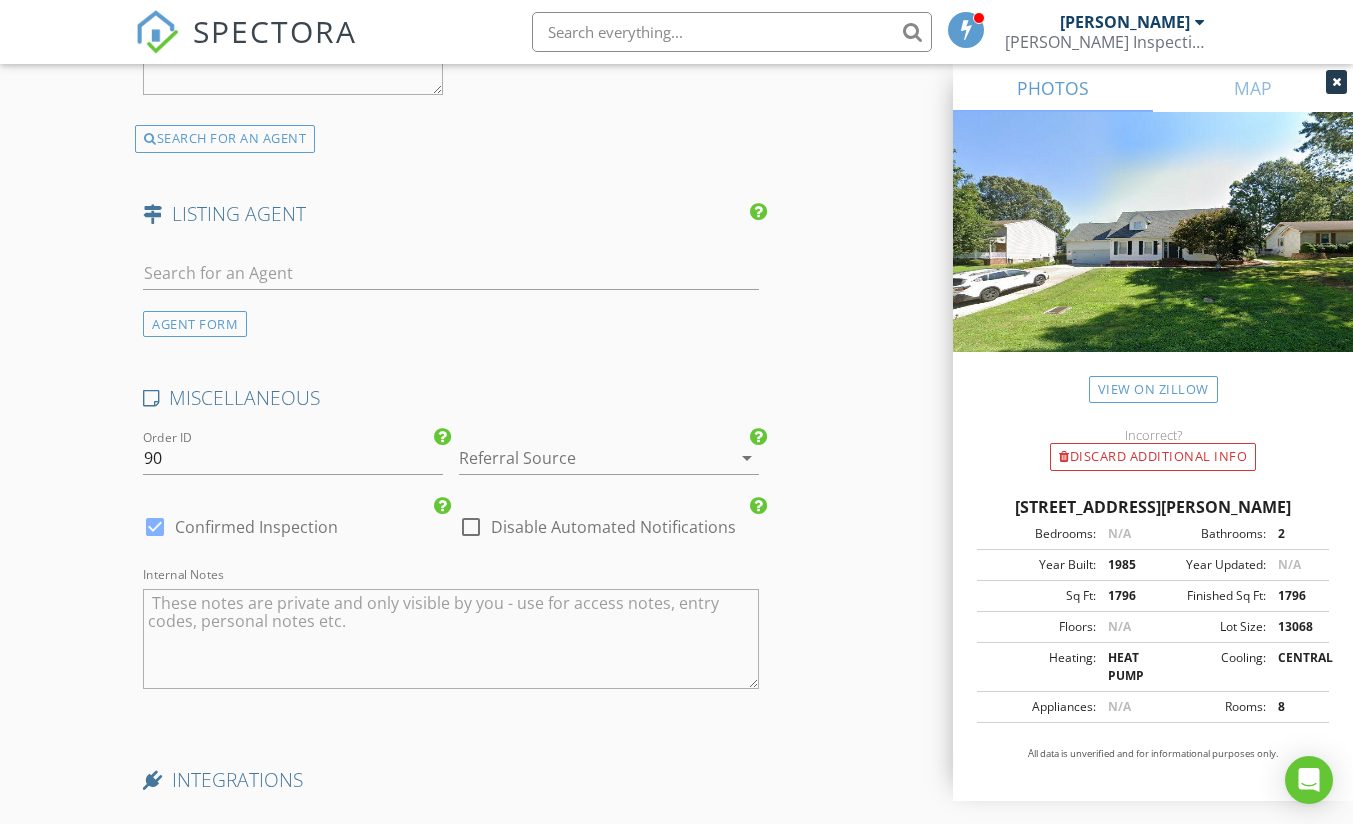 scroll, scrollTop: 3200, scrollLeft: 0, axis: vertical 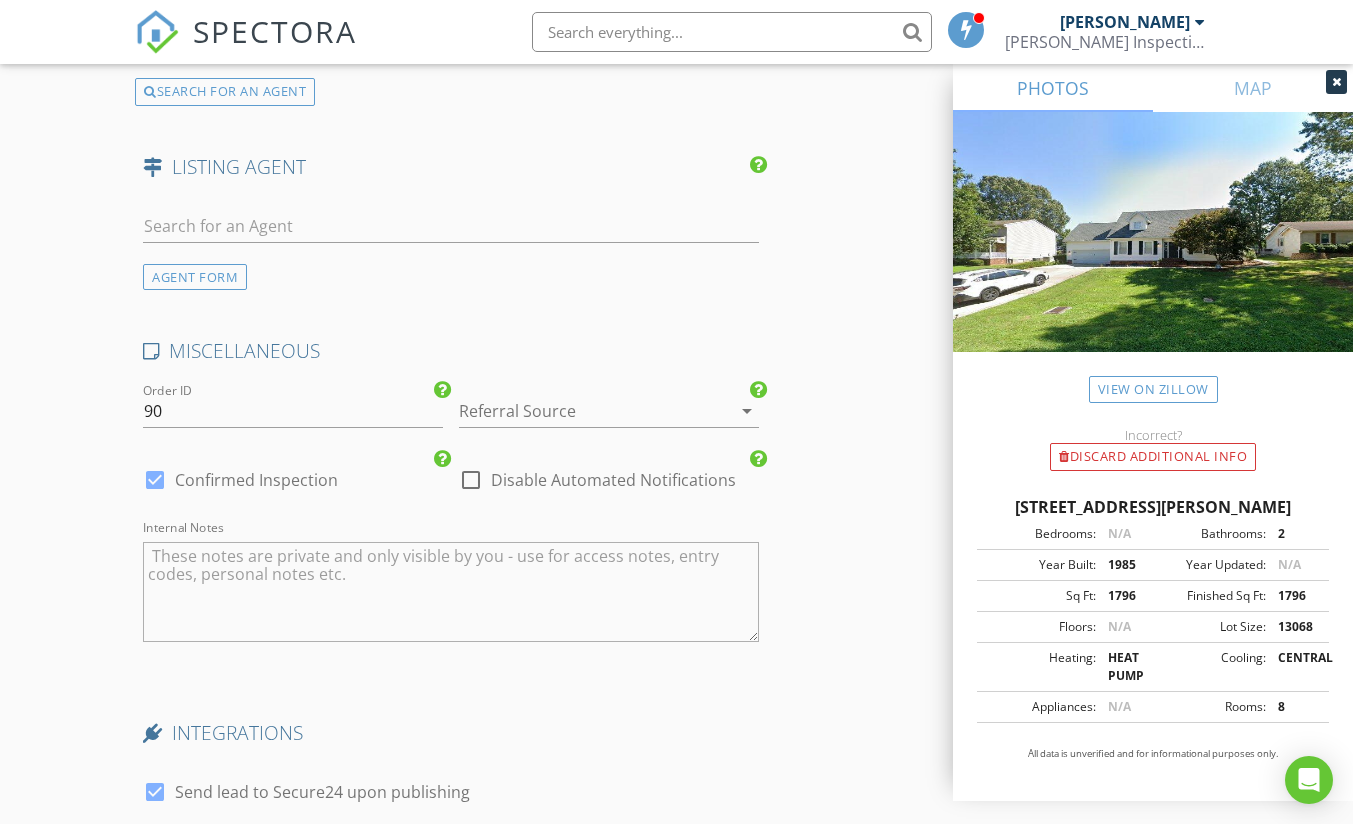 click at bounding box center (581, 411) 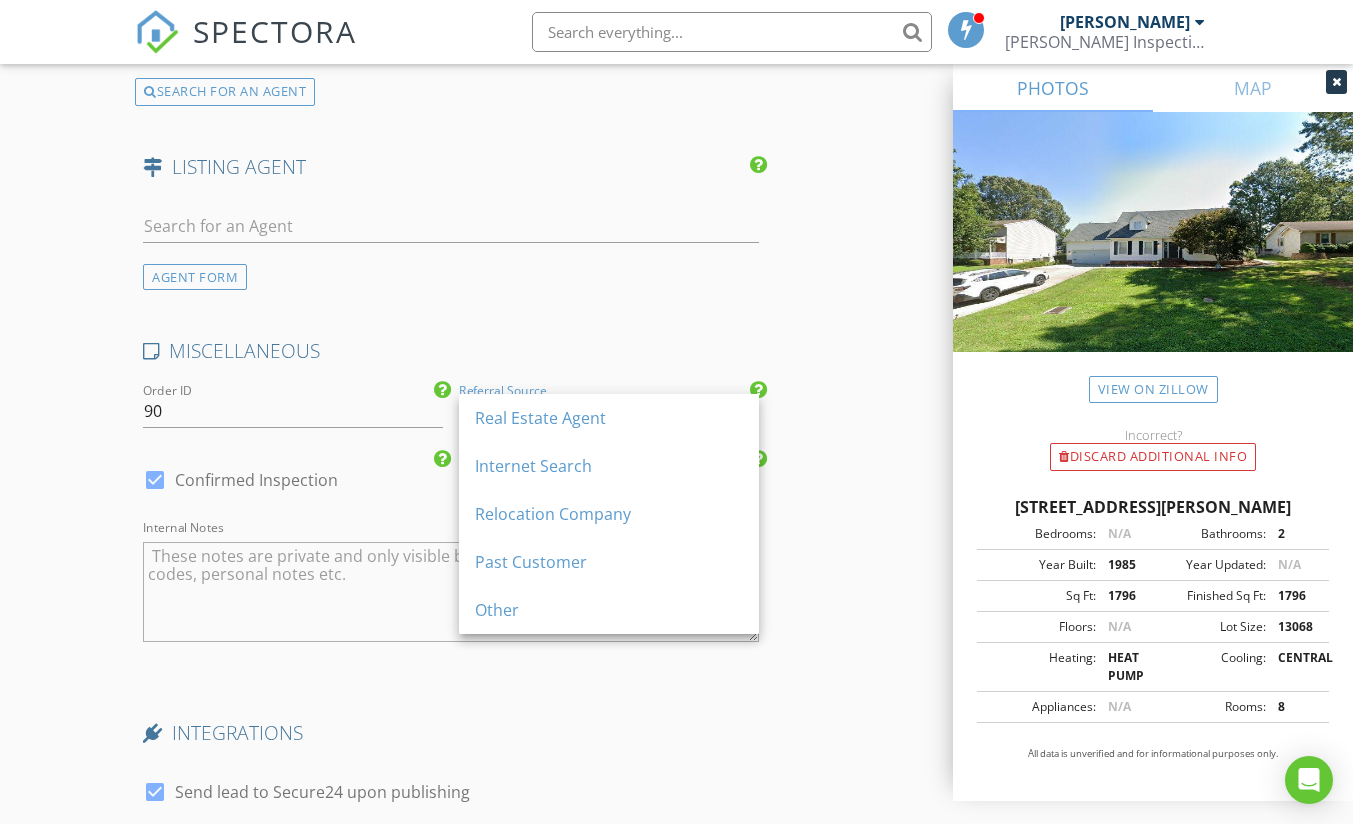 click on "Real Estate Agent" at bounding box center [609, 418] 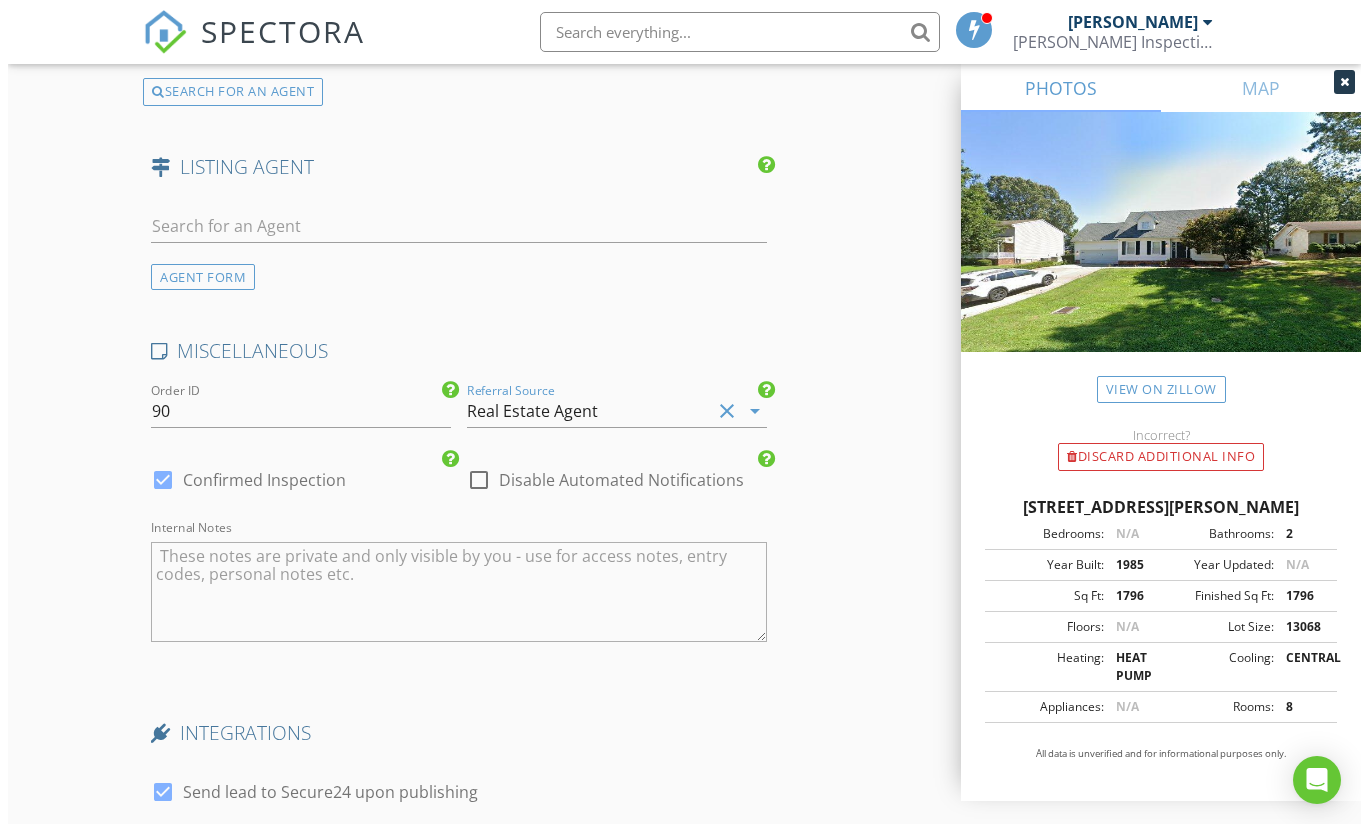 scroll, scrollTop: 3564, scrollLeft: 0, axis: vertical 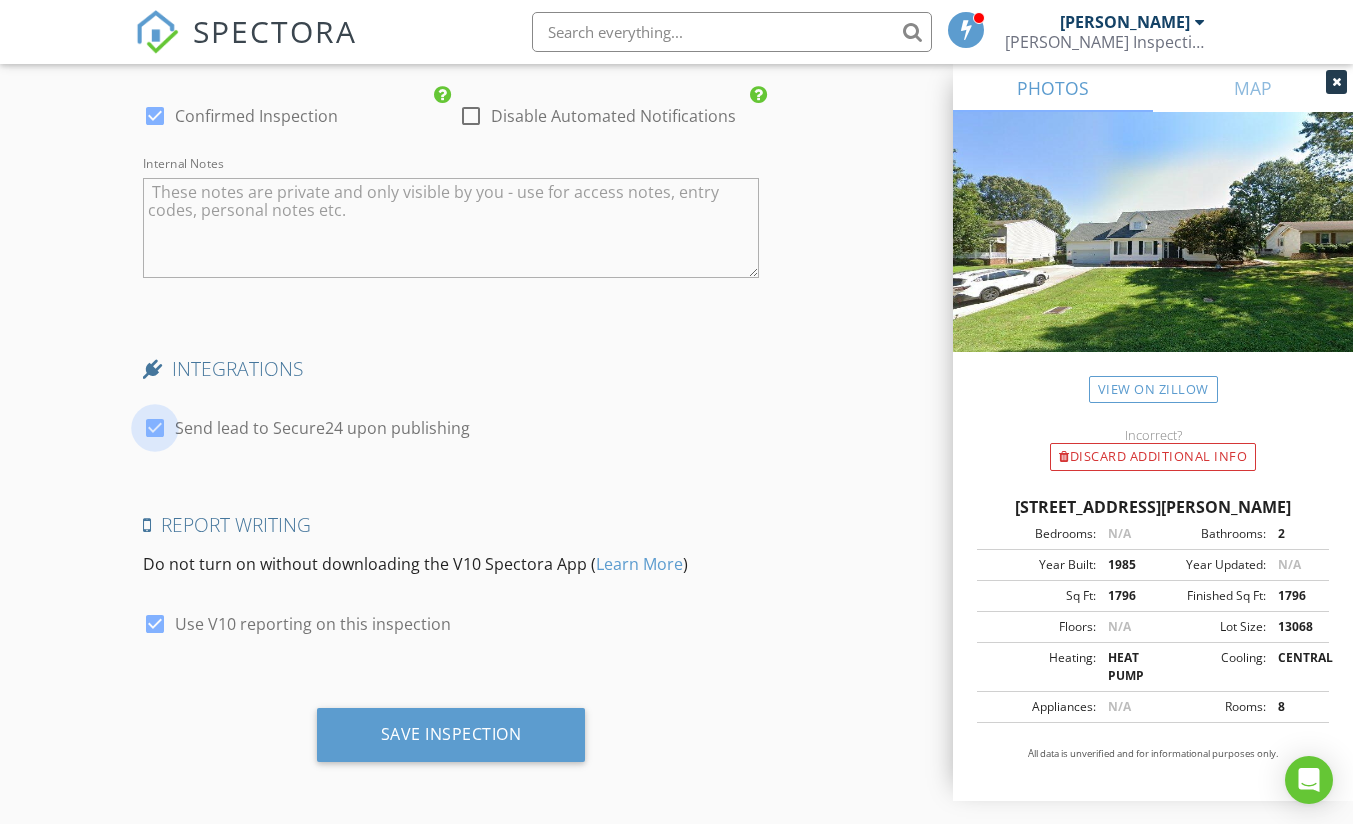 click at bounding box center (155, 428) 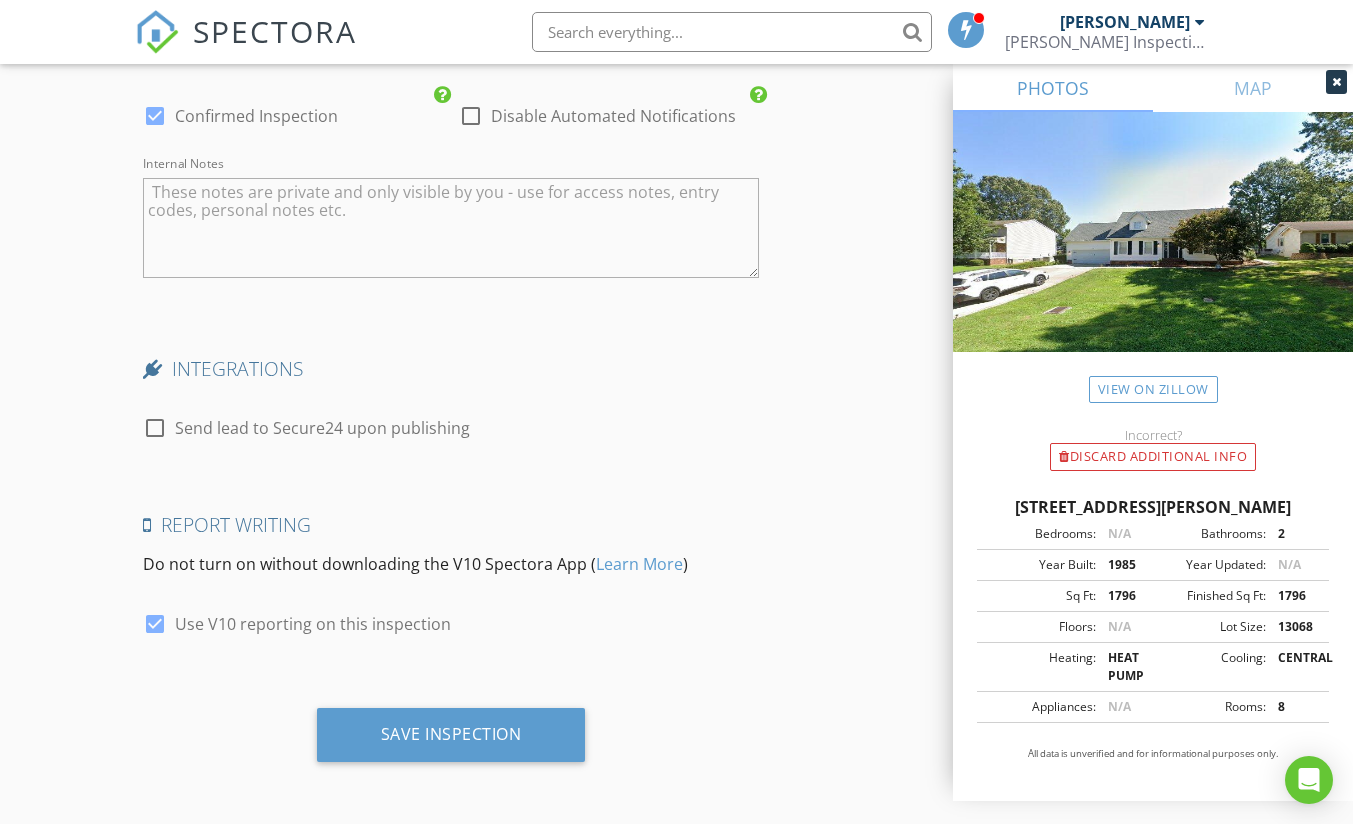 click on "Save Inspection" at bounding box center [451, 734] 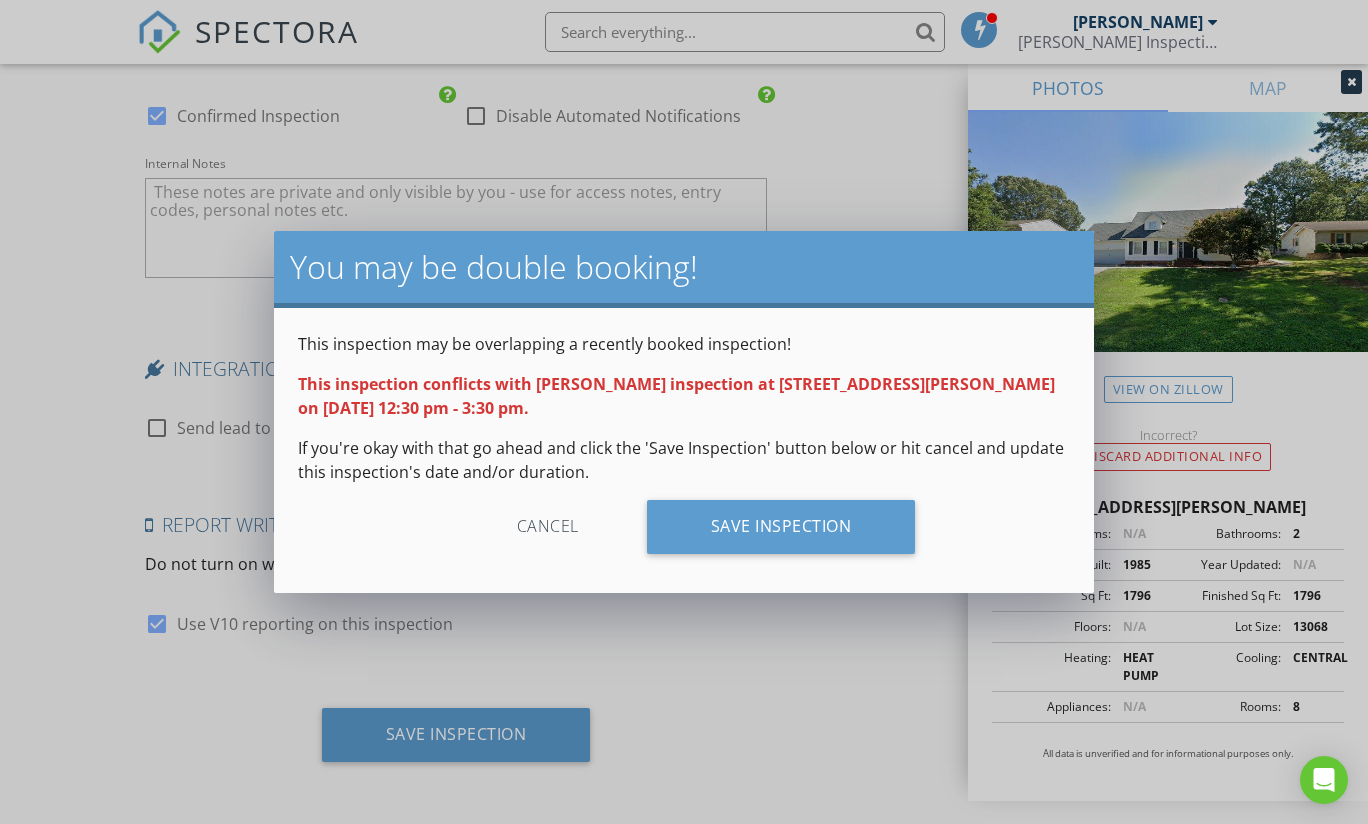 click on "Save Inspection" at bounding box center [781, 527] 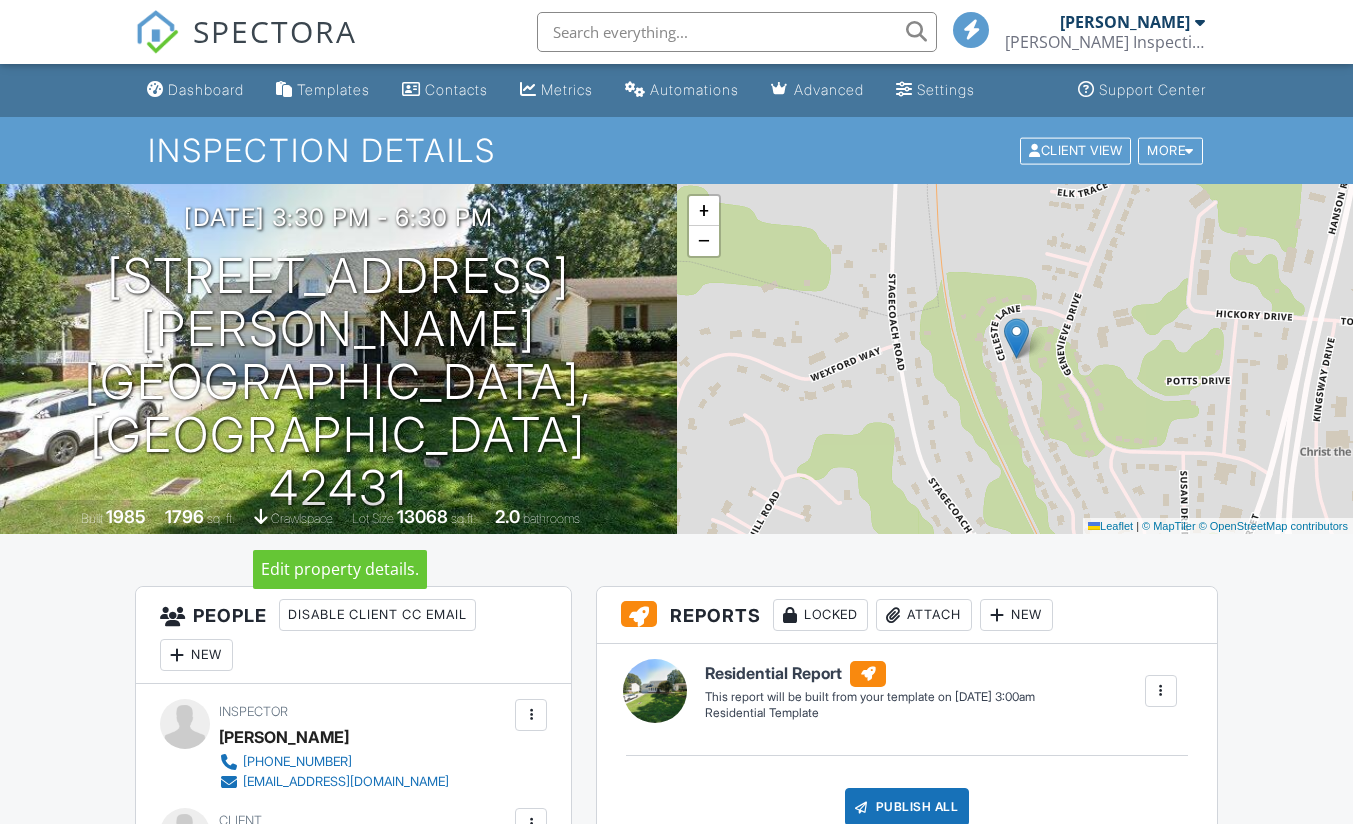 scroll, scrollTop: 100, scrollLeft: 0, axis: vertical 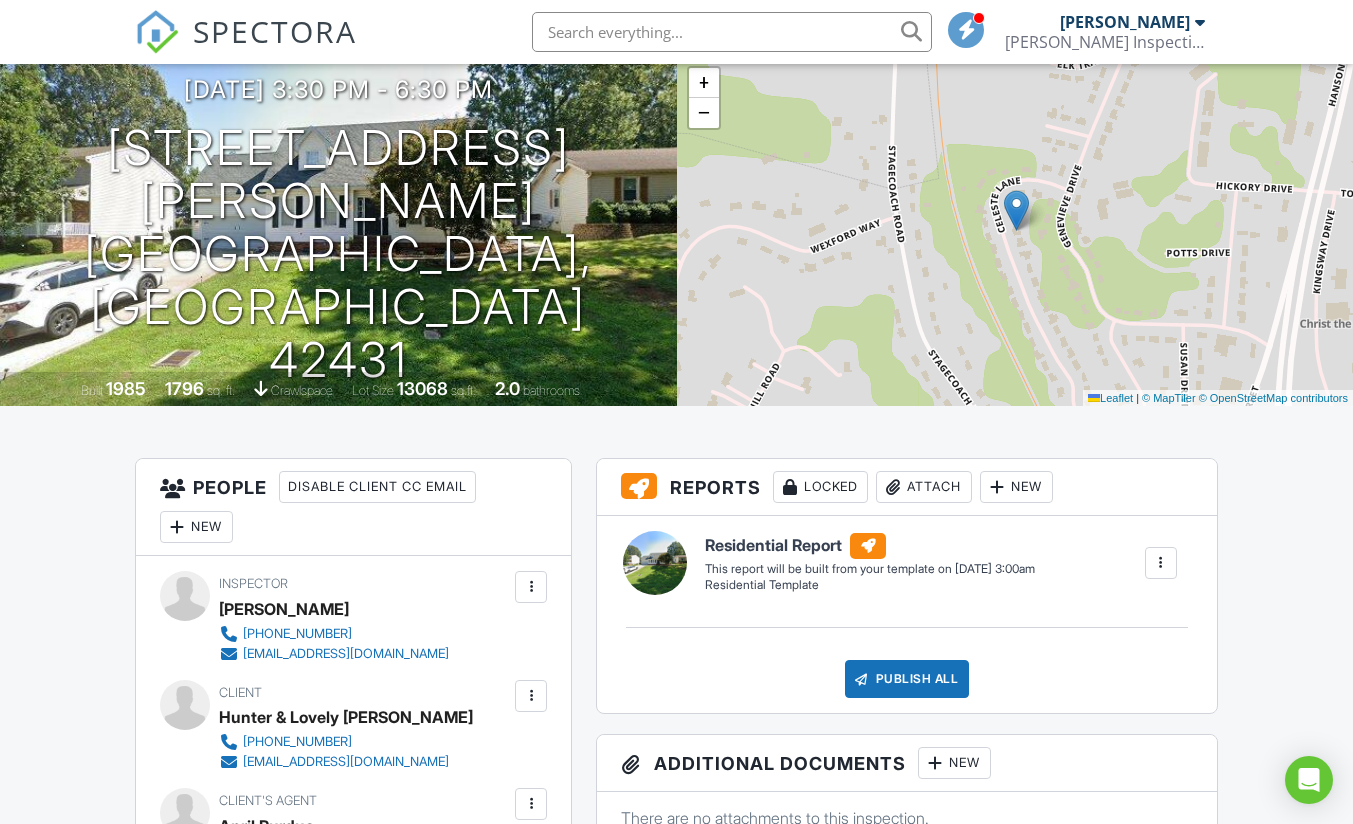 click at bounding box center (157, 32) 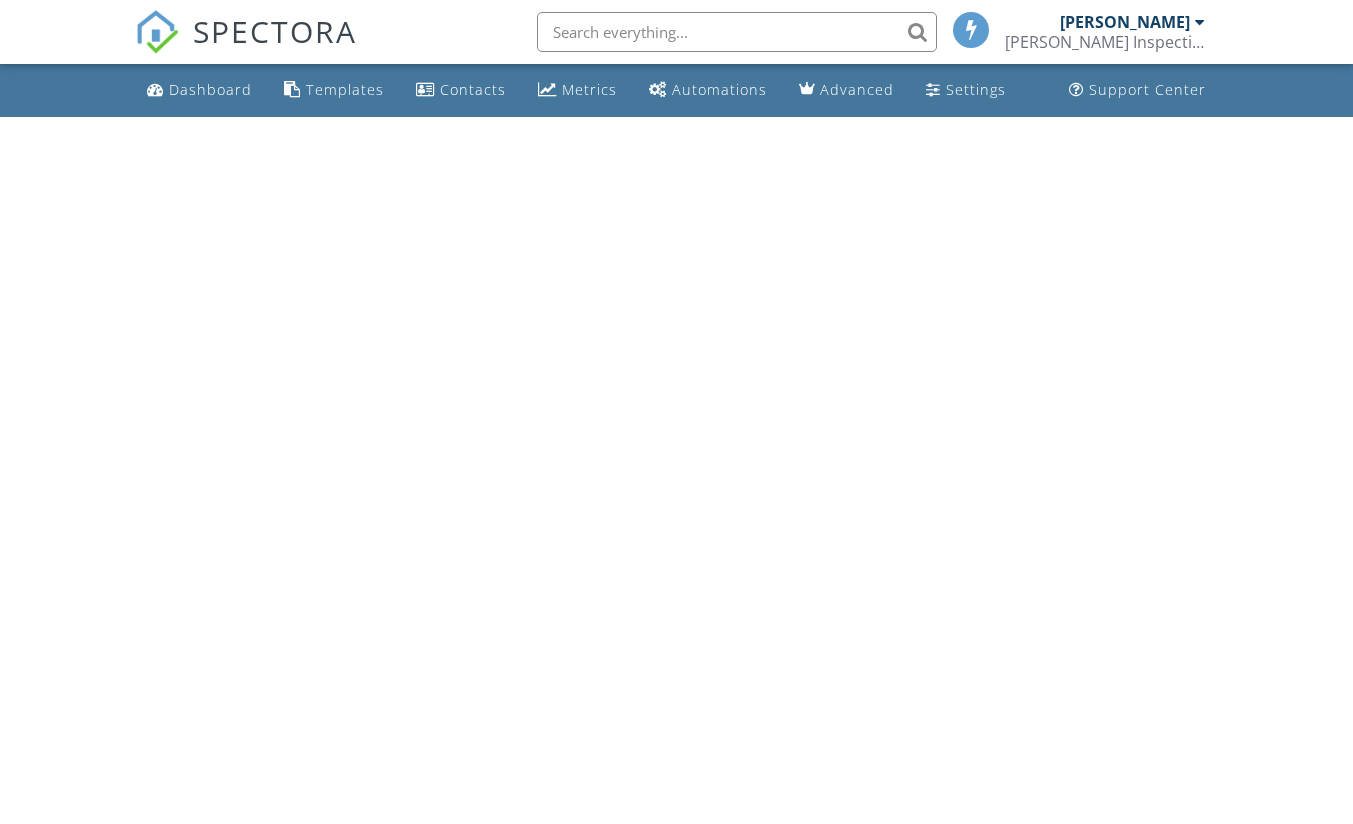 scroll, scrollTop: 0, scrollLeft: 0, axis: both 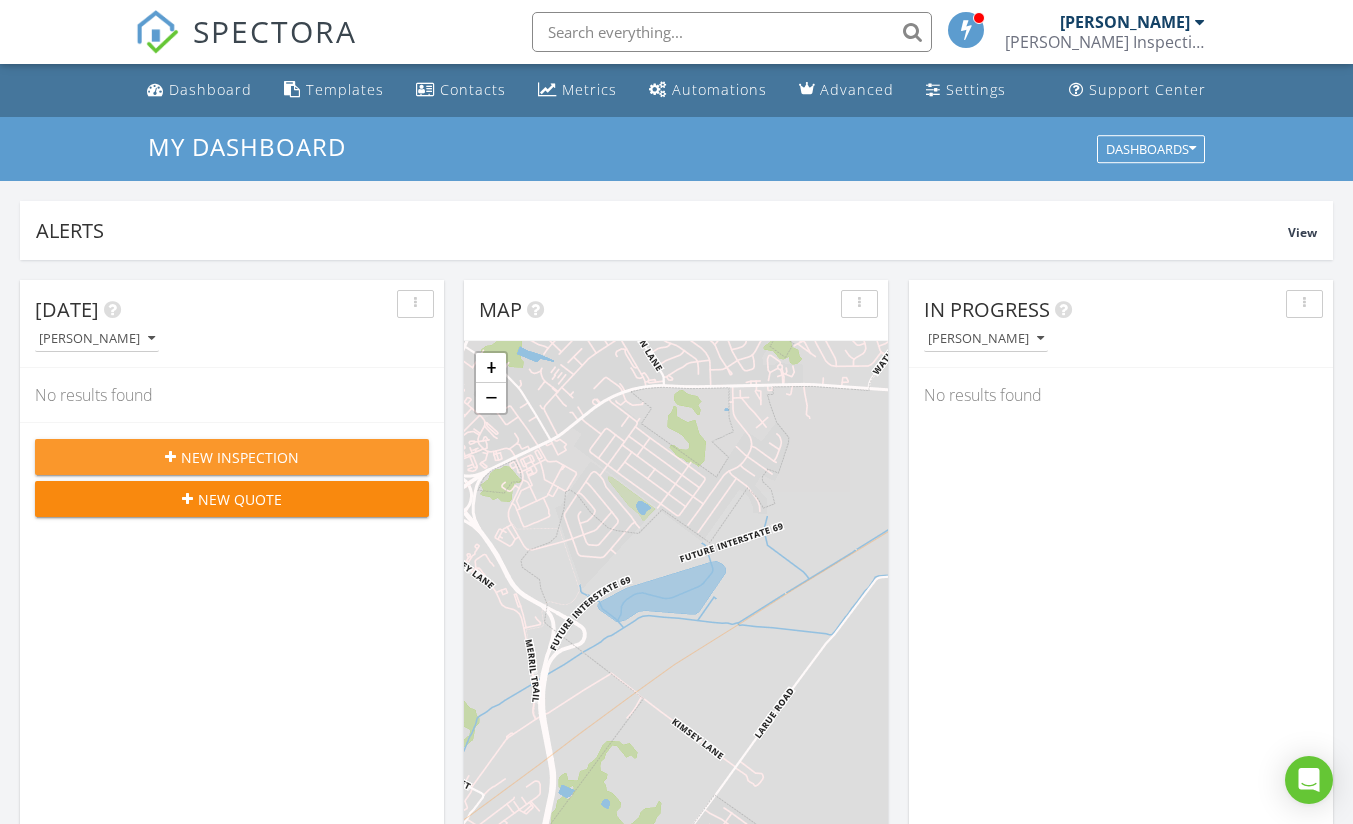 click on "New Inspection" at bounding box center (240, 457) 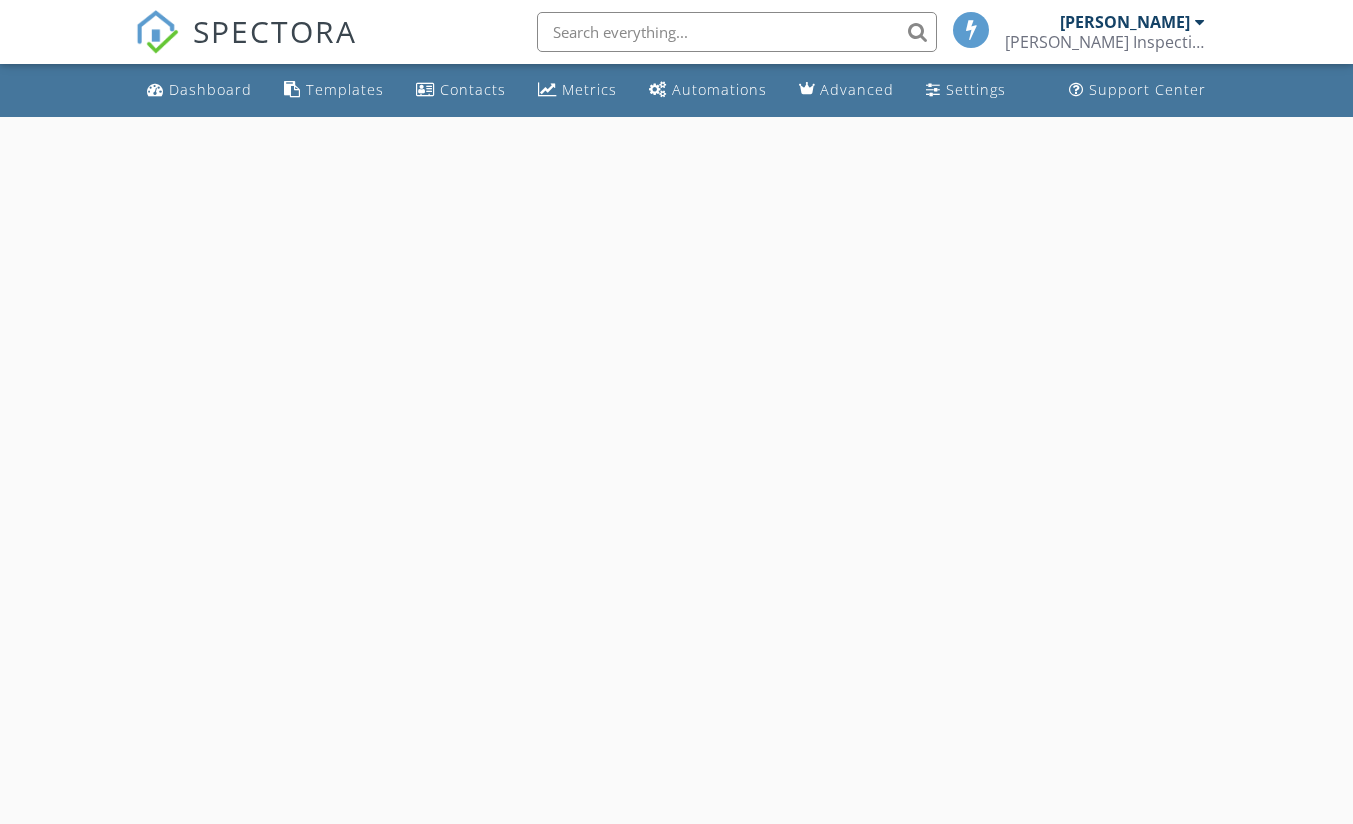 scroll, scrollTop: 0, scrollLeft: 0, axis: both 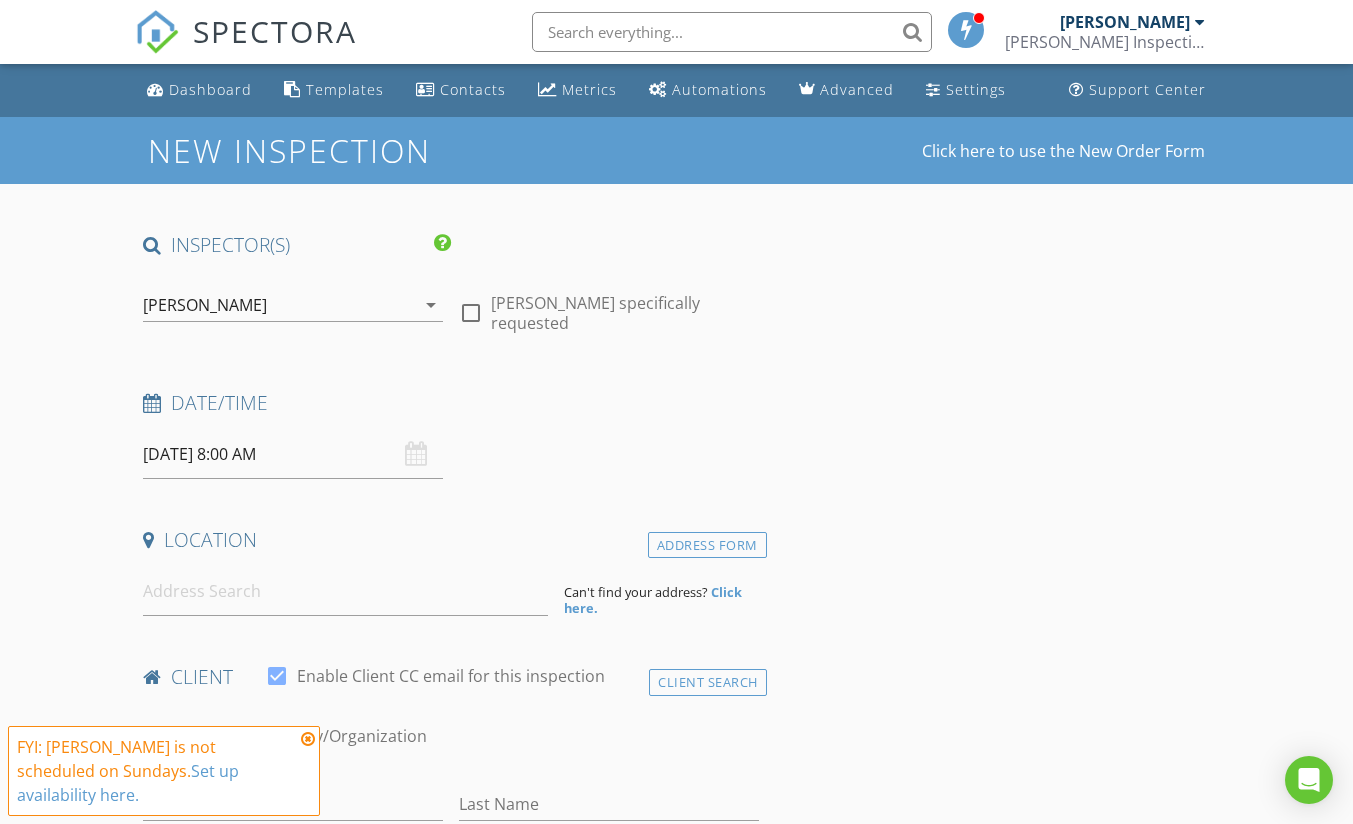 click on "[DATE] 8:00 AM" at bounding box center (293, 454) 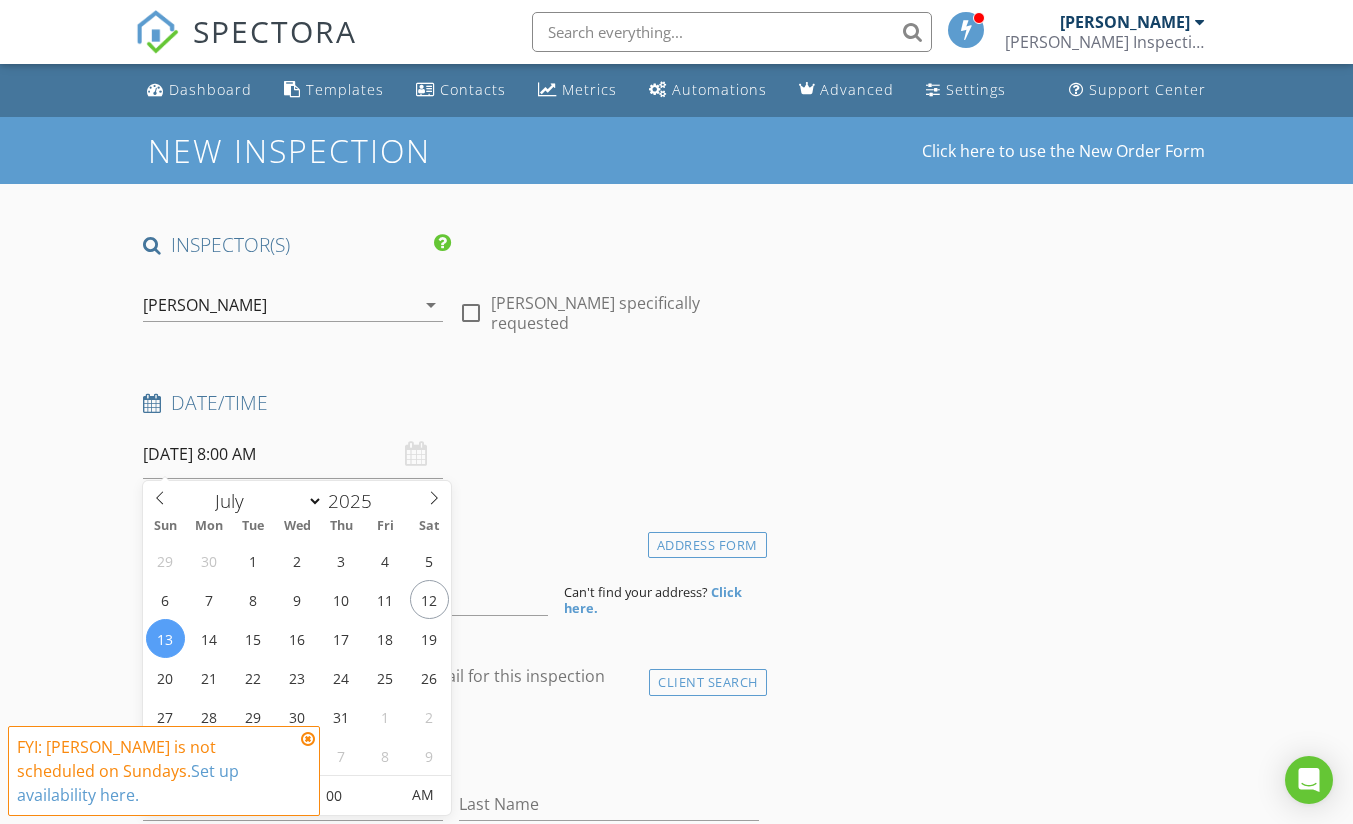 type on "[DATE] 8:00 AM" 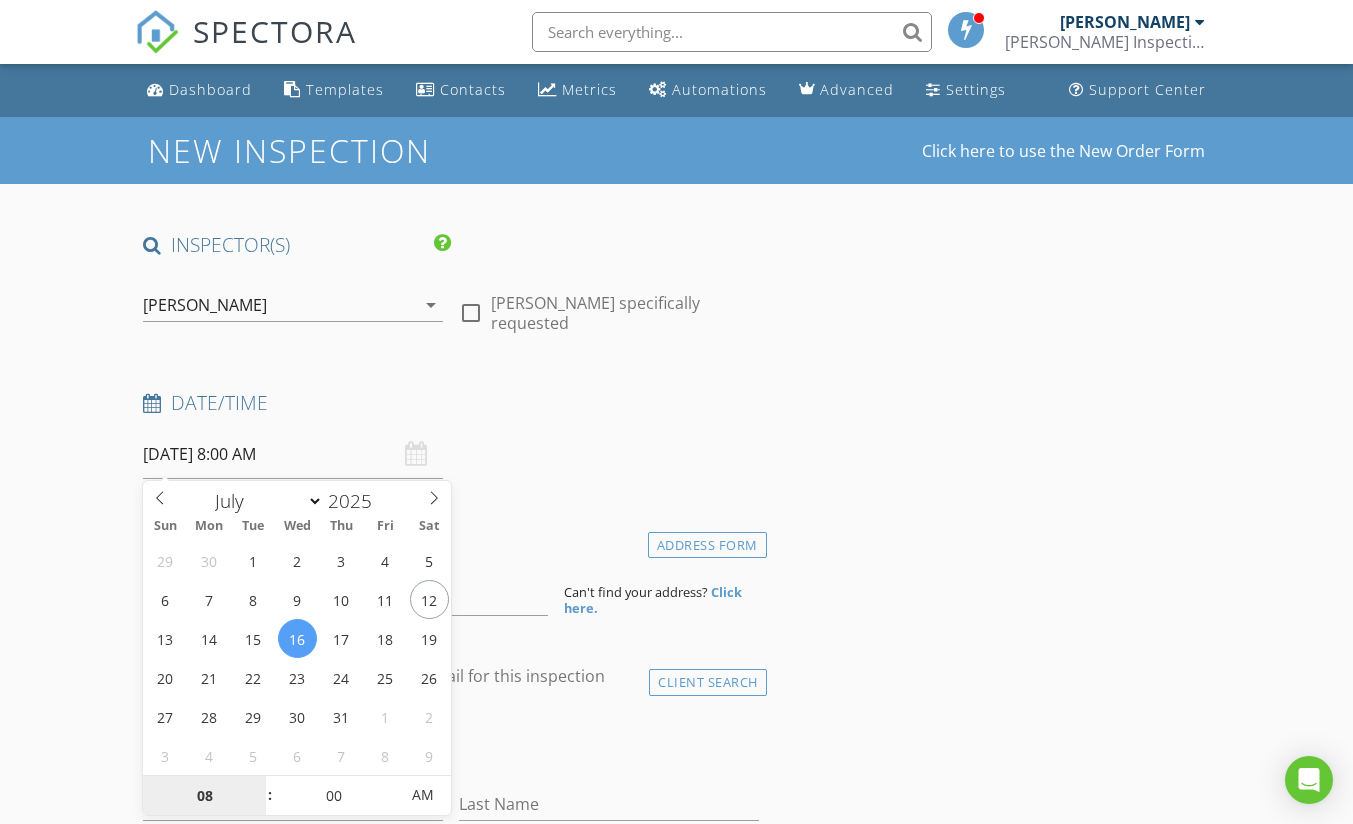 type on "9" 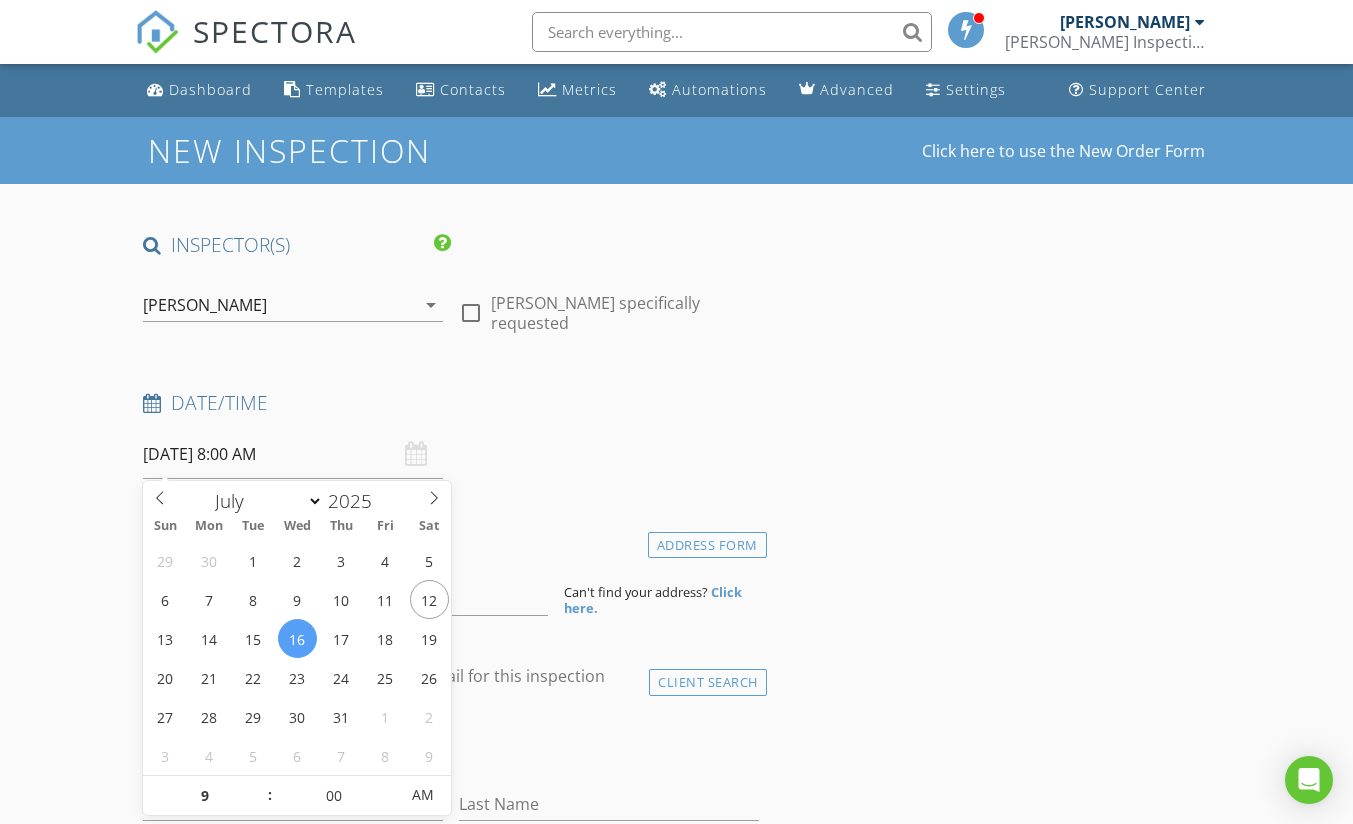 type on "[DATE] 9:00 AM" 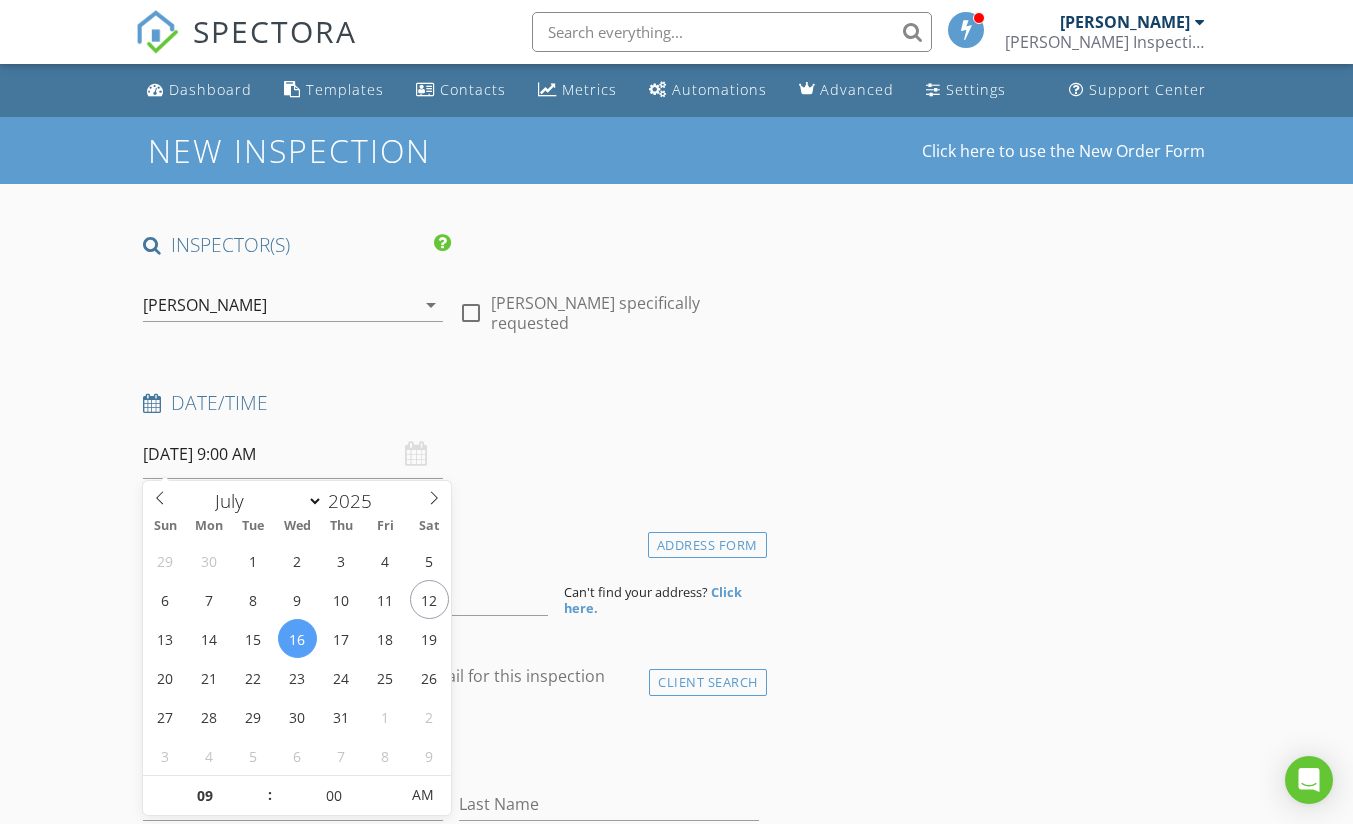 click on "New Inspection
Click here to use the New Order Form
INSPECTOR(S)
check_box   [PERSON_NAME]   PRIMARY   [PERSON_NAME] arrow_drop_down   check_box_outline_blank [PERSON_NAME] specifically requested
Date/Time
[DATE] 9:00 AM
Location
Address Form       Can't find your address?   Click here.
client
check_box Enable Client CC email for this inspection   Client Search     check_box_outline_blank Client is a Company/Organization     First Name   Last Name   Email   CC Email   Phone           Notes   Private Notes
ADD ADDITIONAL client
SERVICES
check_box_outline_blank   Re-Inspection $125   check_box_outline_blank   Re-Inspection $75   check_box_outline_blank   Residential Inspection   arrow_drop_down     Select Discount Code arrow_drop_down    Charges       TOTAL" at bounding box center (676, 1711) 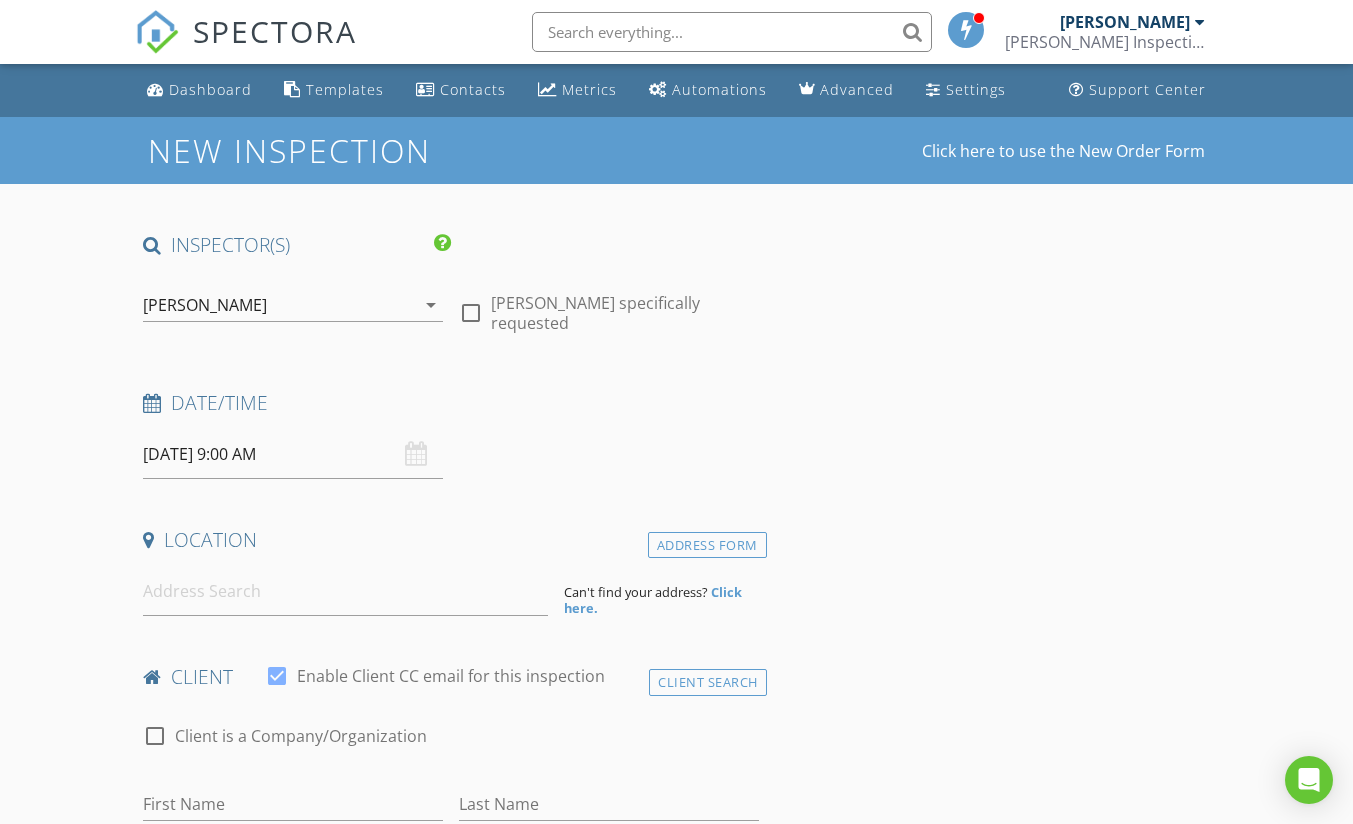 scroll, scrollTop: 100, scrollLeft: 0, axis: vertical 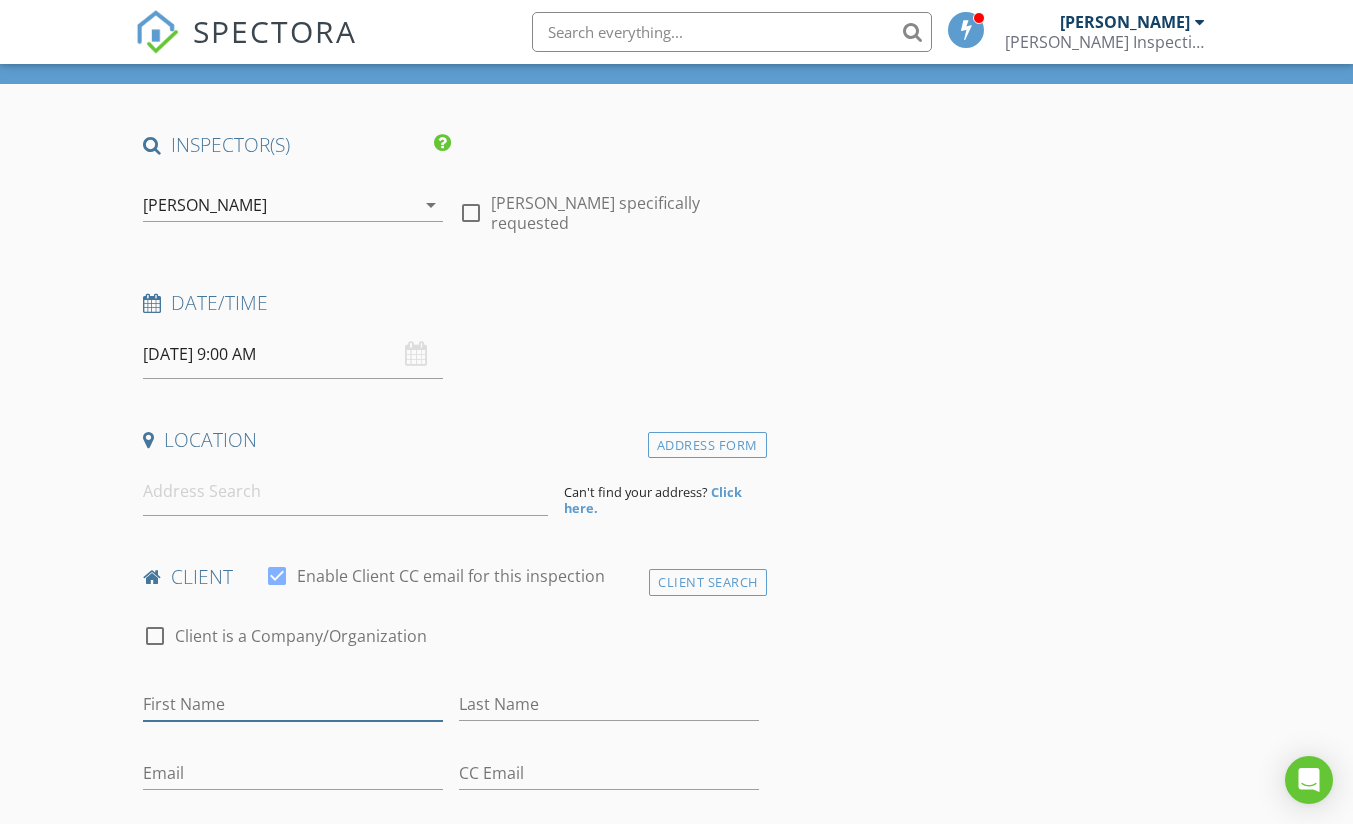 click on "First Name" at bounding box center (293, 704) 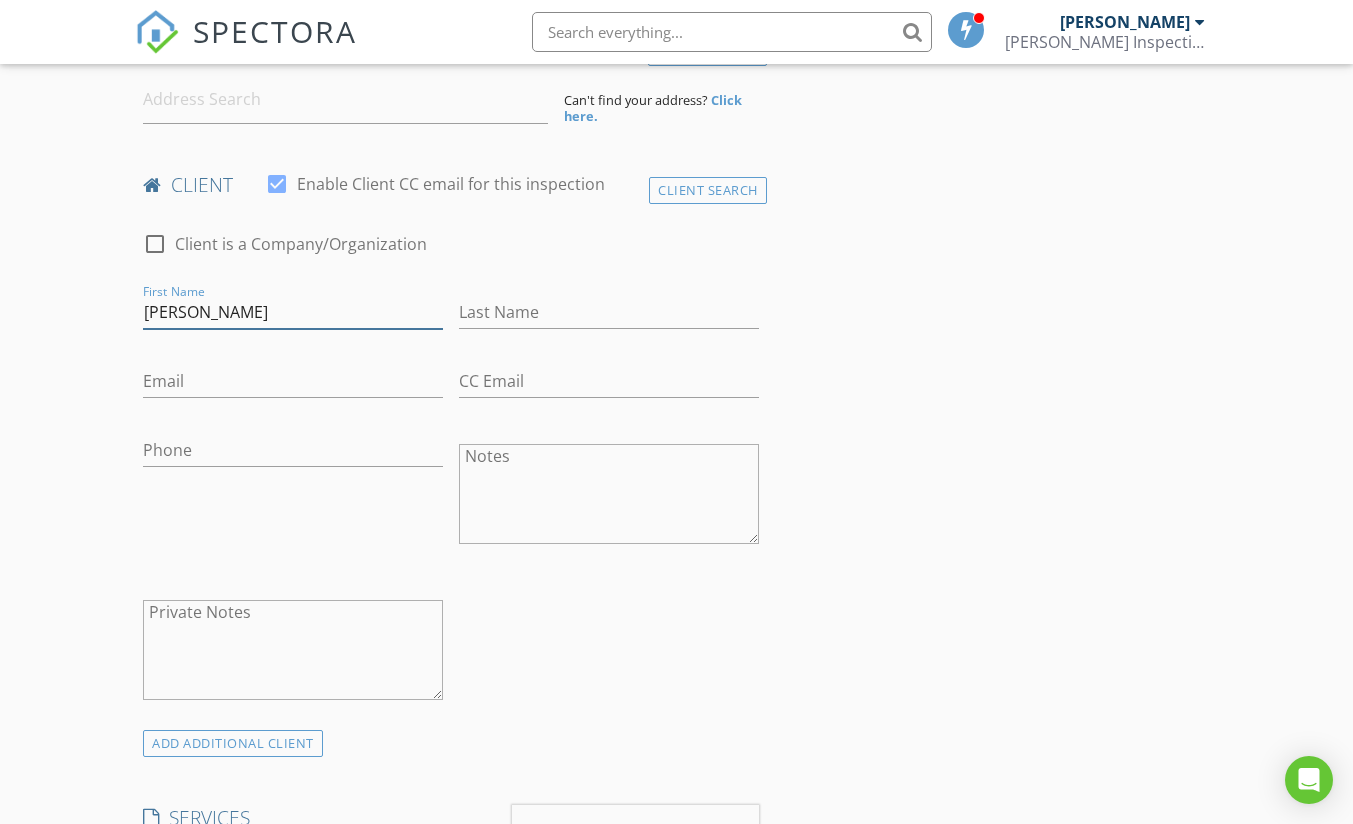 scroll, scrollTop: 500, scrollLeft: 0, axis: vertical 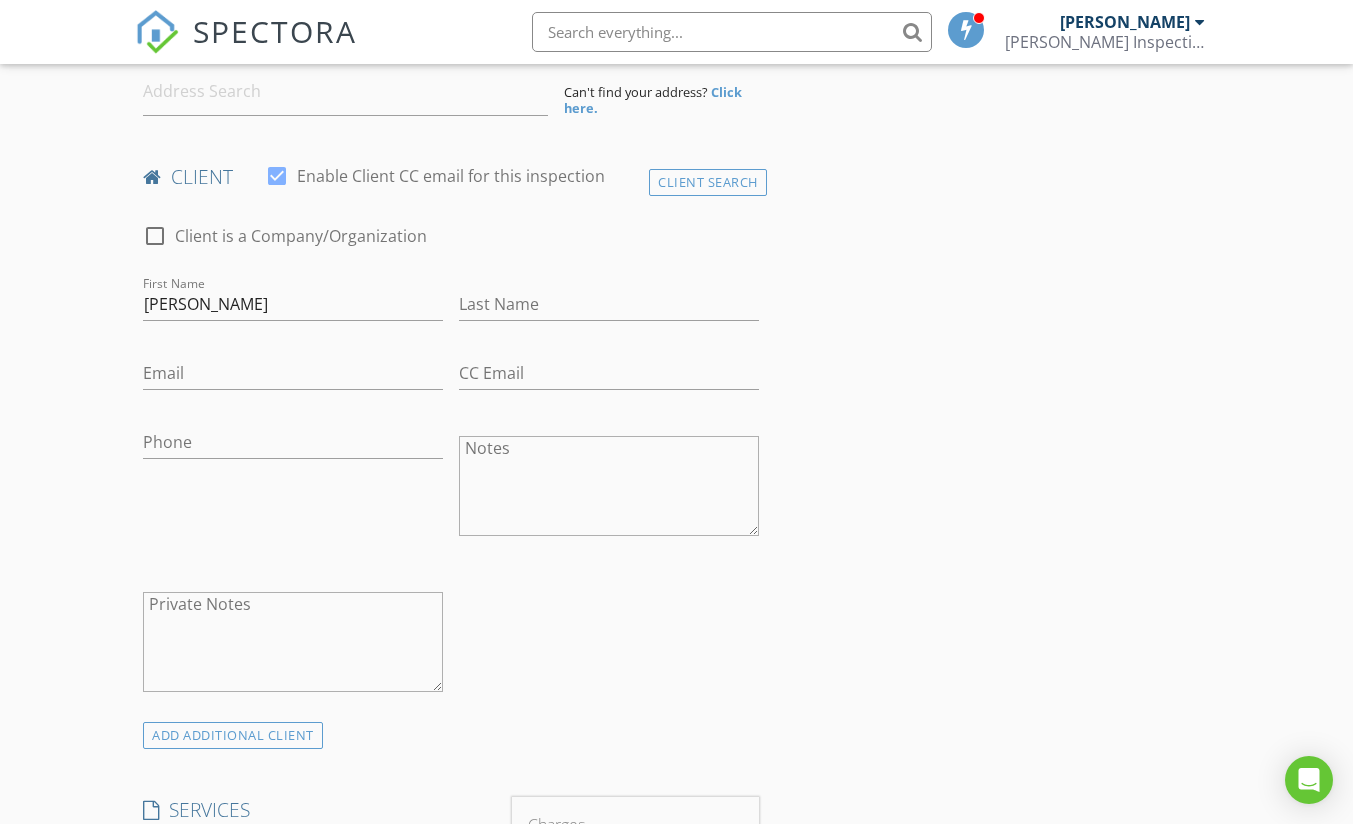 click on "New Inspection
Click here to use the New Order Form
INSPECTOR(S)
check_box   Nathan Francis   PRIMARY   Nathan Francis arrow_drop_down   check_box_outline_blank Nathan Francis specifically requested
Date/Time
07/16/2025 9:00 AM
Location
Address Form       Can't find your address?   Click here.
client
check_box Enable Client CC email for this inspection   Client Search     check_box_outline_blank Client is a Company/Organization     First Name Mr. Ariza   Last Name   Email   CC Email   Phone           Notes   Private Notes
ADD ADDITIONAL client
SERVICES
check_box_outline_blank   Re-Inspection $125   check_box_outline_blank   Re-Inspection $75   check_box_outline_blank   Residential Inspection   arrow_drop_down     Select Discount Code arrow_drop_down    Charges" at bounding box center [676, 1211] 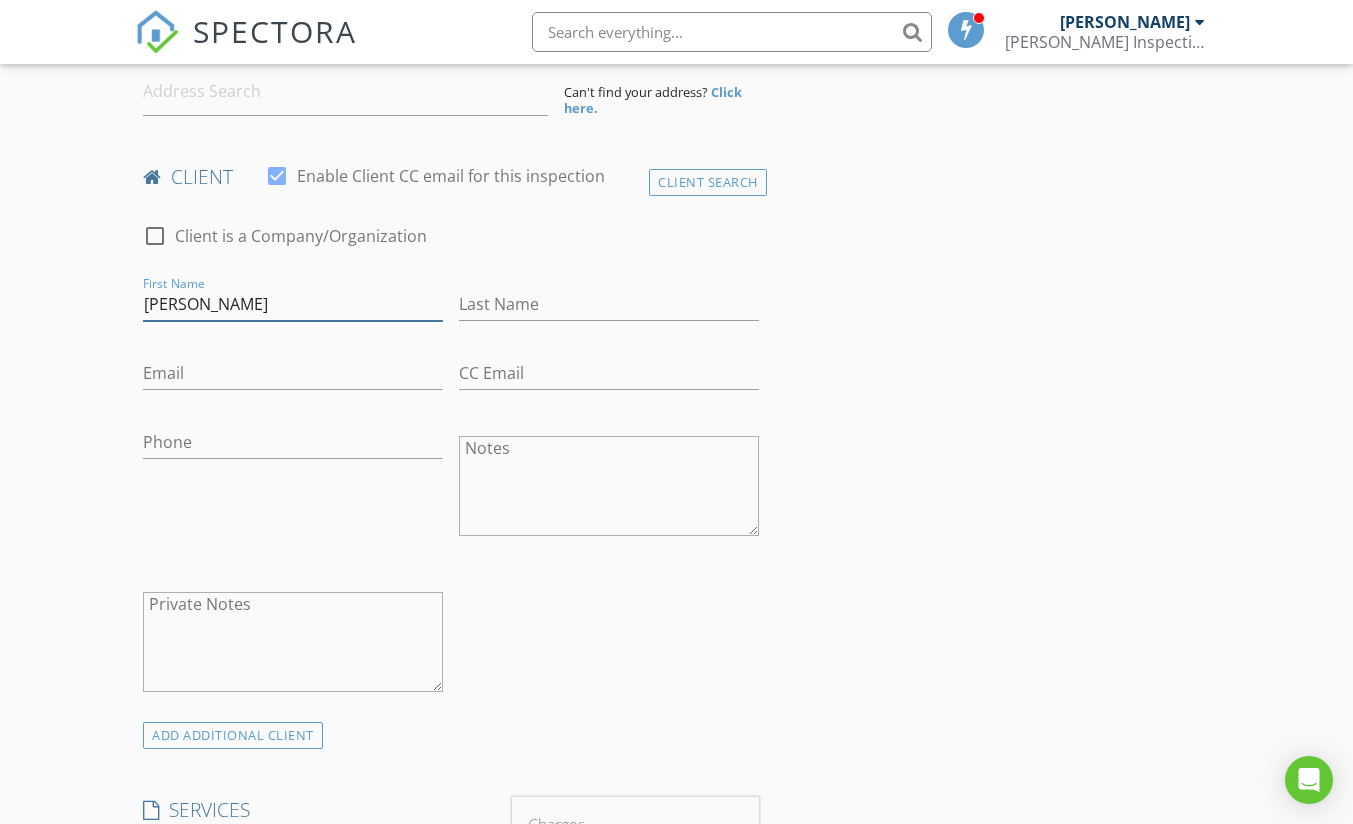 click on "[PERSON_NAME]" at bounding box center (293, 304) 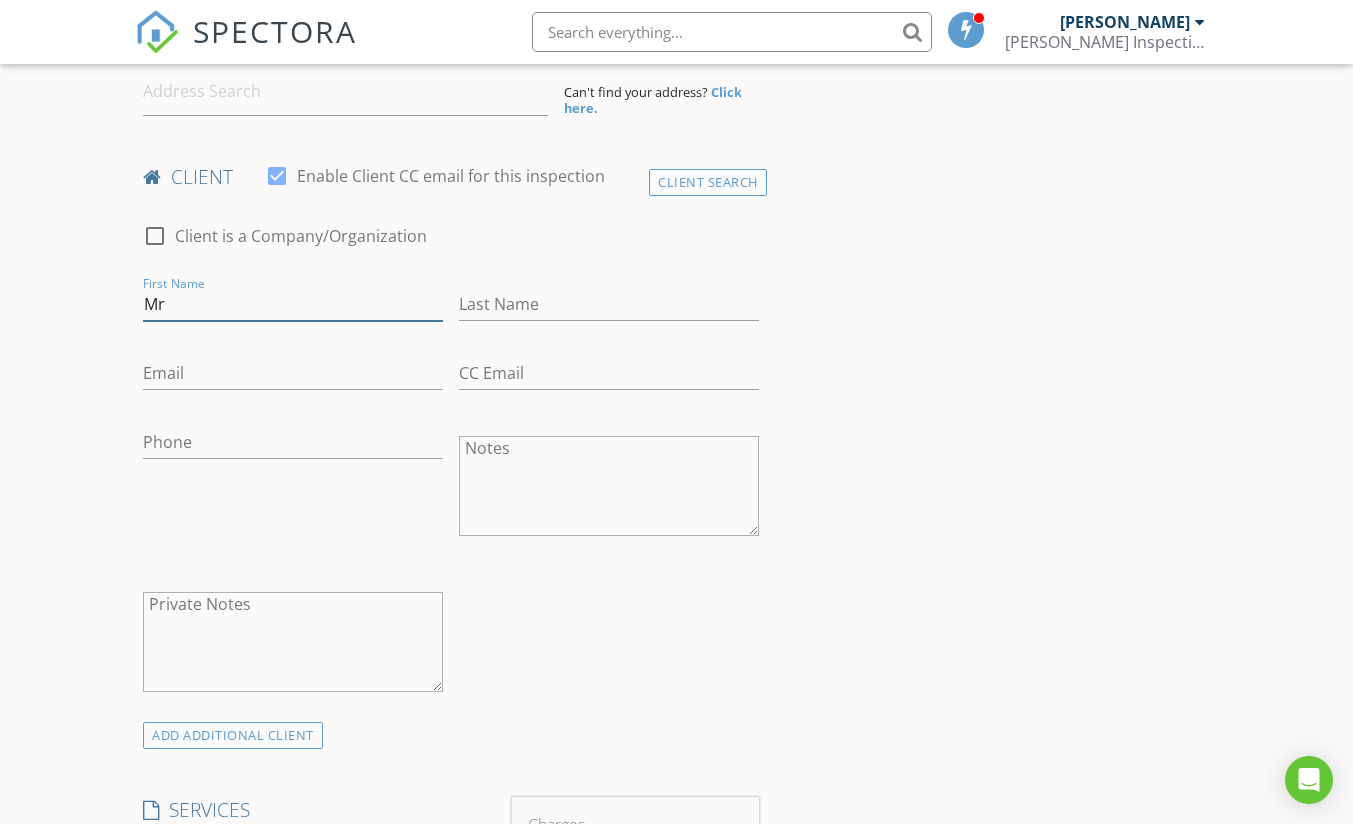type on "M" 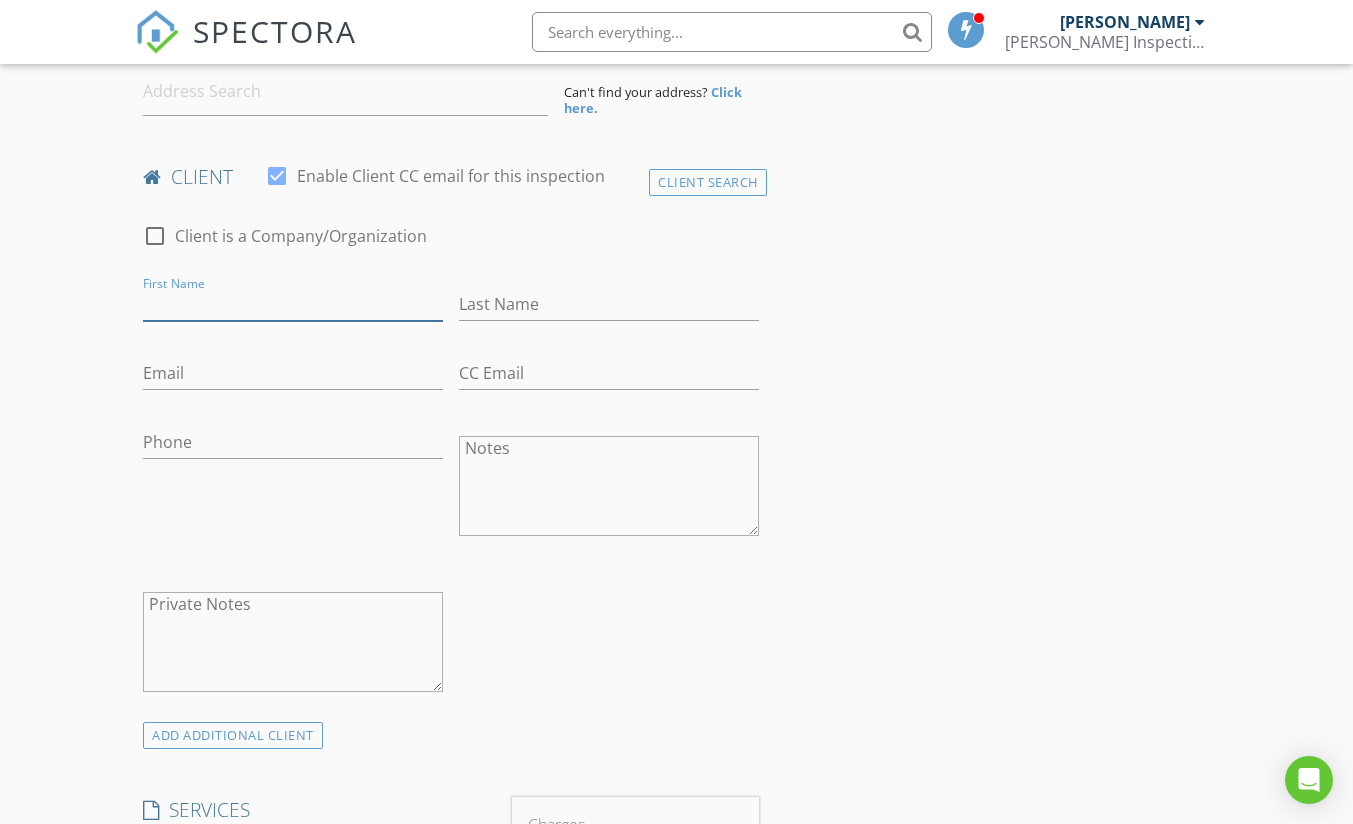 type 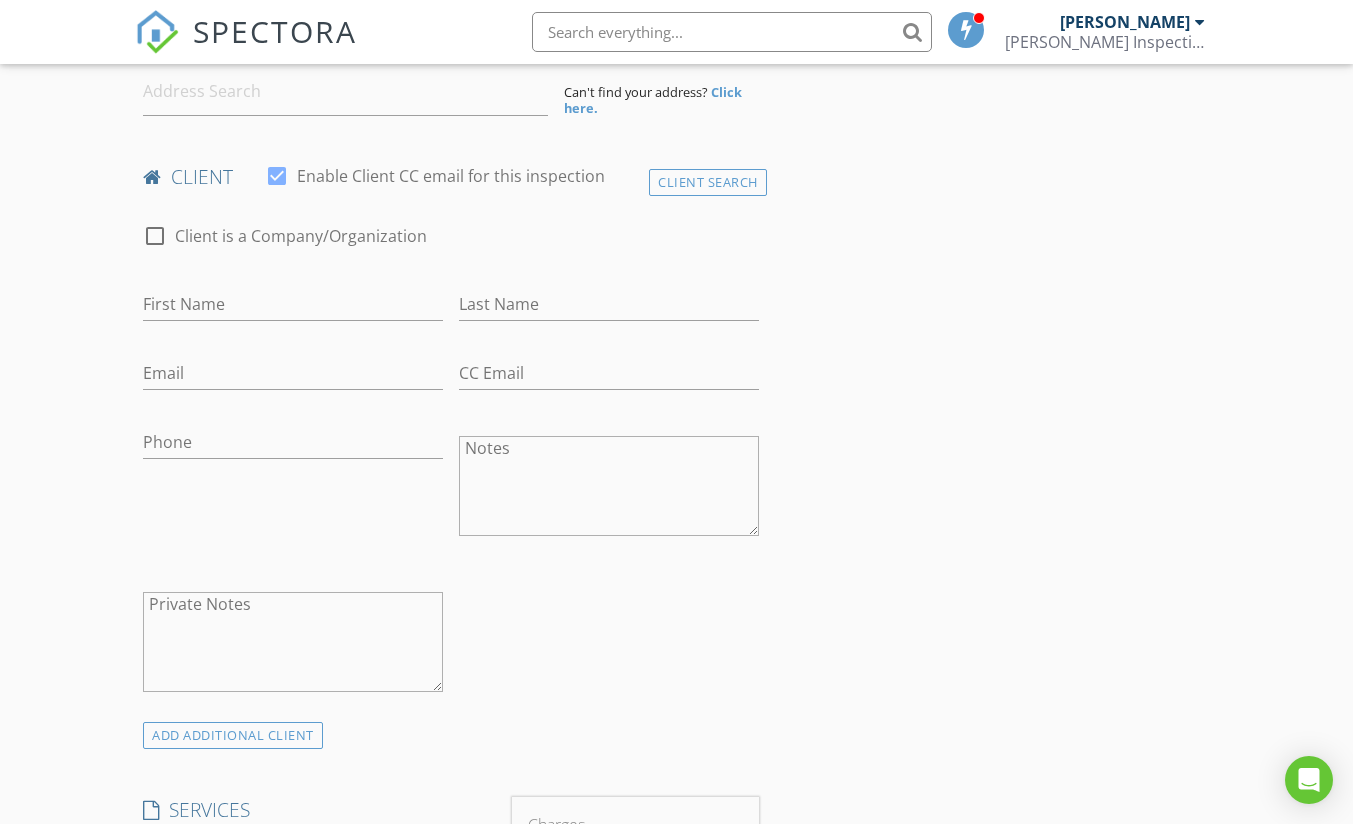 click on "Client Search" at bounding box center [708, 182] 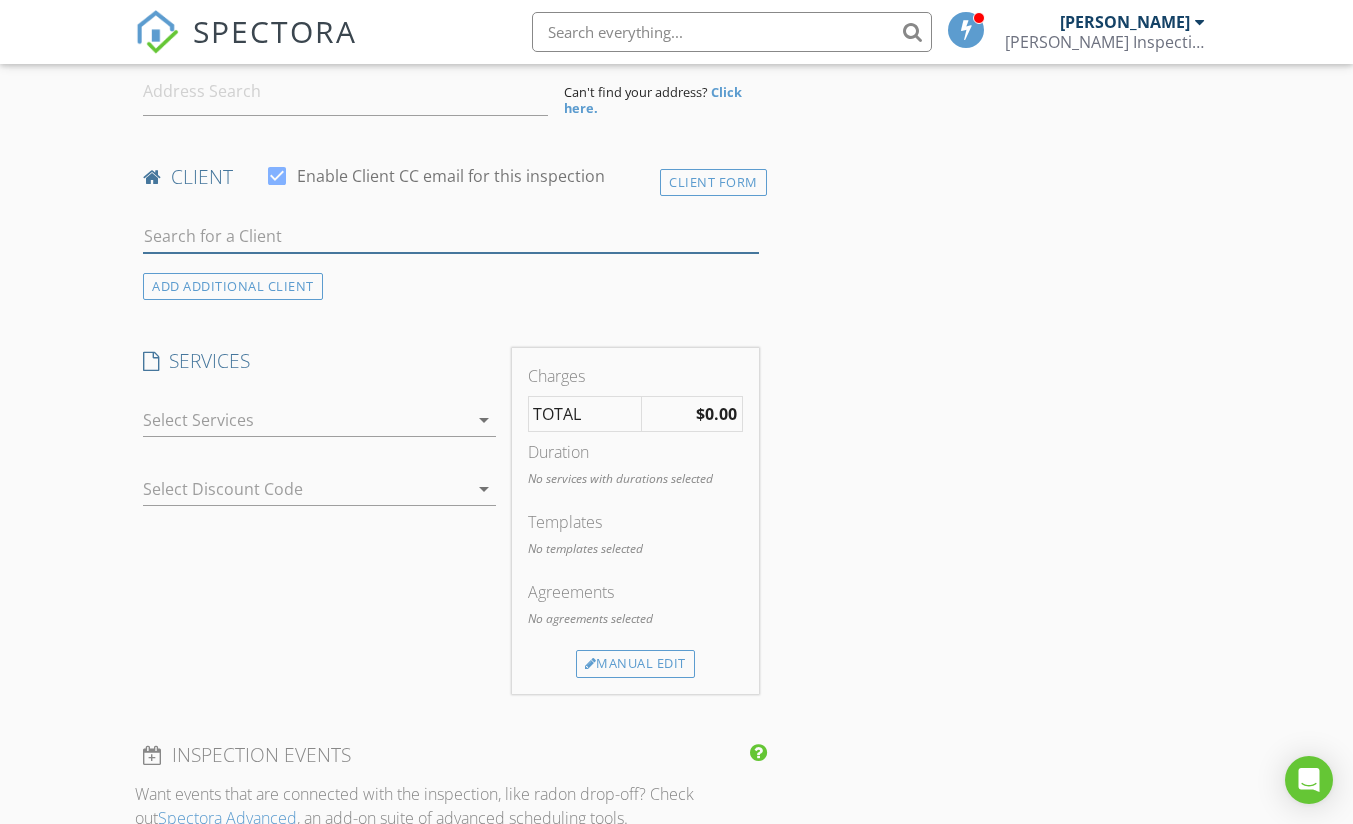 click at bounding box center [450, 236] 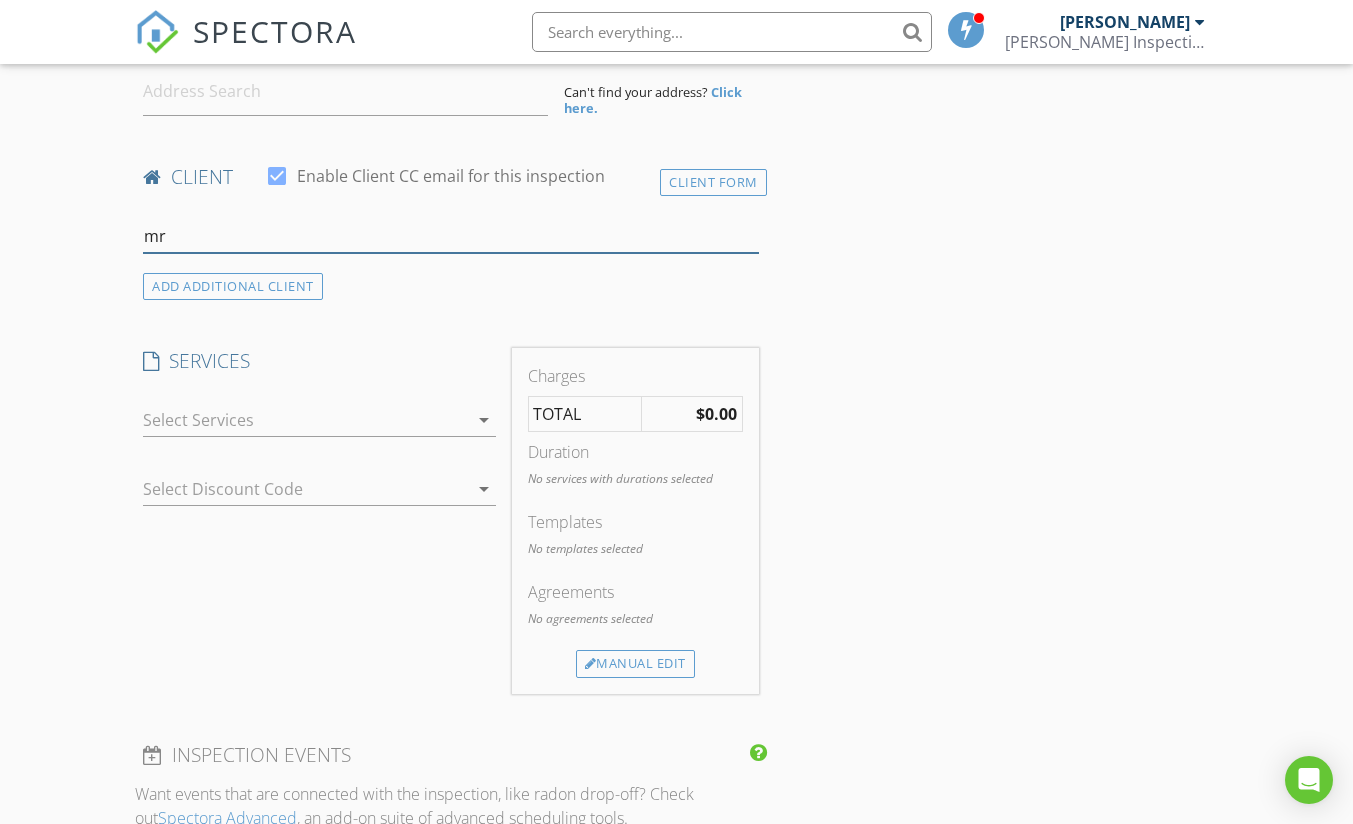 type on "m" 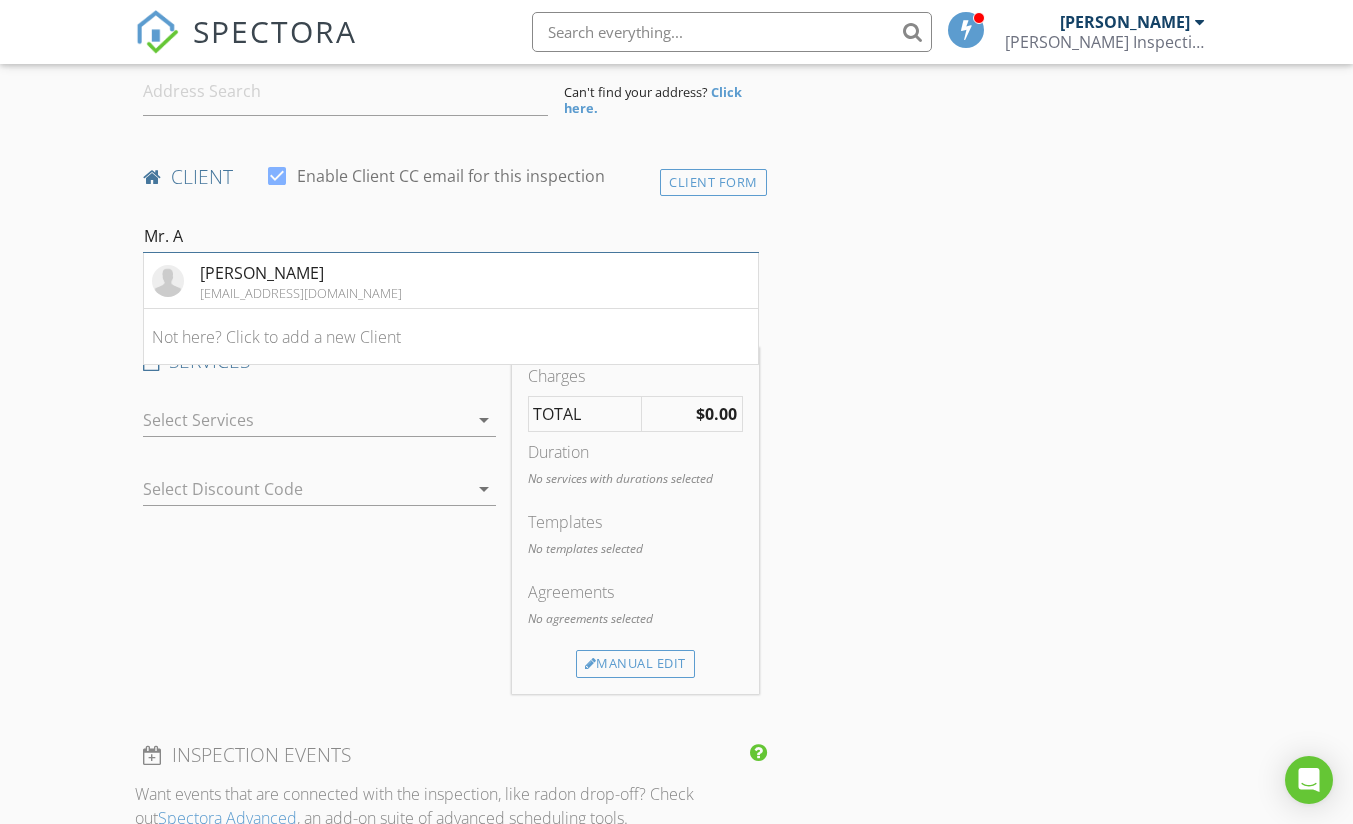 type on "Mr. A" 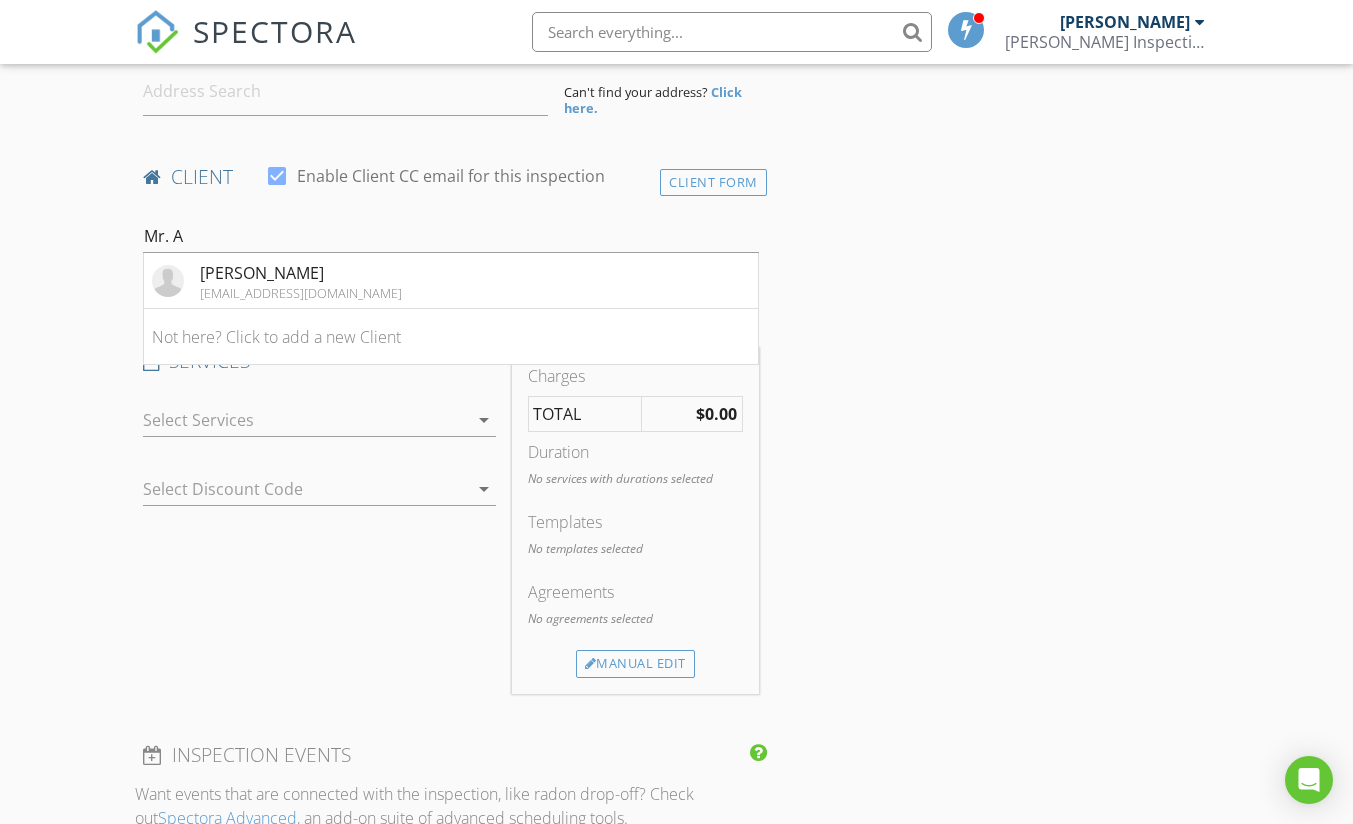 click on "hispanicasa@gmail.com" at bounding box center (301, 293) 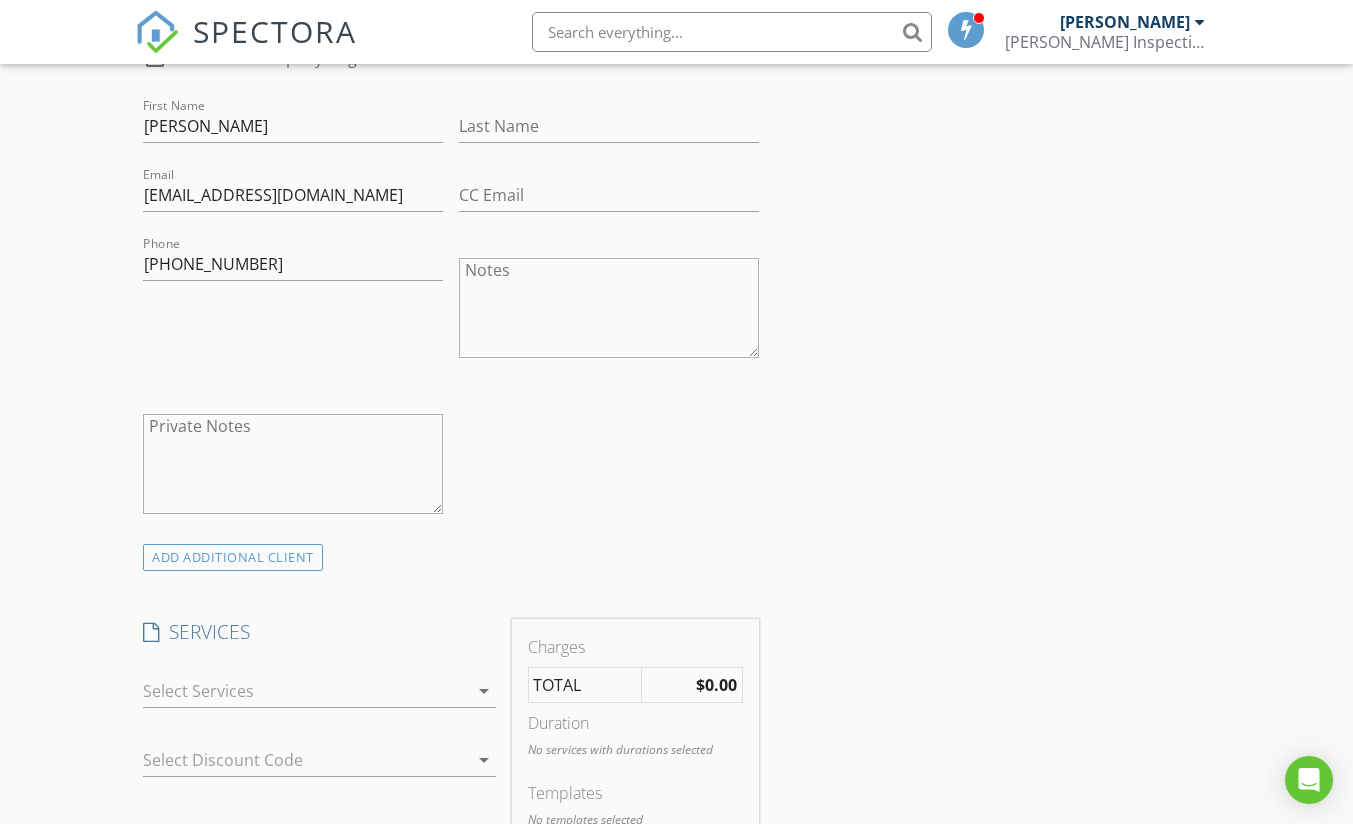 scroll, scrollTop: 900, scrollLeft: 0, axis: vertical 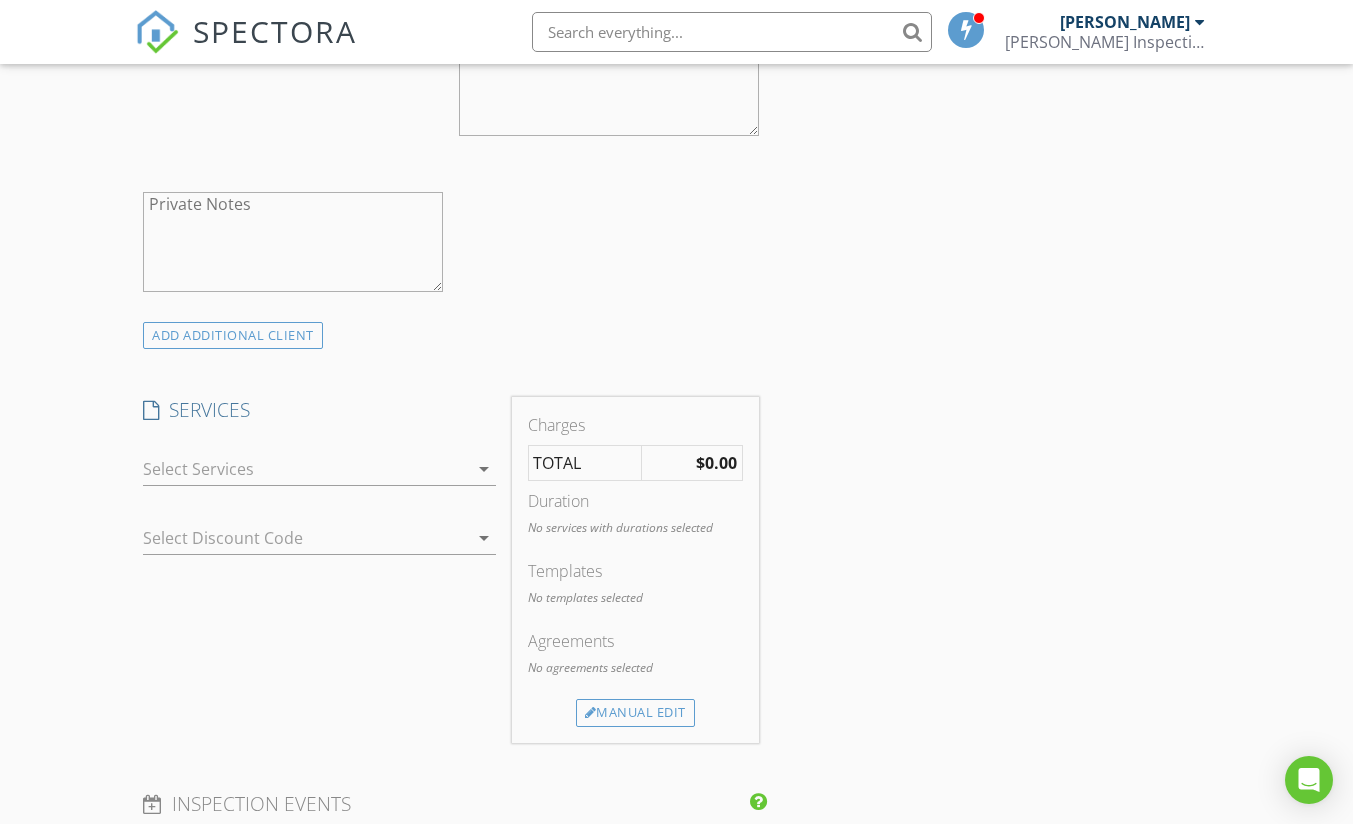 click at bounding box center [305, 469] 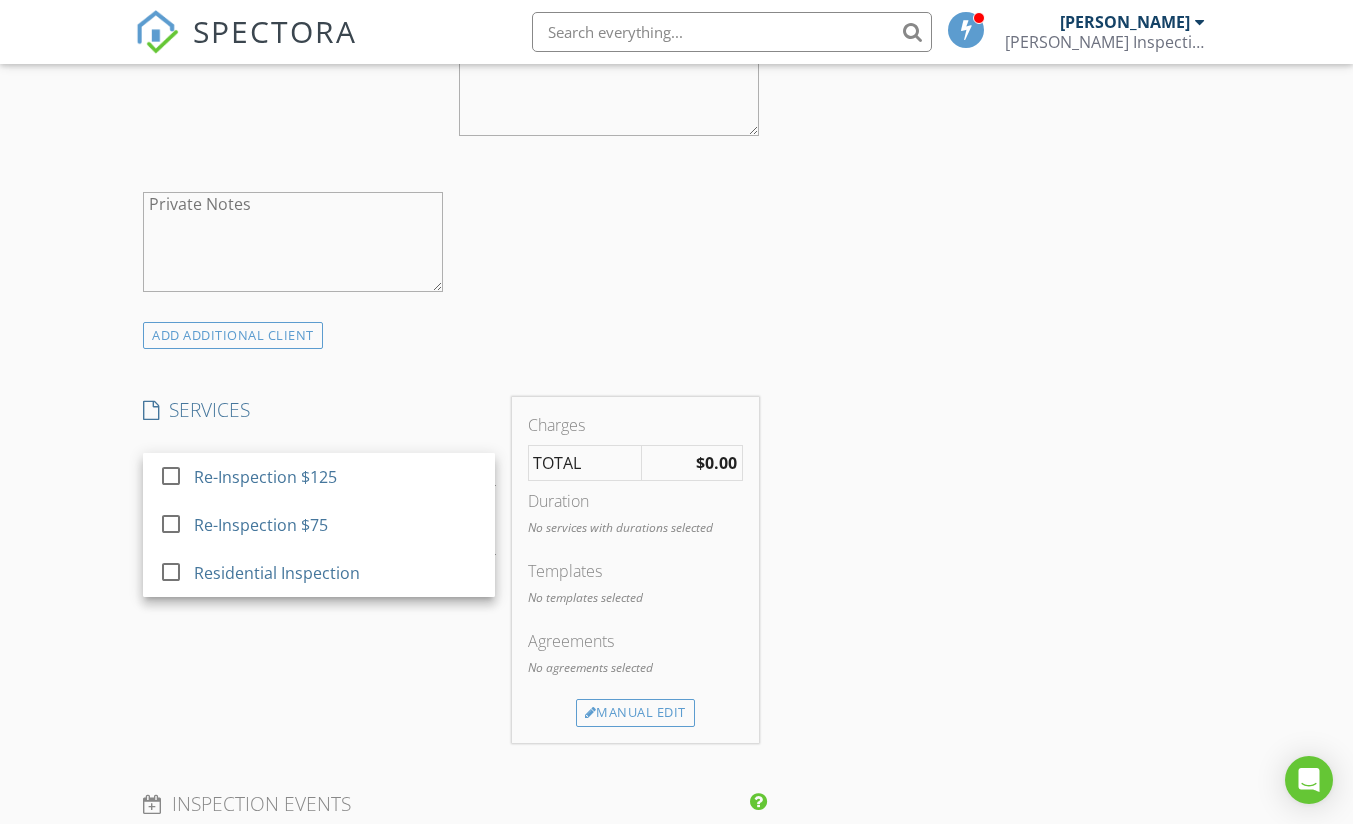 click on "Residential Inspection" at bounding box center [277, 573] 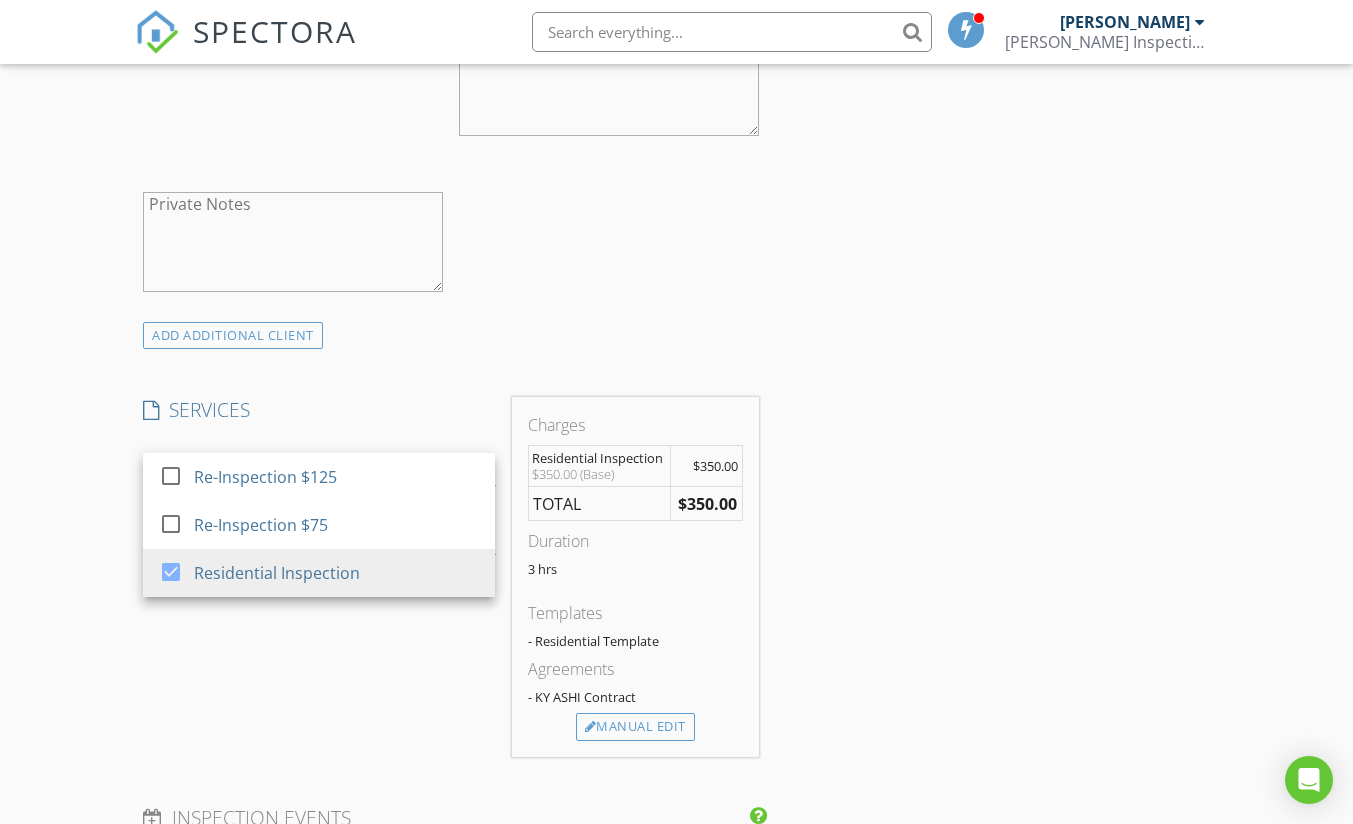 click on "New Inspection
Click here to use the New Order Form
INSPECTOR(S)
check_box   Nathan Francis   PRIMARY   Nathan Francis arrow_drop_down   check_box_outline_blank Nathan Francis specifically requested
Date/Time
07/16/2025 9:00 AM
Location
Address Form       Can't find your address?   Click here.
client
check_box Enable Client CC email for this inspection   Client Search     check_box_outline_blank Client is a Company/Organization     First Name Mr. Ariza   Last Name   Email hispanicasa@gmail.com   CC Email   Phone 270-952-8025           Notes   Private Notes
ADD ADDITIONAL client
SERVICES
check_box_outline_blank   Re-Inspection $125   check_box_outline_blank   Re-Inspection $75   check_box   Residential Inspection   Residential Inspection arrow_drop_down" at bounding box center [676, 818] 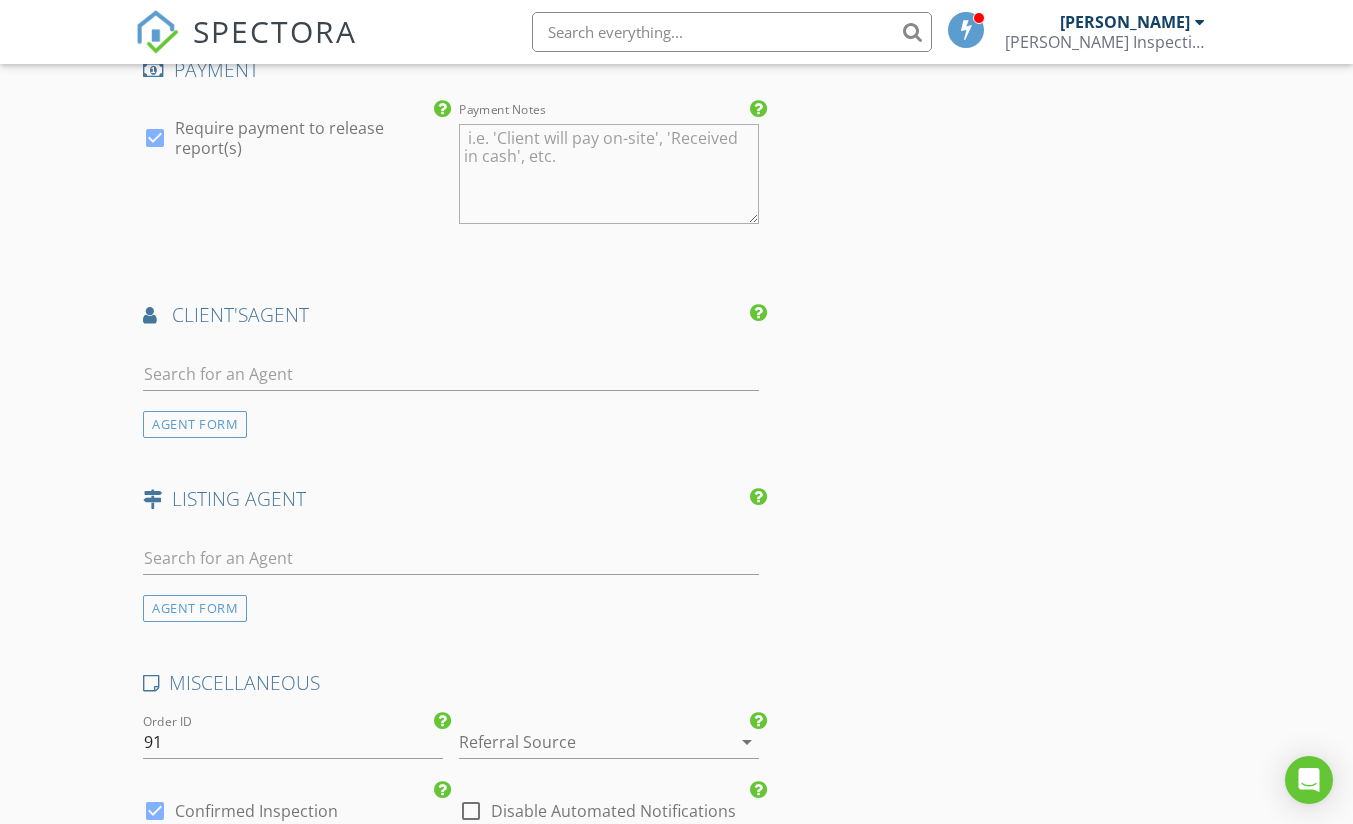 scroll, scrollTop: 2100, scrollLeft: 0, axis: vertical 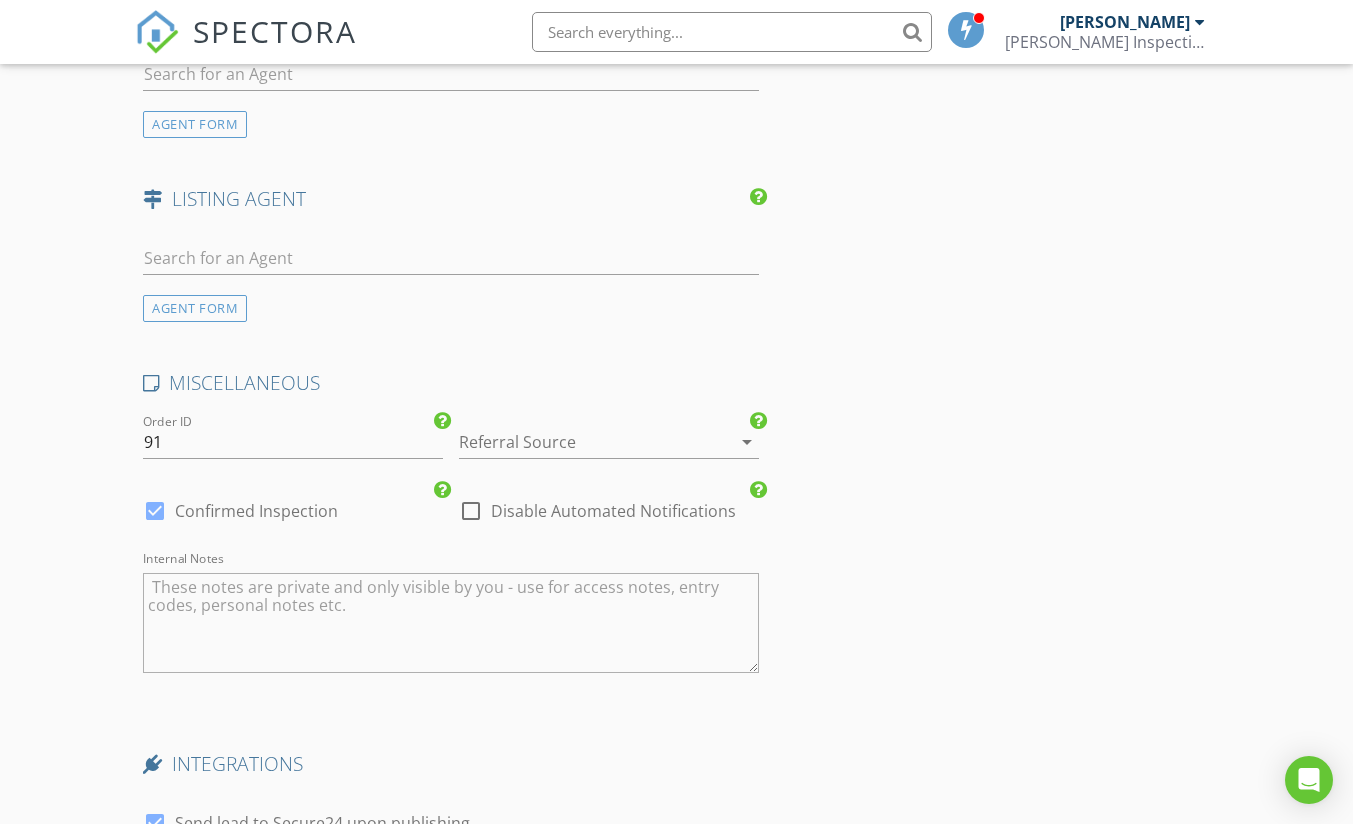 click at bounding box center [581, 442] 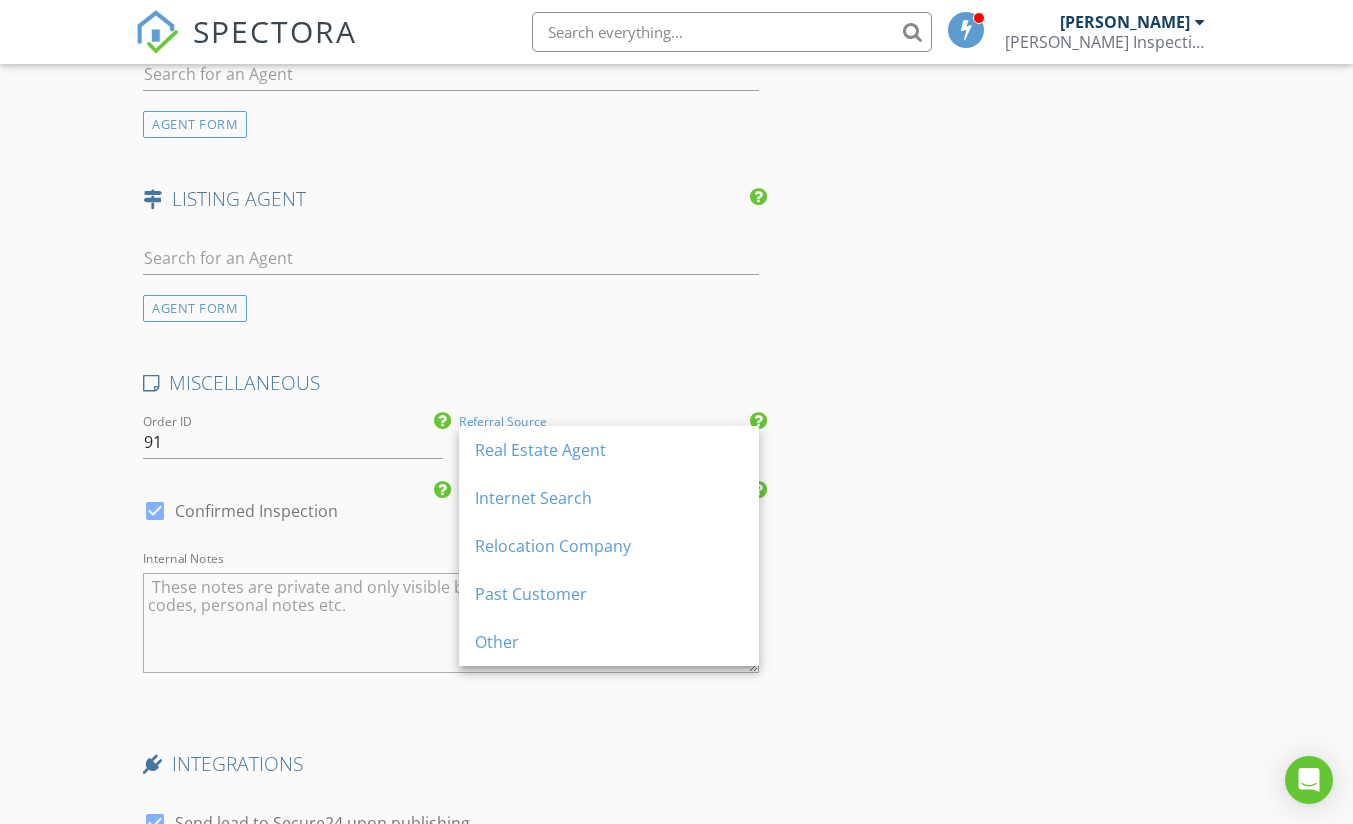 click on "Past Customer" at bounding box center [609, 594] 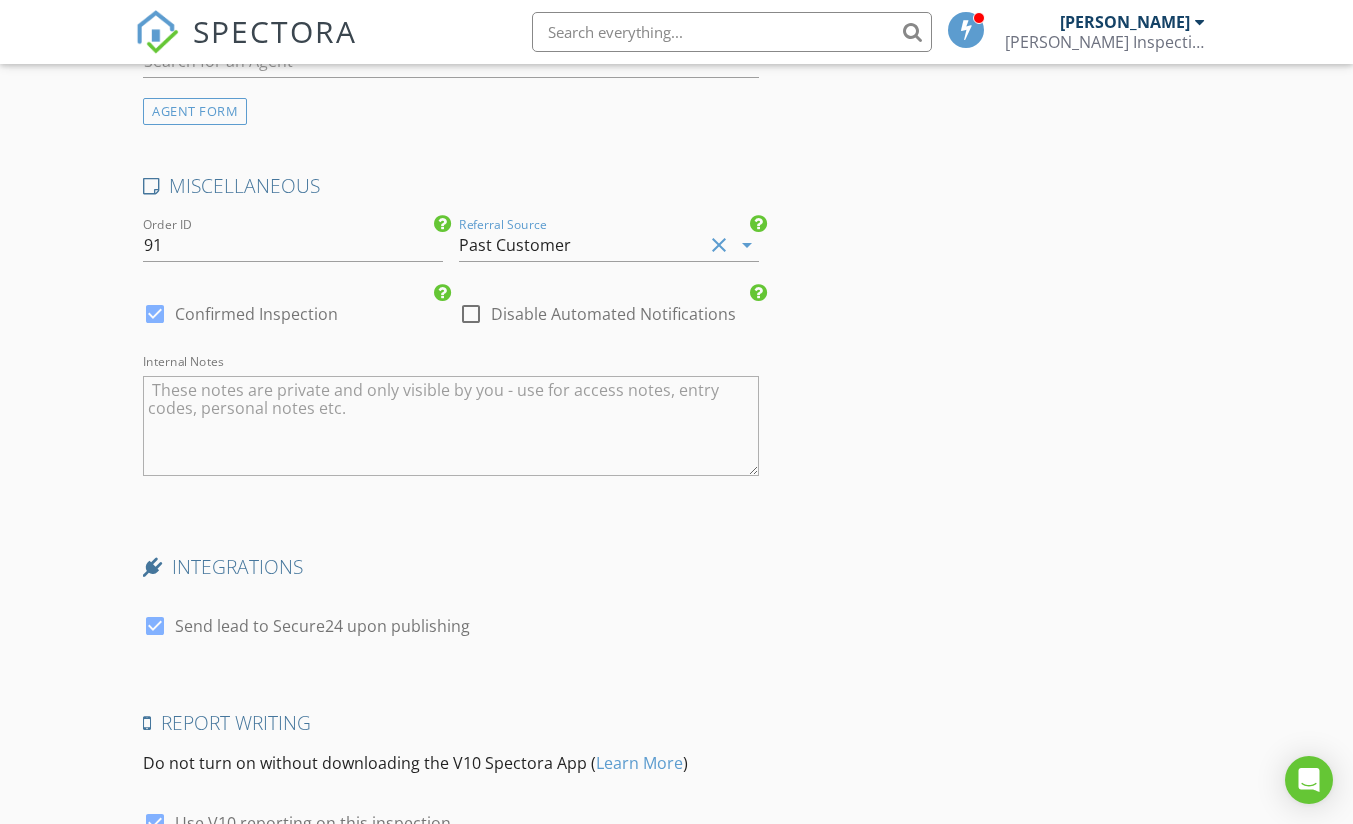 scroll, scrollTop: 2496, scrollLeft: 0, axis: vertical 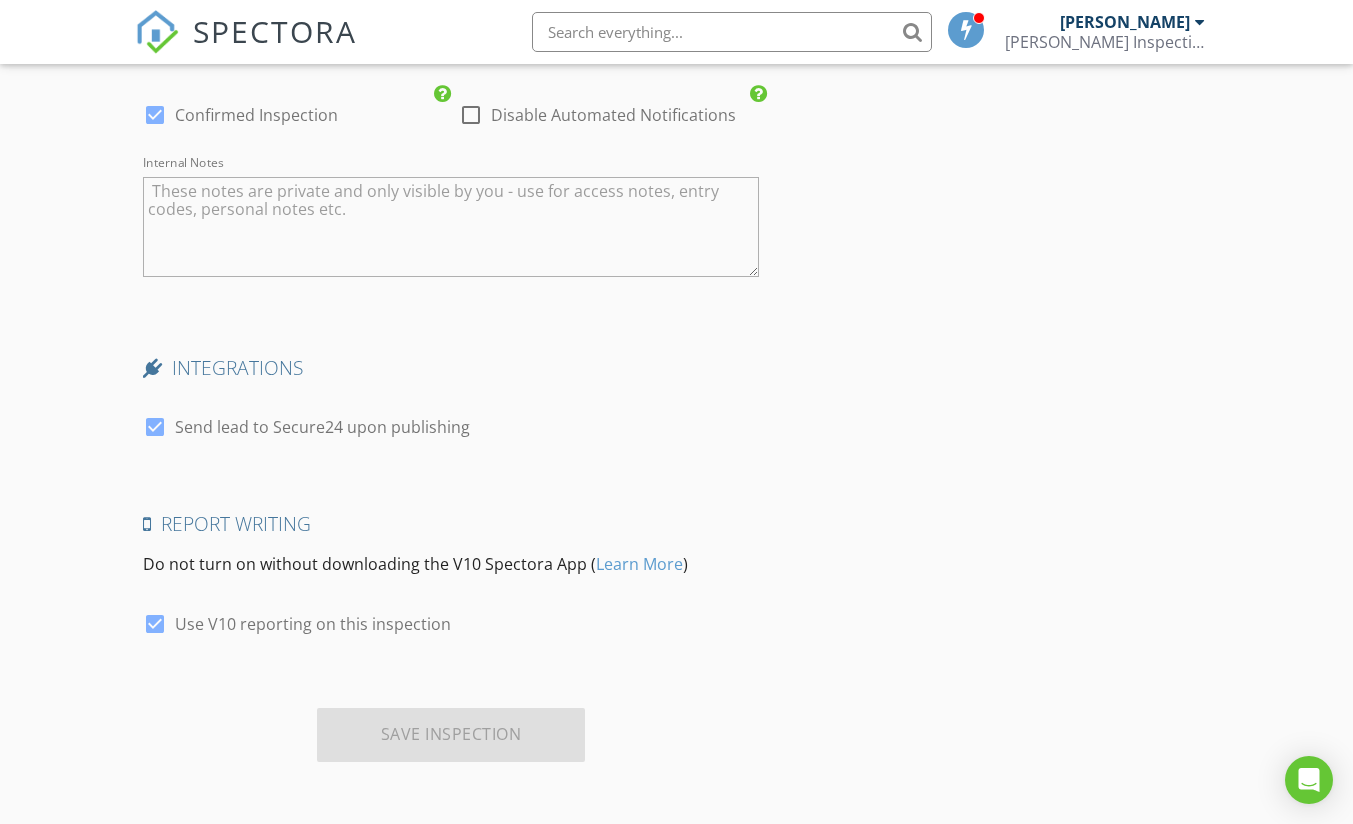 click at bounding box center [155, 427] 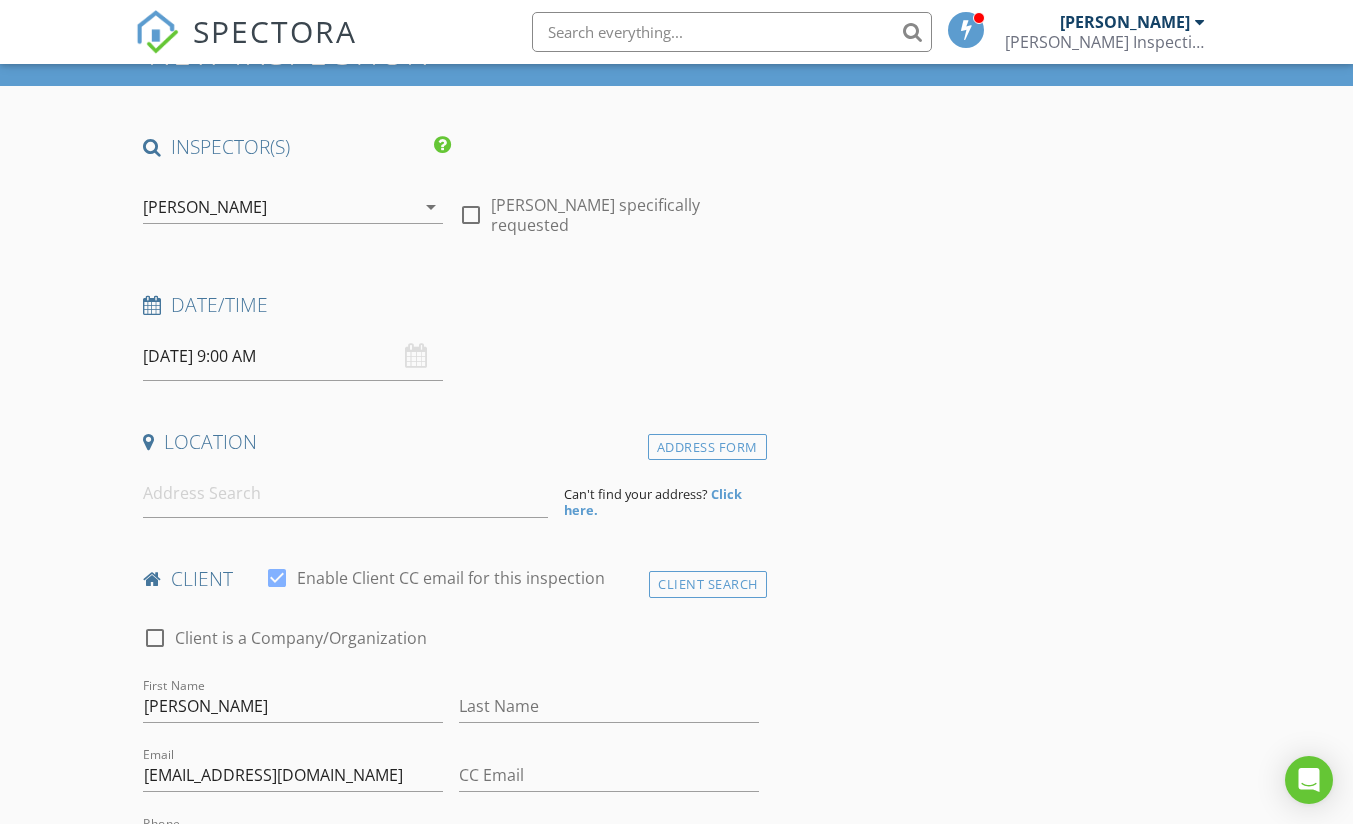 scroll, scrollTop: 96, scrollLeft: 0, axis: vertical 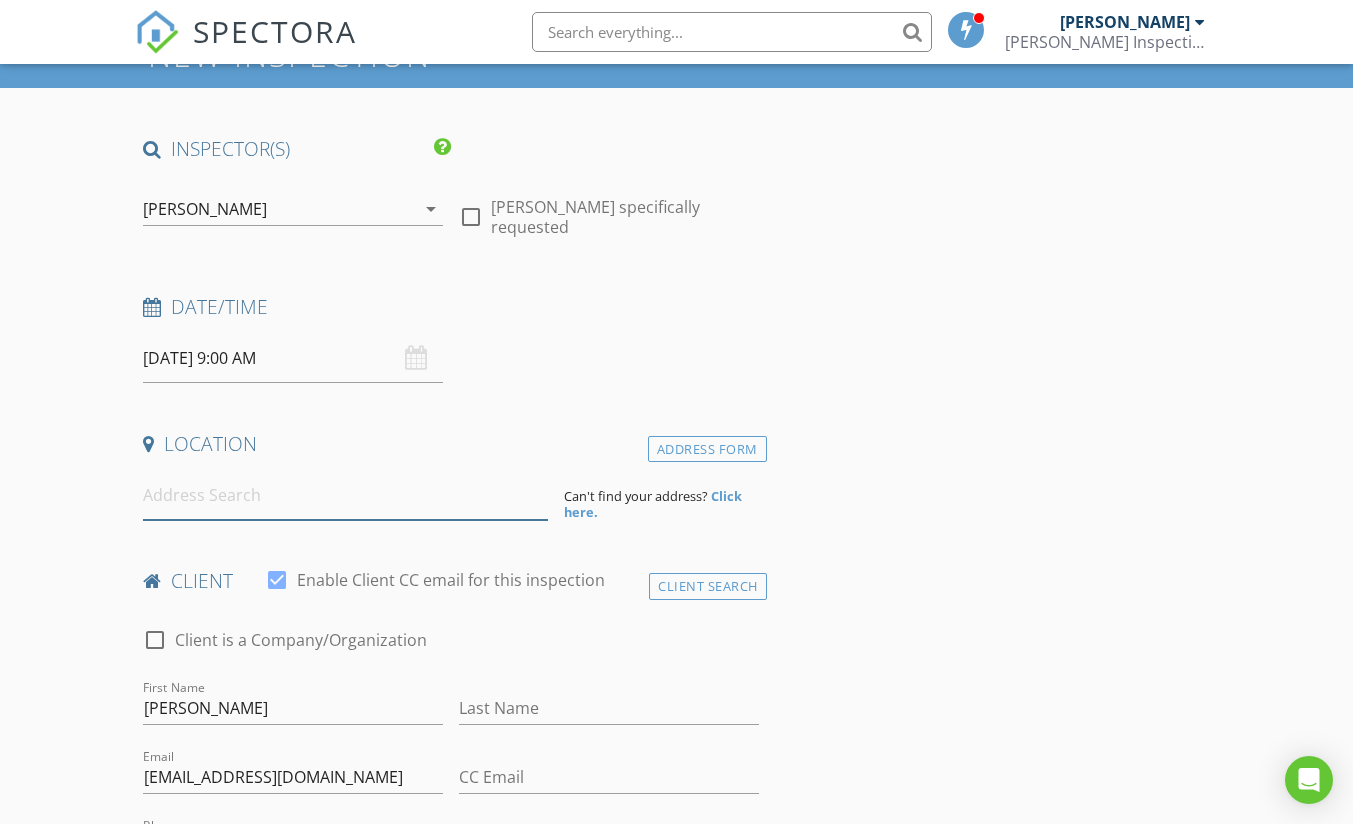 click at bounding box center [345, 495] 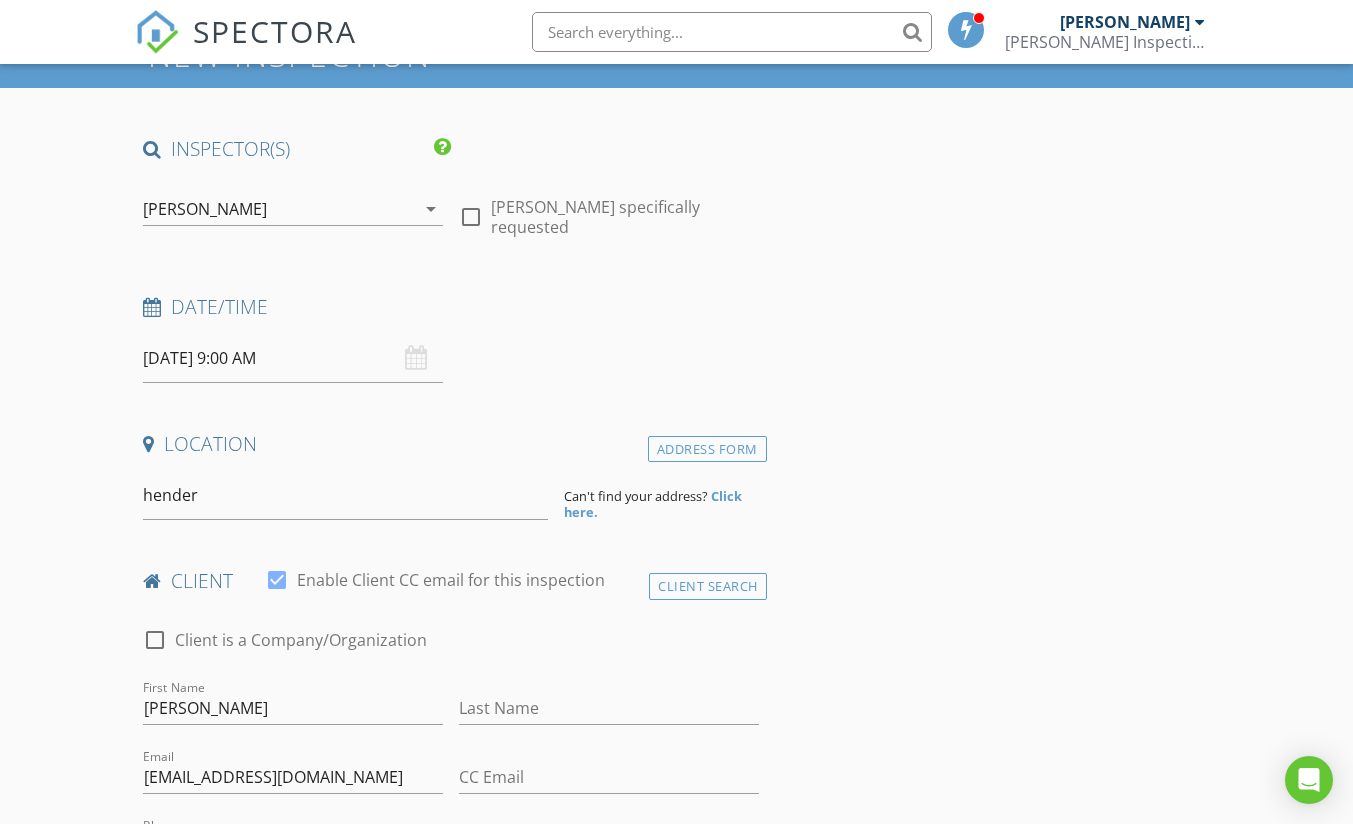 type on "Henderson, KY, USA" 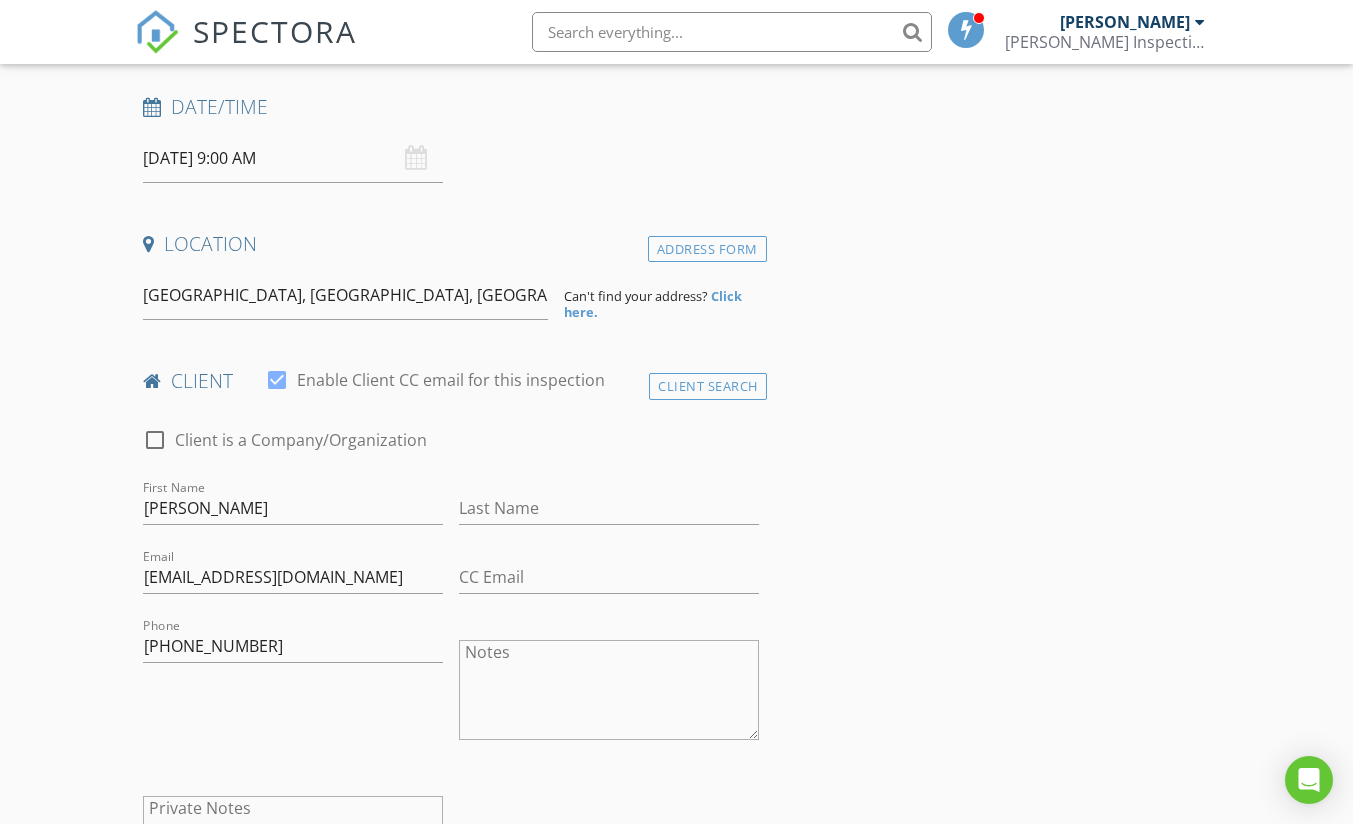 scroll, scrollTop: 96, scrollLeft: 0, axis: vertical 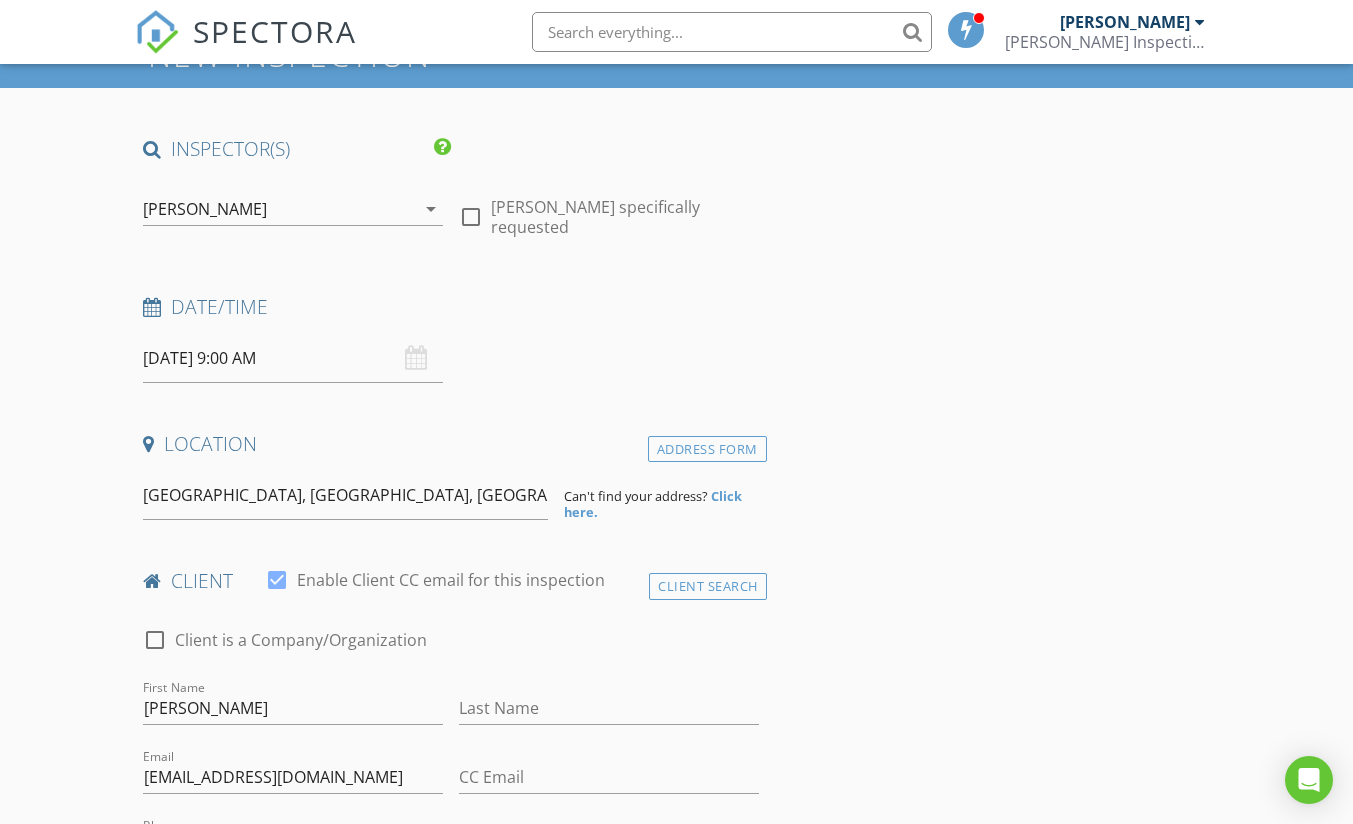 click on "Click here." at bounding box center [653, 504] 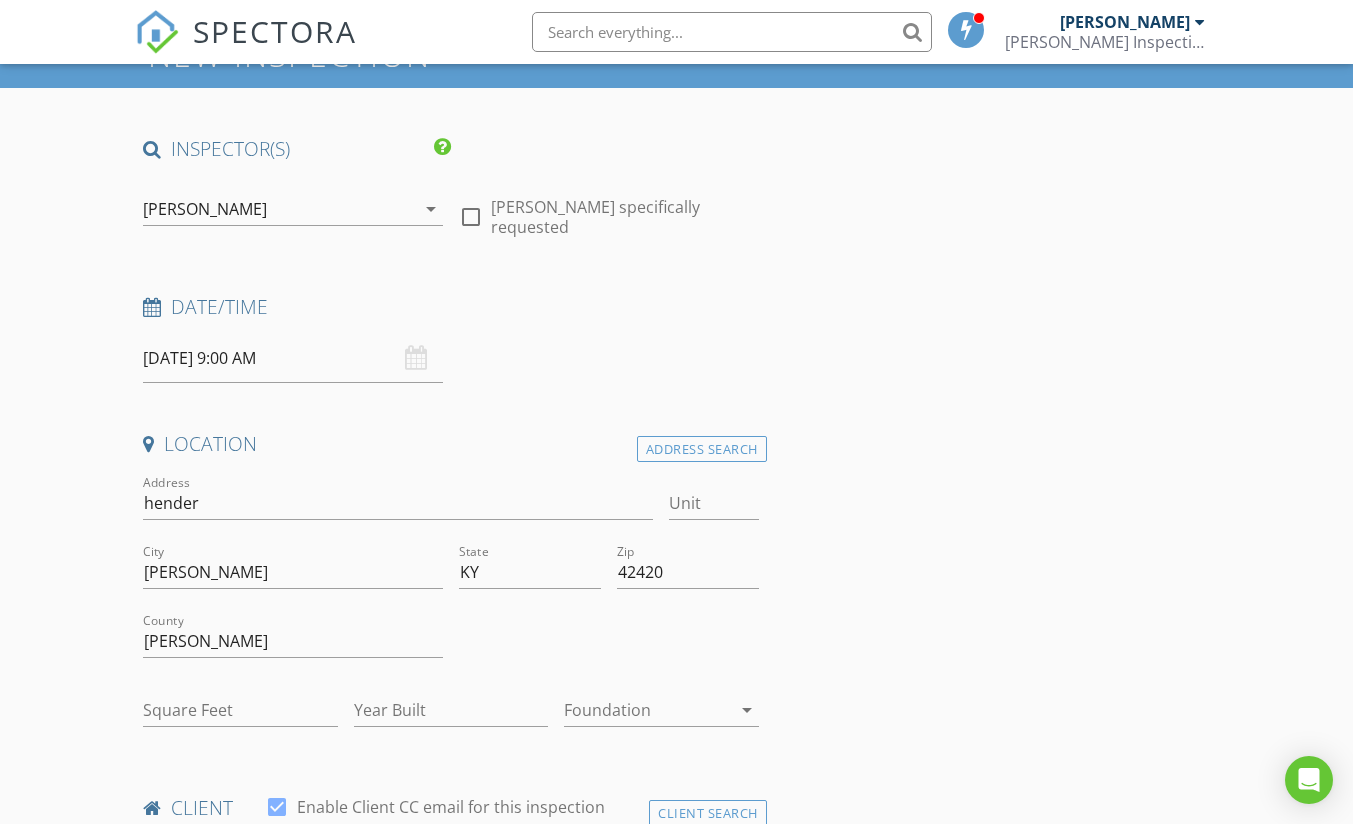 type on "0" 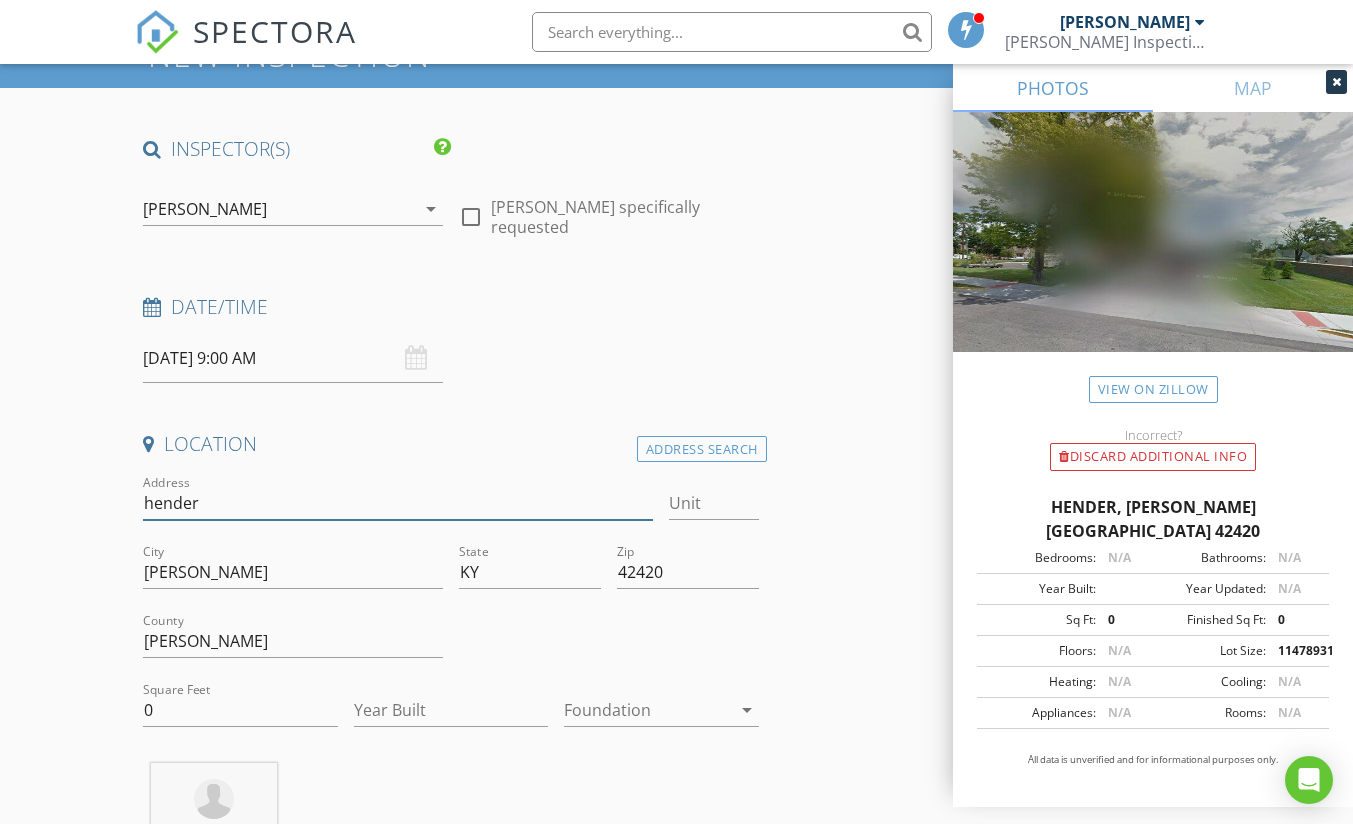 click on "hender" at bounding box center (398, 503) 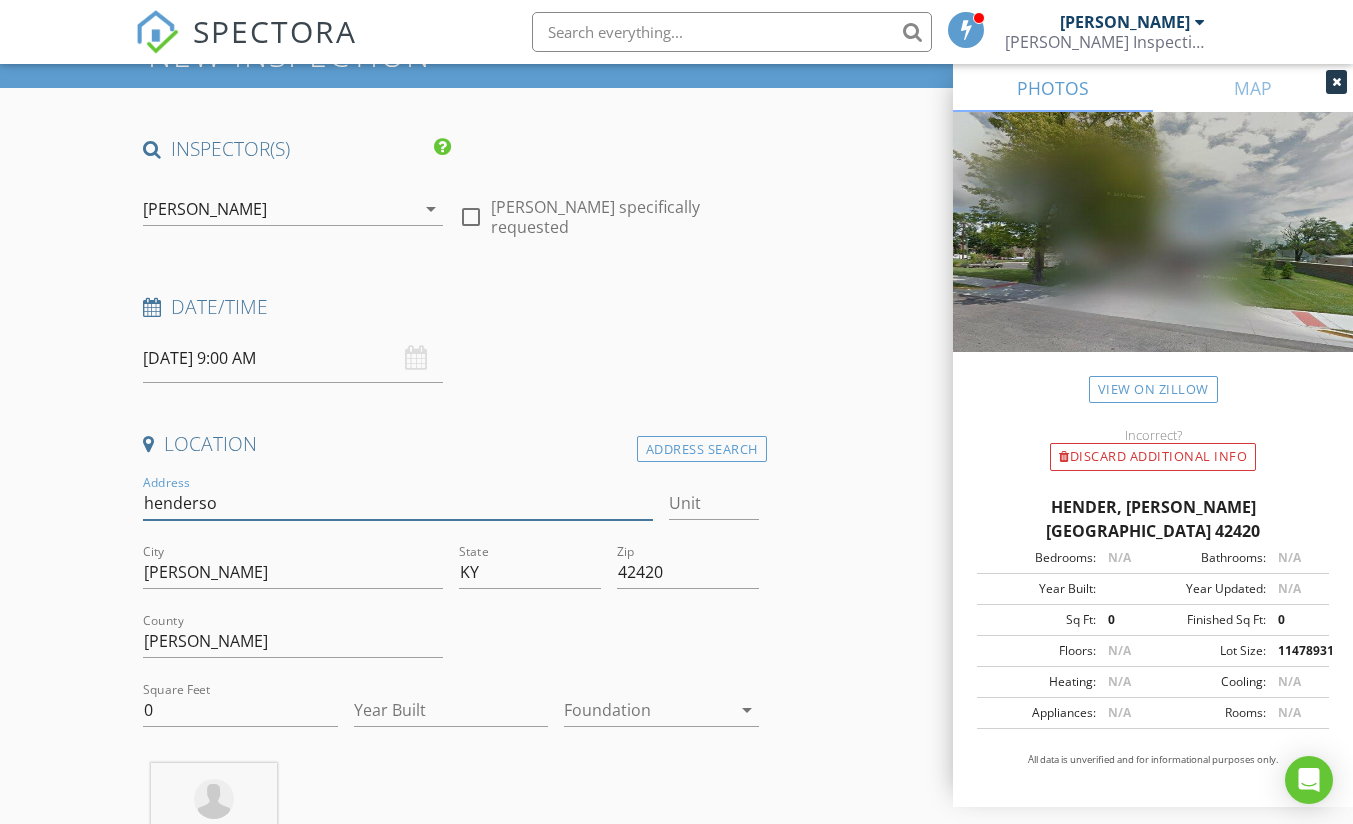 type on "henderson" 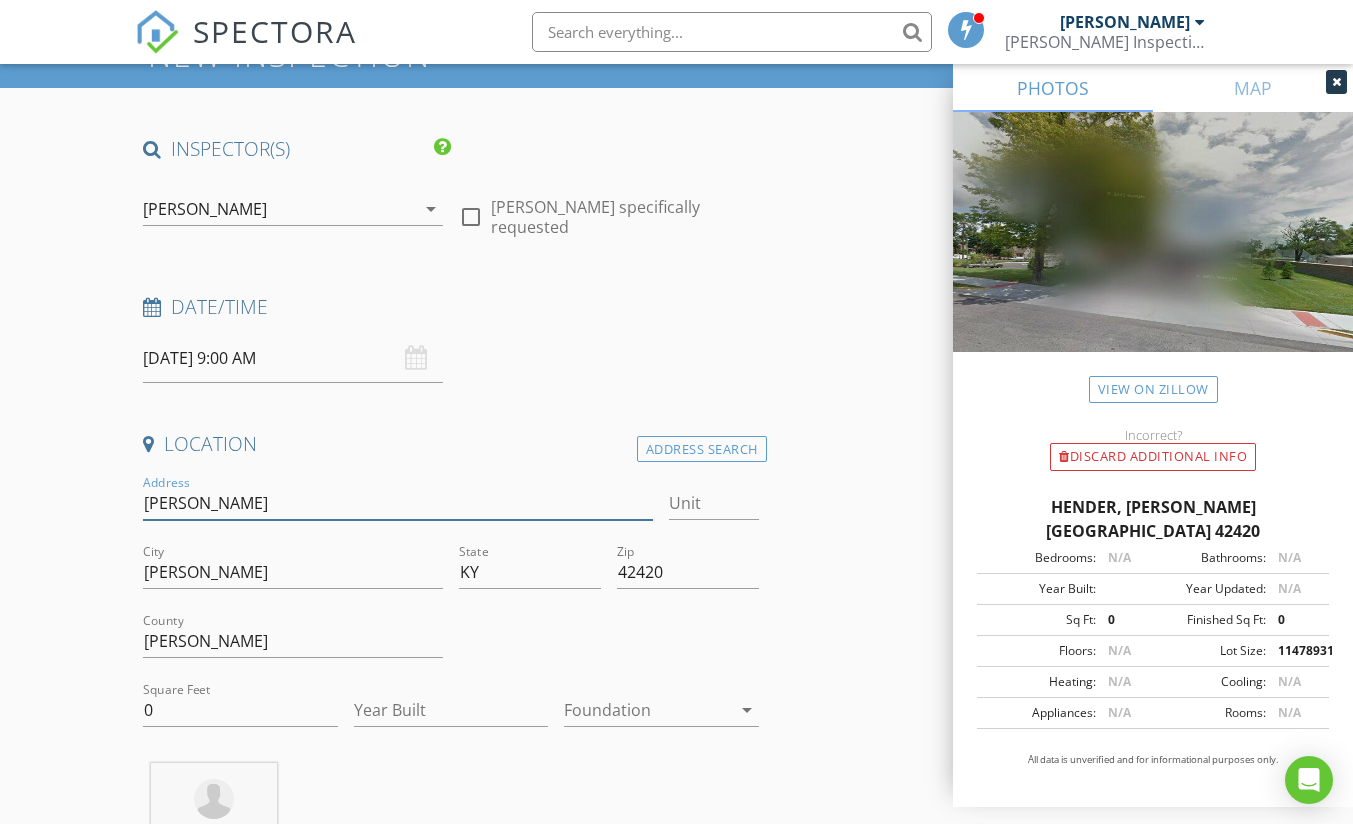 type 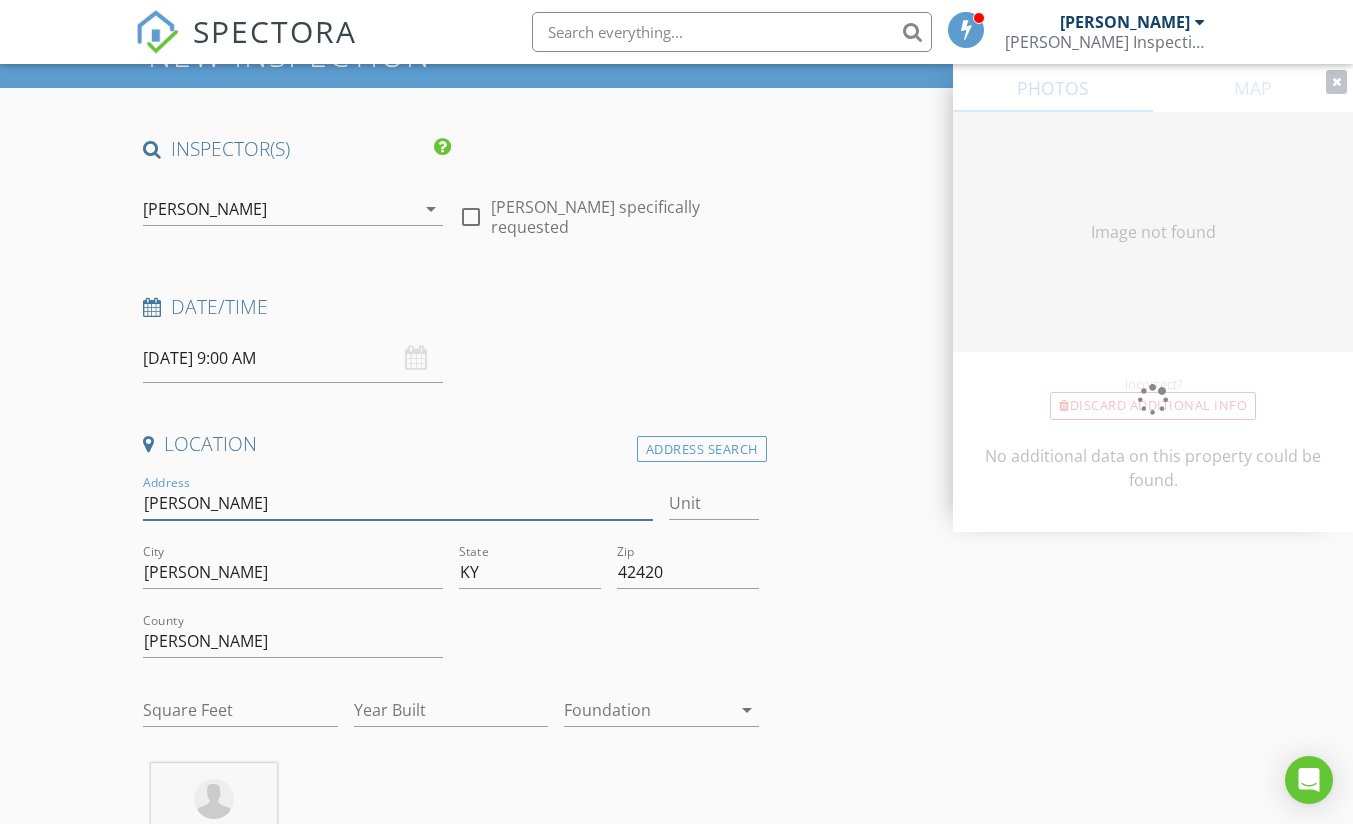 type on "henderson" 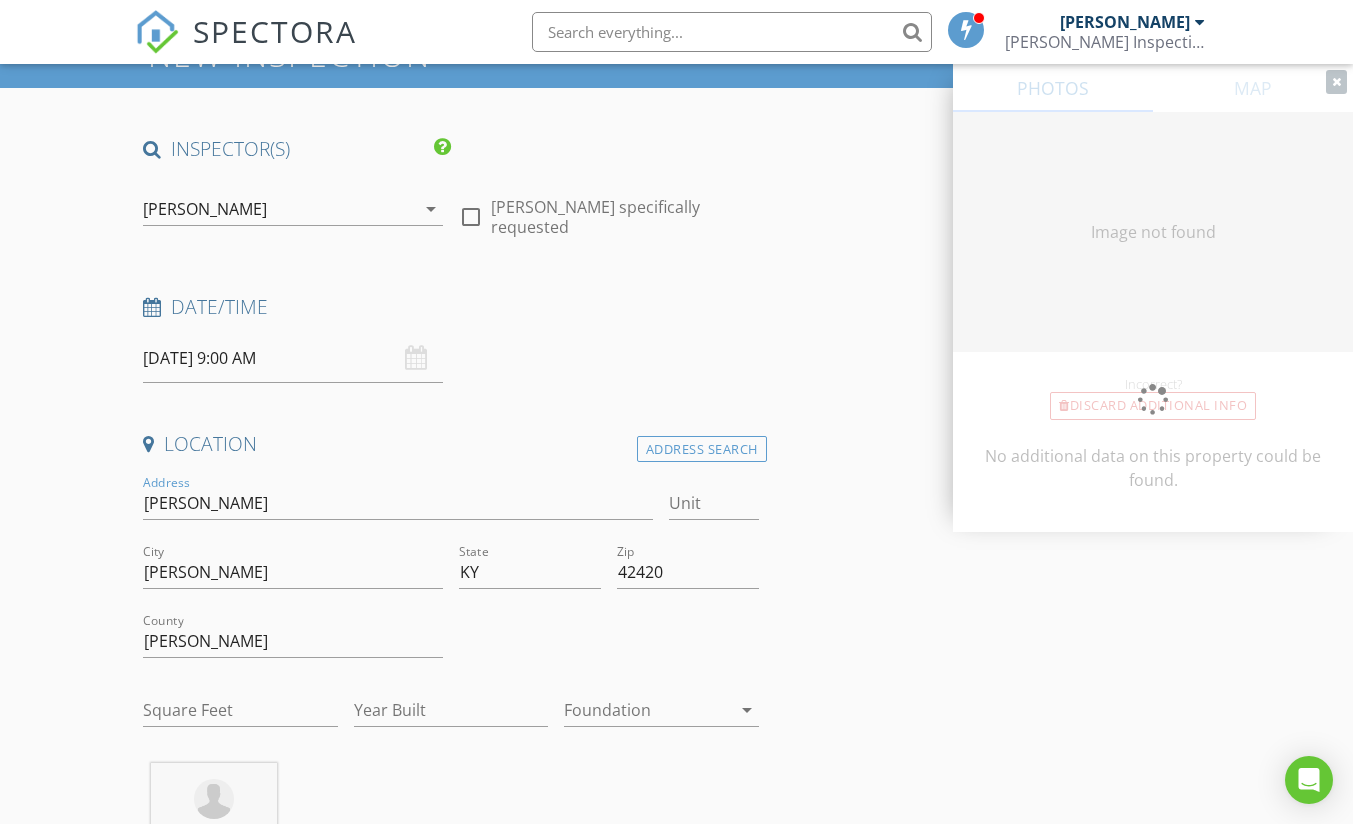 drag, startPoint x: 0, startPoint y: 560, endPoint x: 40, endPoint y: 555, distance: 40.311287 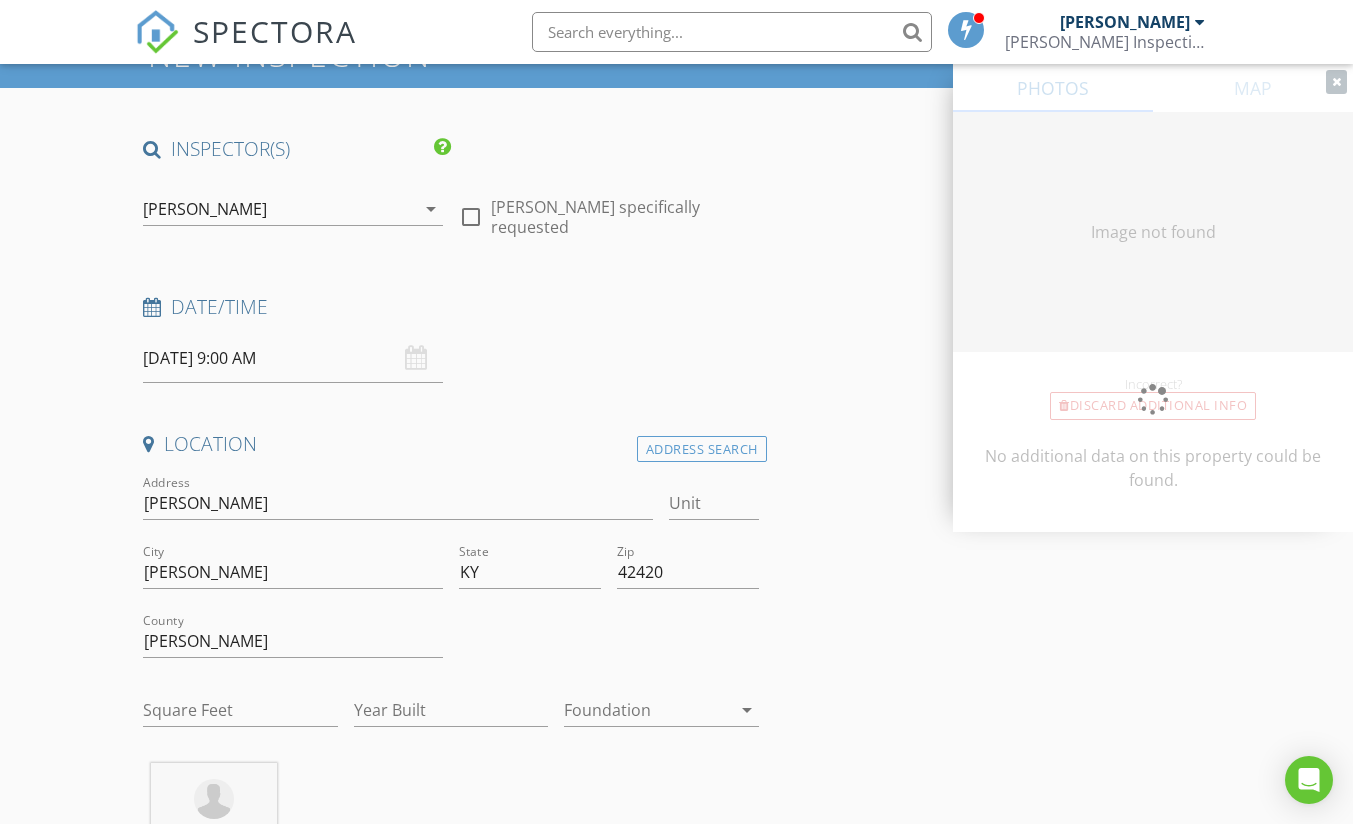 type on "0" 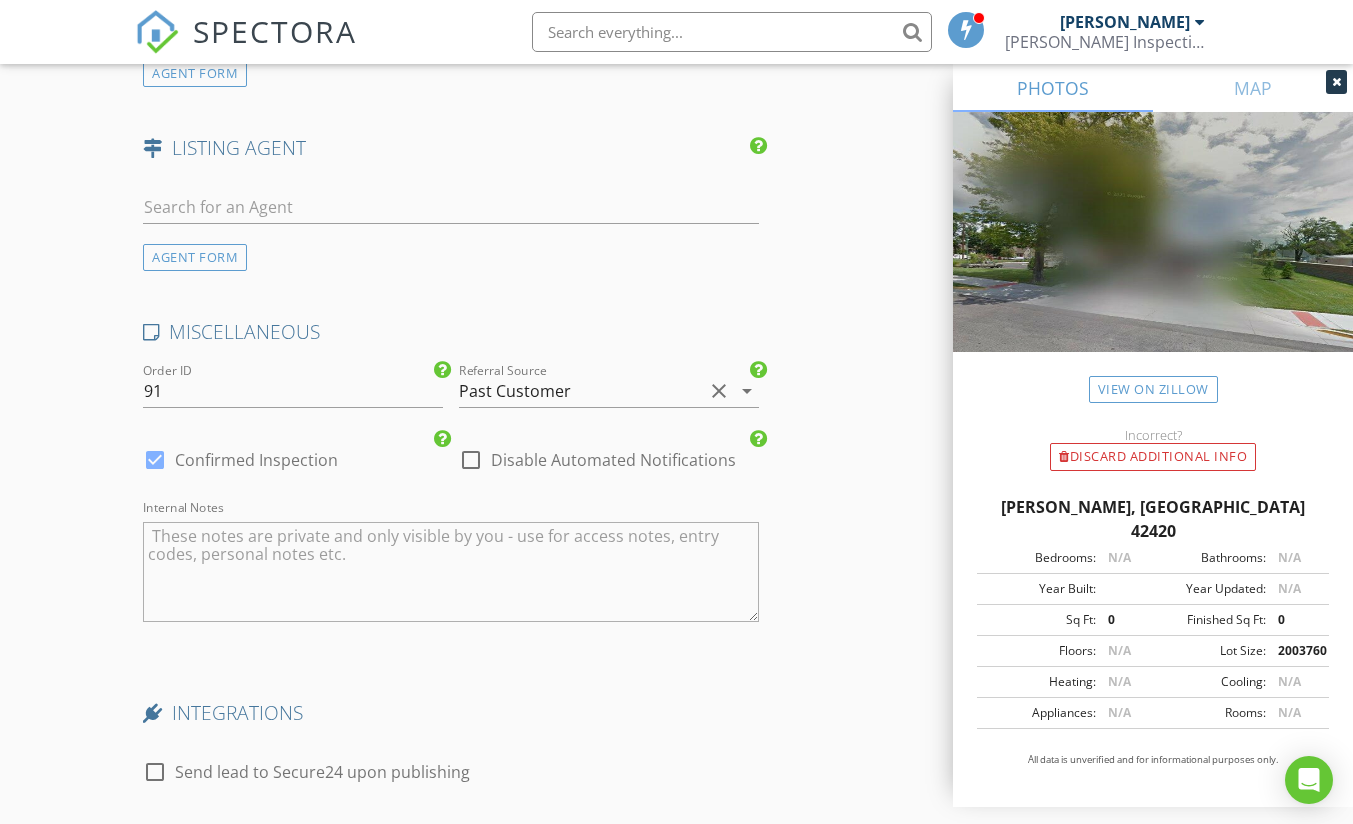 scroll, scrollTop: 2605, scrollLeft: 0, axis: vertical 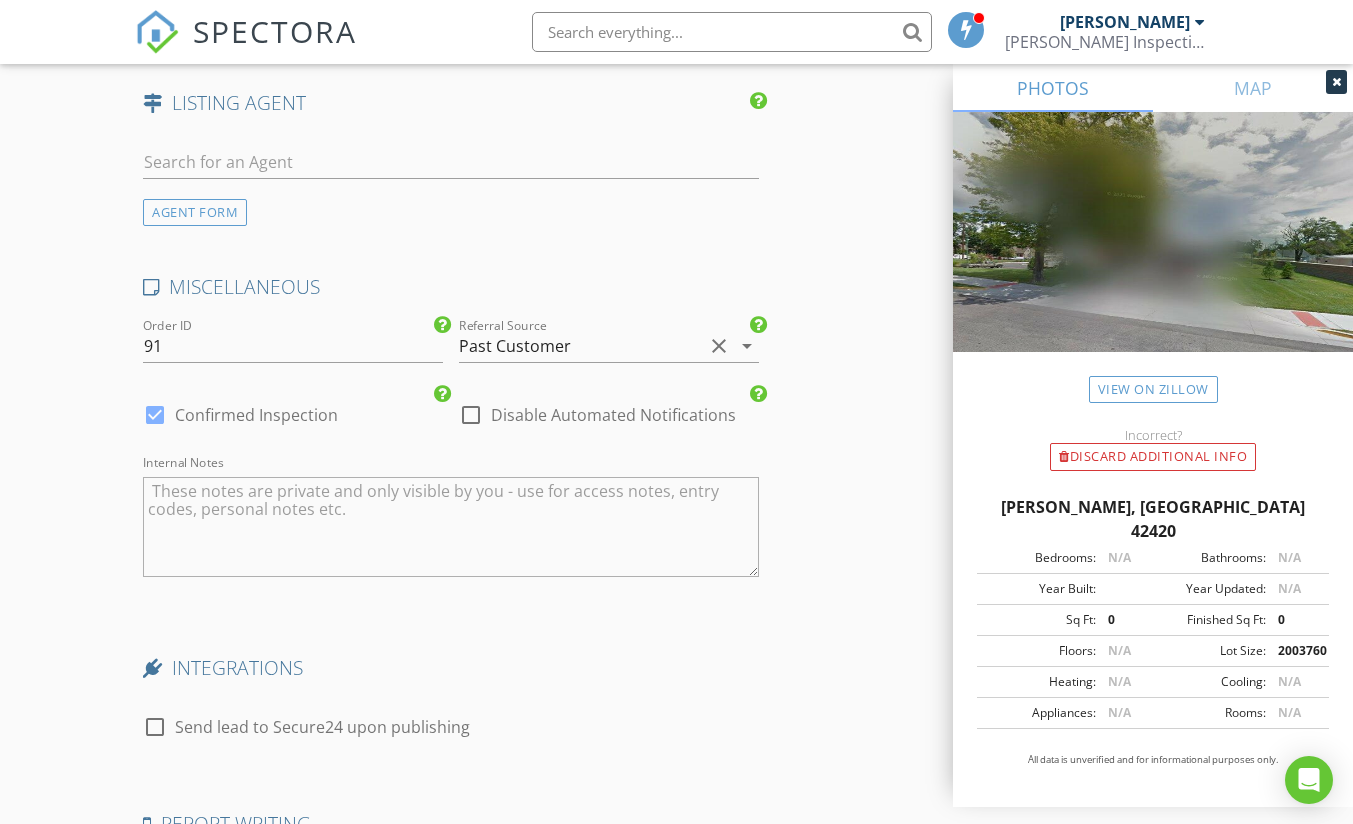 click at bounding box center (471, 415) 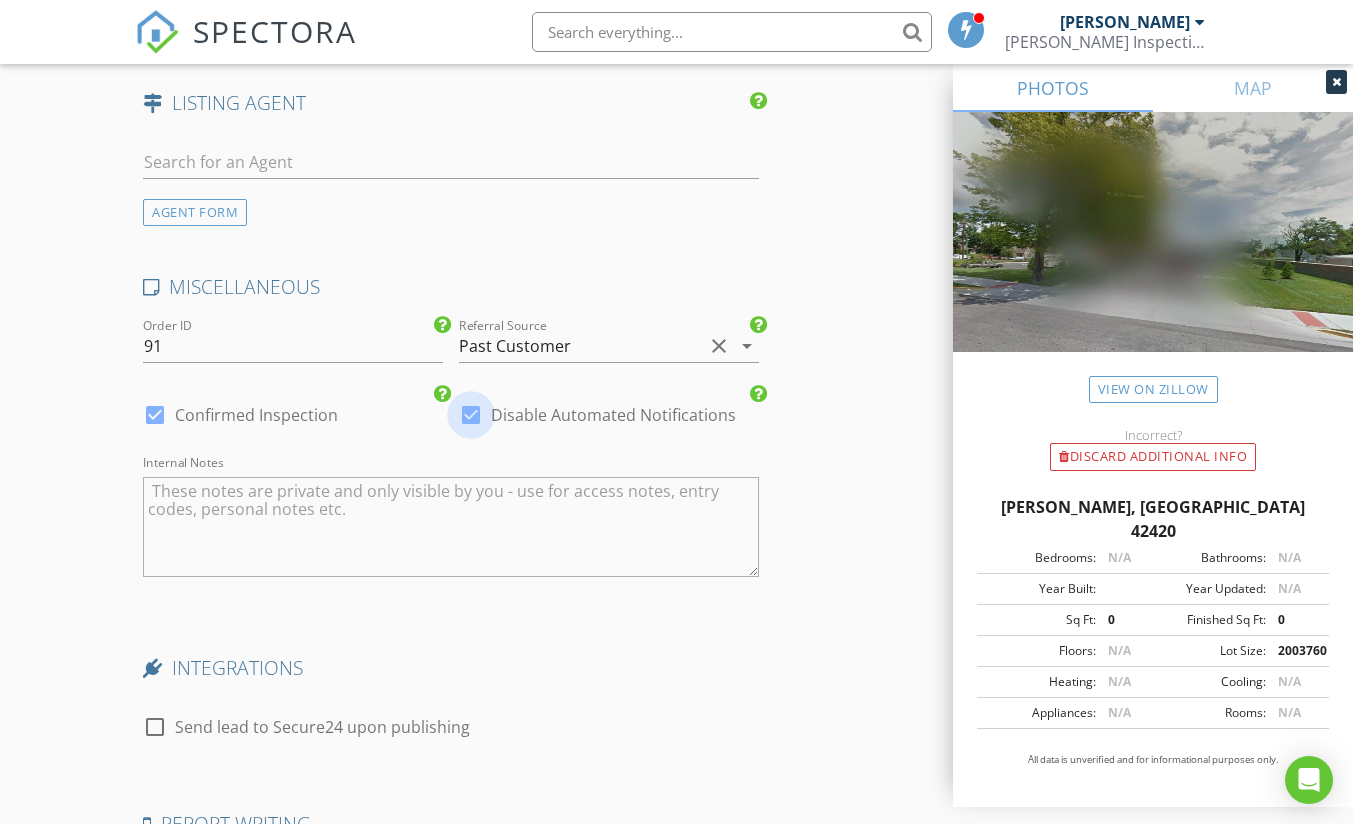checkbox on "true" 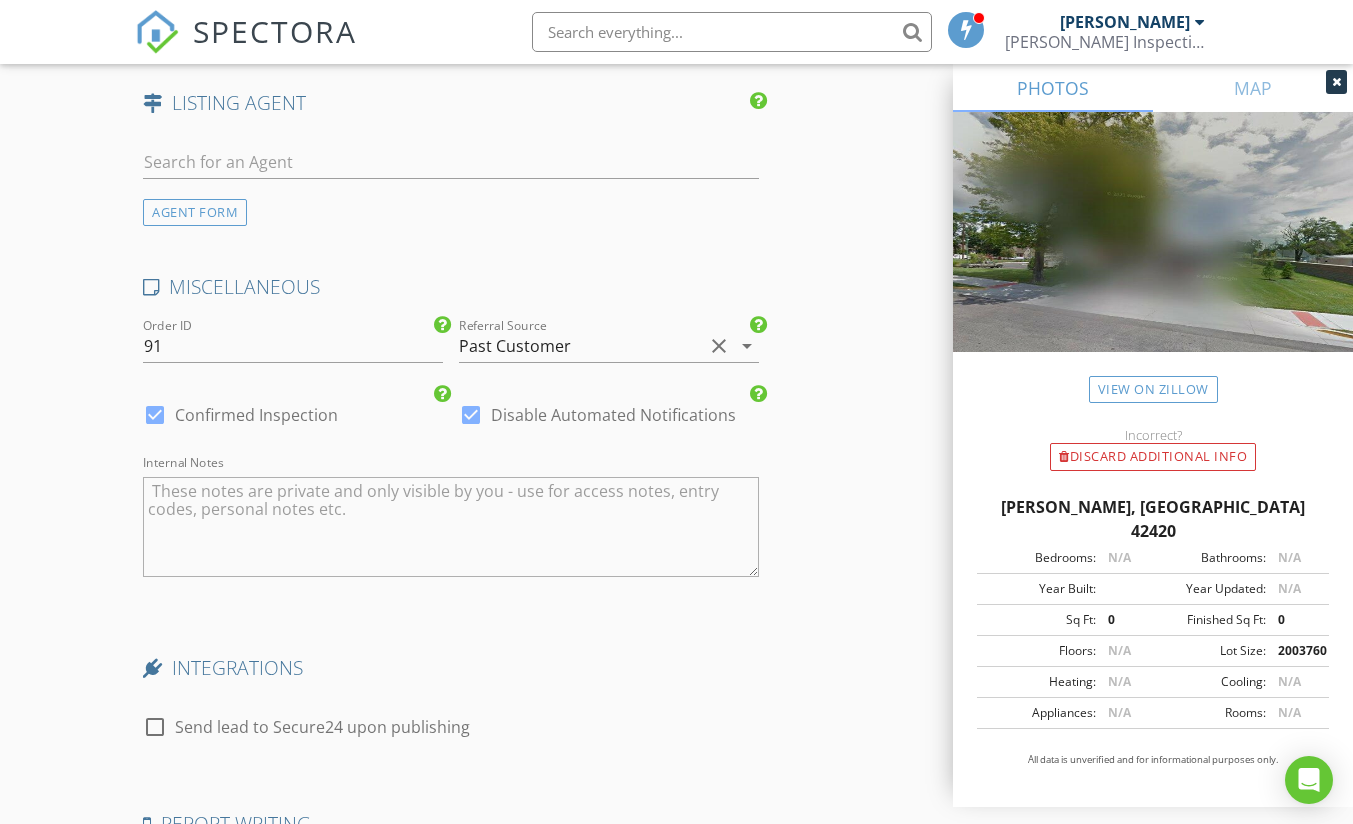 scroll, scrollTop: 2905, scrollLeft: 0, axis: vertical 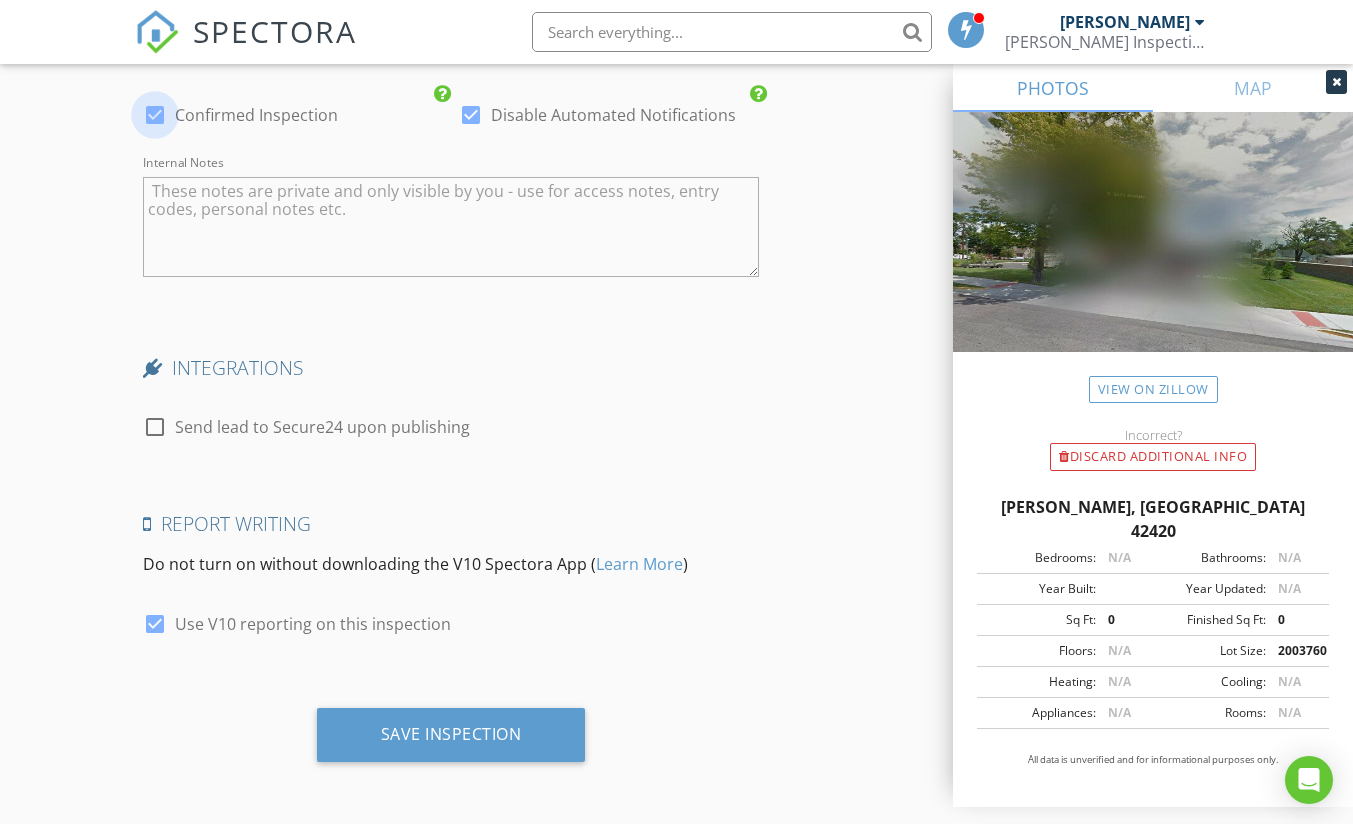 click at bounding box center (155, 115) 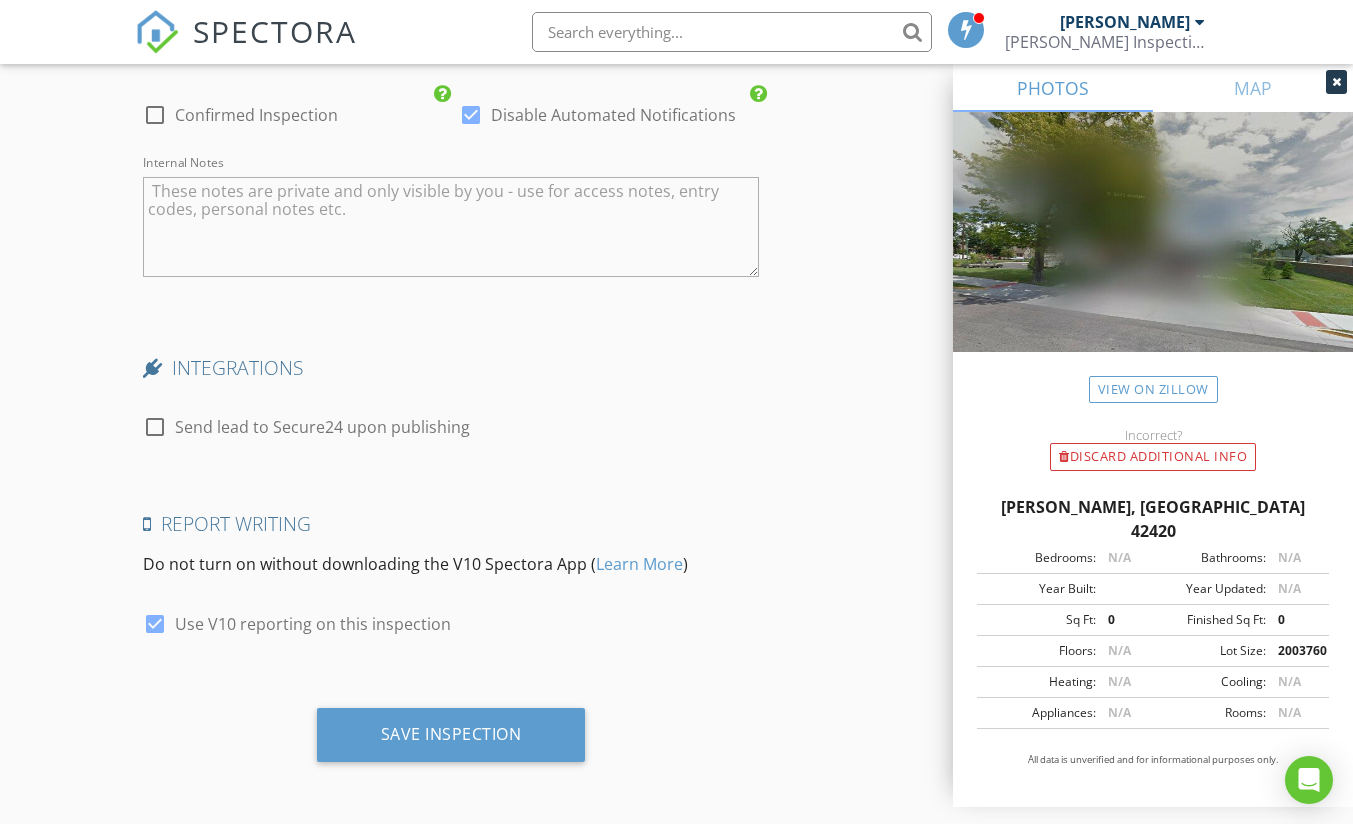 click at bounding box center (471, 115) 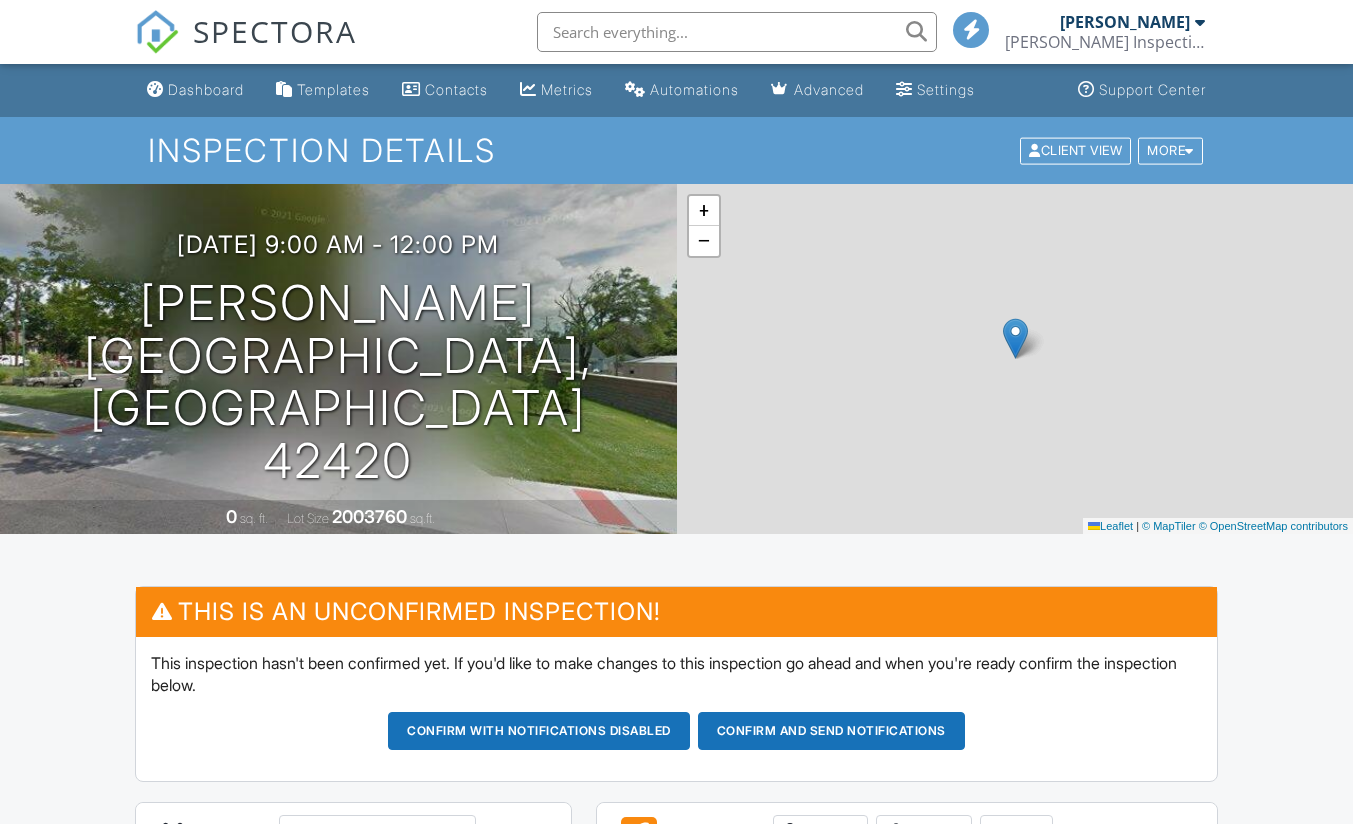 scroll, scrollTop: 0, scrollLeft: 0, axis: both 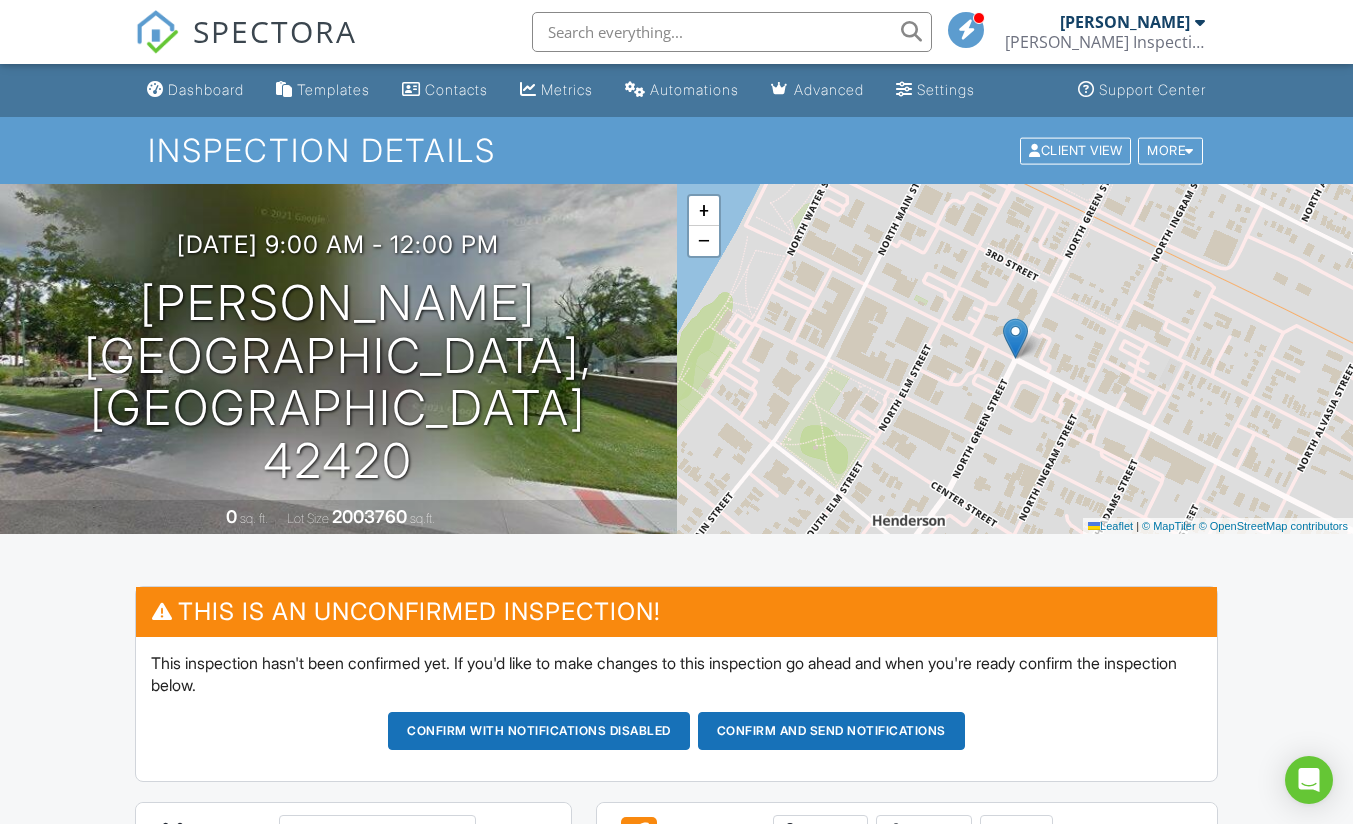 click on "Dashboard" at bounding box center (195, 90) 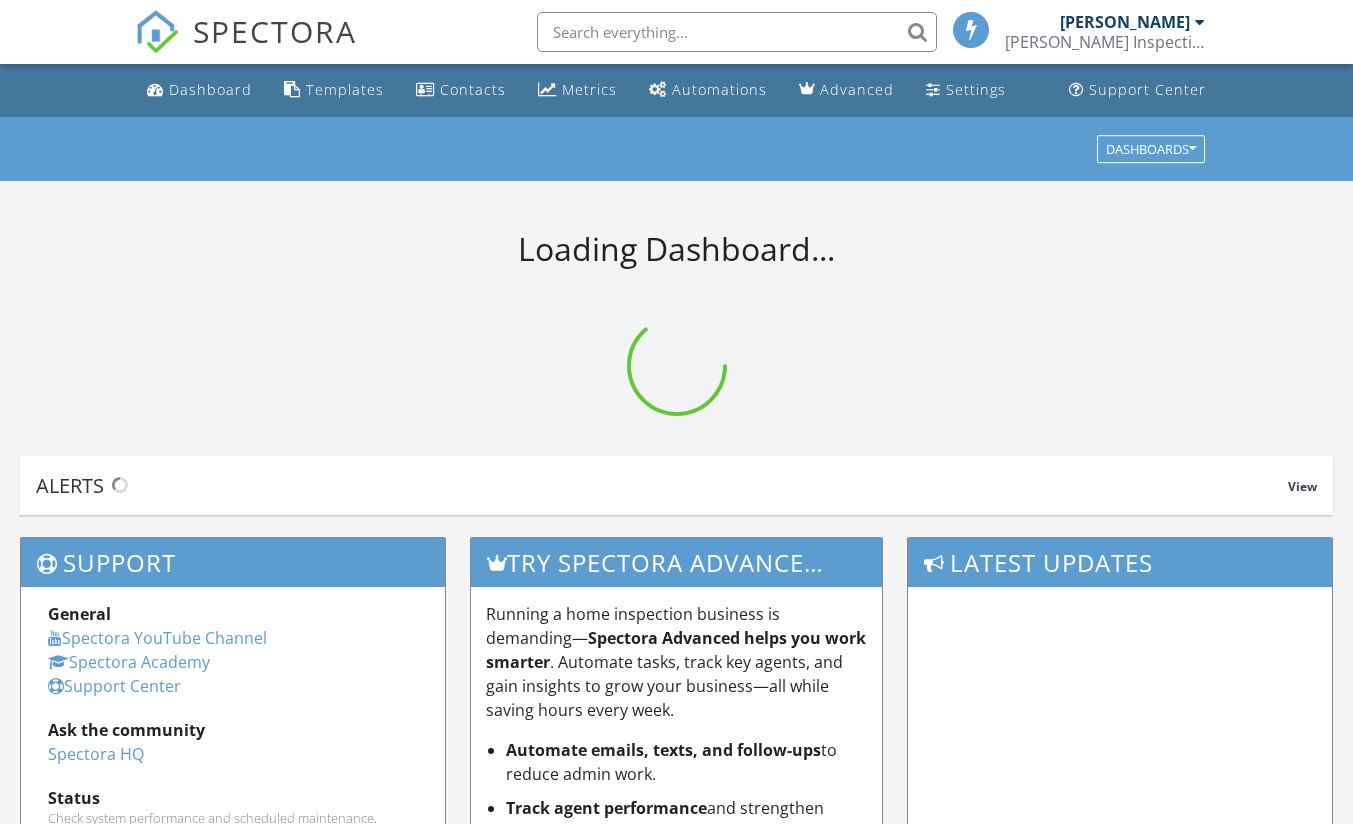 scroll, scrollTop: 0, scrollLeft: 0, axis: both 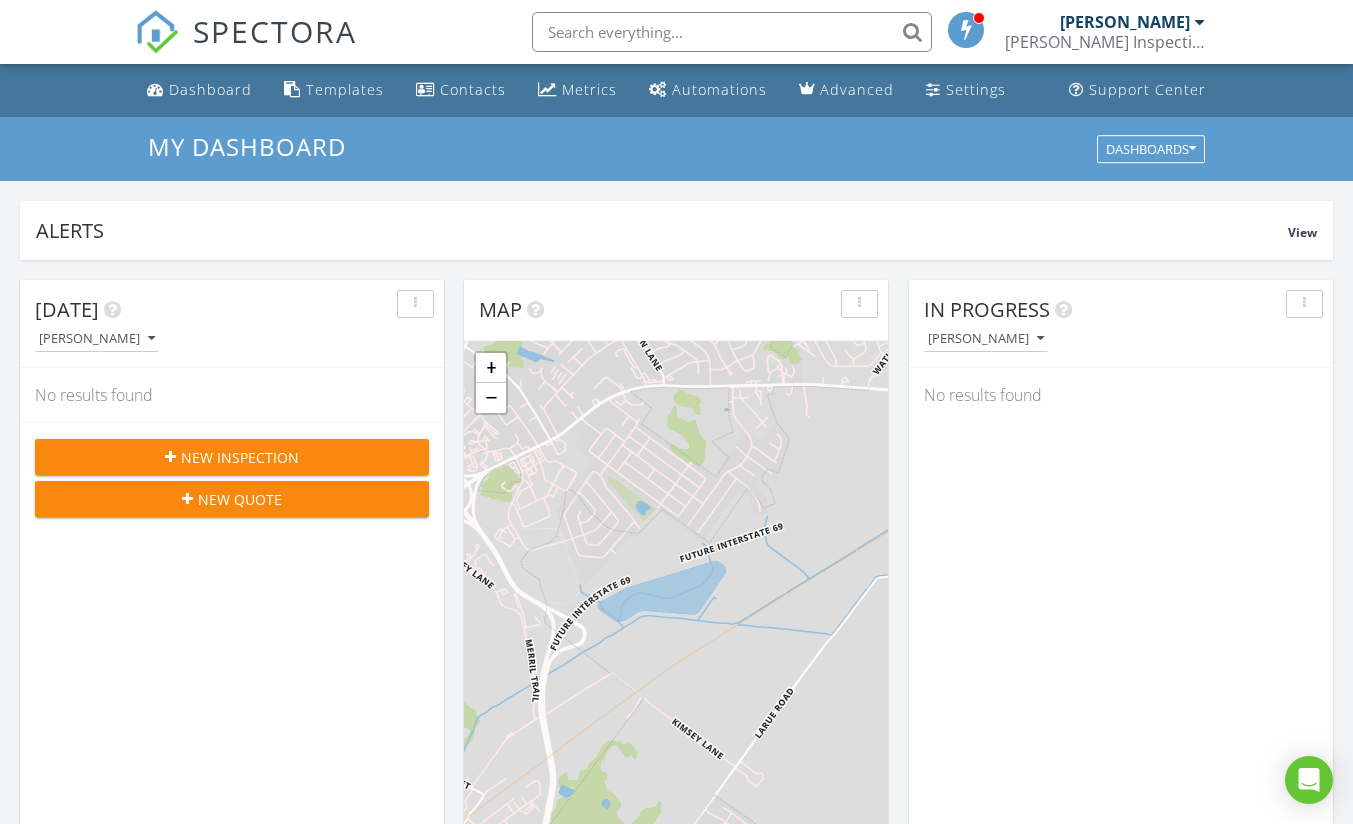 click on "Metrics" at bounding box center [589, 89] 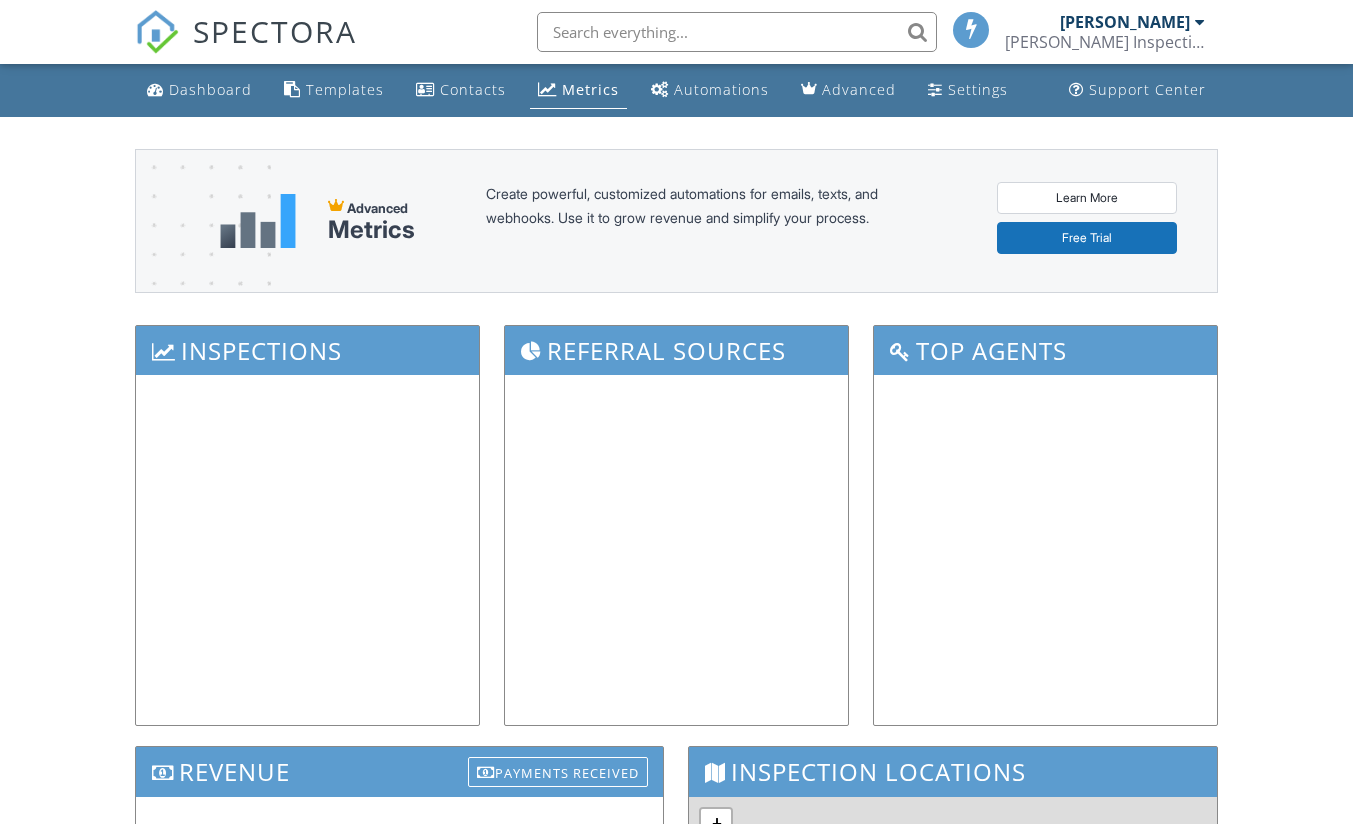 scroll, scrollTop: 0, scrollLeft: 0, axis: both 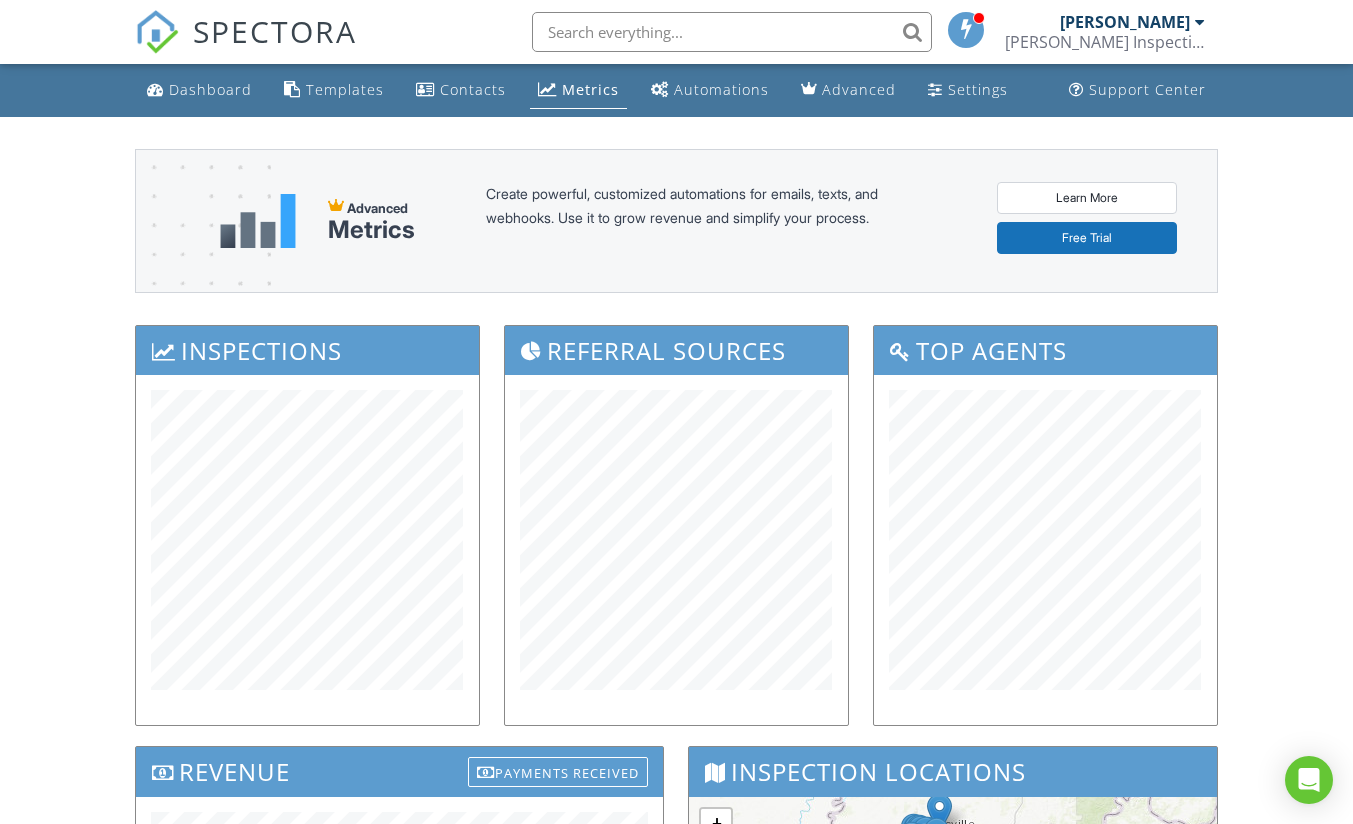 click on "Dashboard" at bounding box center (210, 89) 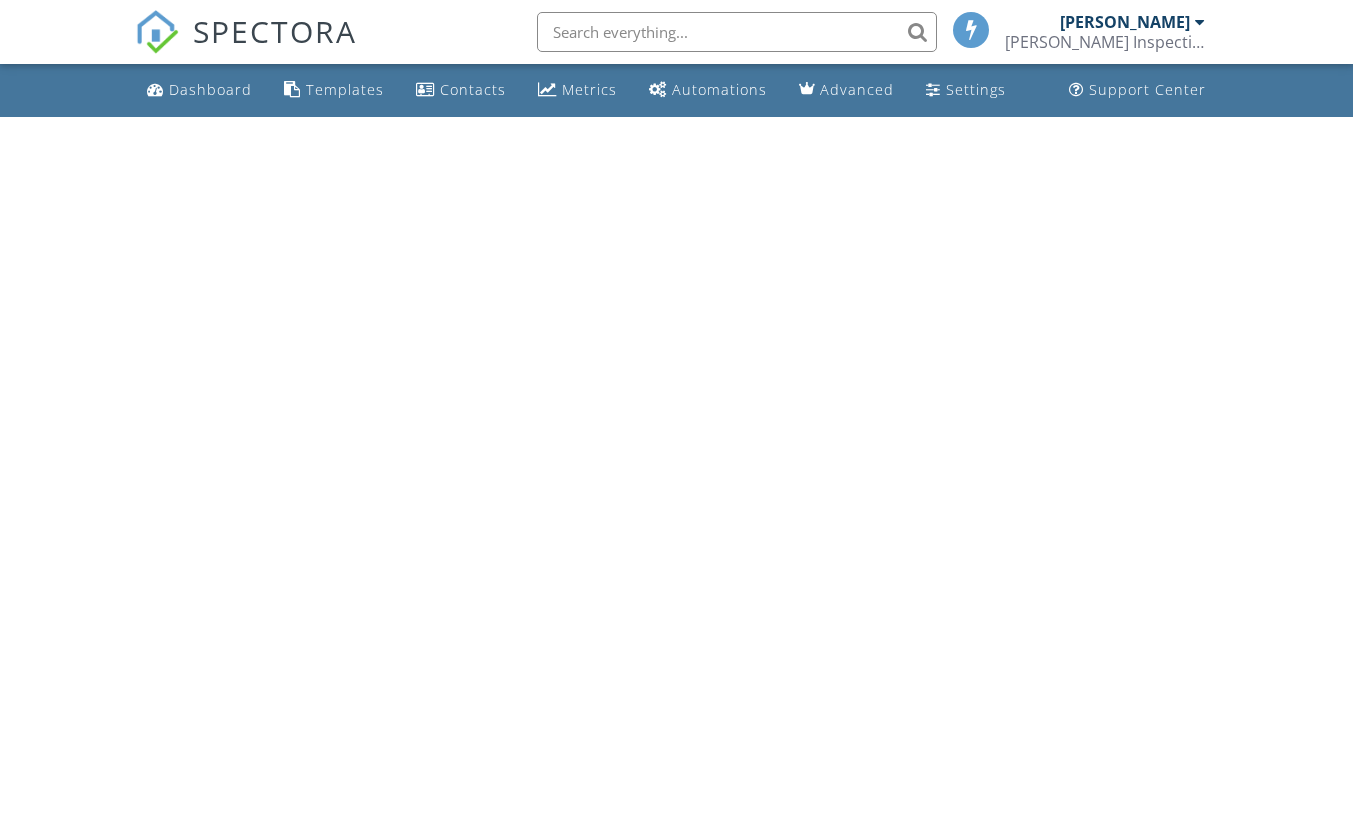 scroll, scrollTop: 0, scrollLeft: 0, axis: both 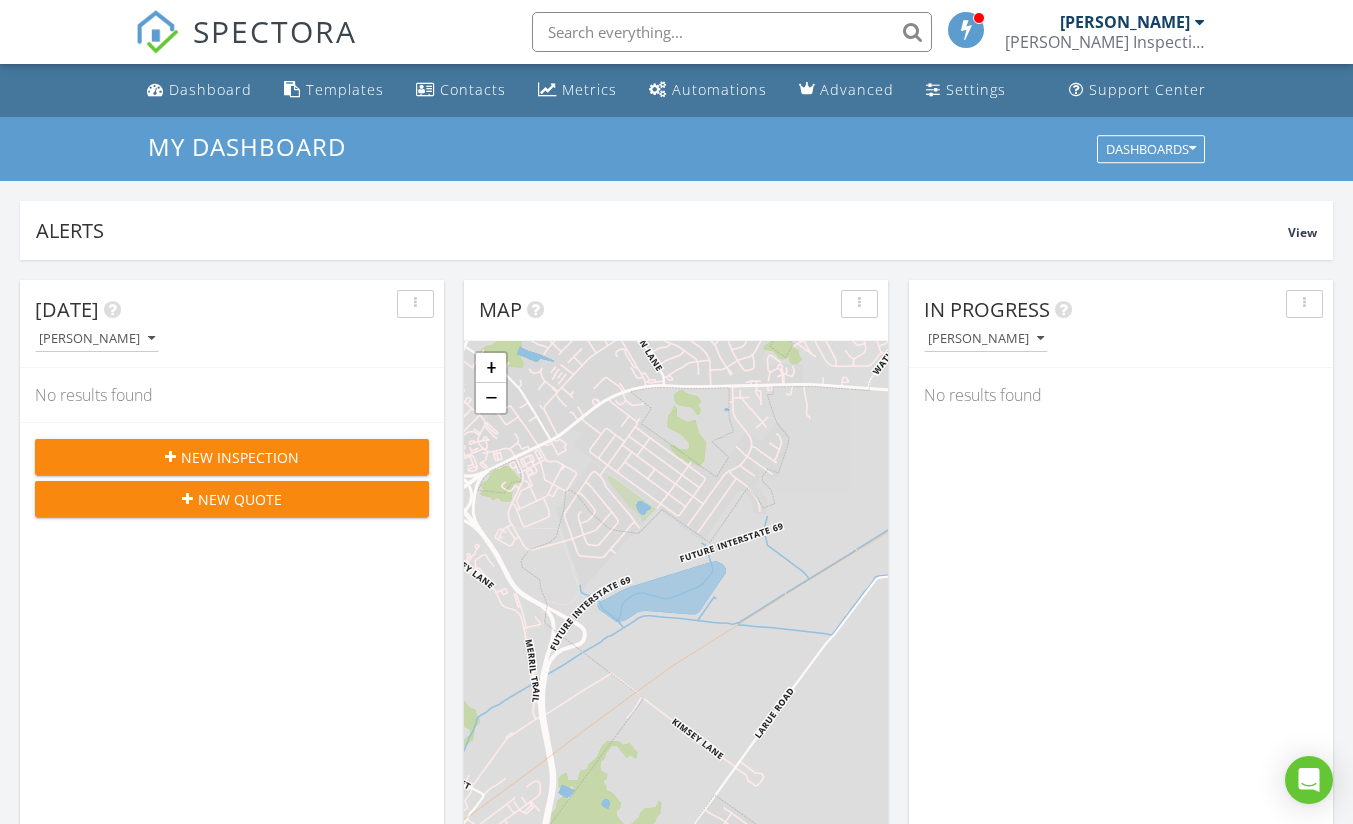 click on "Metrics" at bounding box center [577, 90] 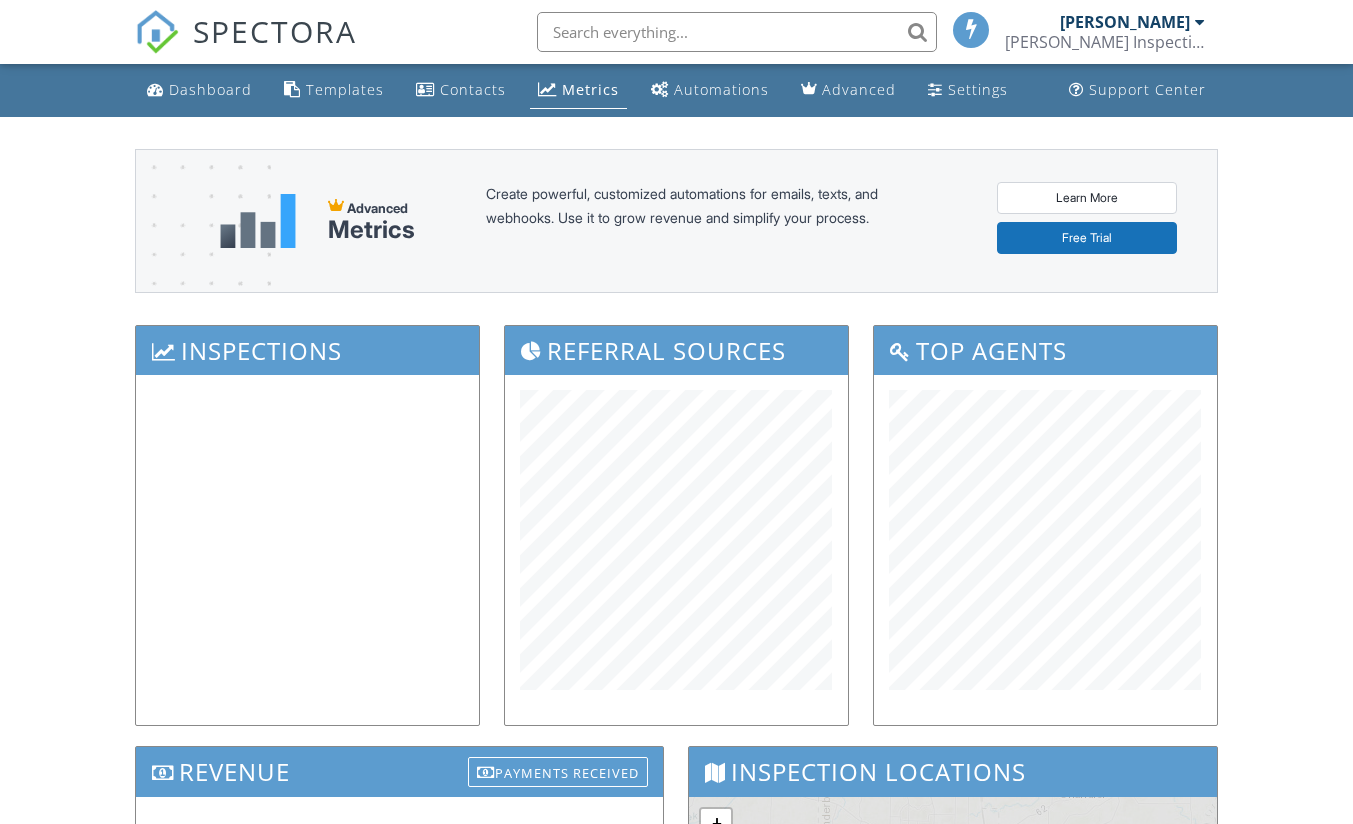 scroll, scrollTop: 0, scrollLeft: 0, axis: both 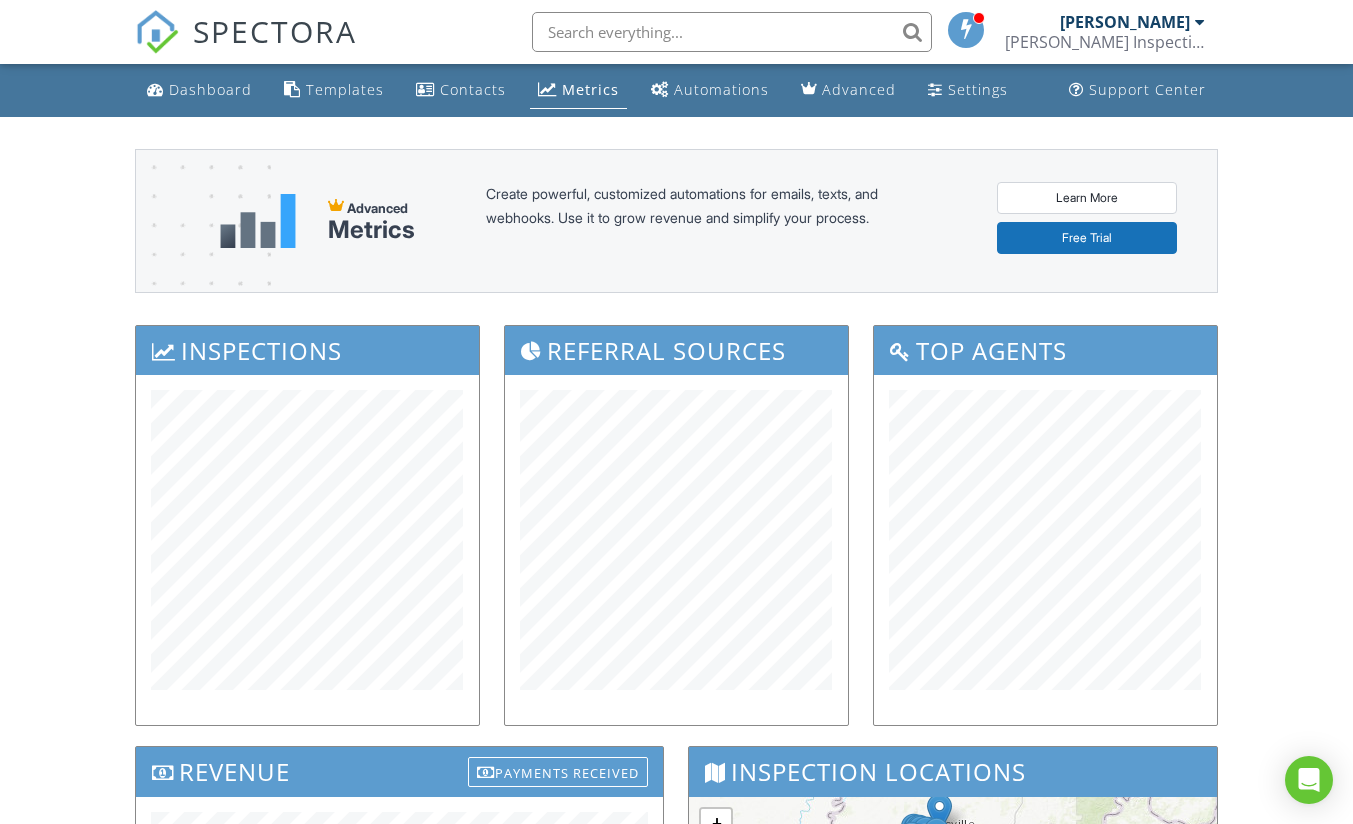 click on "Dashboard" at bounding box center [210, 89] 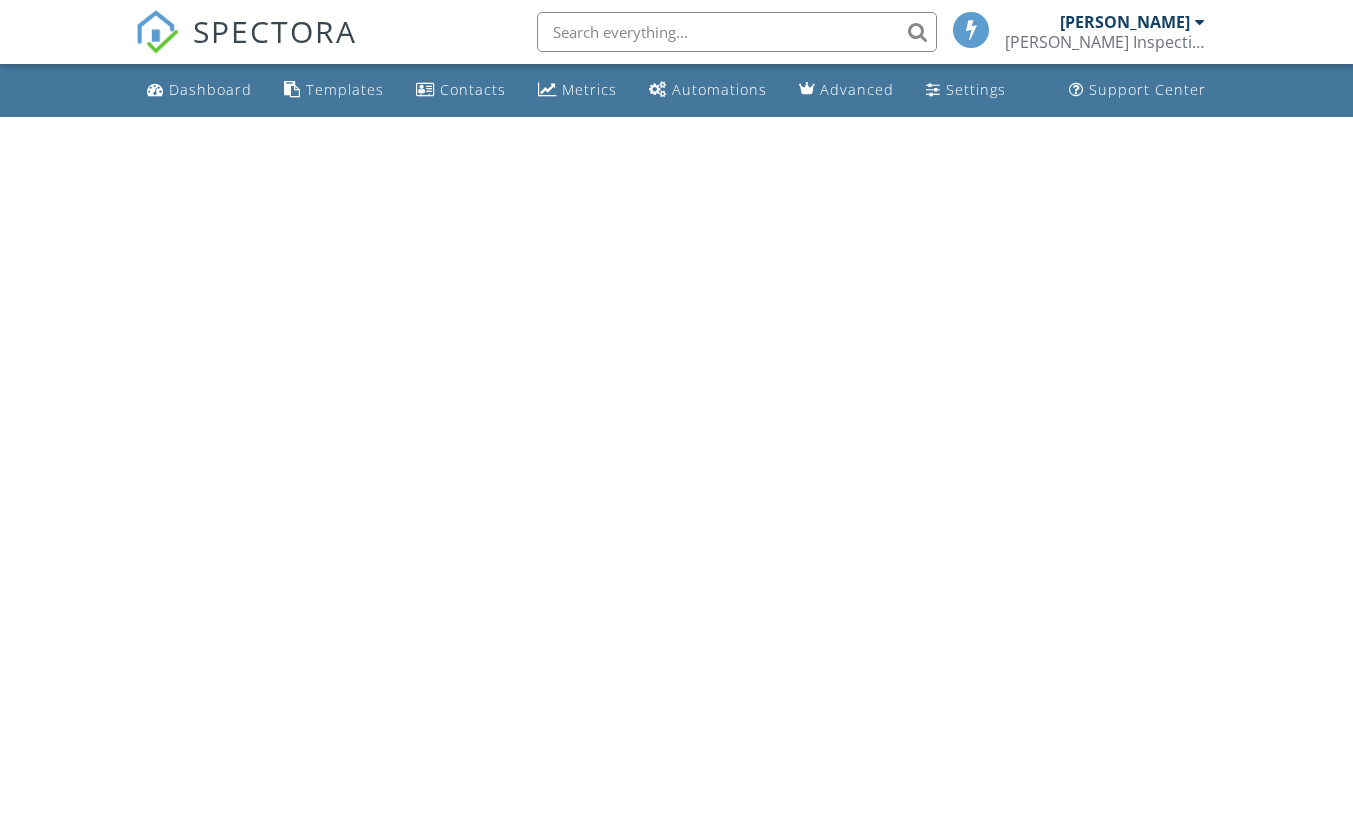 scroll, scrollTop: 0, scrollLeft: 0, axis: both 